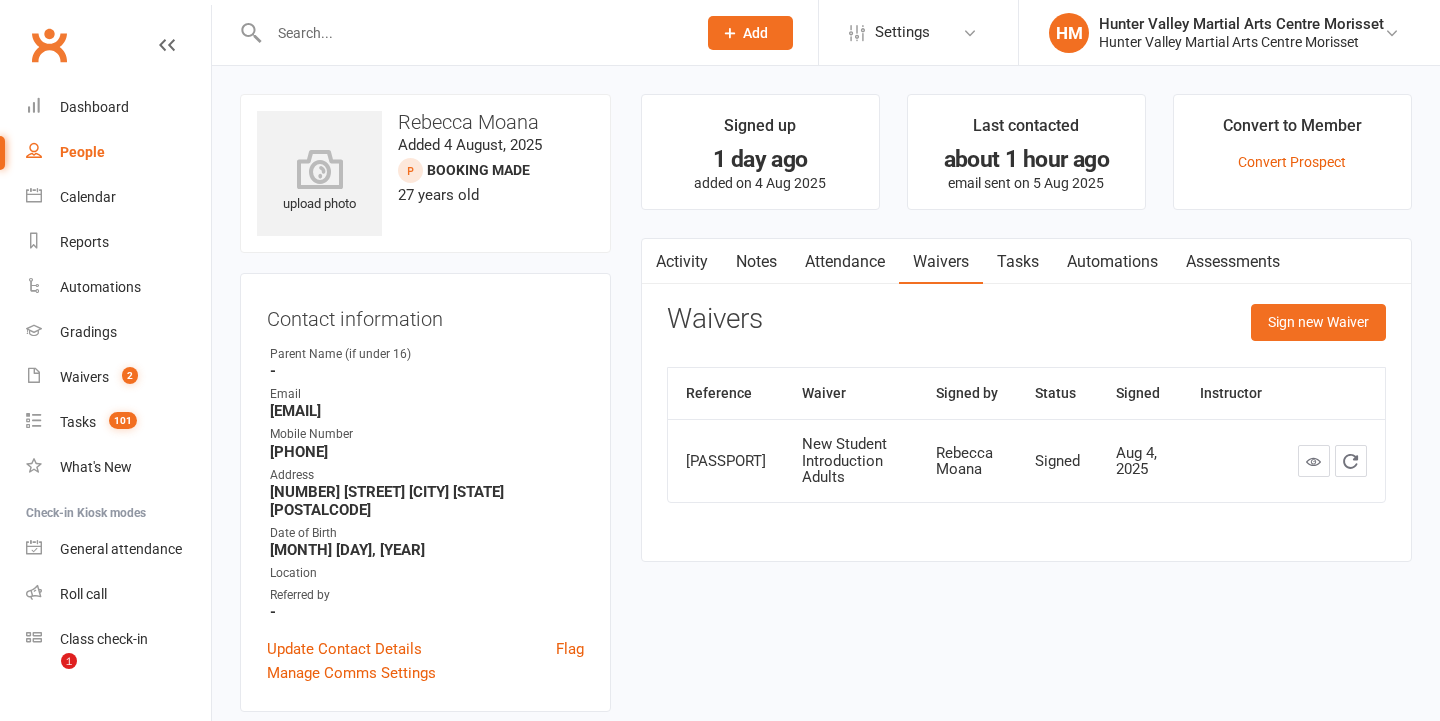 scroll, scrollTop: 291, scrollLeft: 0, axis: vertical 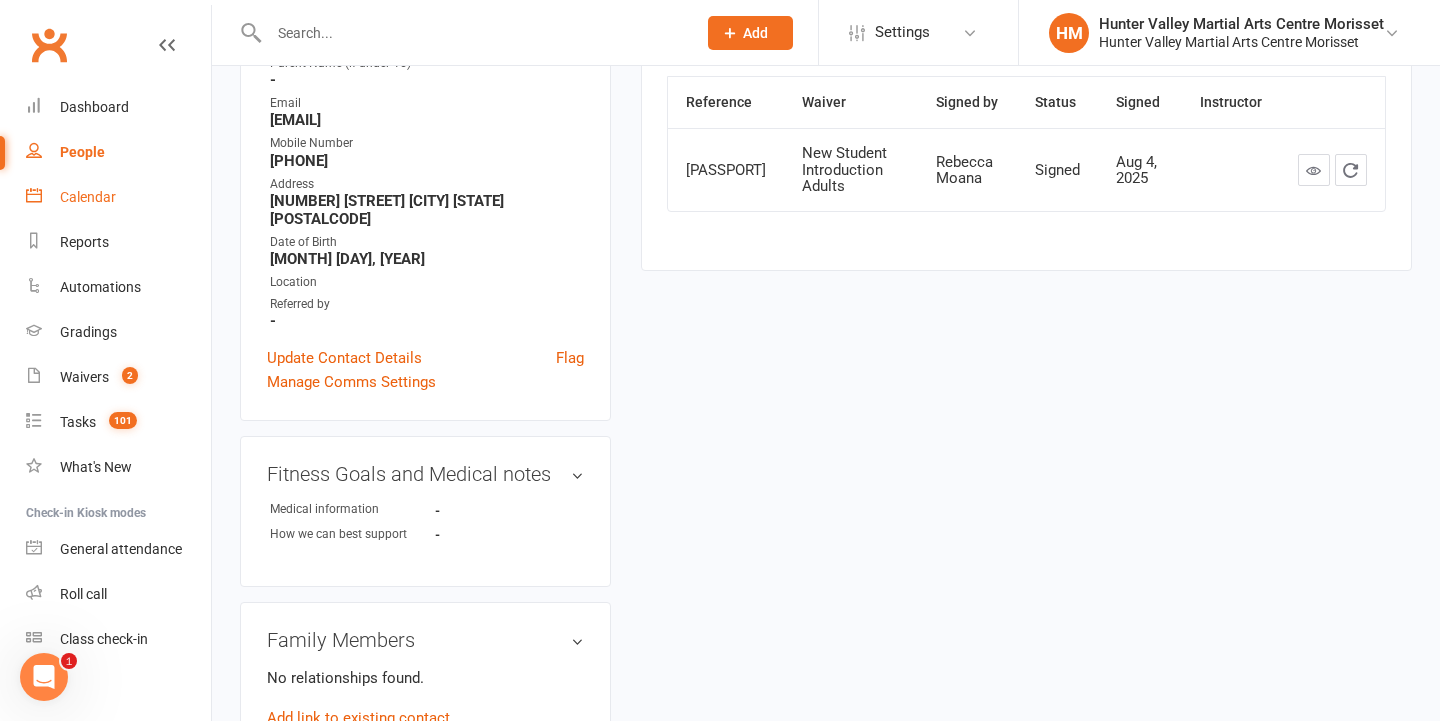 click on "Calendar" at bounding box center [88, 197] 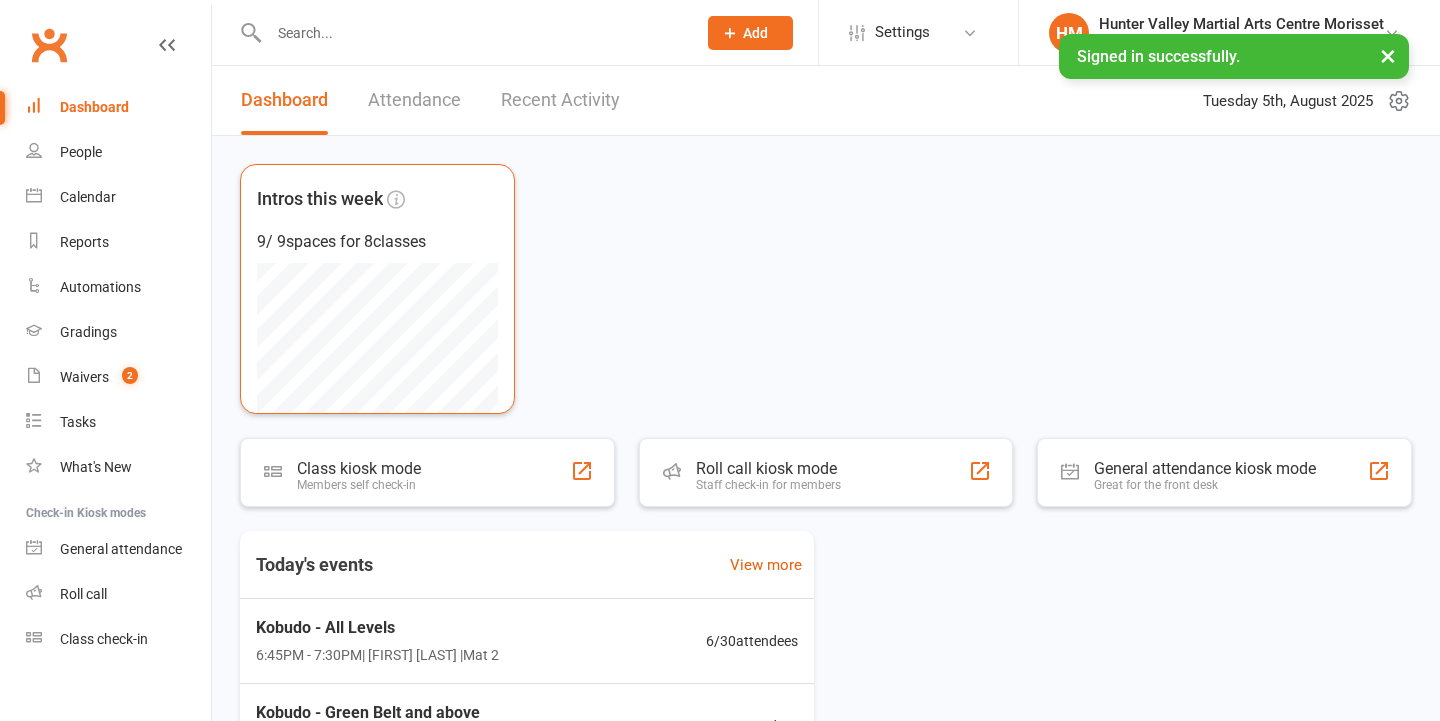 scroll, scrollTop: 0, scrollLeft: 0, axis: both 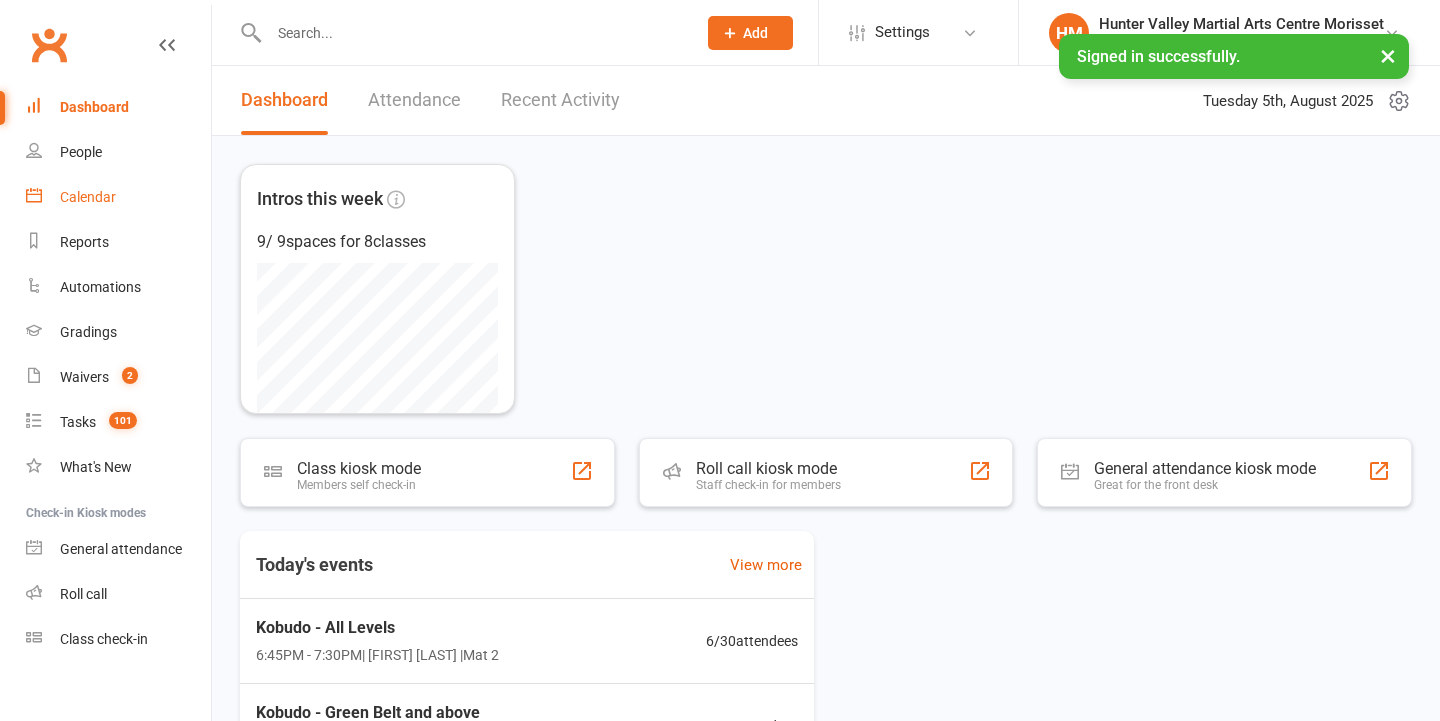 click on "Calendar" at bounding box center (118, 197) 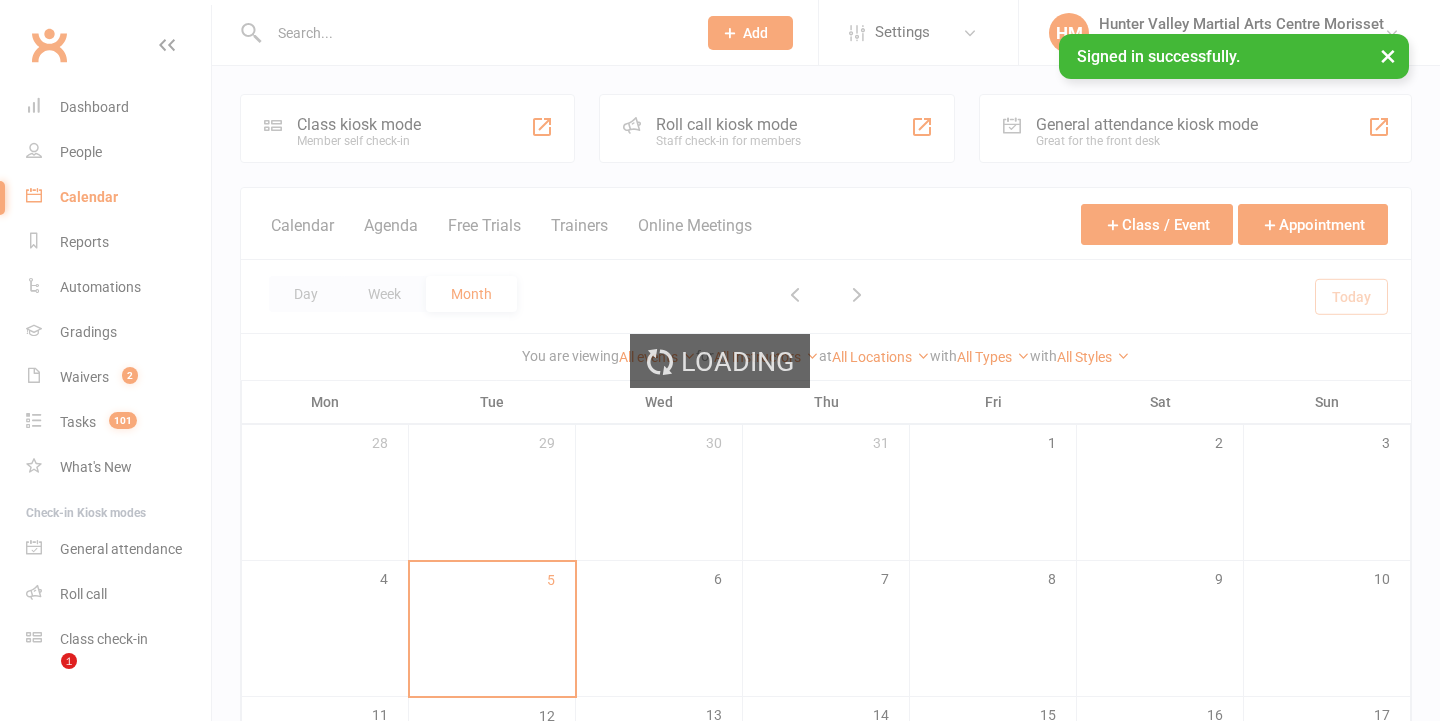 scroll, scrollTop: 288, scrollLeft: 0, axis: vertical 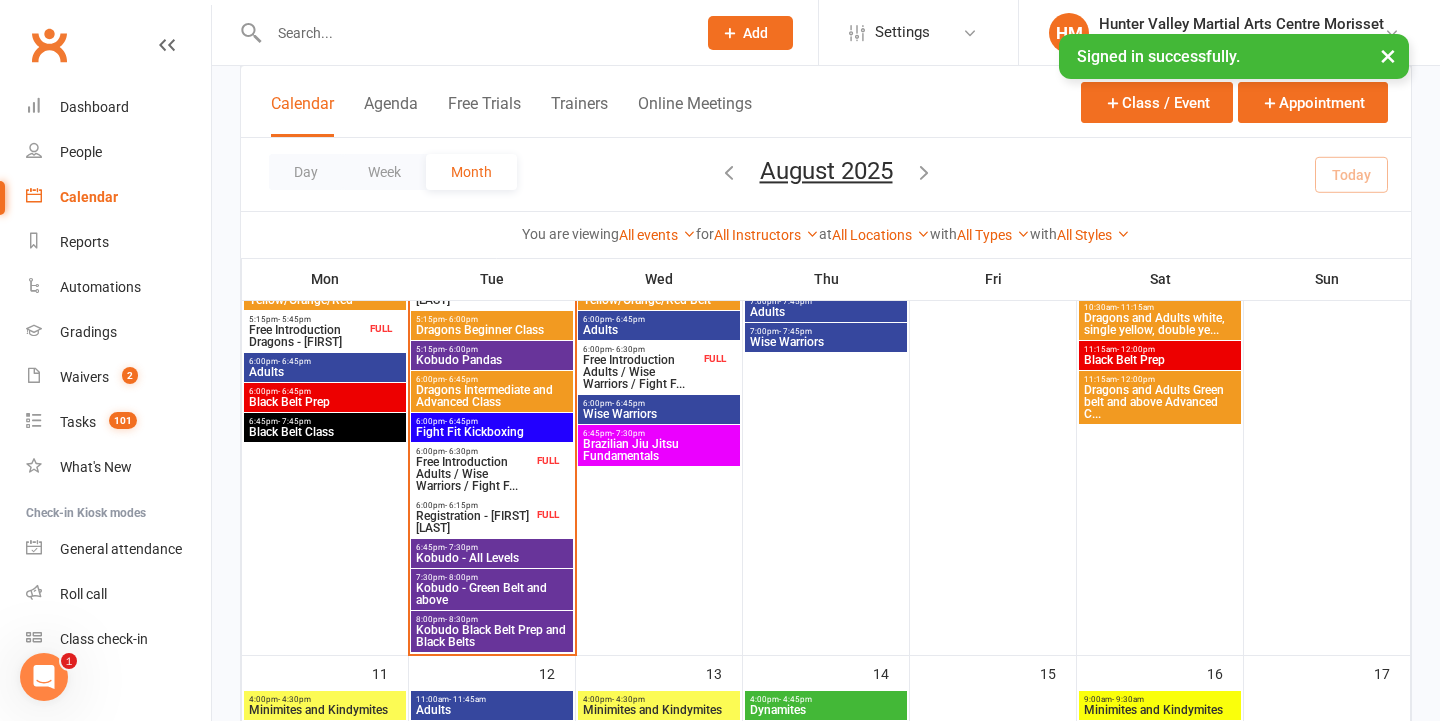 click on "×" at bounding box center [1388, 55] 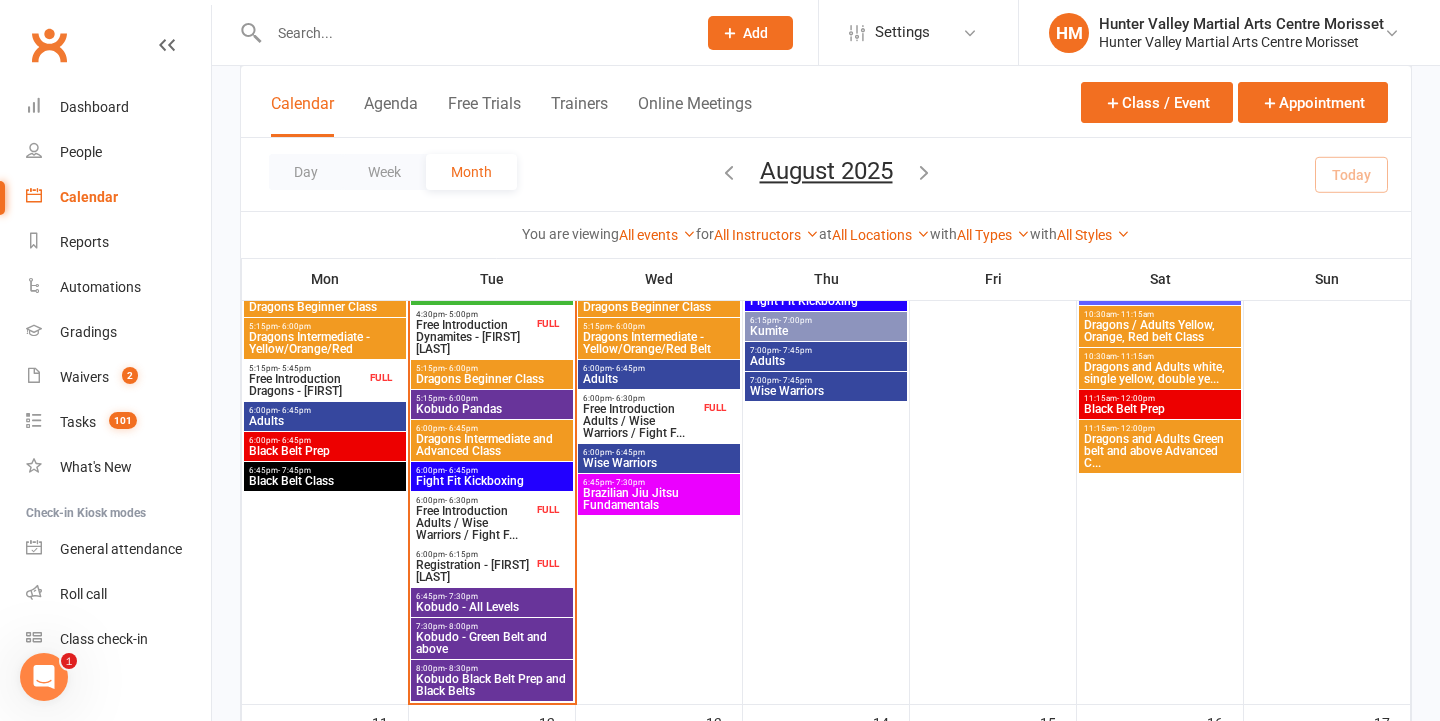scroll, scrollTop: 788, scrollLeft: 0, axis: vertical 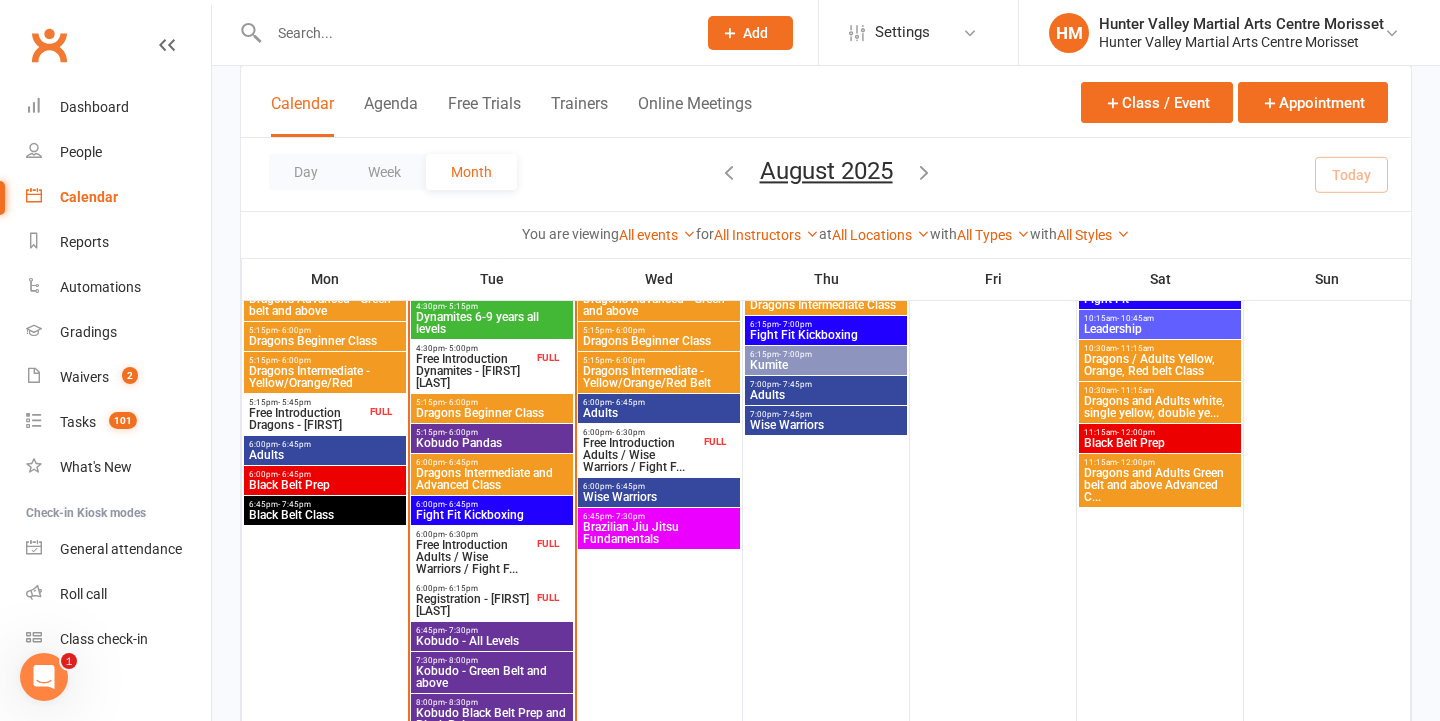 click on "Free Introduction Dynamites - [FIRST] [LAST]" at bounding box center [474, 371] 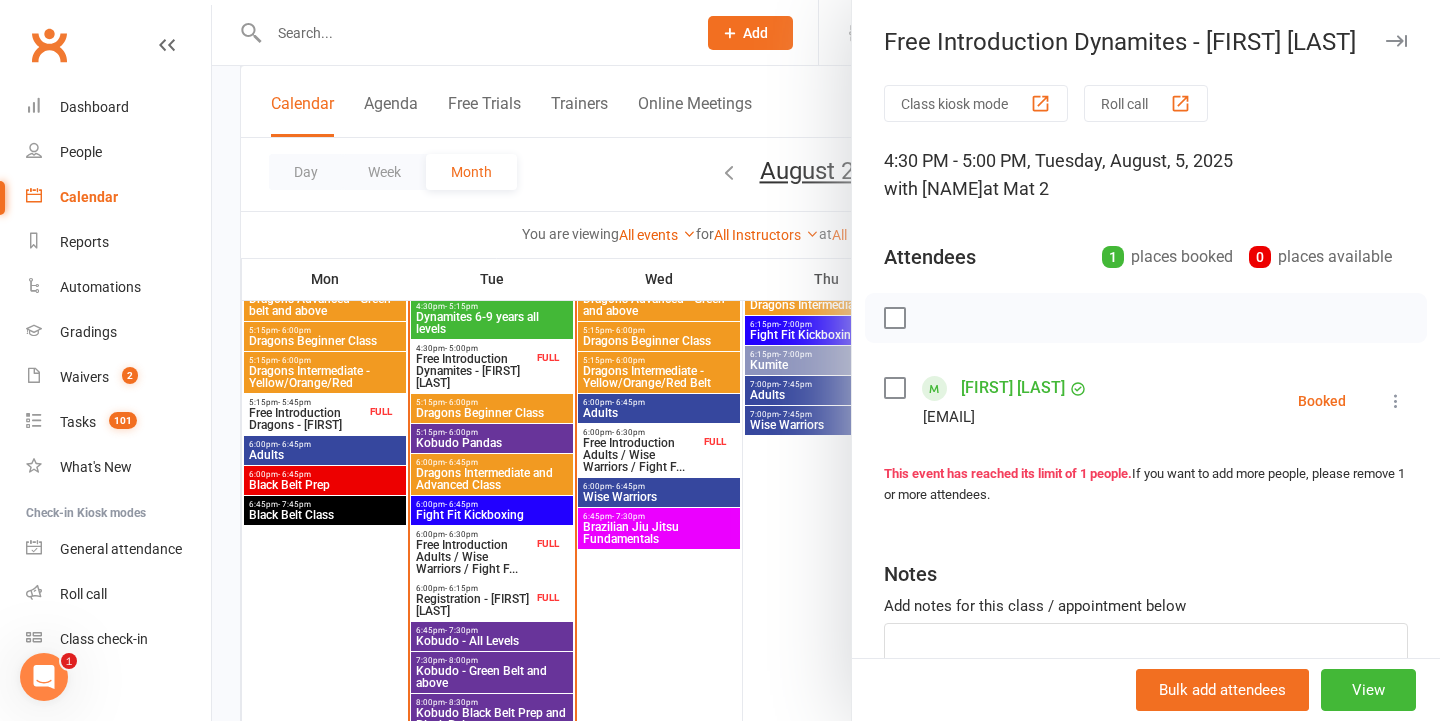 click at bounding box center (826, 360) 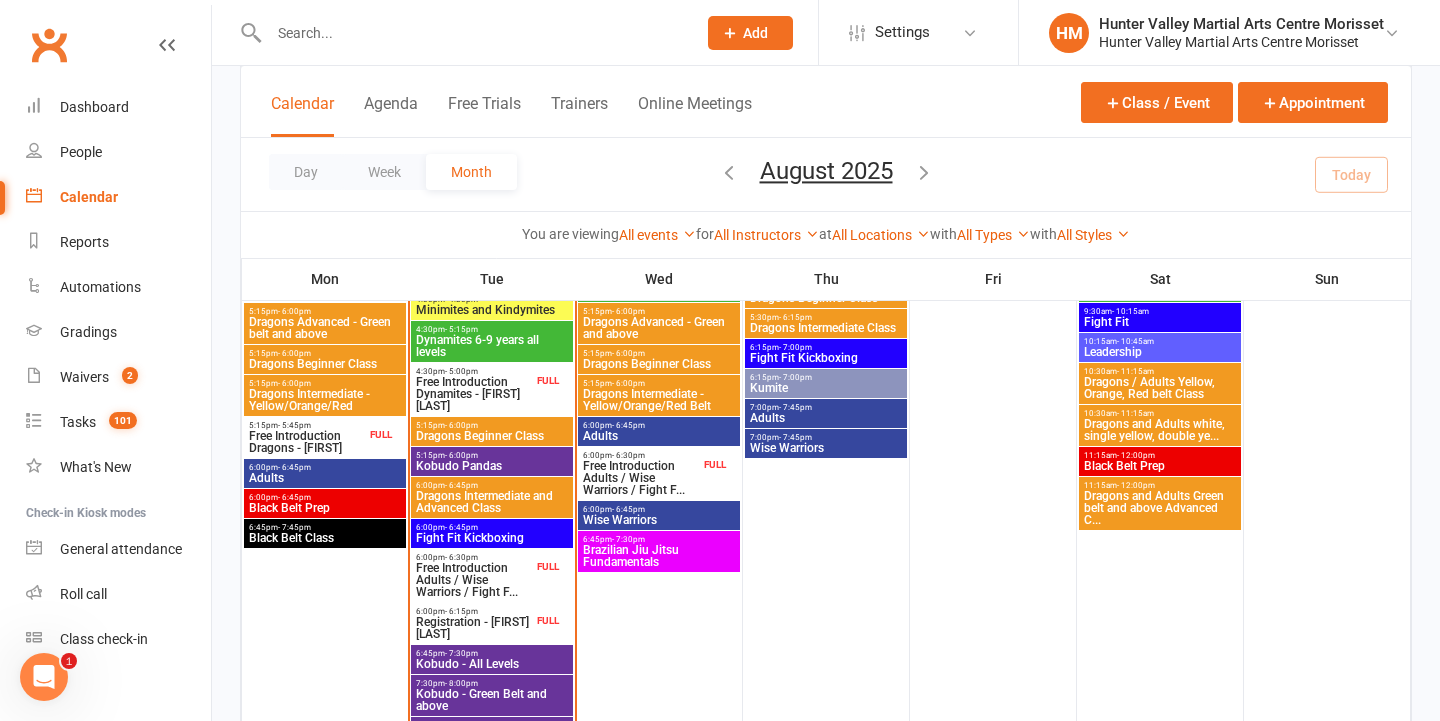 scroll, scrollTop: 704, scrollLeft: 0, axis: vertical 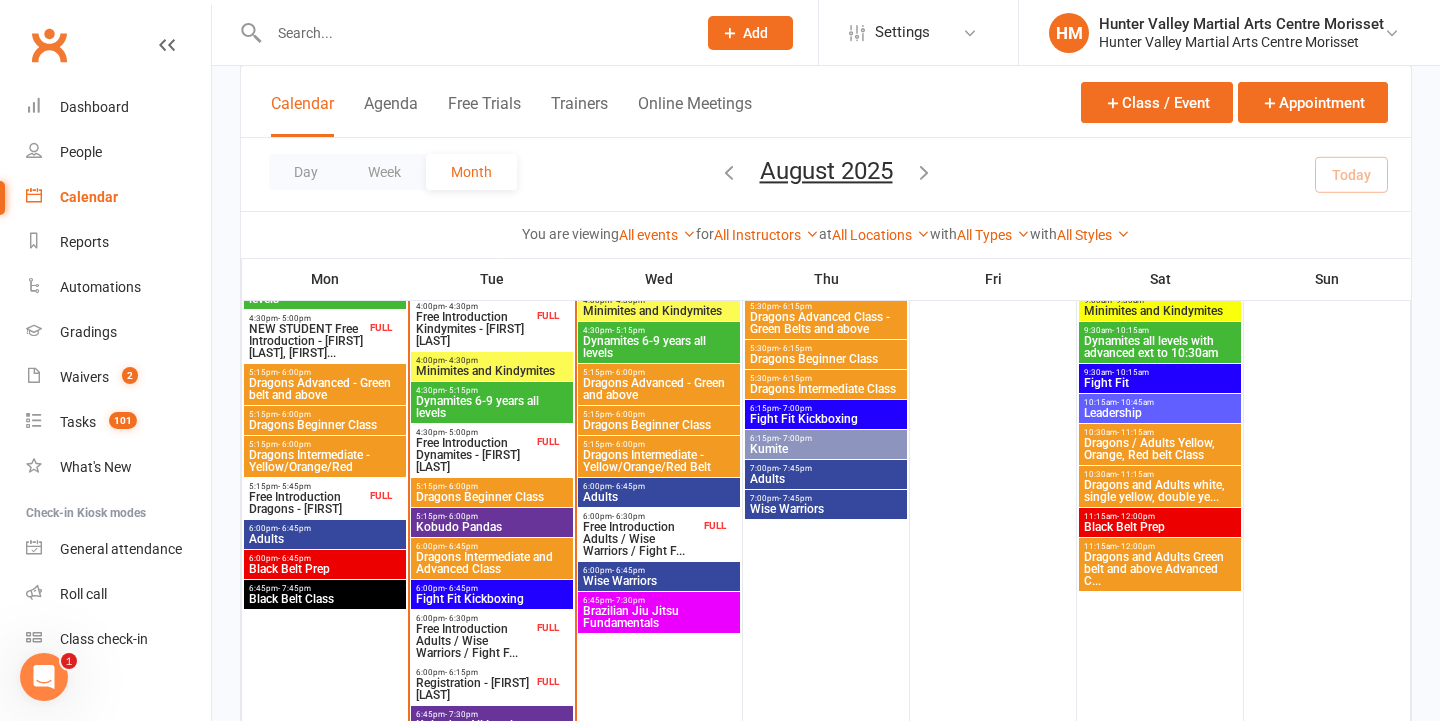 click on "4:00pm  - 4:30pm" at bounding box center (492, 360) 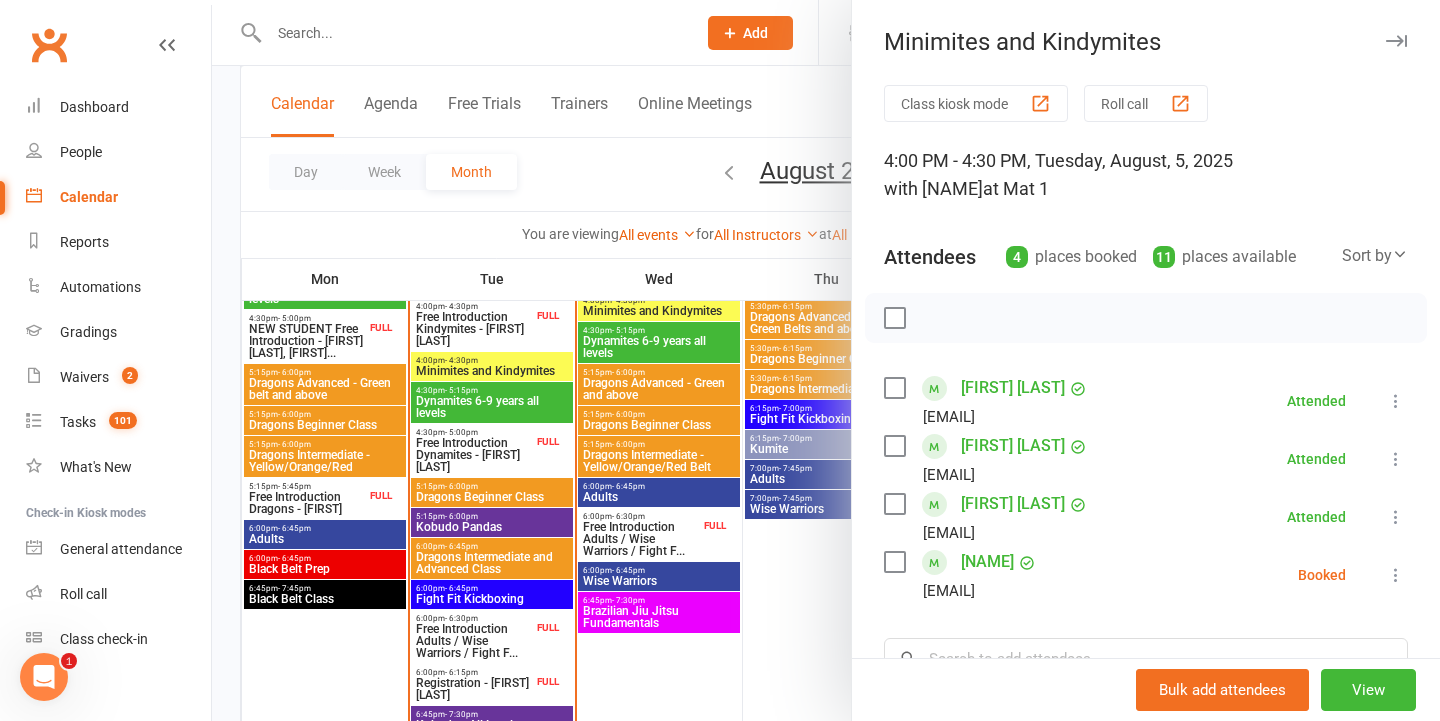 click at bounding box center (1396, 575) 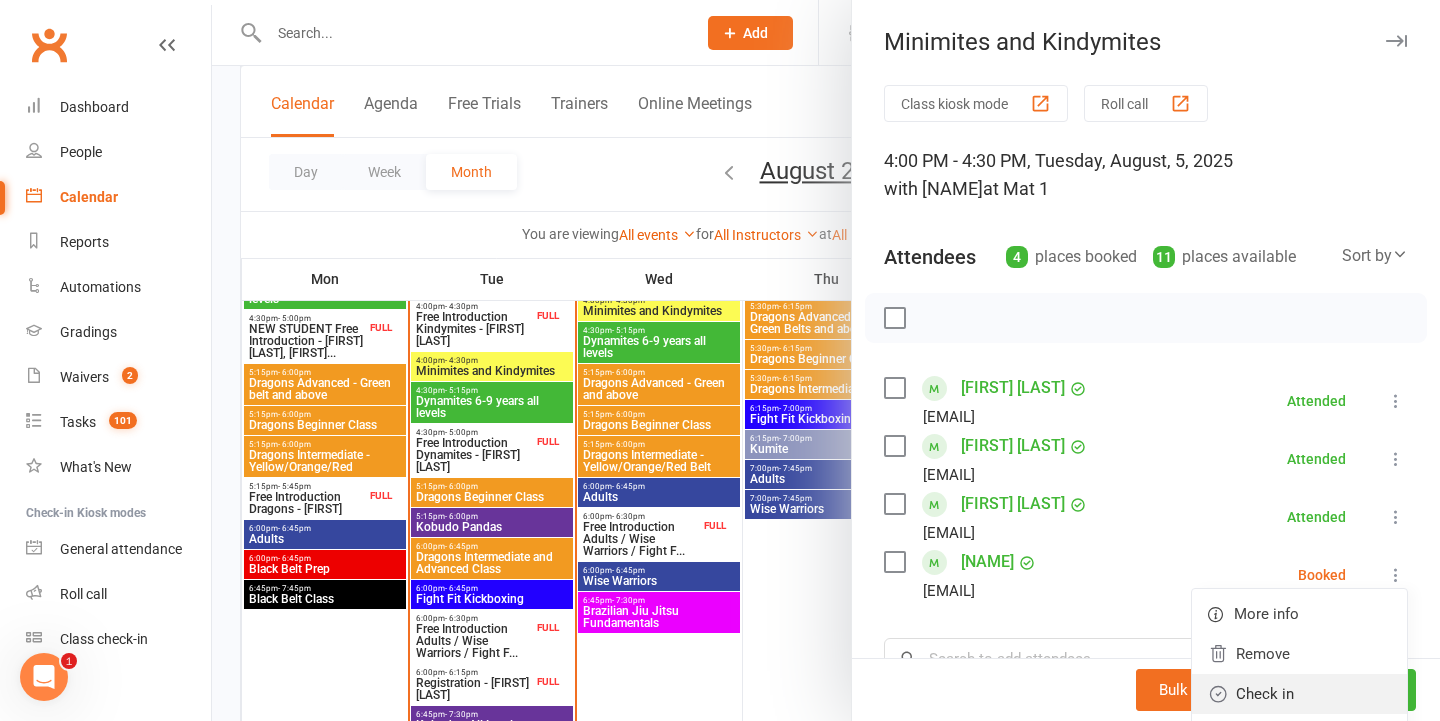 click on "Check in" at bounding box center [1299, 694] 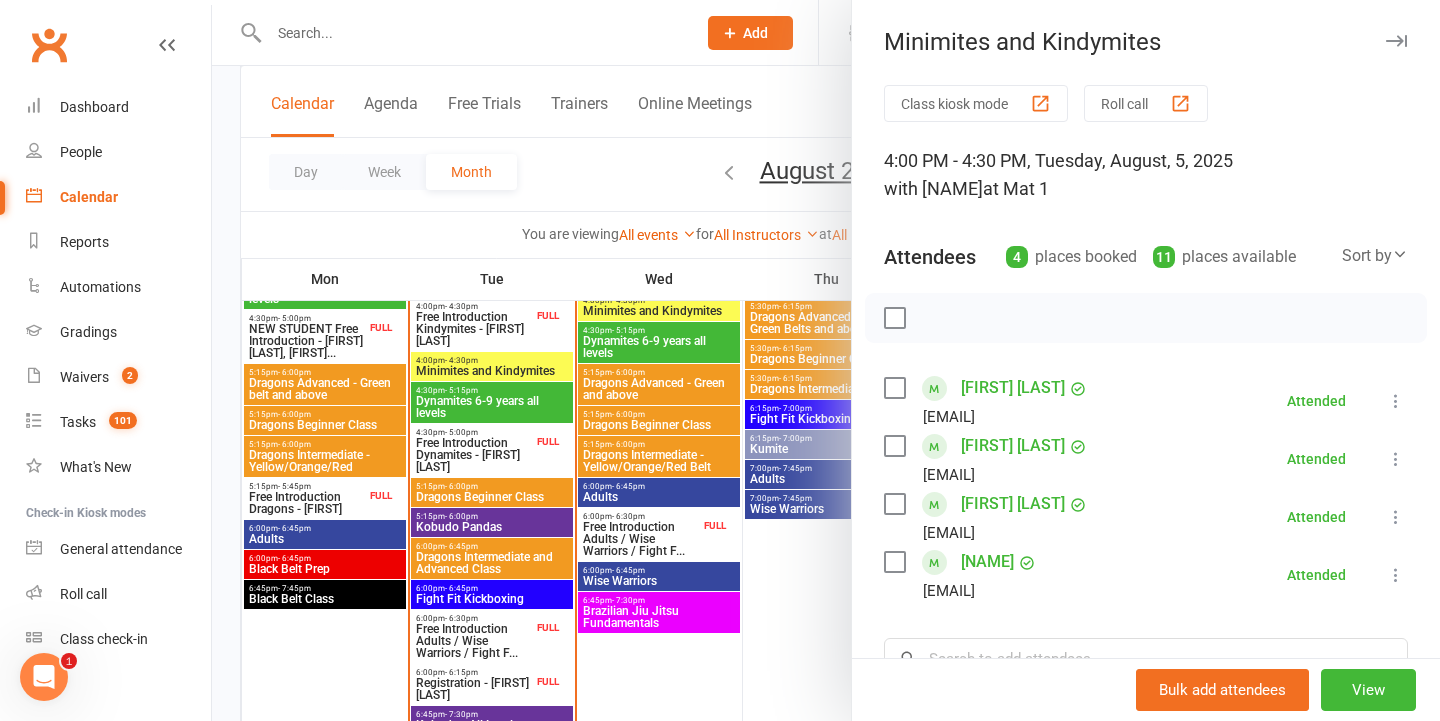 scroll, scrollTop: 250, scrollLeft: 0, axis: vertical 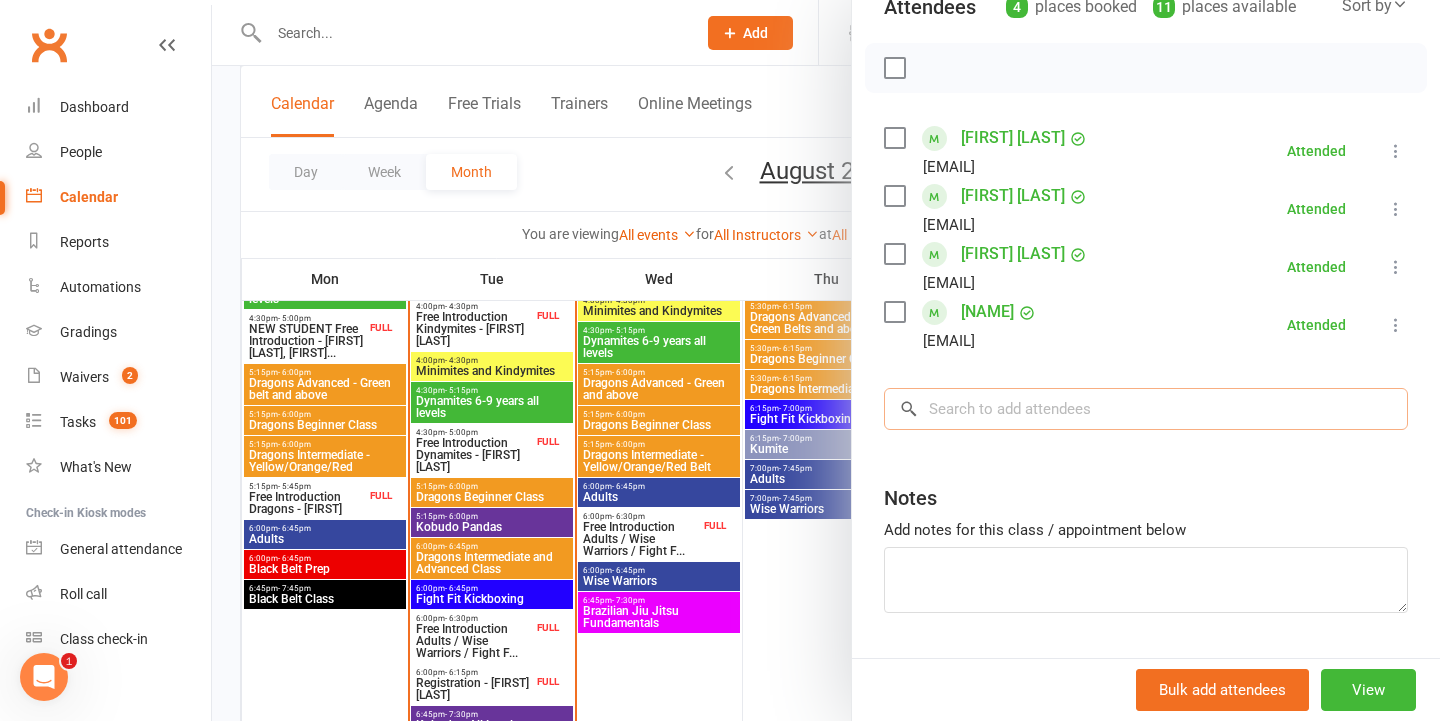 click at bounding box center (1146, 409) 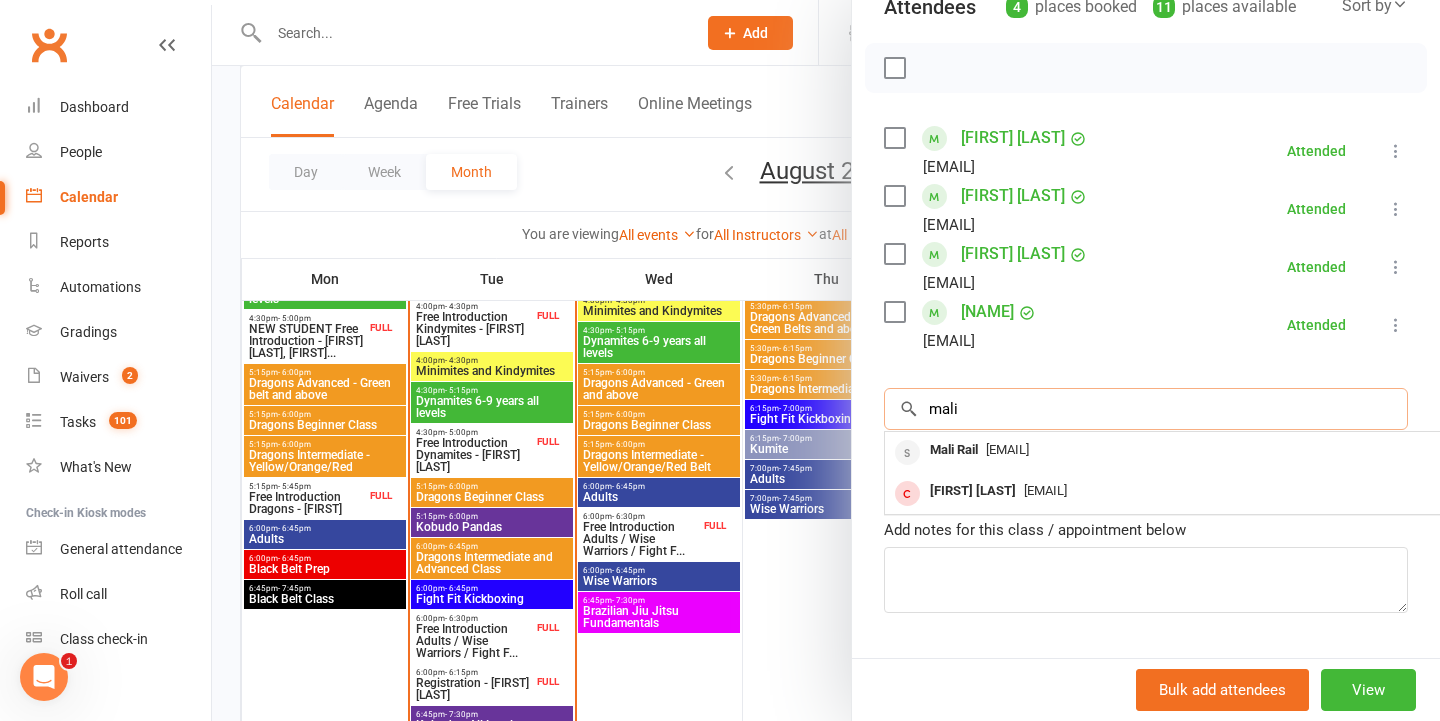 type on "mali" 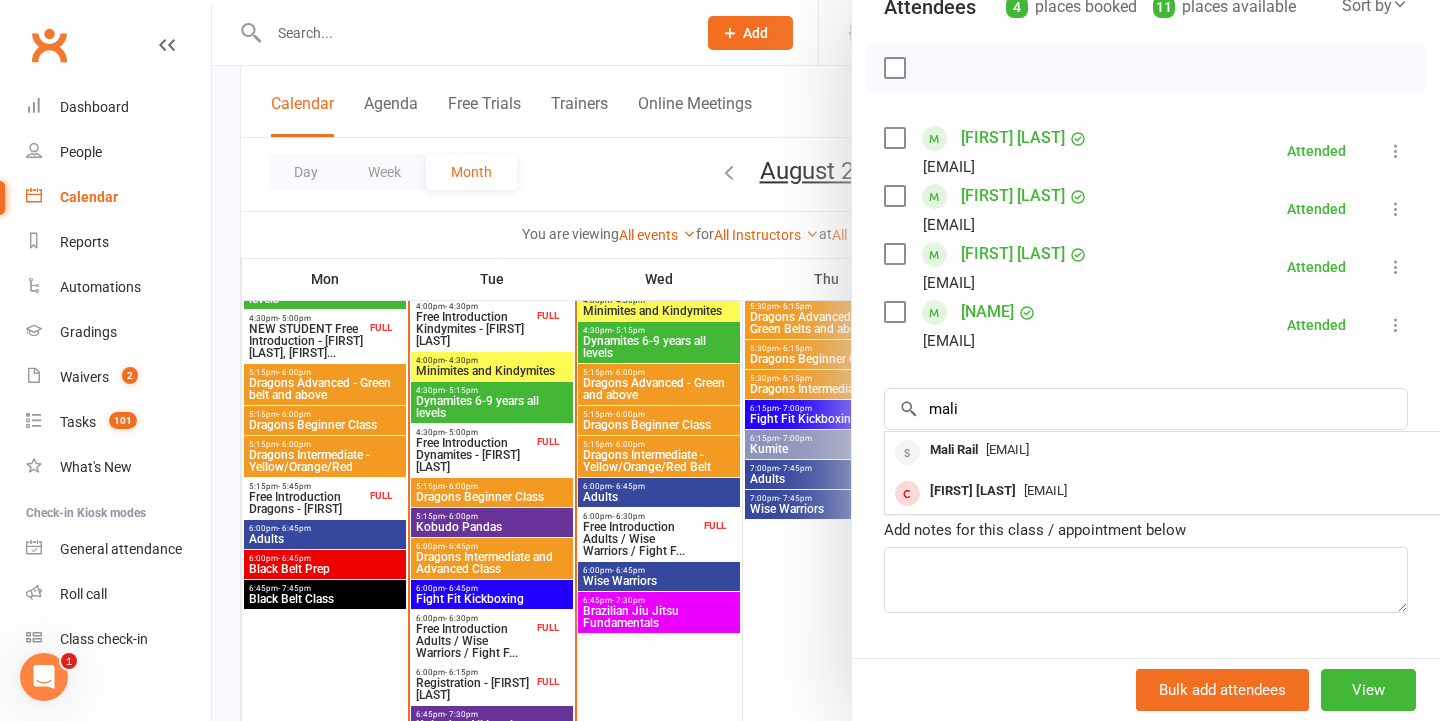 click at bounding box center [826, 360] 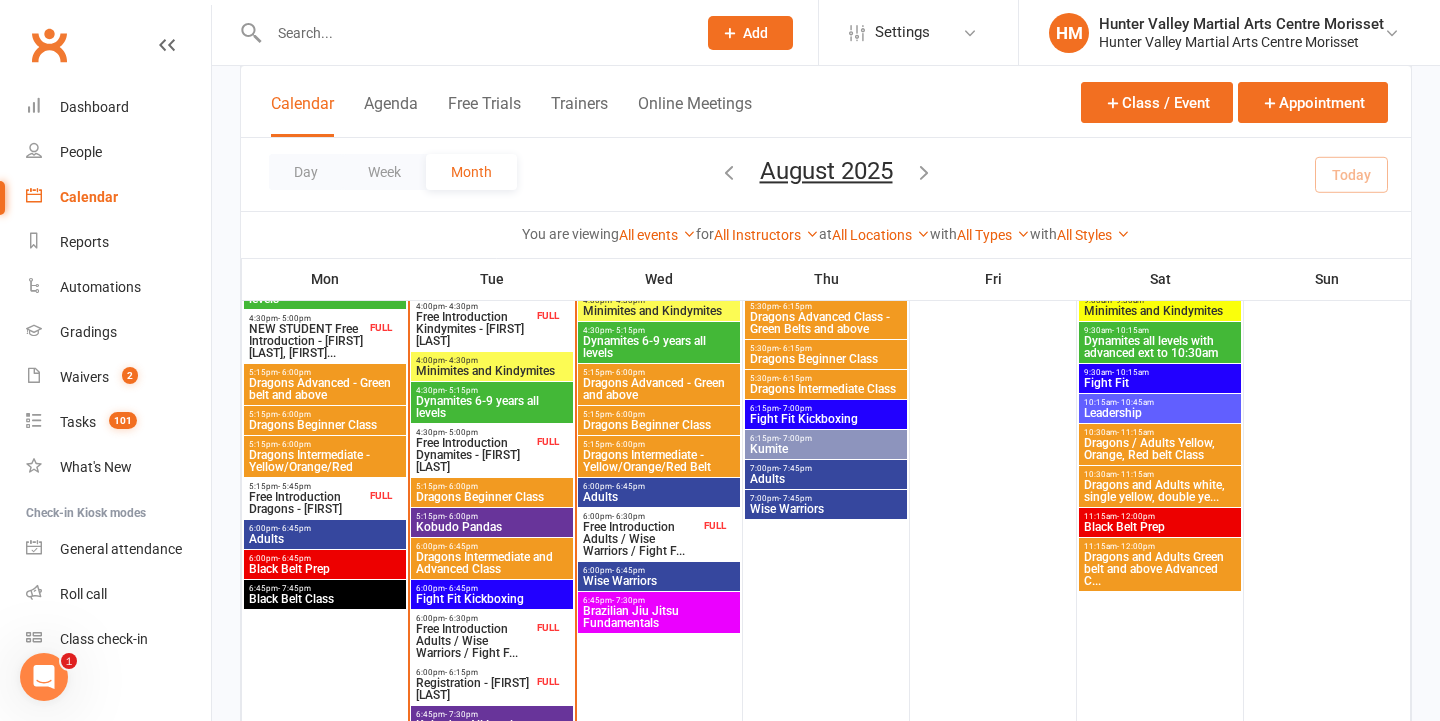 click at bounding box center [472, 33] 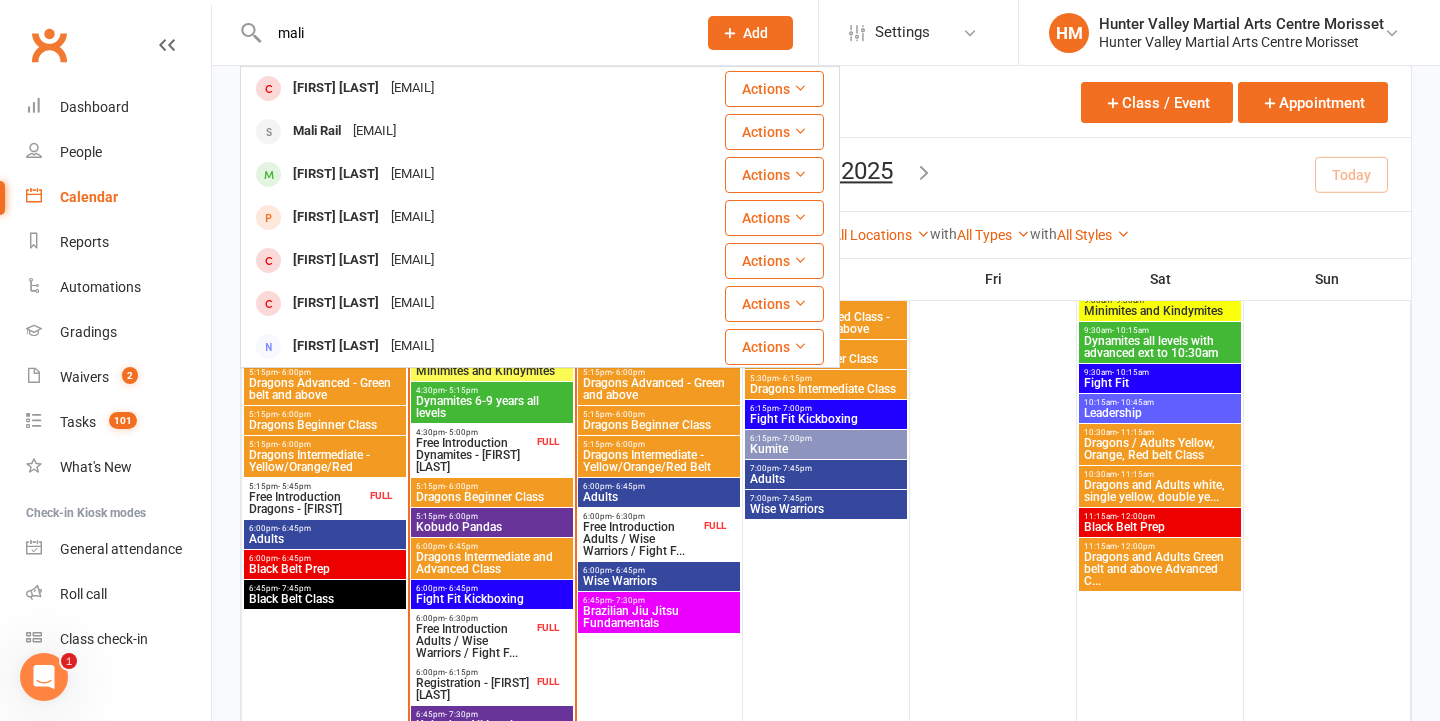 type on "mali" 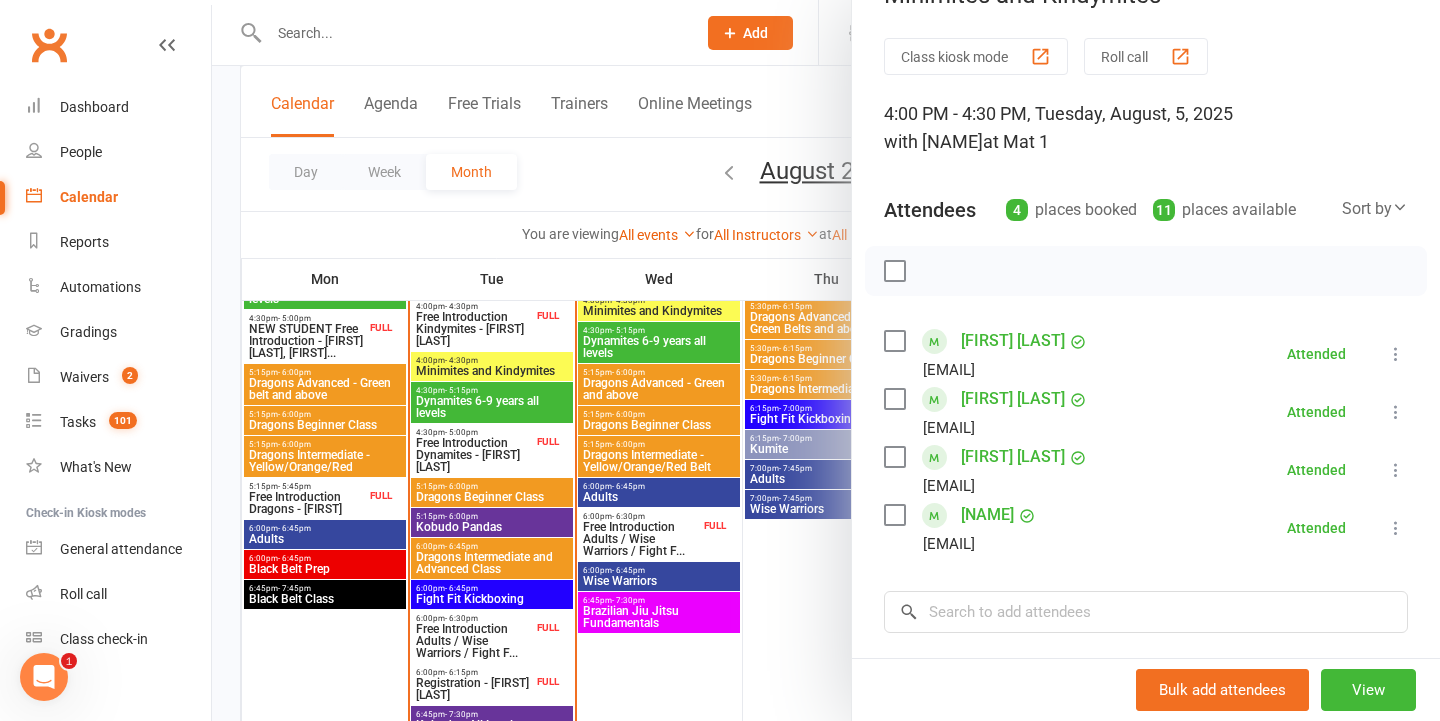 scroll, scrollTop: 48, scrollLeft: 0, axis: vertical 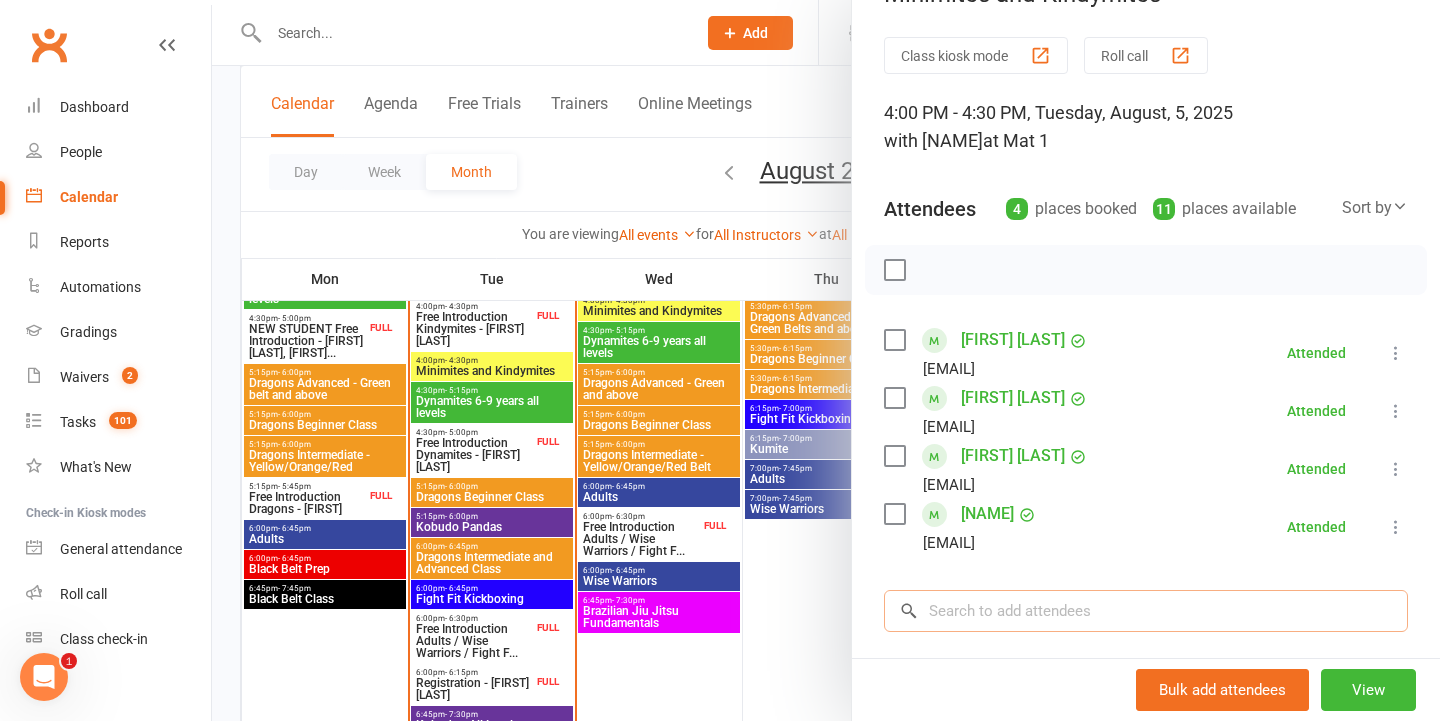 click at bounding box center [1146, 611] 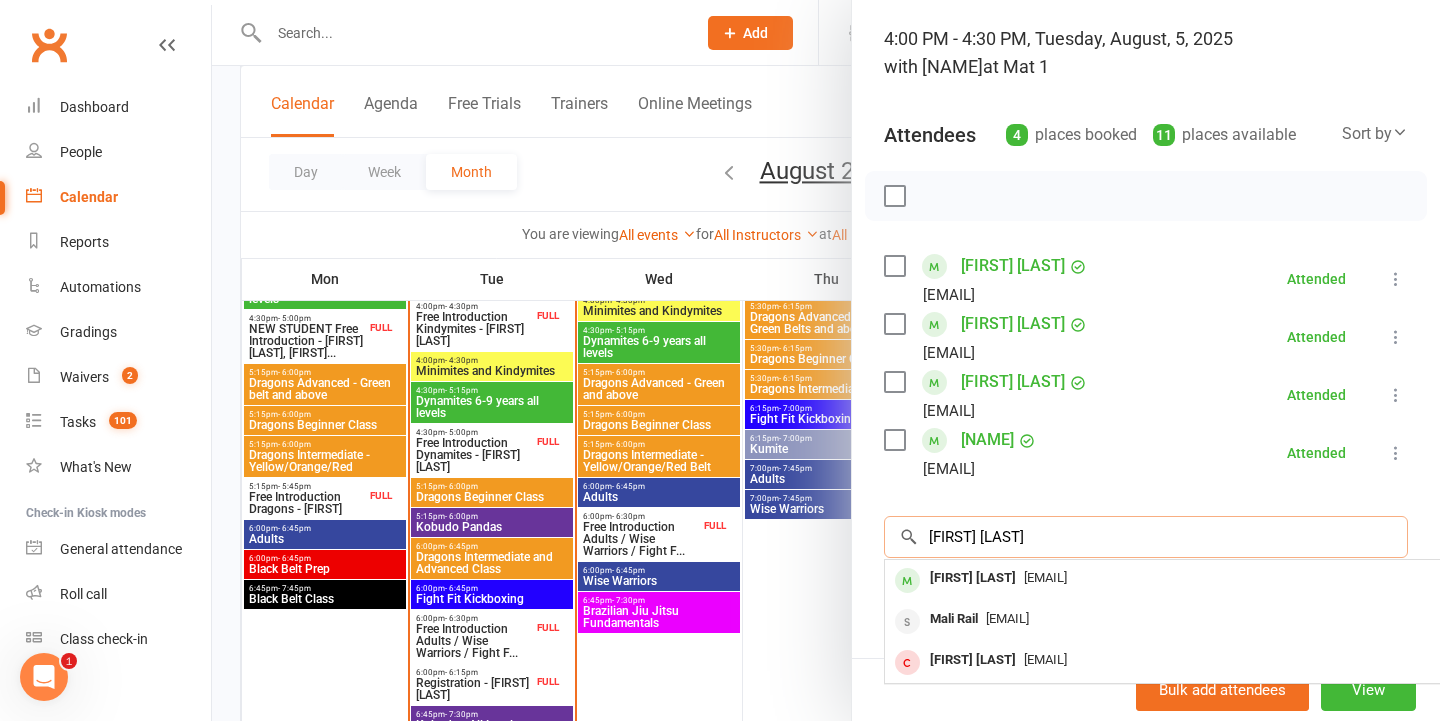 scroll, scrollTop: 162, scrollLeft: 0, axis: vertical 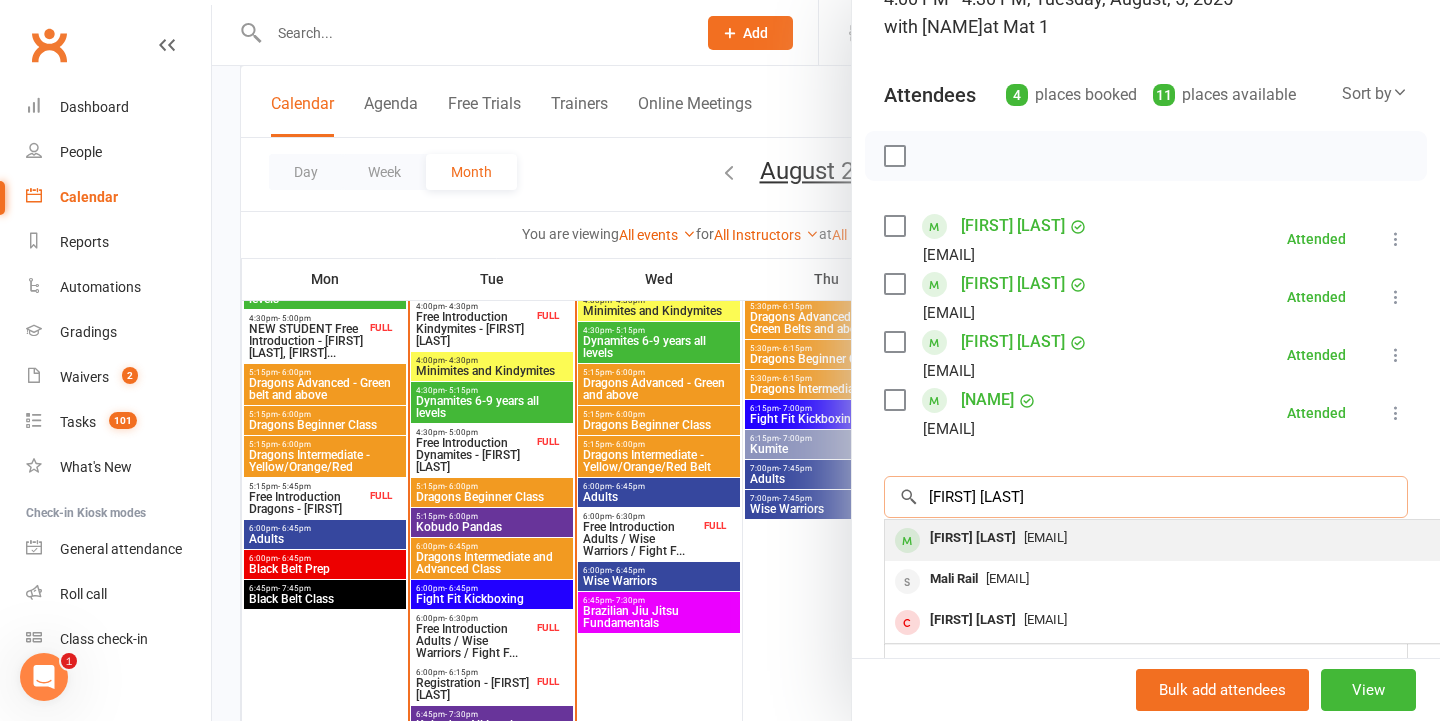 type on "[FIRST] [LAST]" 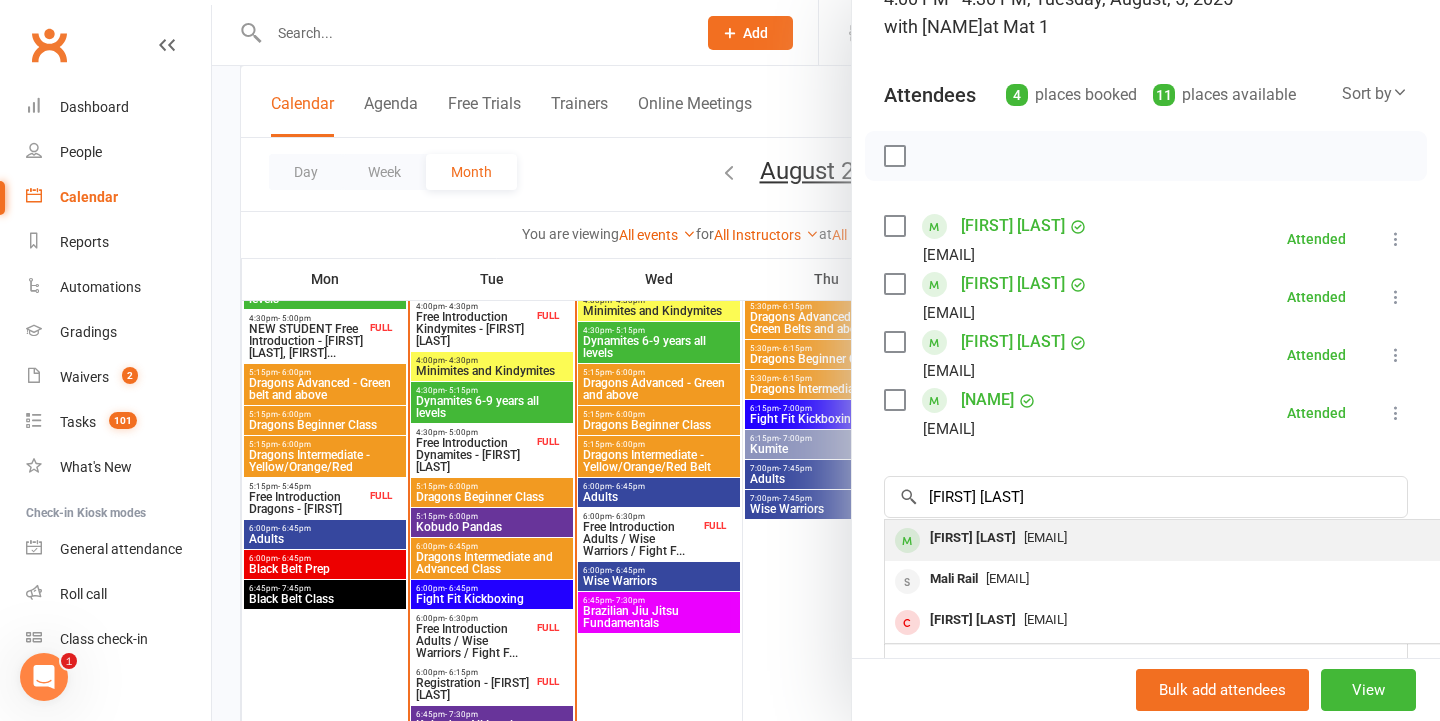 click on "[EMAIL]" at bounding box center (1045, 537) 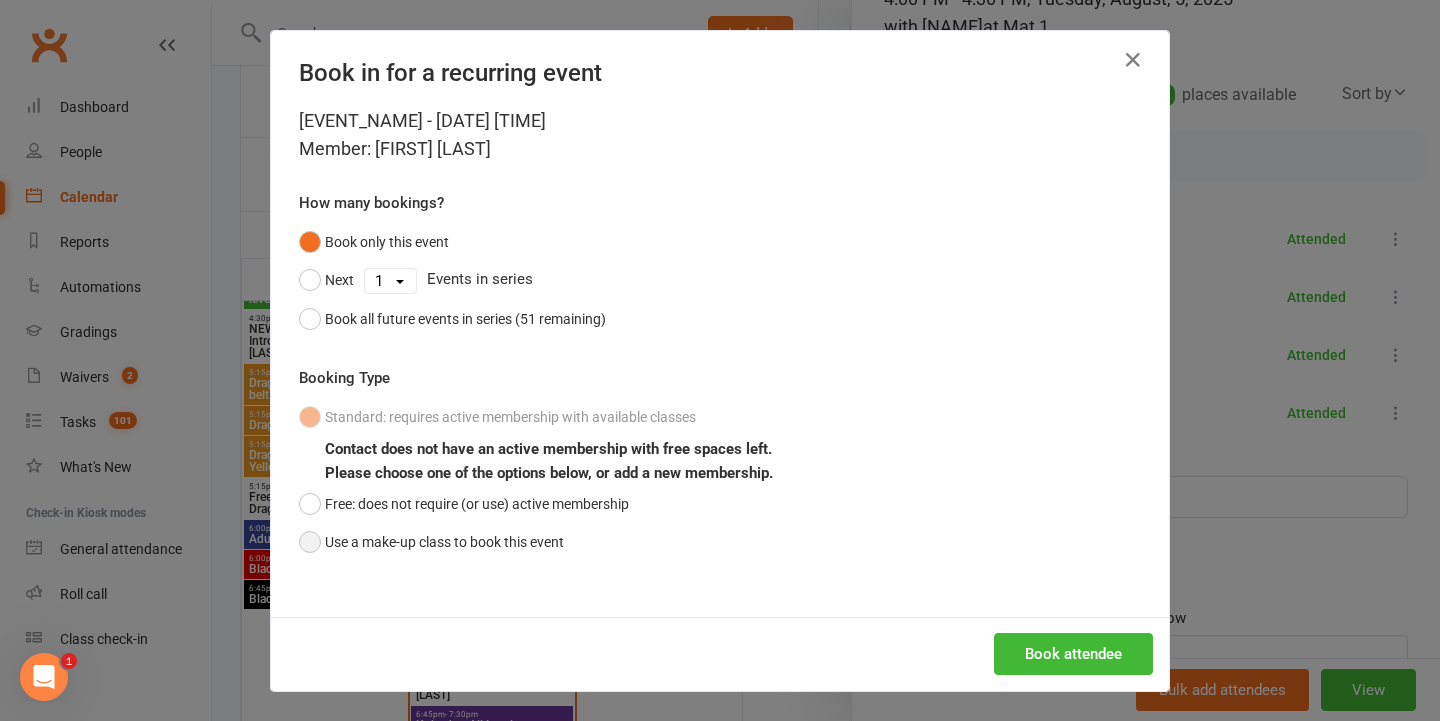 click on "Use a make-up class to book this event" at bounding box center [431, 542] 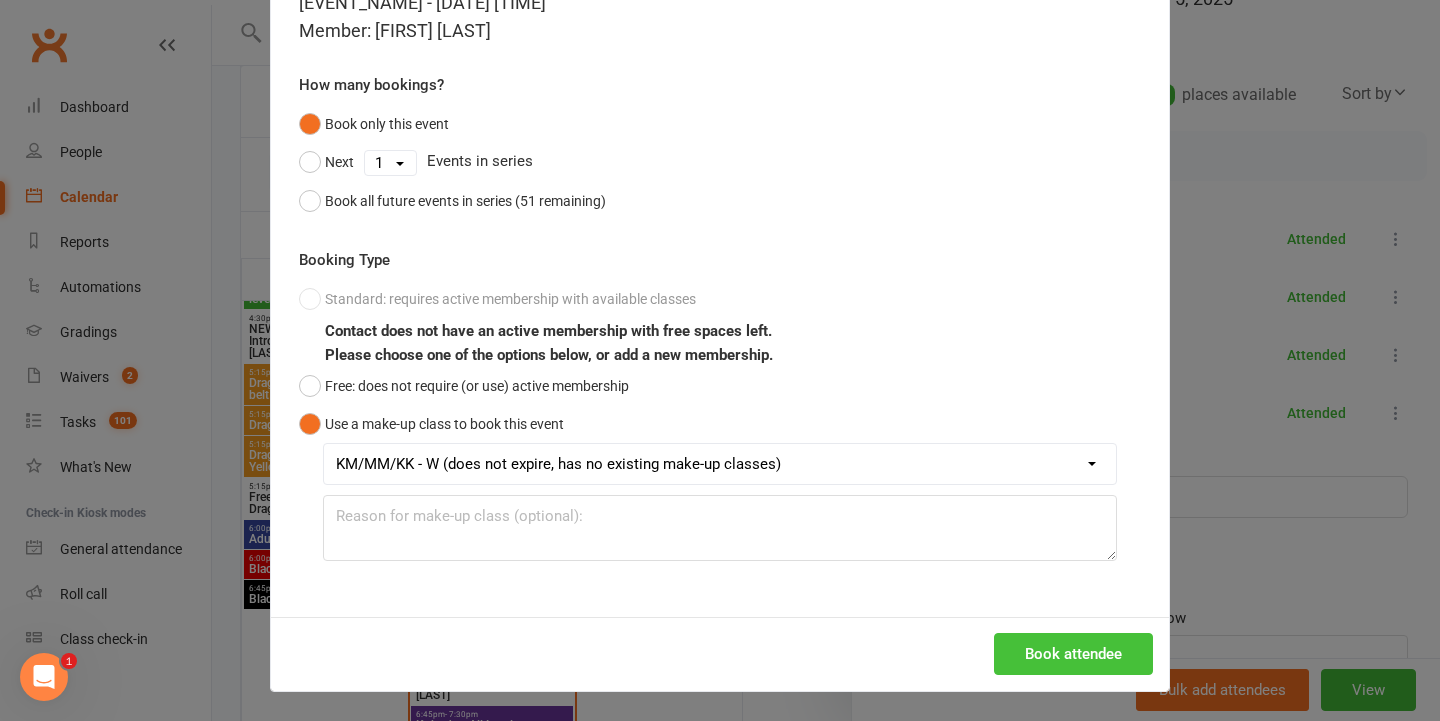 scroll, scrollTop: 117, scrollLeft: 0, axis: vertical 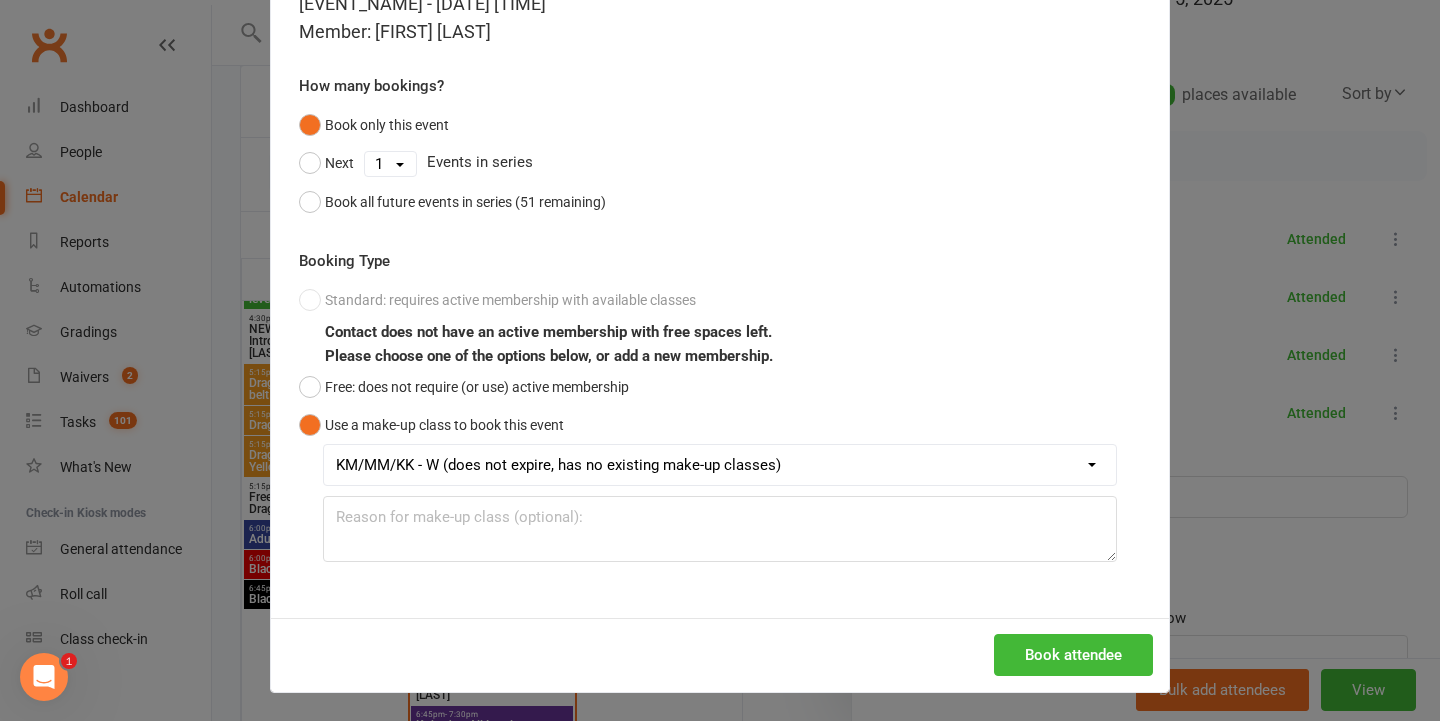 click on "Book attendee" at bounding box center (1073, 655) 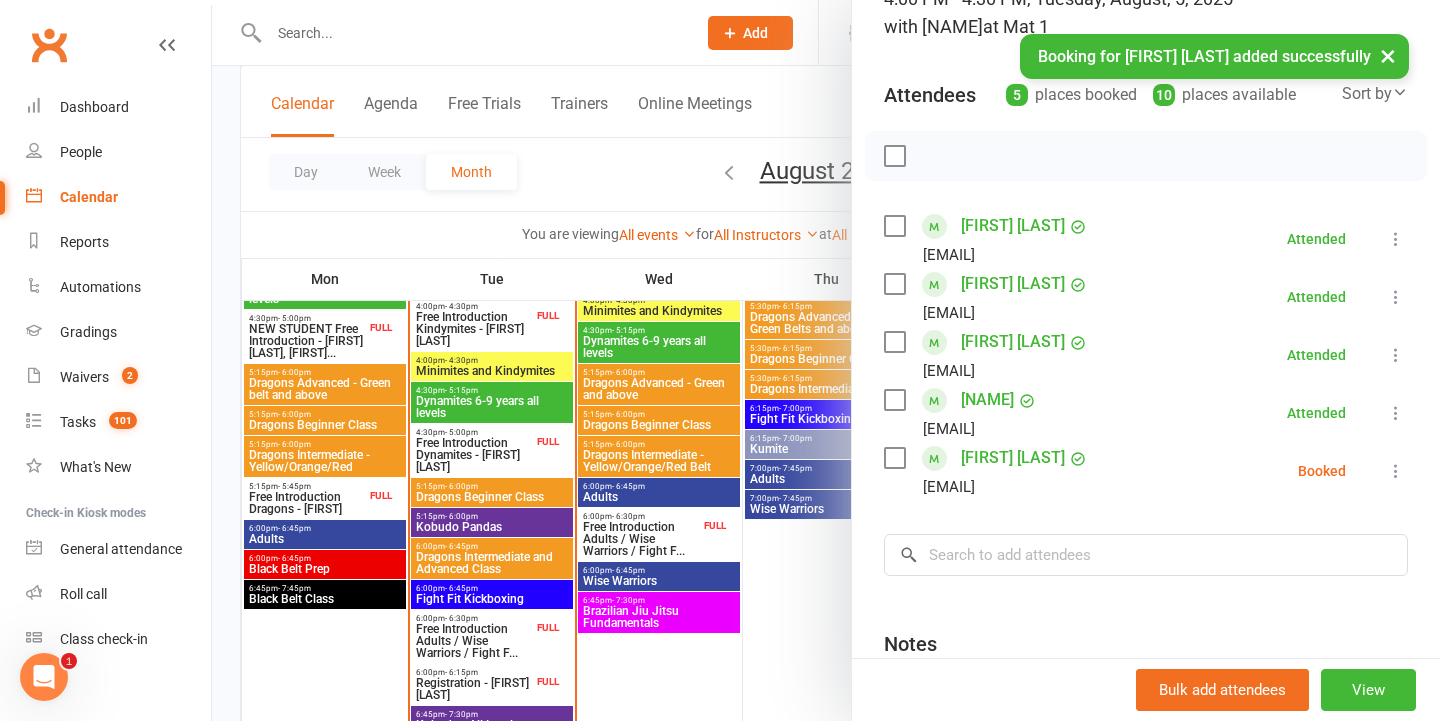 click at bounding box center [1396, 471] 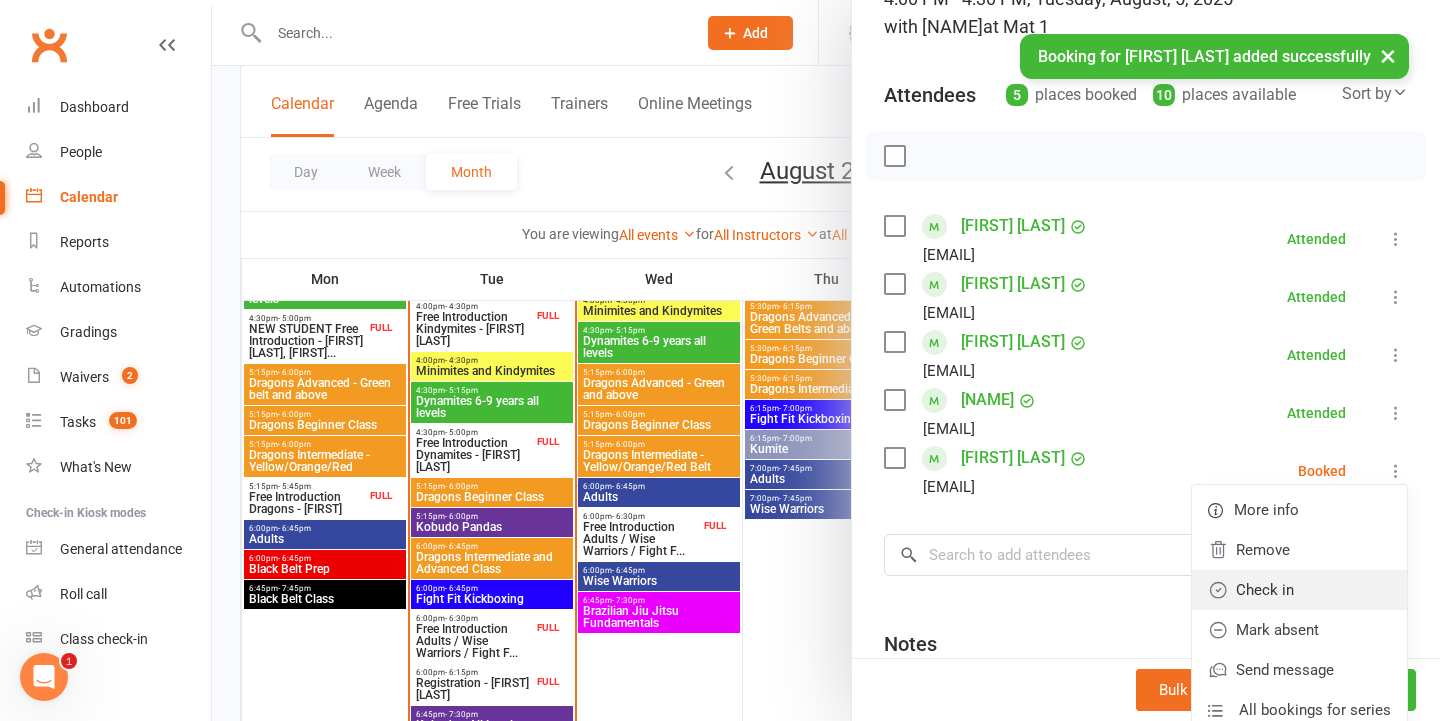 click on "Check in" at bounding box center [1299, 590] 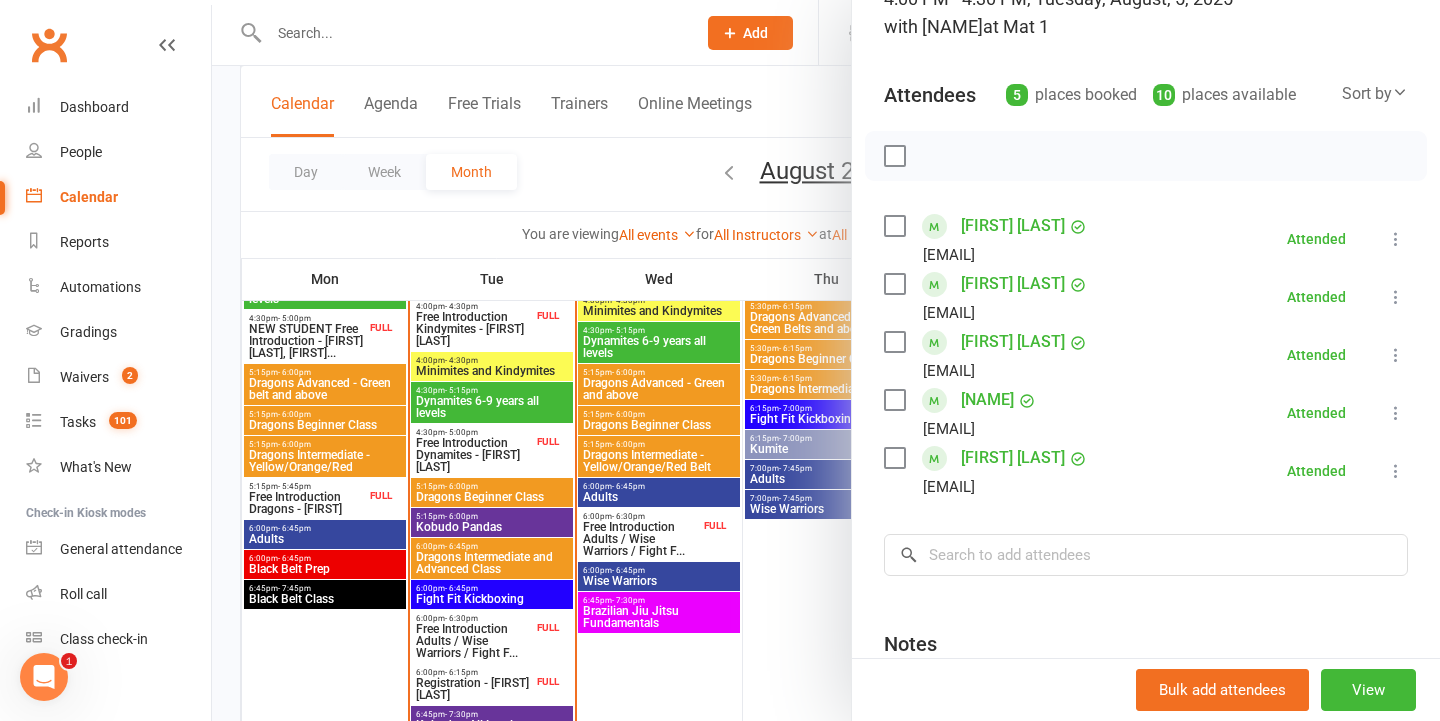 click at bounding box center (826, 360) 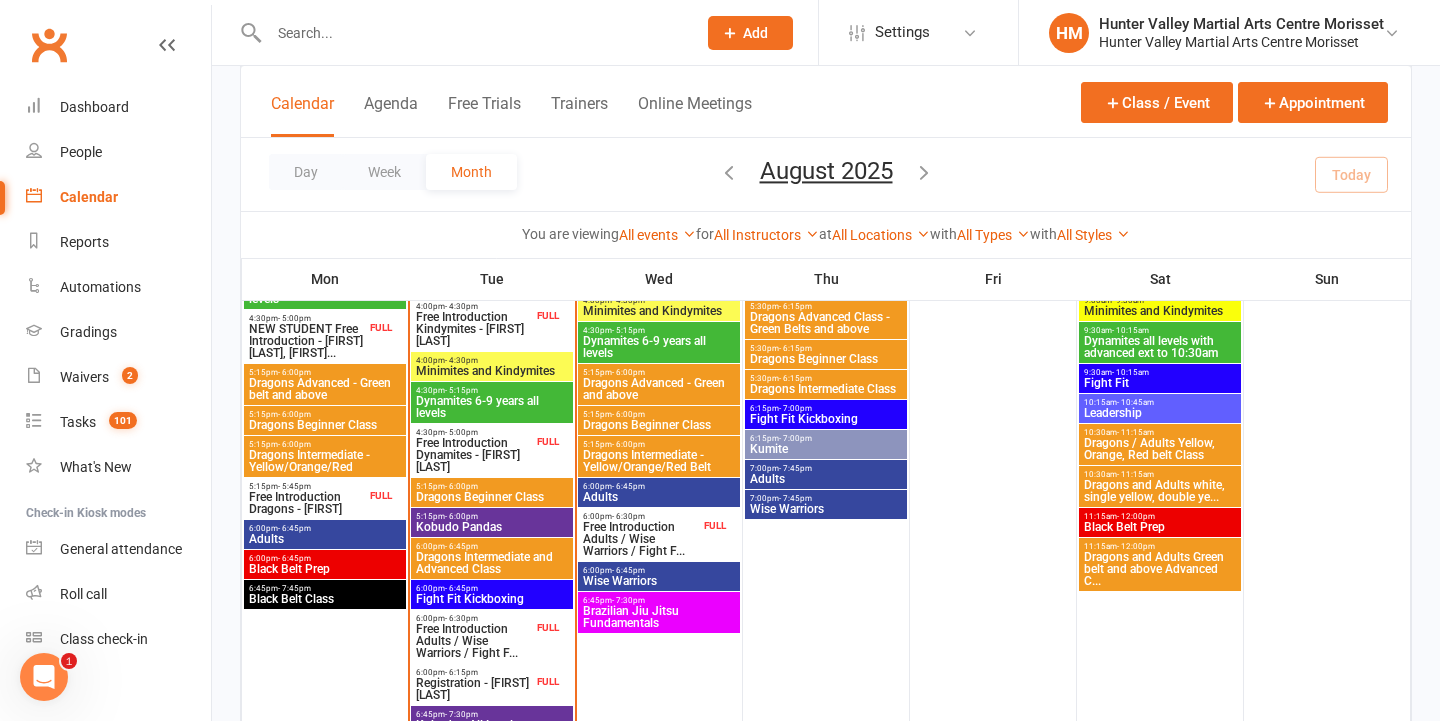 click on "Dynamites 6-9 years all levels" at bounding box center (492, 407) 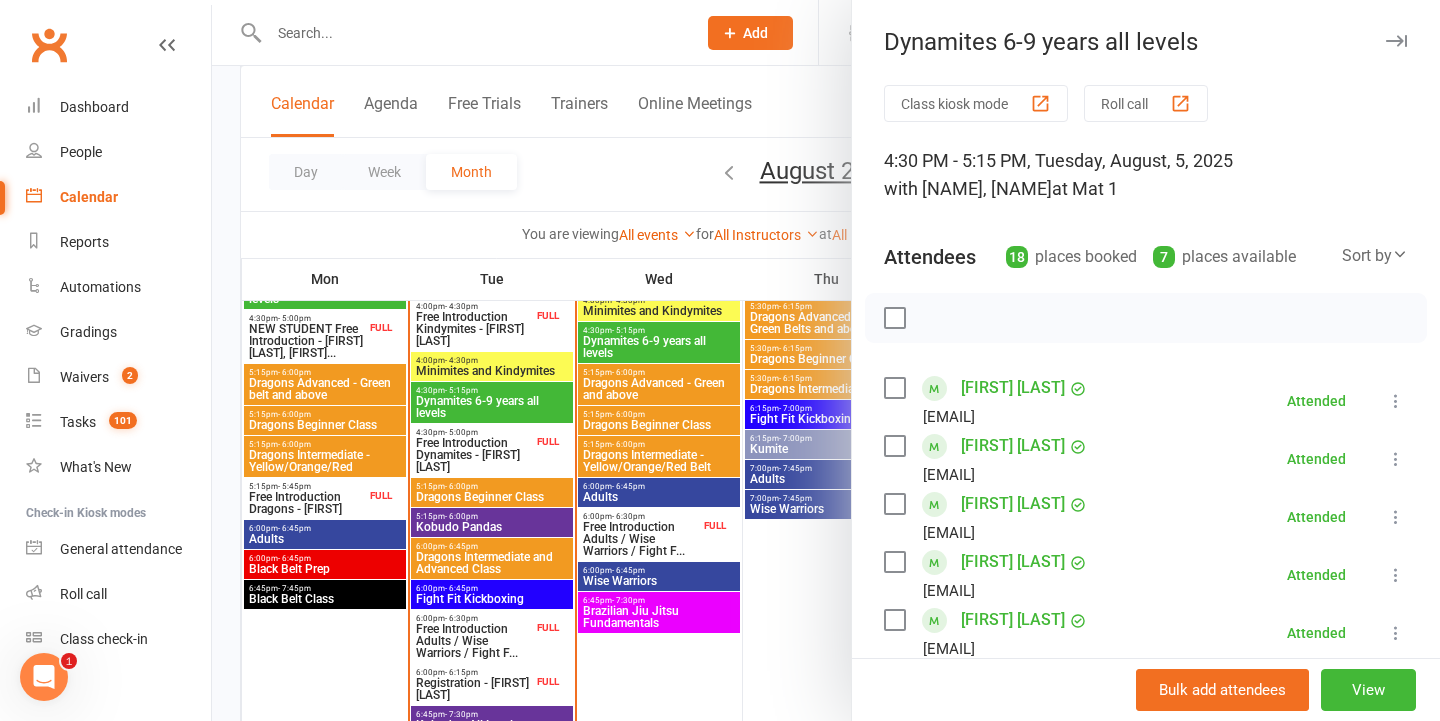 scroll, scrollTop: 0, scrollLeft: 0, axis: both 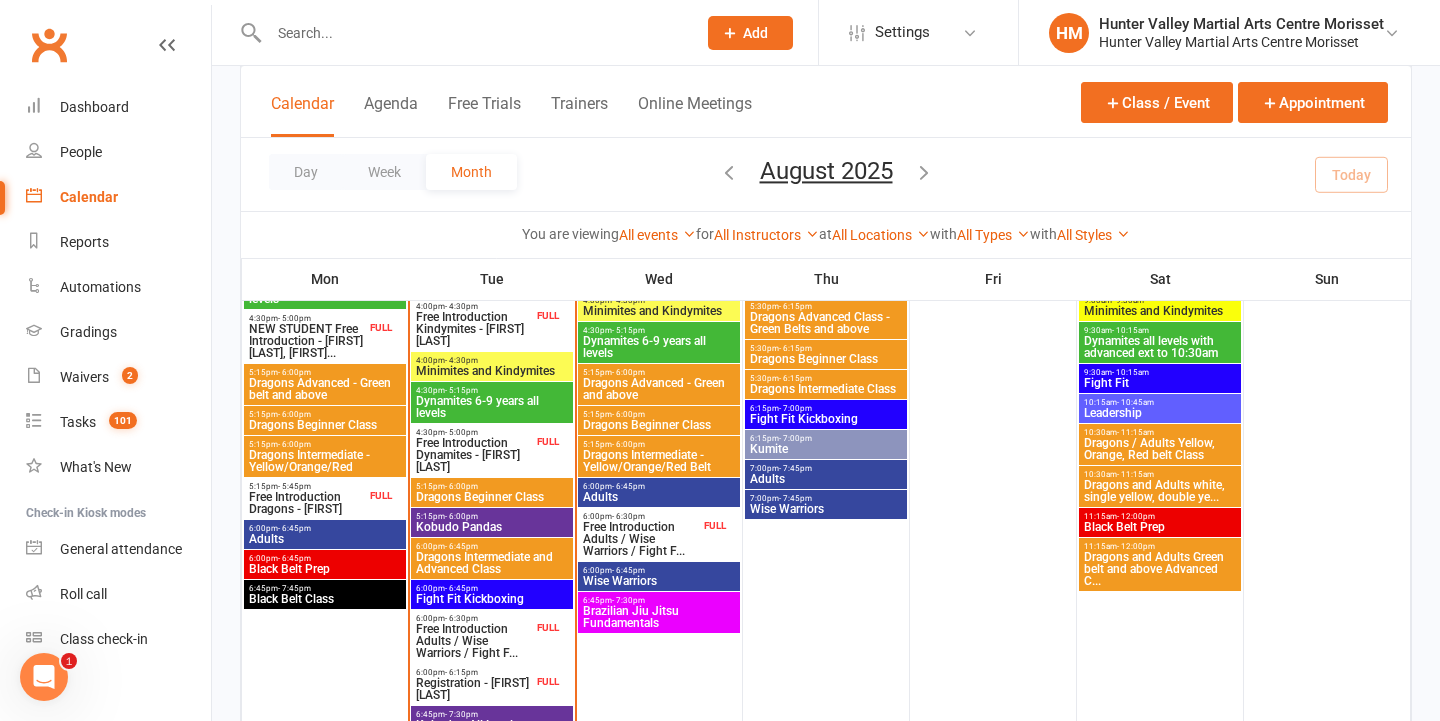 click on "Free Introduction Dynamites - [FIRST] [LAST]" at bounding box center (474, 455) 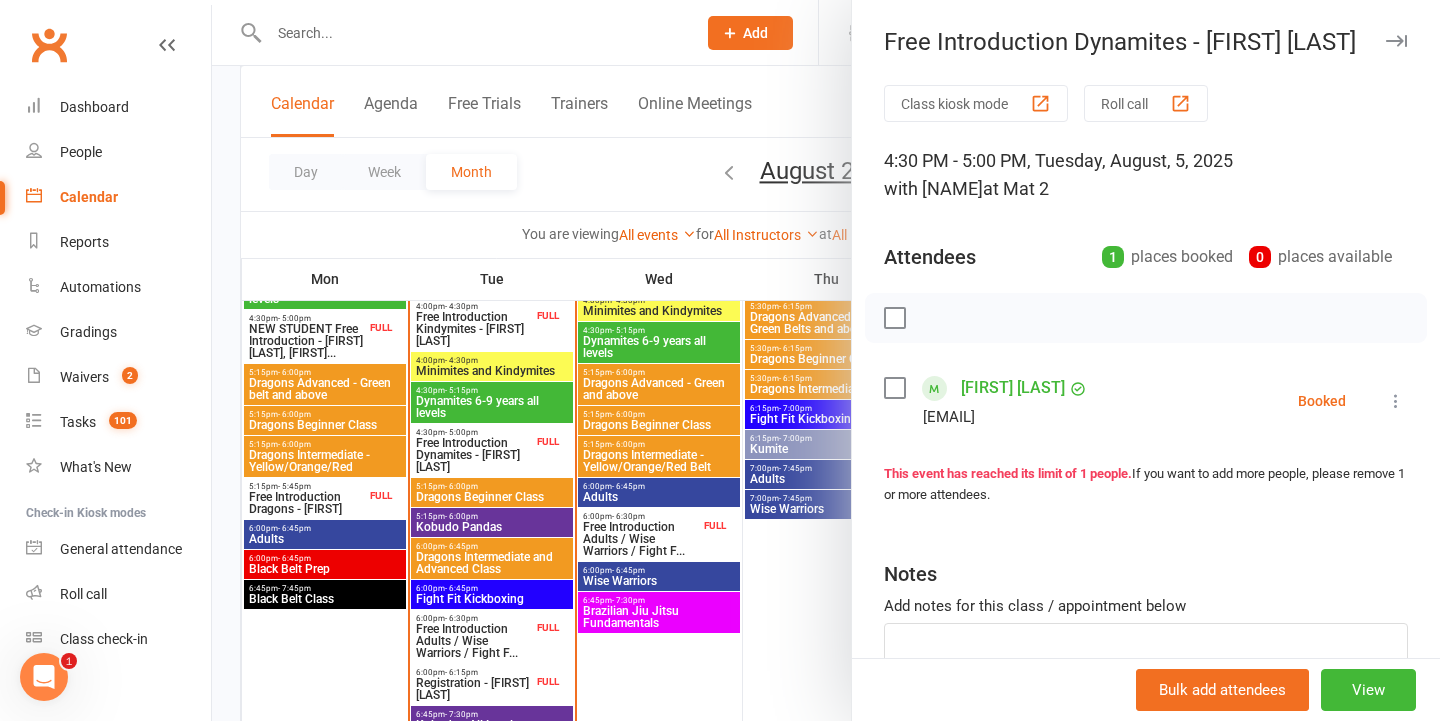 click at bounding box center [1396, 401] 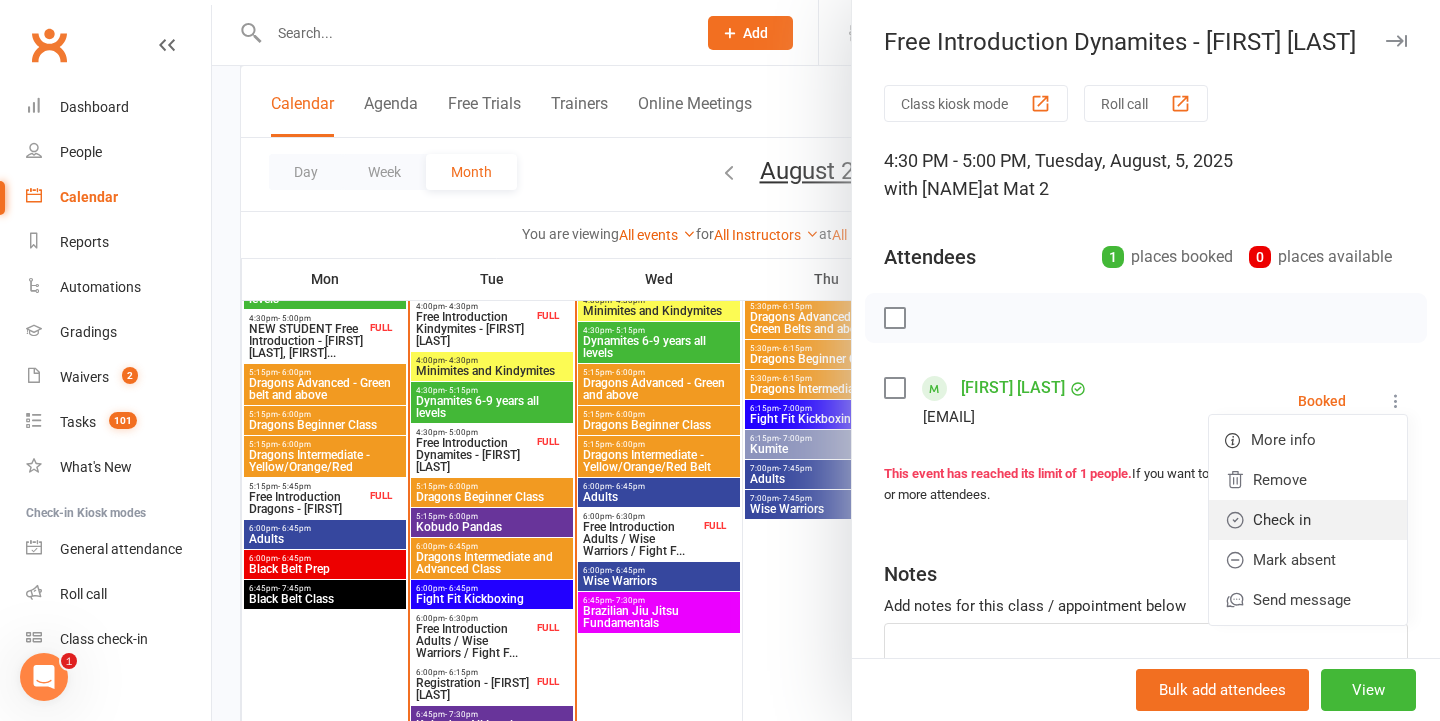 click on "Check in" at bounding box center [1308, 520] 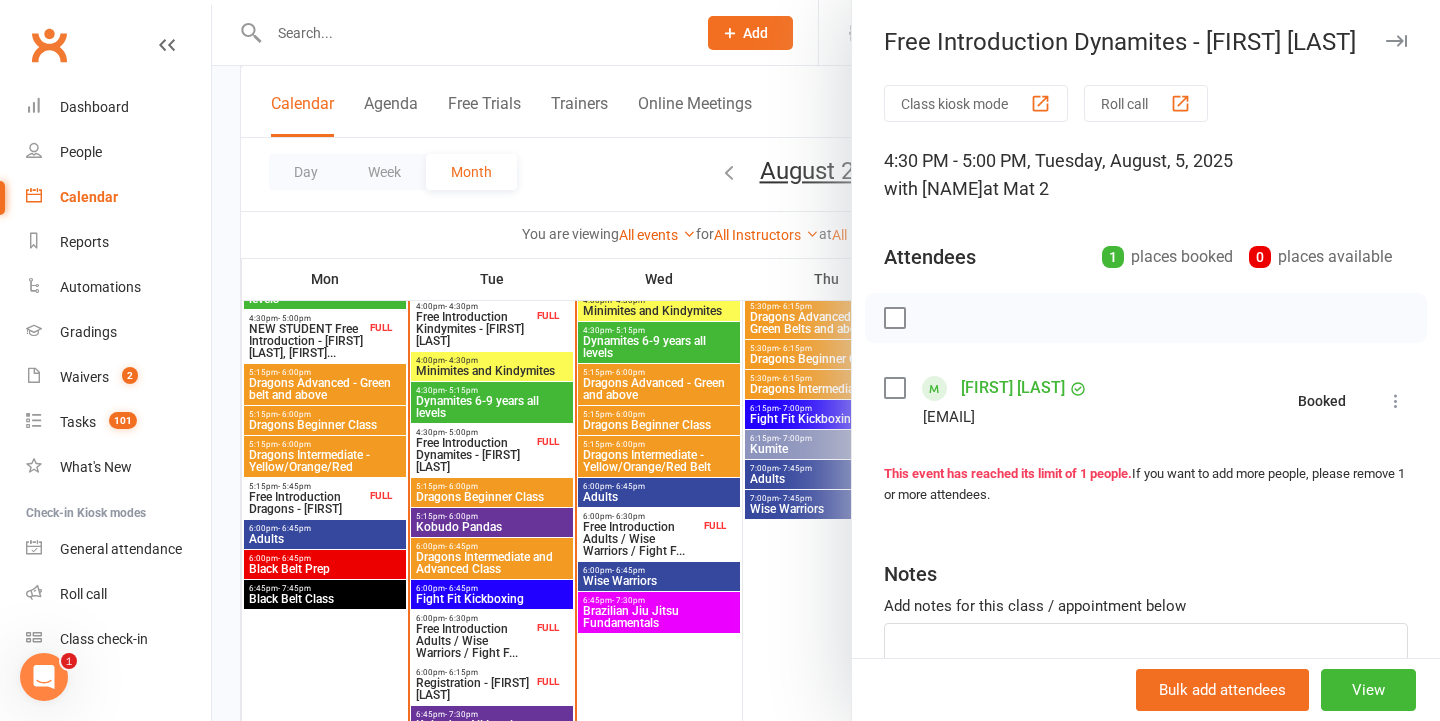 click at bounding box center (826, 360) 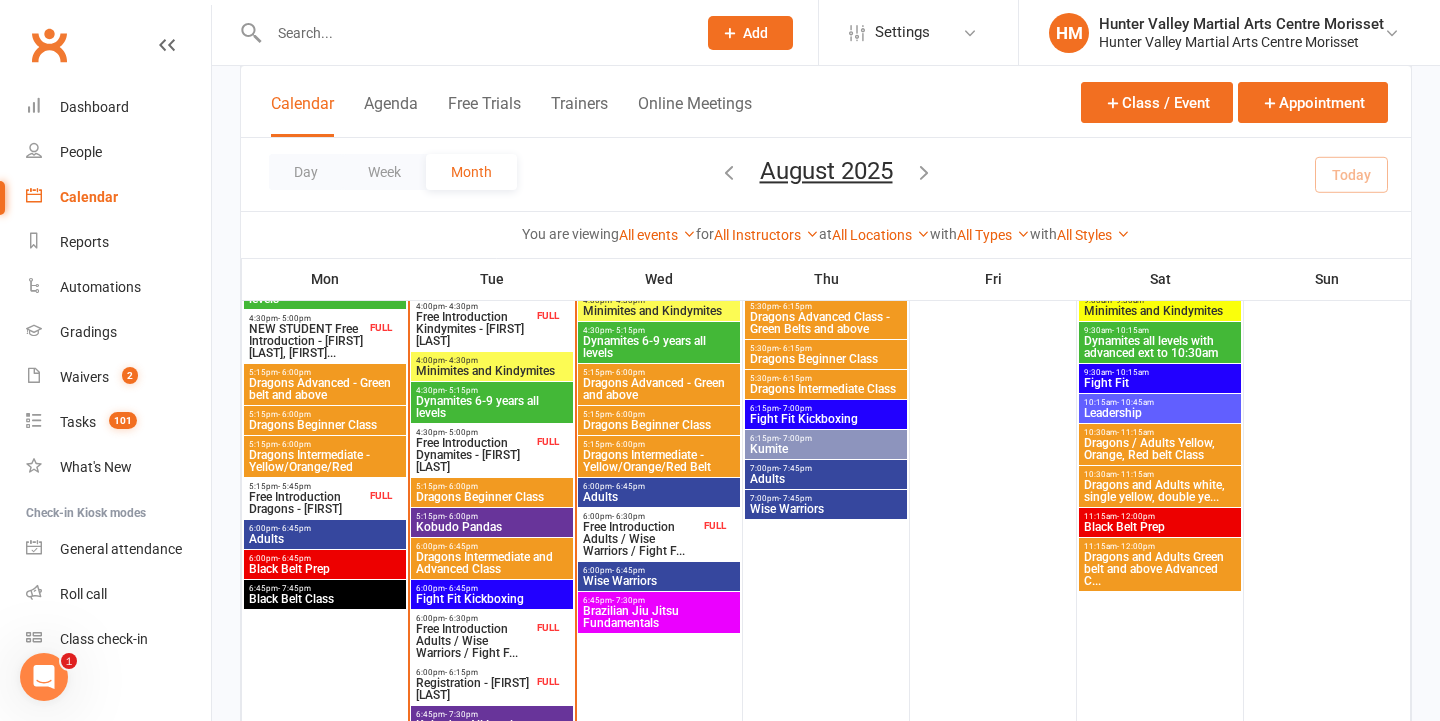 click on "Dynamites 6-9 years all levels" at bounding box center (492, 407) 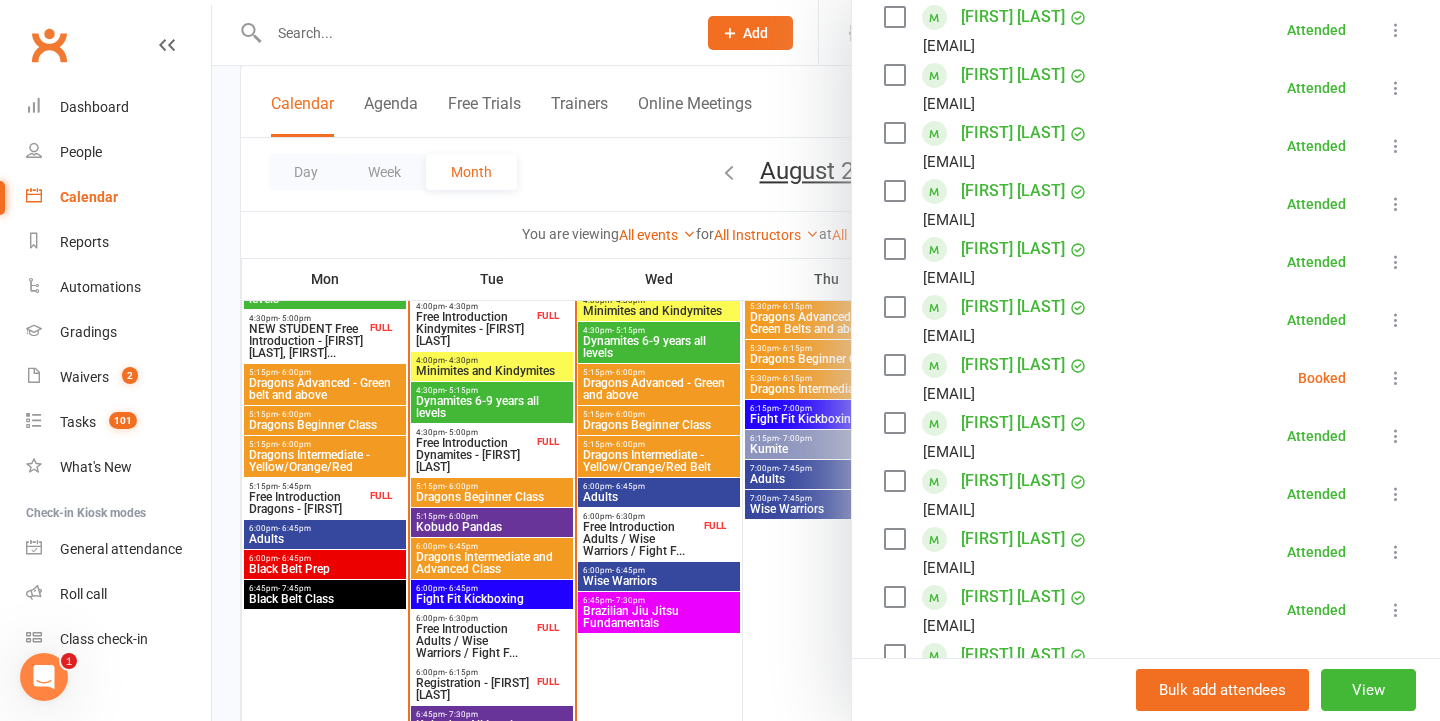scroll, scrollTop: 375, scrollLeft: 0, axis: vertical 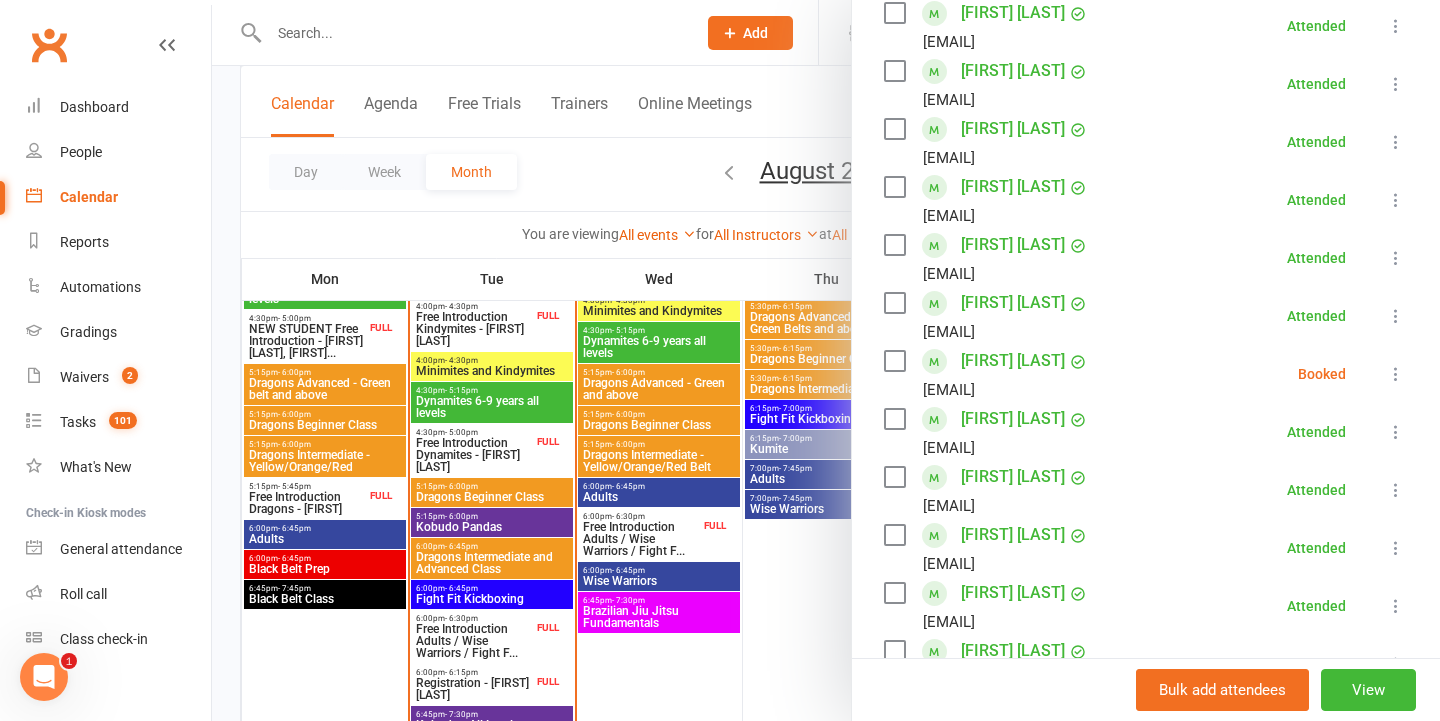click at bounding box center [1396, 374] 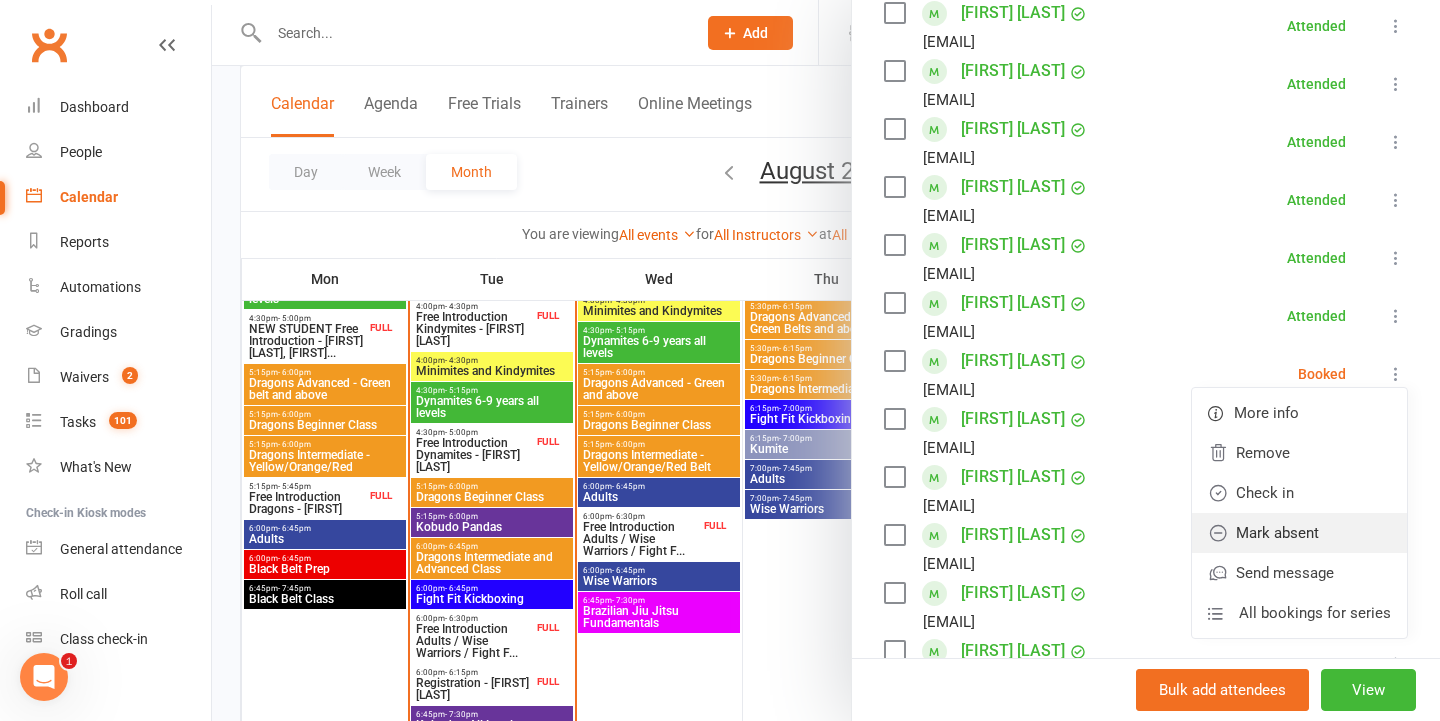 click on "Mark absent" at bounding box center [1299, 533] 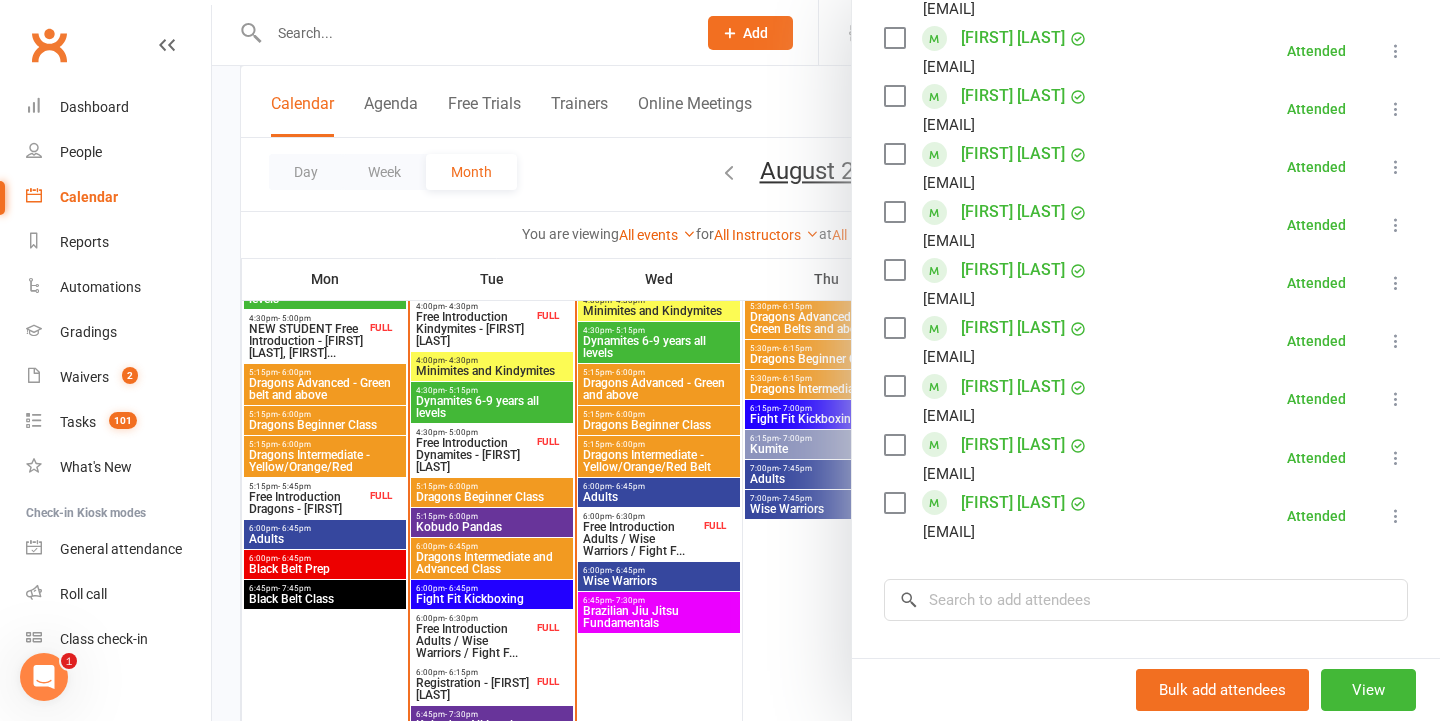 scroll, scrollTop: 900, scrollLeft: 0, axis: vertical 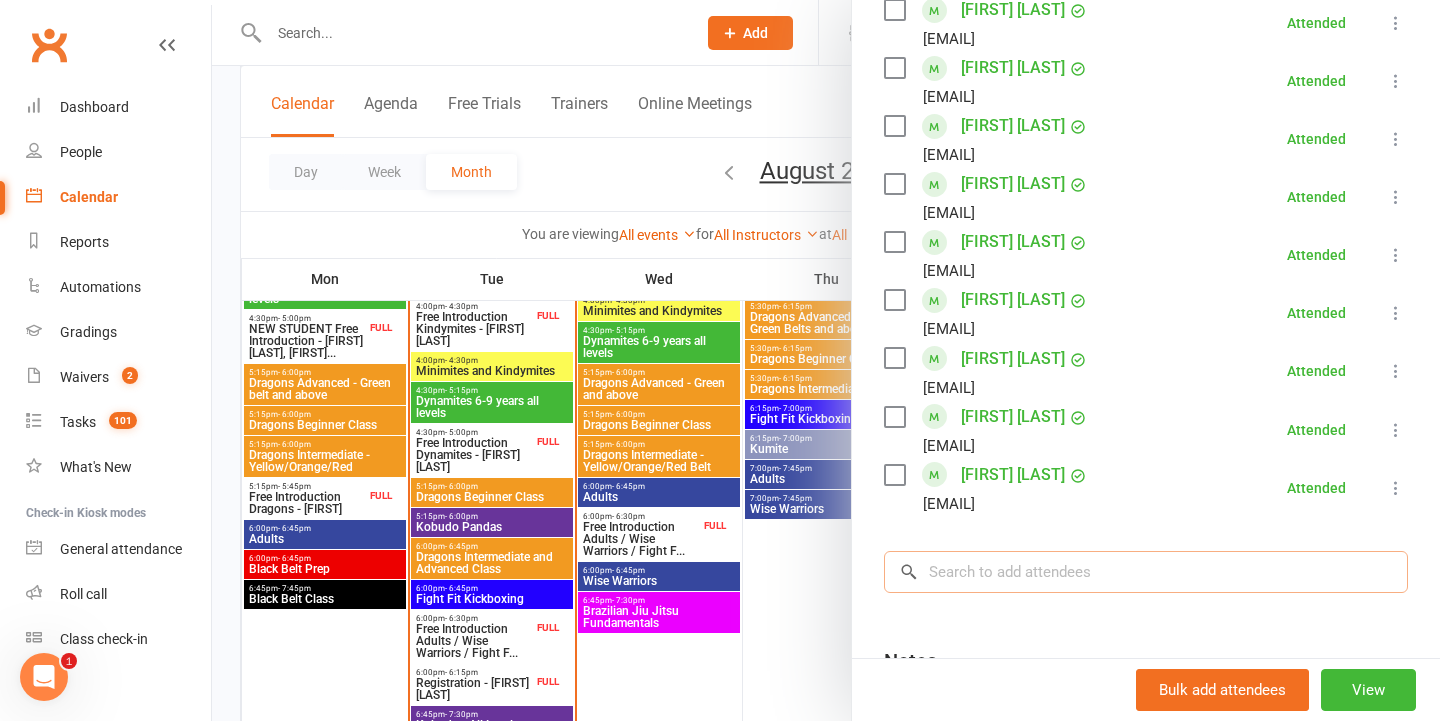 click at bounding box center (1146, 572) 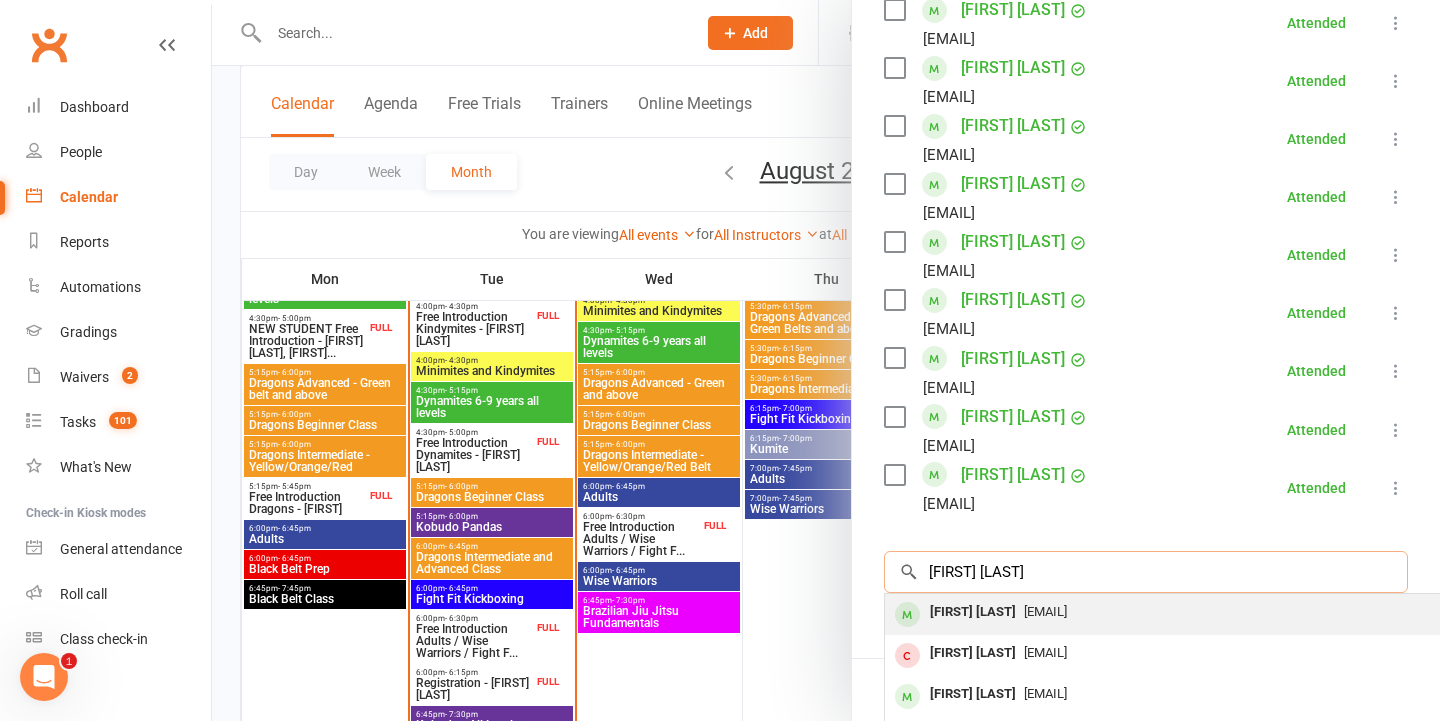 type on "[FIRST] [LAST]" 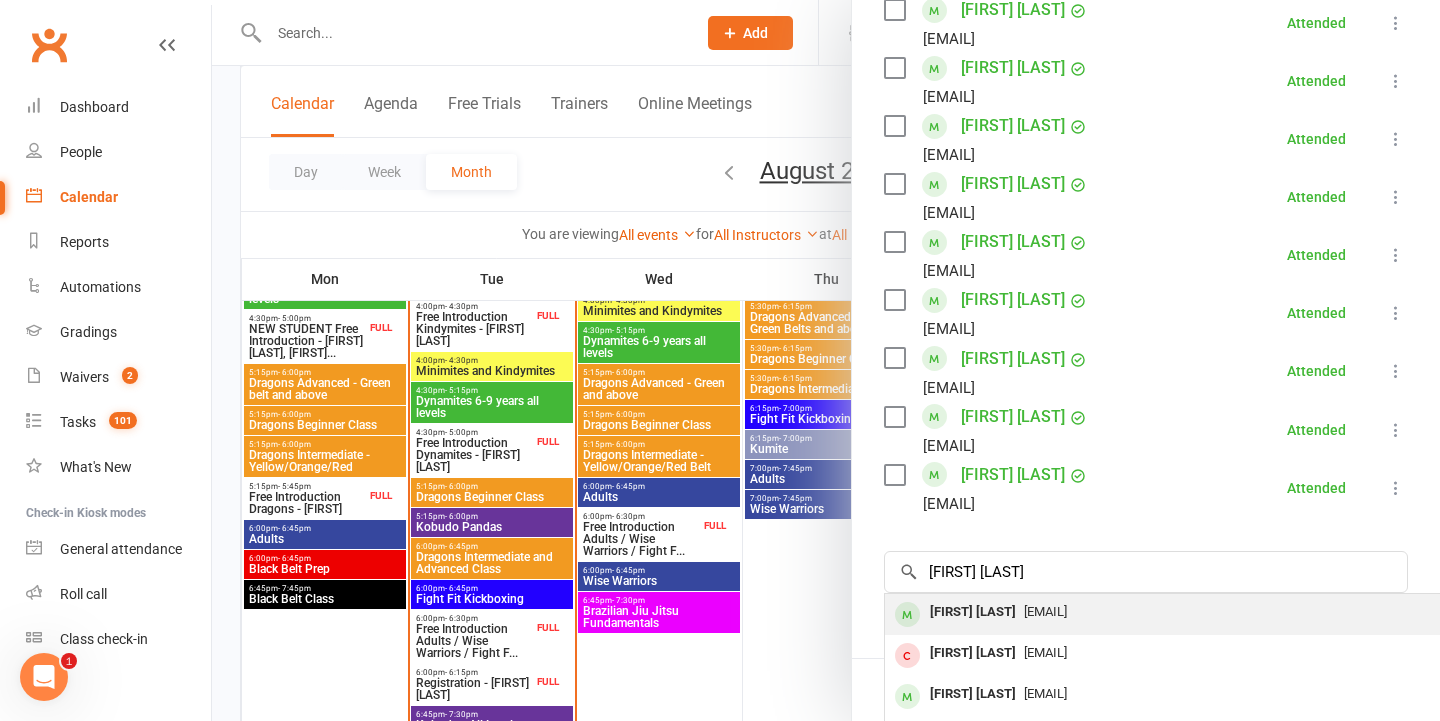 click on "[EMAIL]" at bounding box center (1184, 612) 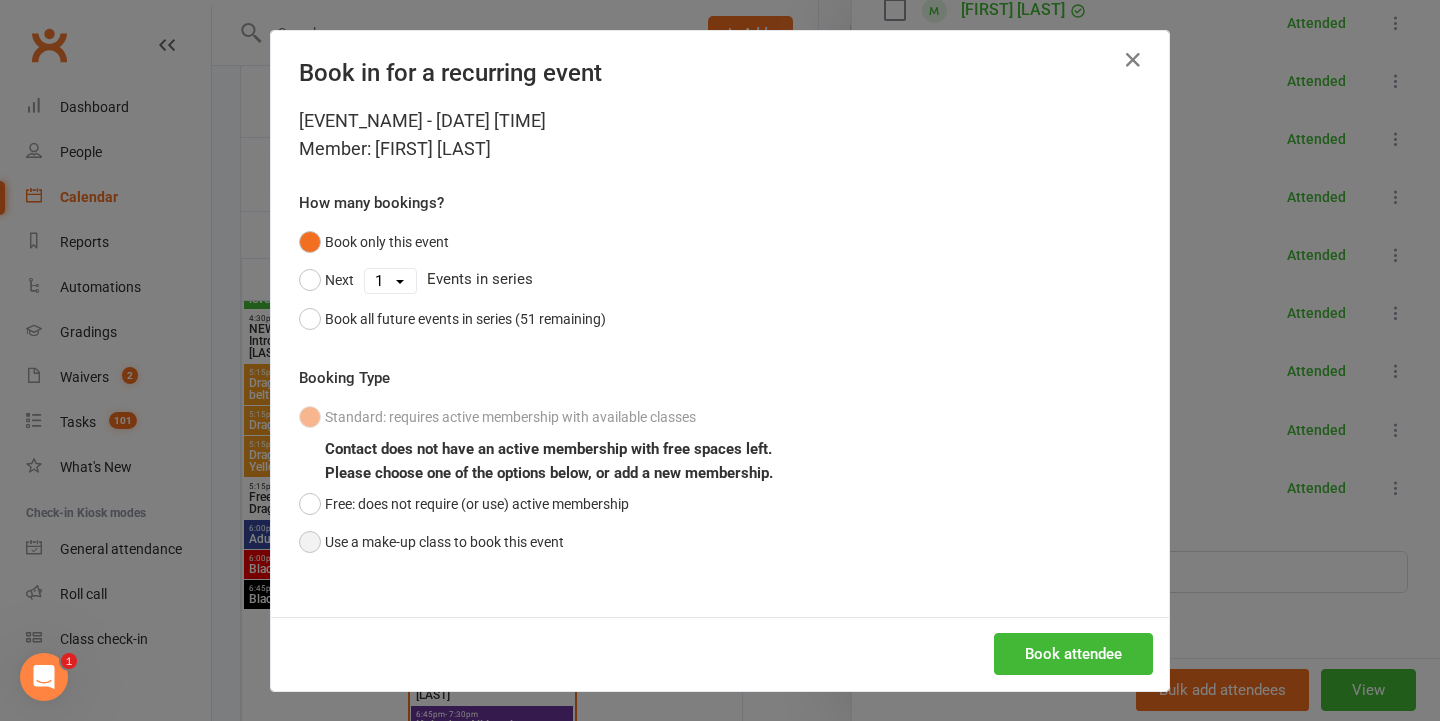 click on "Use a make-up class to book this event" at bounding box center (431, 542) 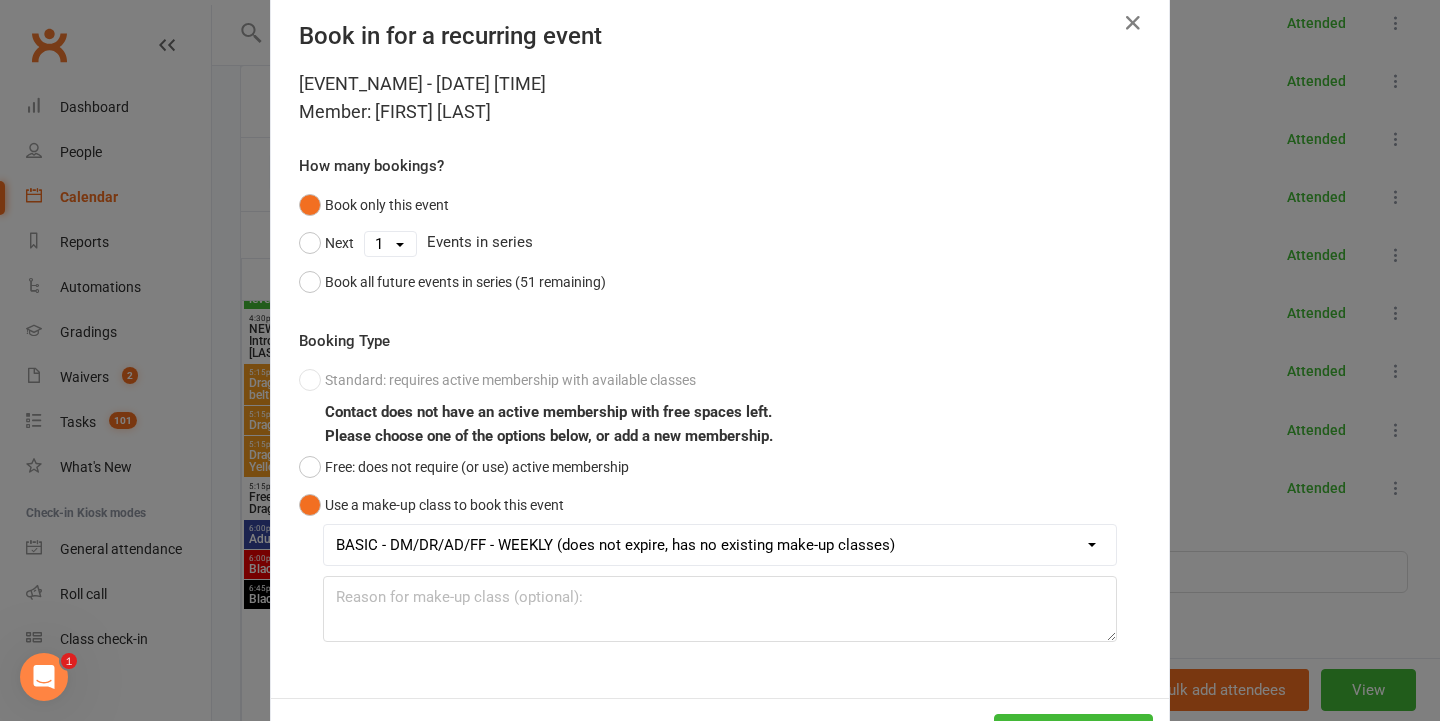 scroll, scrollTop: 95, scrollLeft: 0, axis: vertical 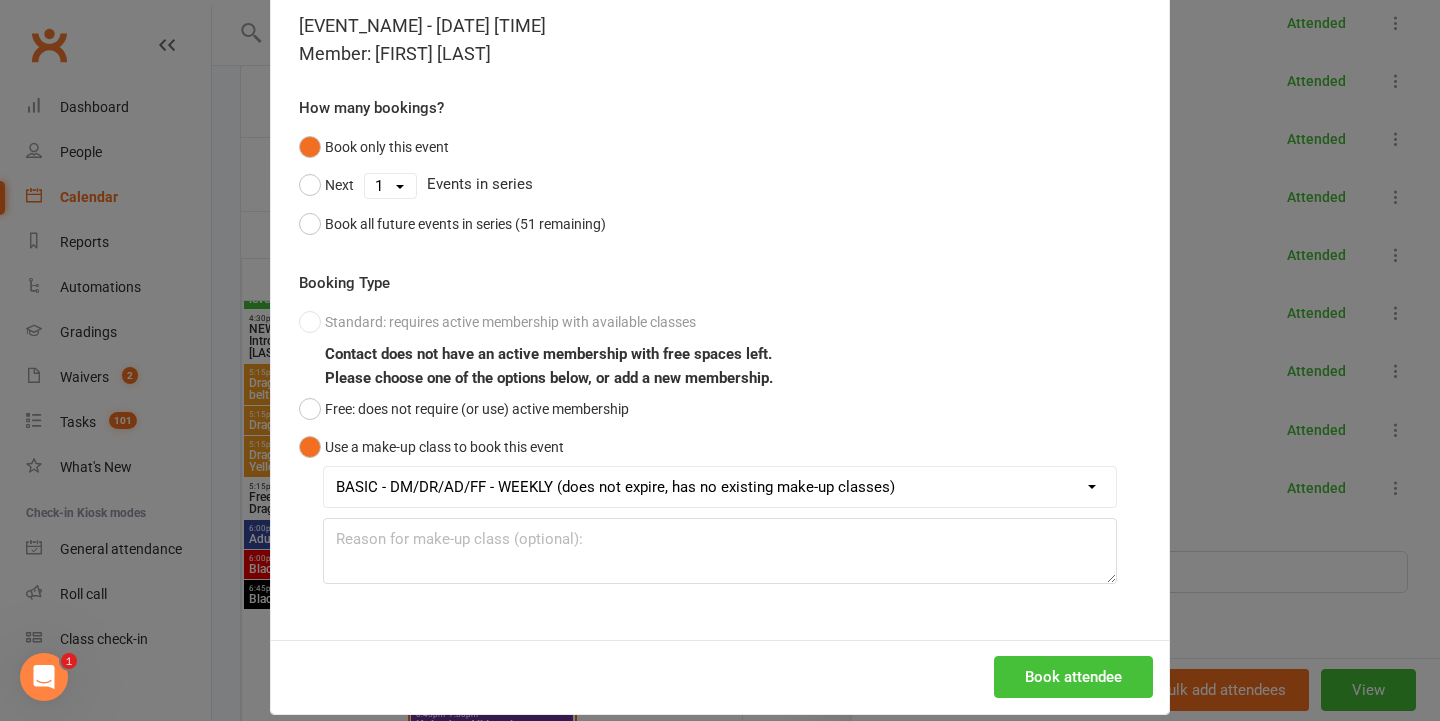 click on "Book attendee" at bounding box center (1073, 677) 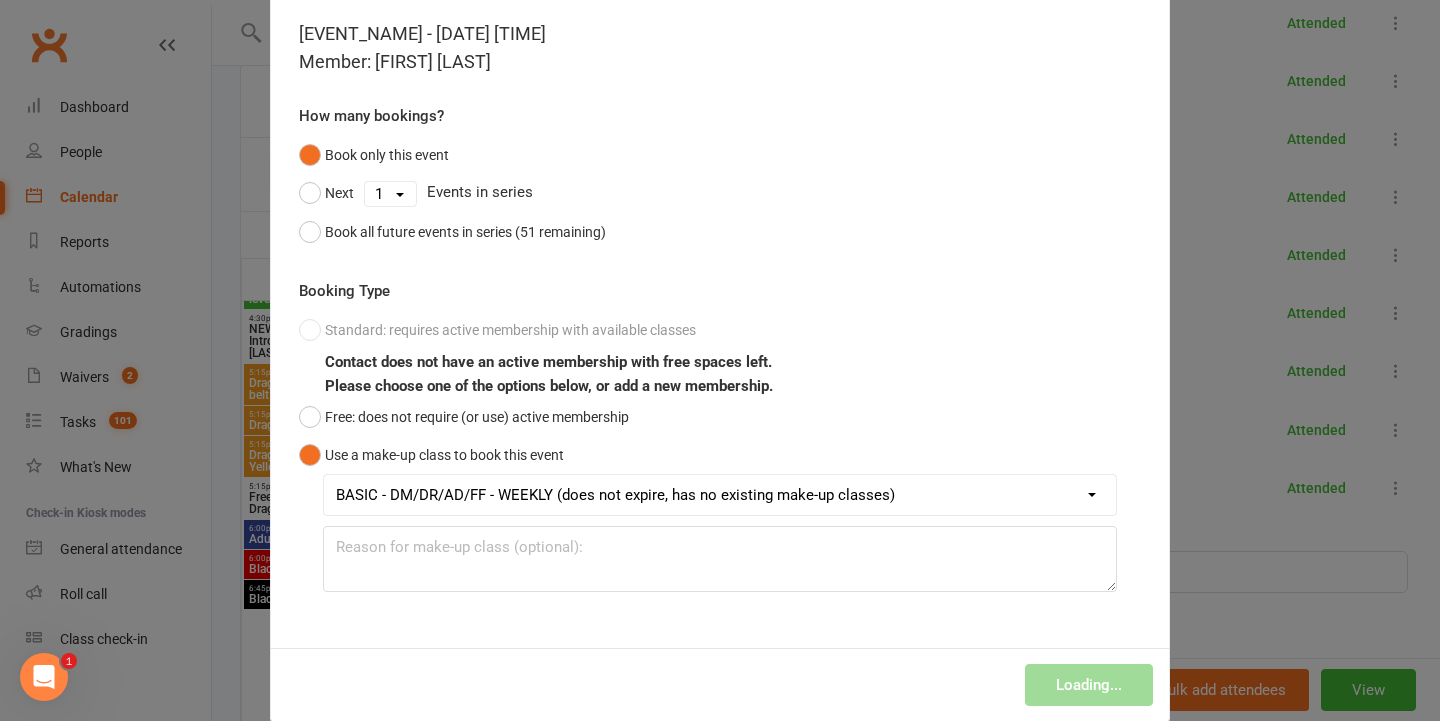 scroll, scrollTop: 86, scrollLeft: 0, axis: vertical 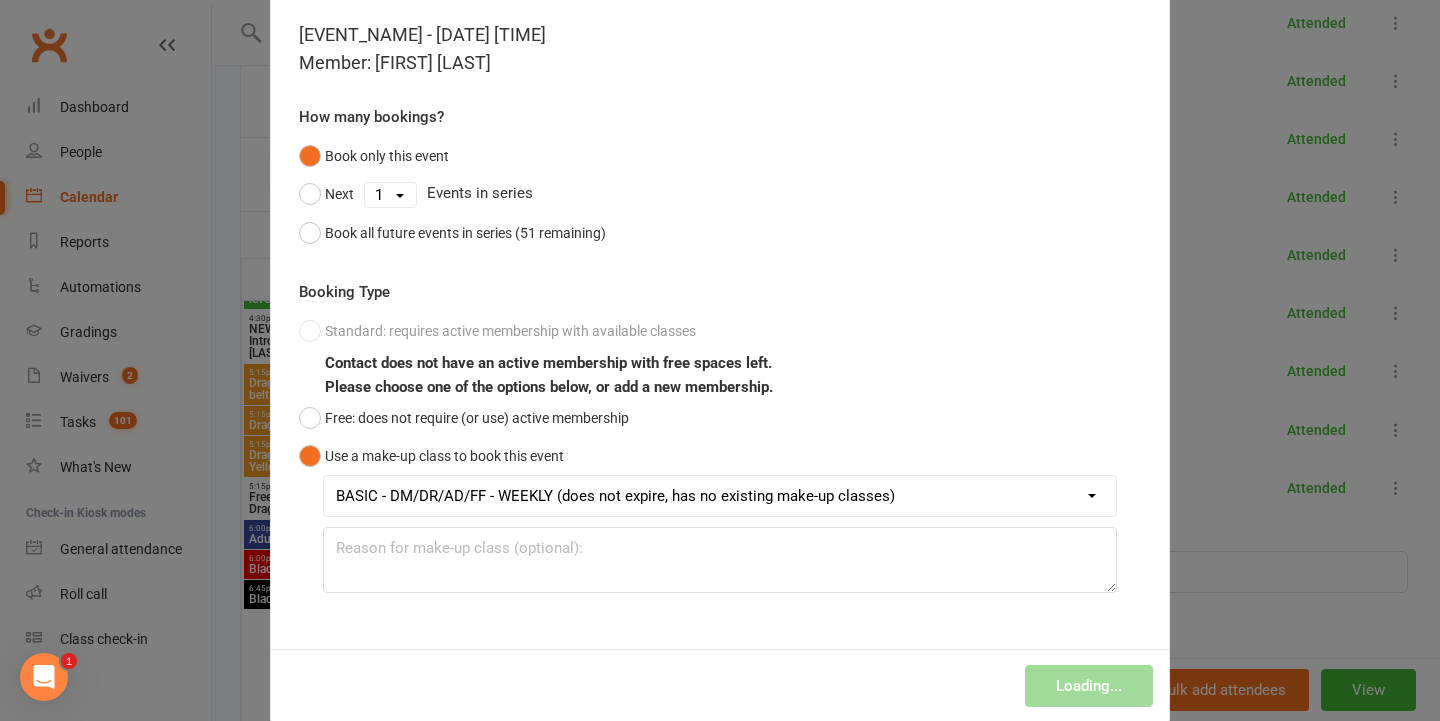 click on "Book in for a recurring event Dynamites 6-9 years all levels - Aug 5, 2025 4:30pm Member: [FIRST] [LAST] How many bookings? Book only this event Next 1 2 3 4 5 6 7 8 9 10 11 12 13 14 15 16 17 18 19 20 21 22 23 24 25 26 27 28 29 30 31 32 33 34 35 36 37 38 39 40 41 42 43 44 45 46 47 48 49 50 51 Events in series Book all future events in series (51 remaining) Booking Type Standard: requires active membership with available classes Contact does not have an active membership with free spaces left. Please choose one of the options below, or add a new membership. Free: does not require (or use) active membership Use a make-up class to book this event BASIC - DM/DR/AD/FF - WEEKLY (does not expire, has no existing make-up classes) Loading..." at bounding box center [720, 360] 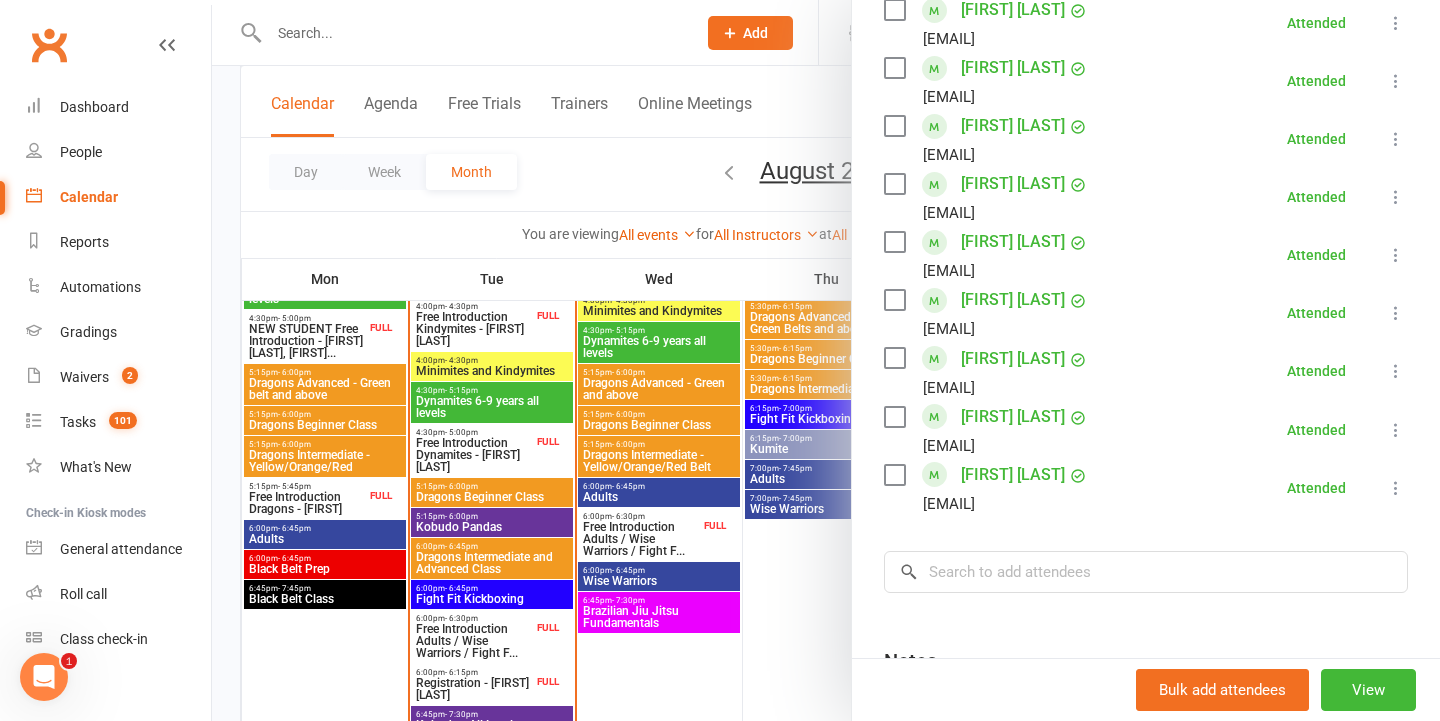 click at bounding box center [826, 360] 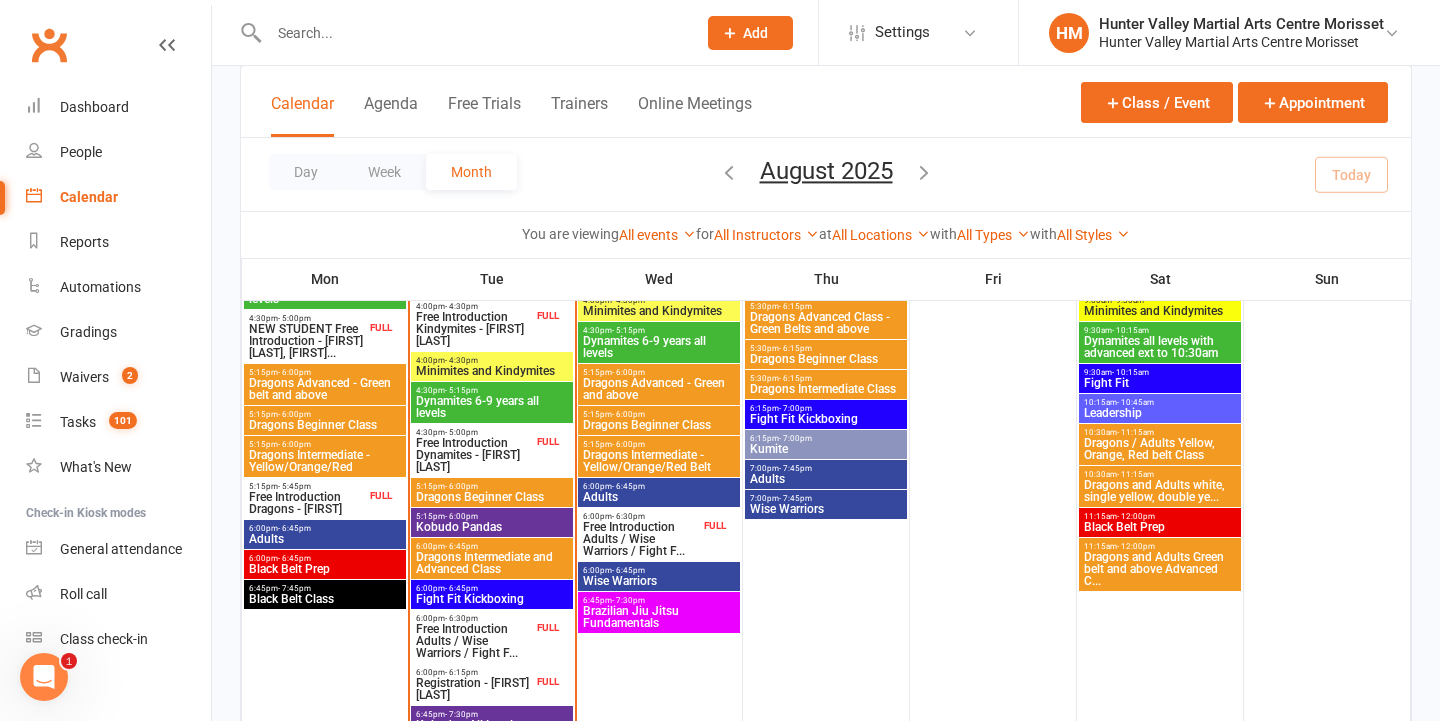 click on "Dragons Beginner Class" at bounding box center [492, 497] 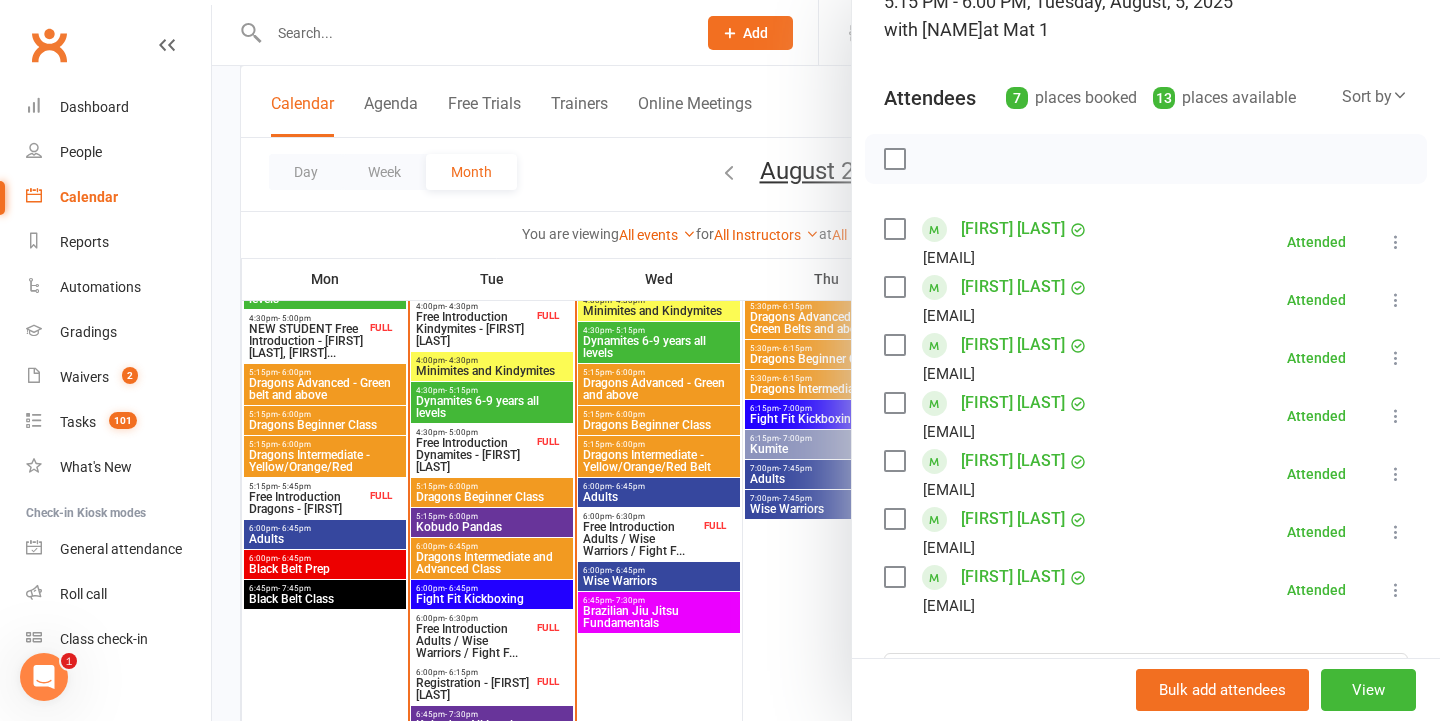 scroll, scrollTop: 160, scrollLeft: 0, axis: vertical 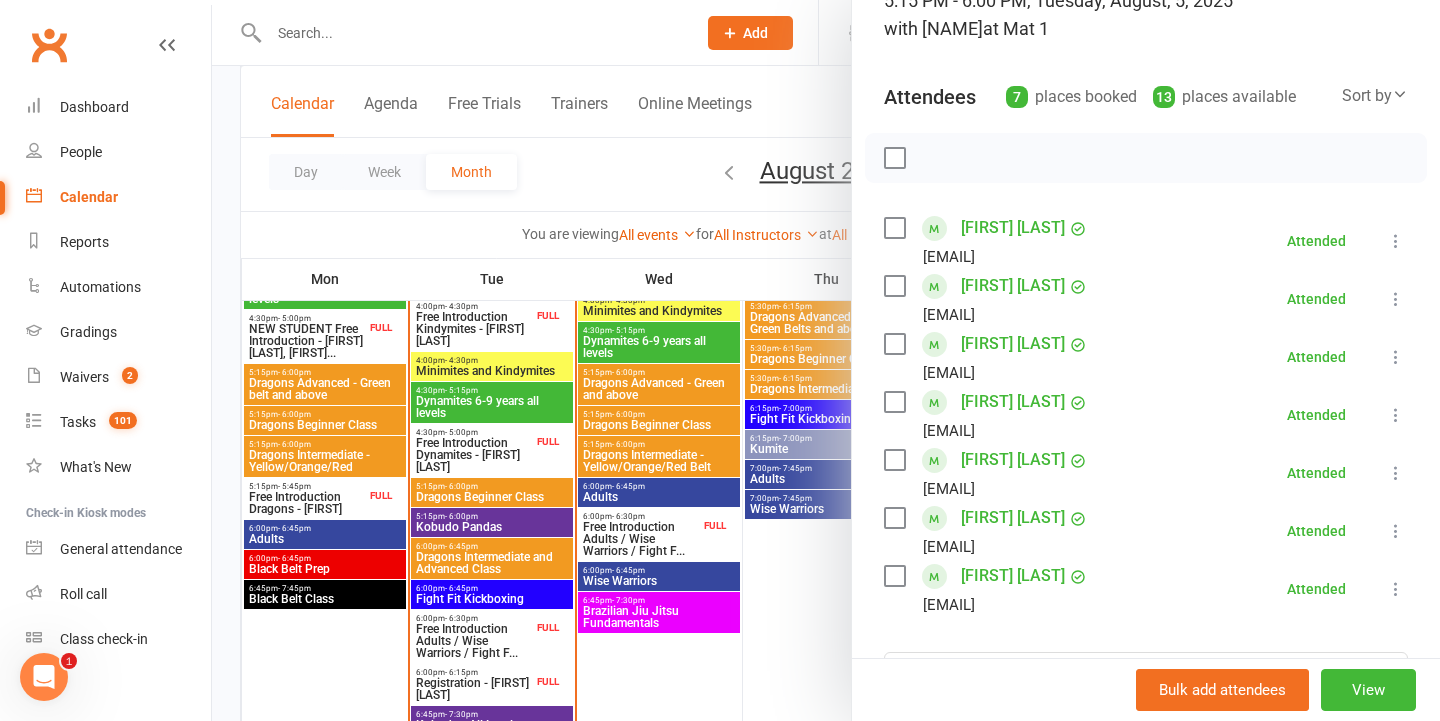 click at bounding box center [826, 360] 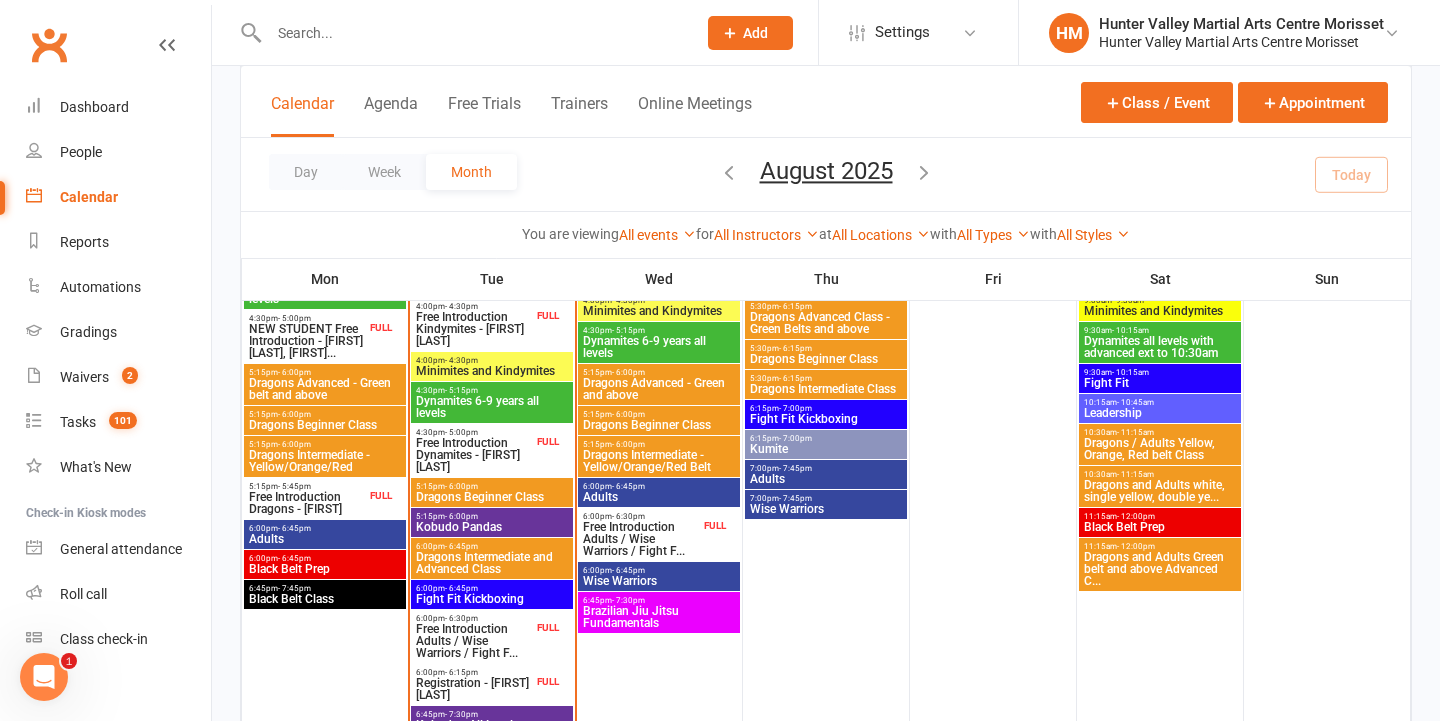 click on "Kobudo Pandas" at bounding box center [492, 527] 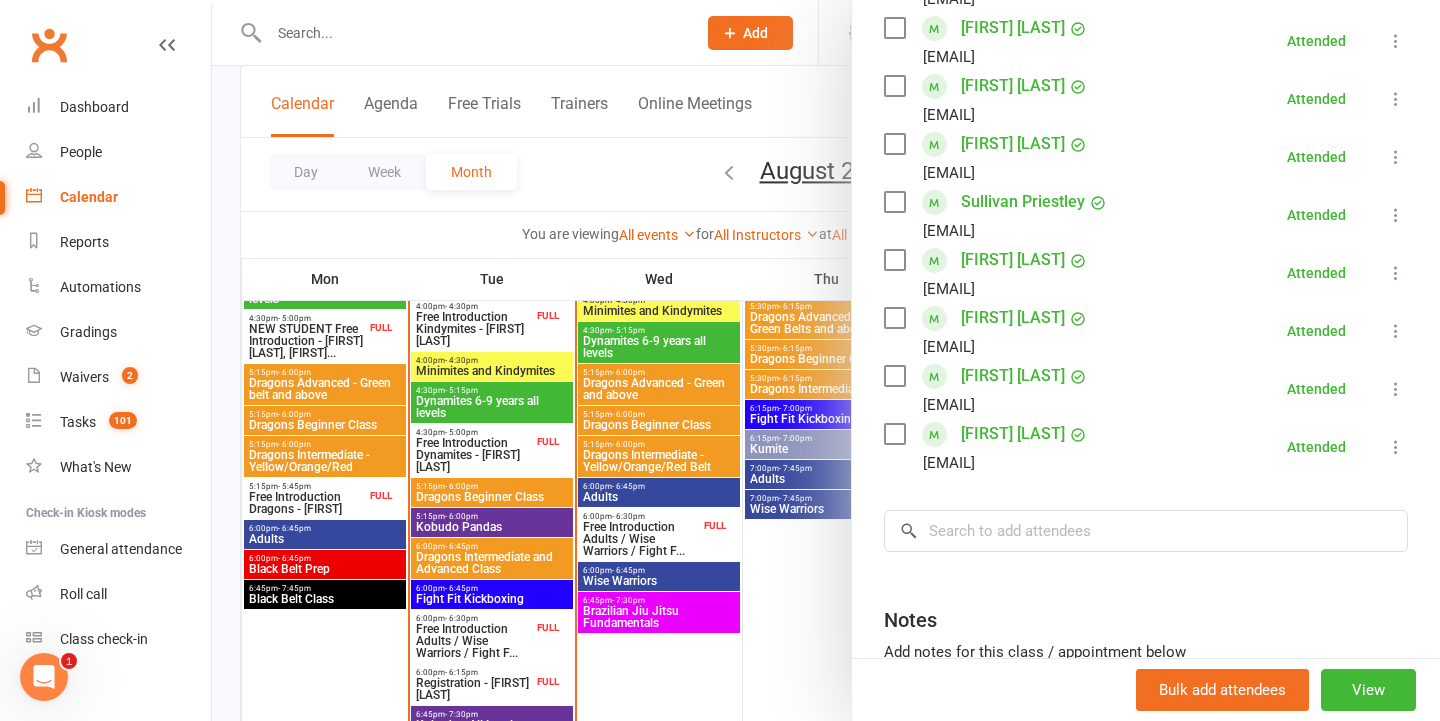 scroll, scrollTop: 438, scrollLeft: 0, axis: vertical 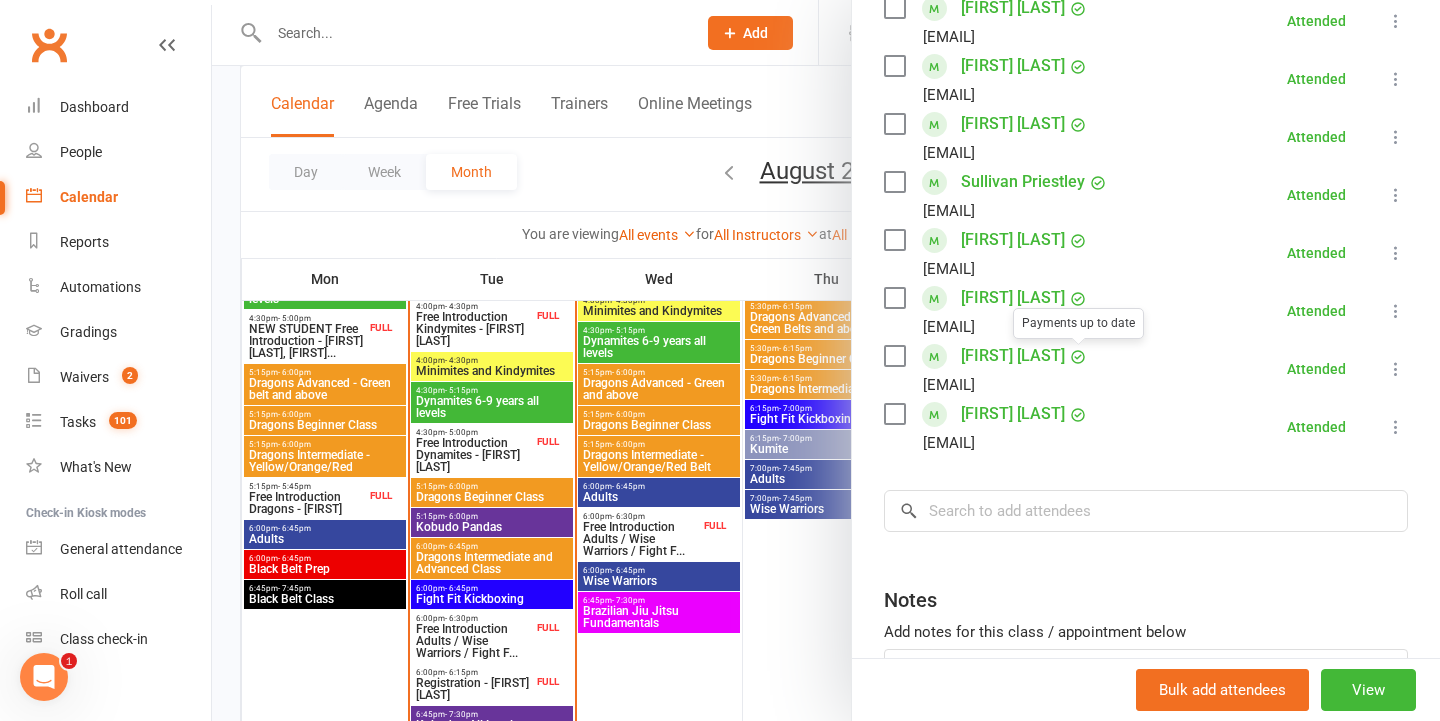 click at bounding box center (826, 360) 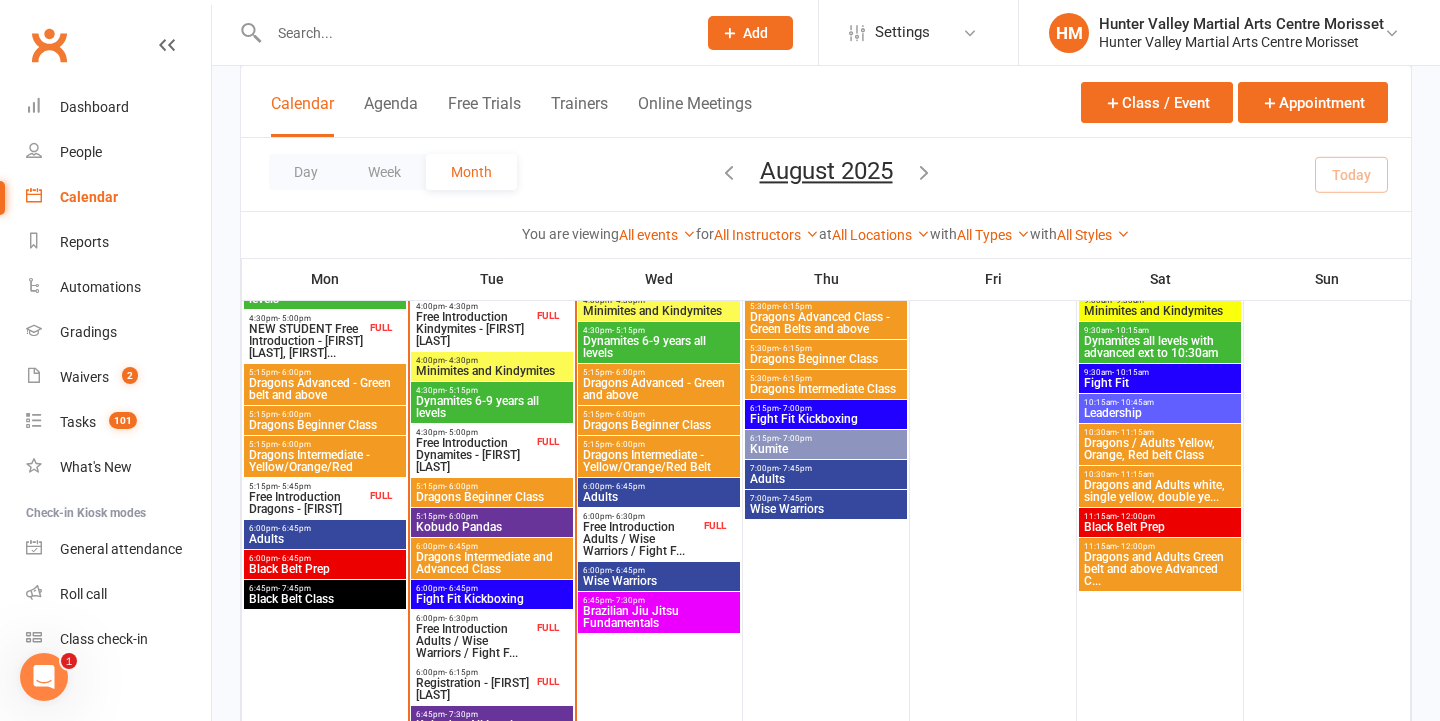click on "Dragons Intermediate and Advanced Class" at bounding box center [492, 563] 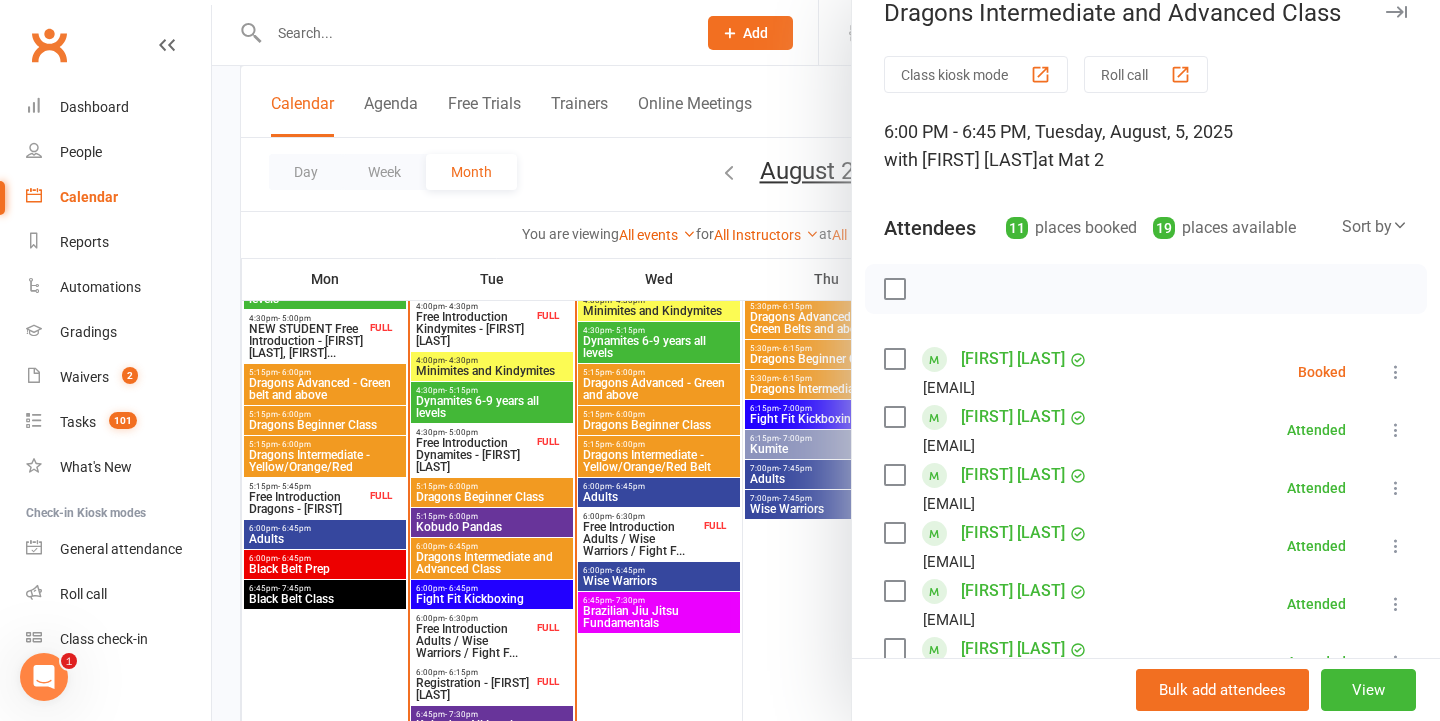 scroll, scrollTop: 30, scrollLeft: 0, axis: vertical 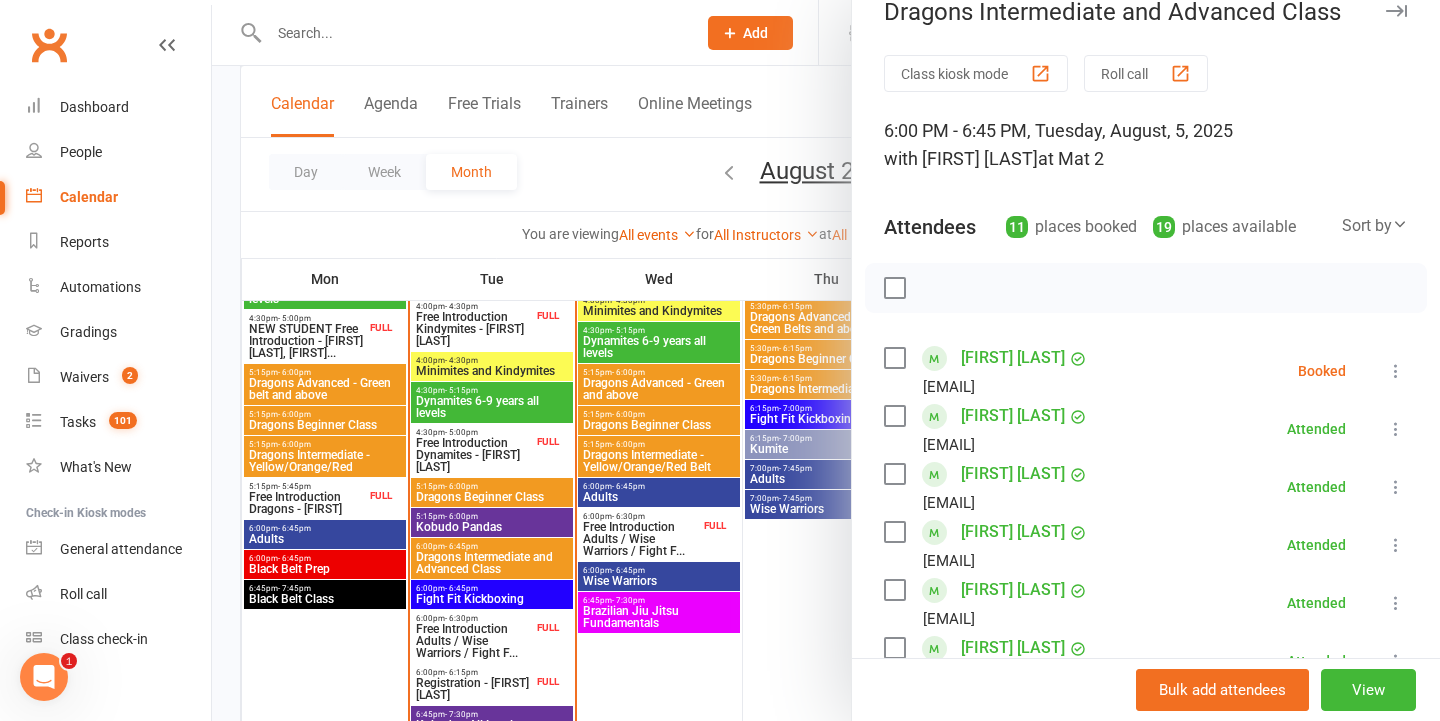click at bounding box center [1396, 371] 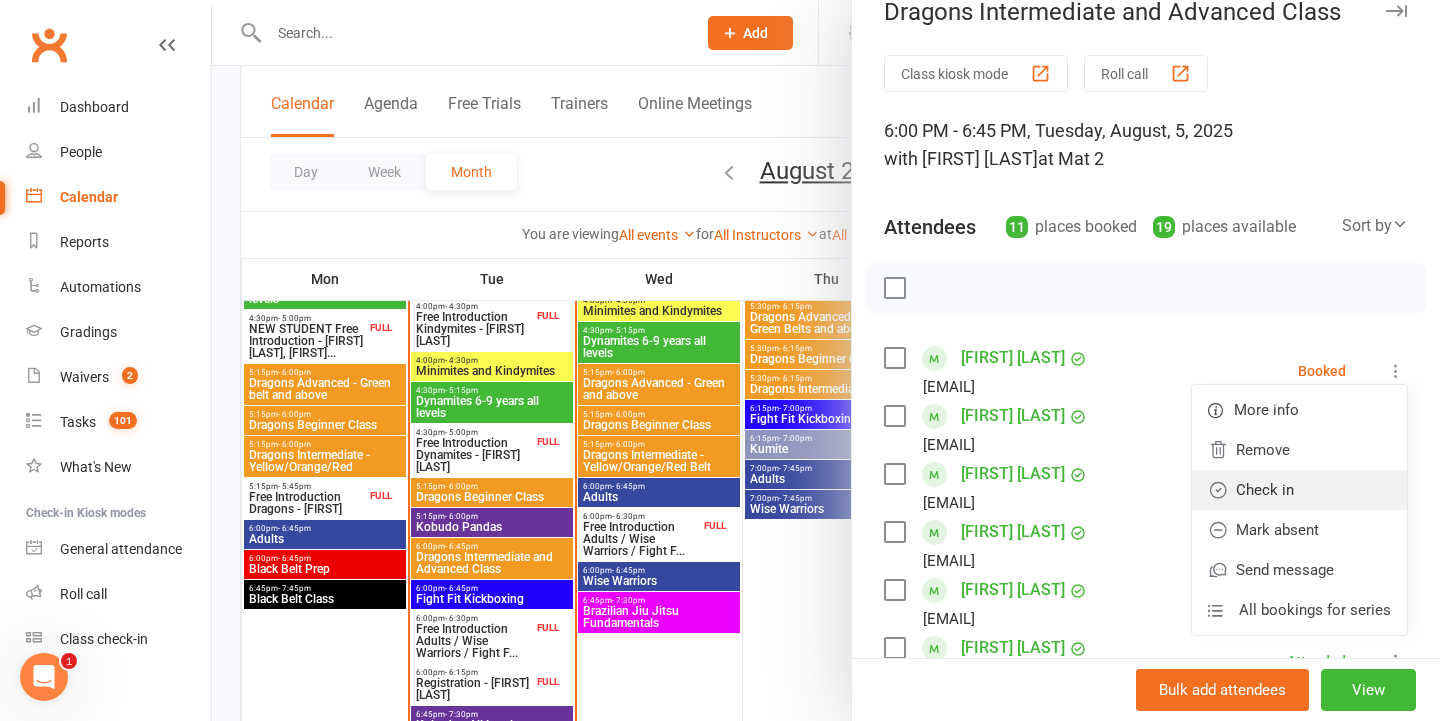 click on "Check in" at bounding box center [1299, 490] 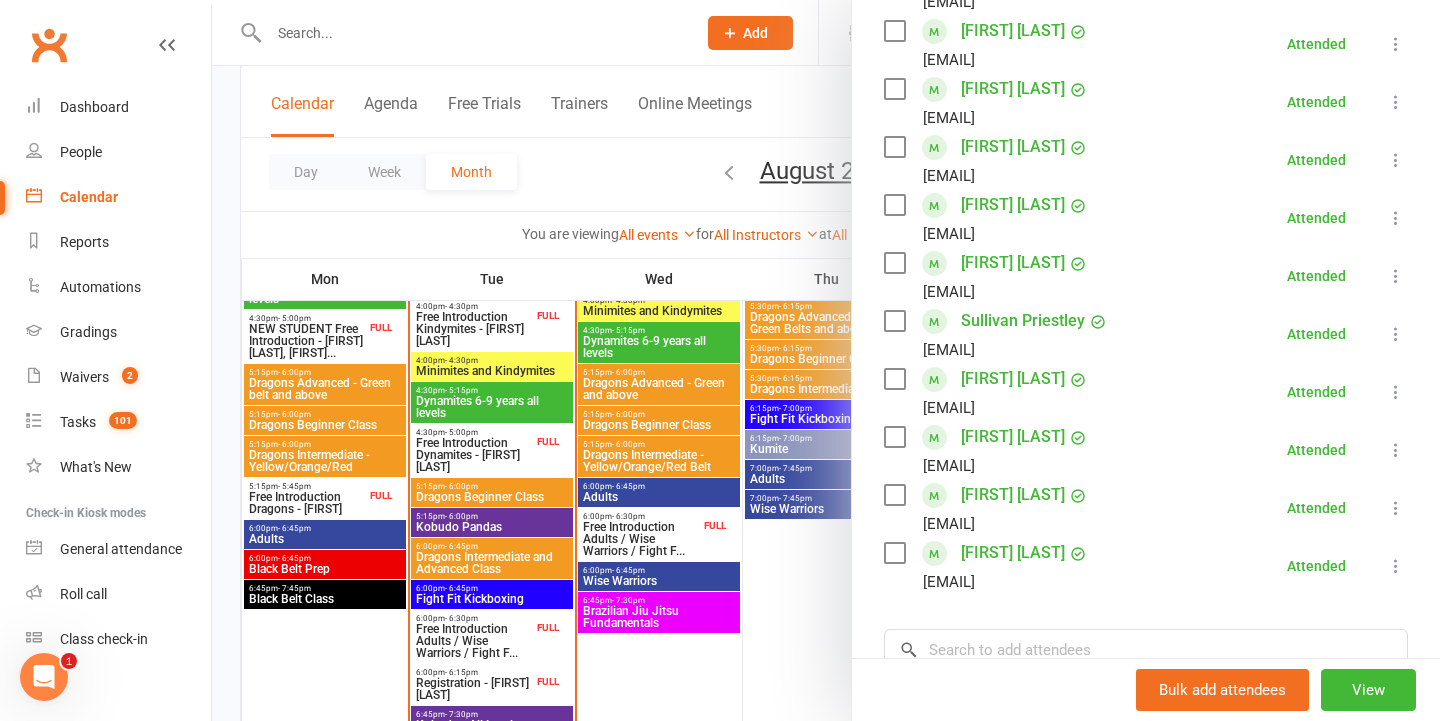 scroll, scrollTop: 421, scrollLeft: 0, axis: vertical 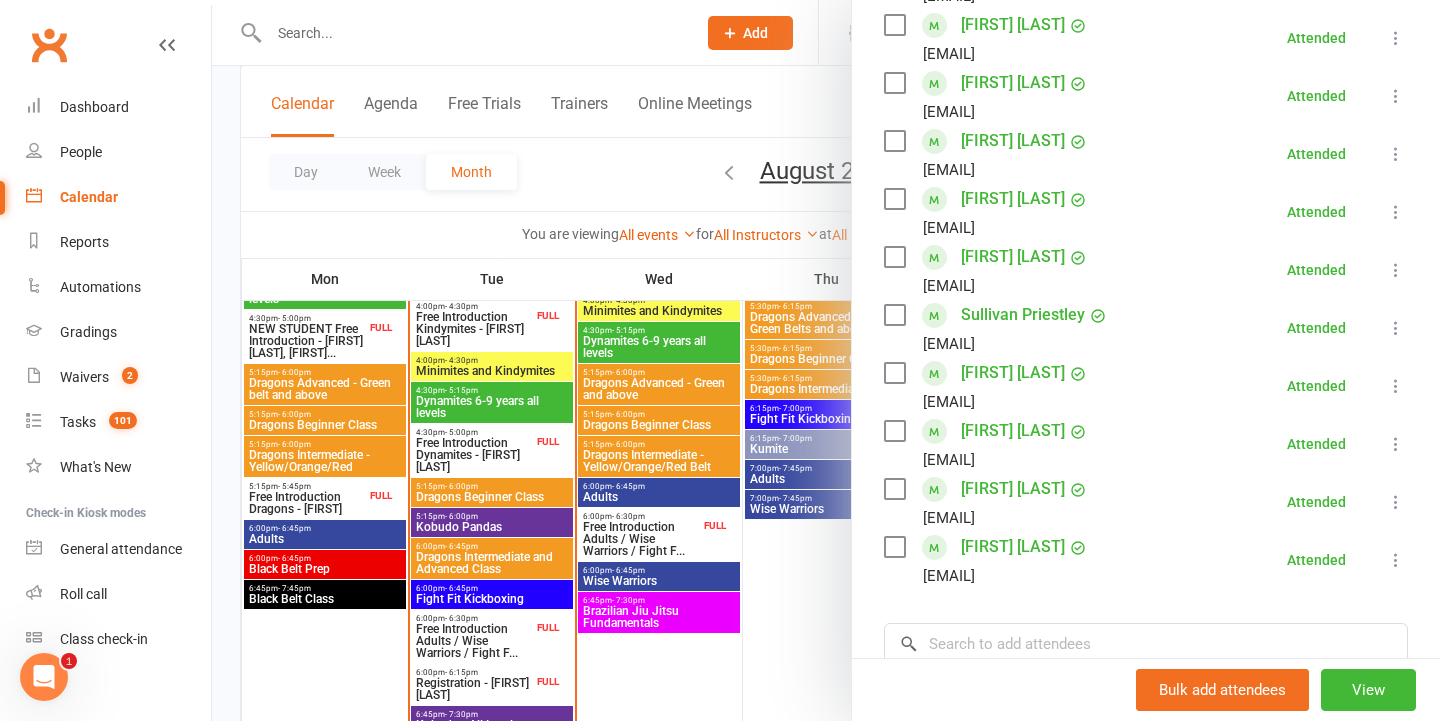 click at bounding box center (826, 360) 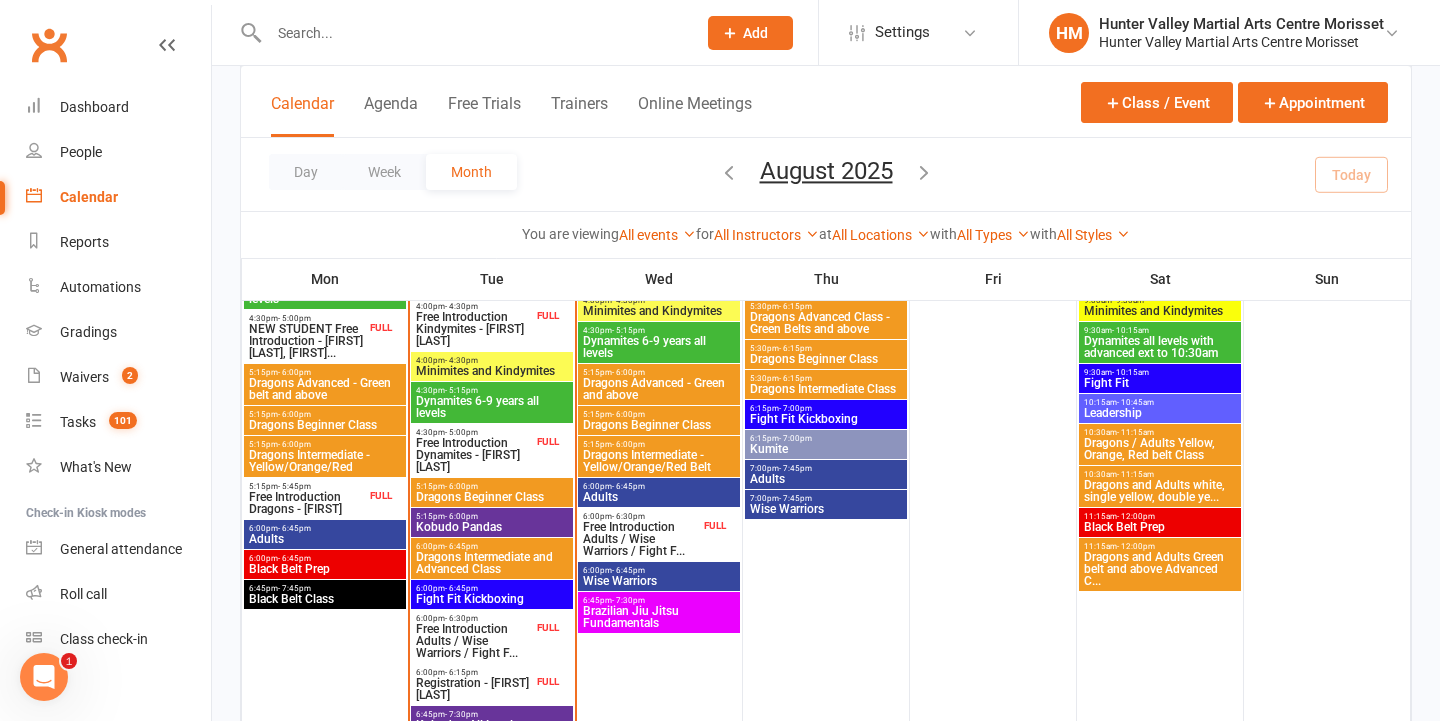 click on "Fight Fit Kickboxing" at bounding box center (492, 599) 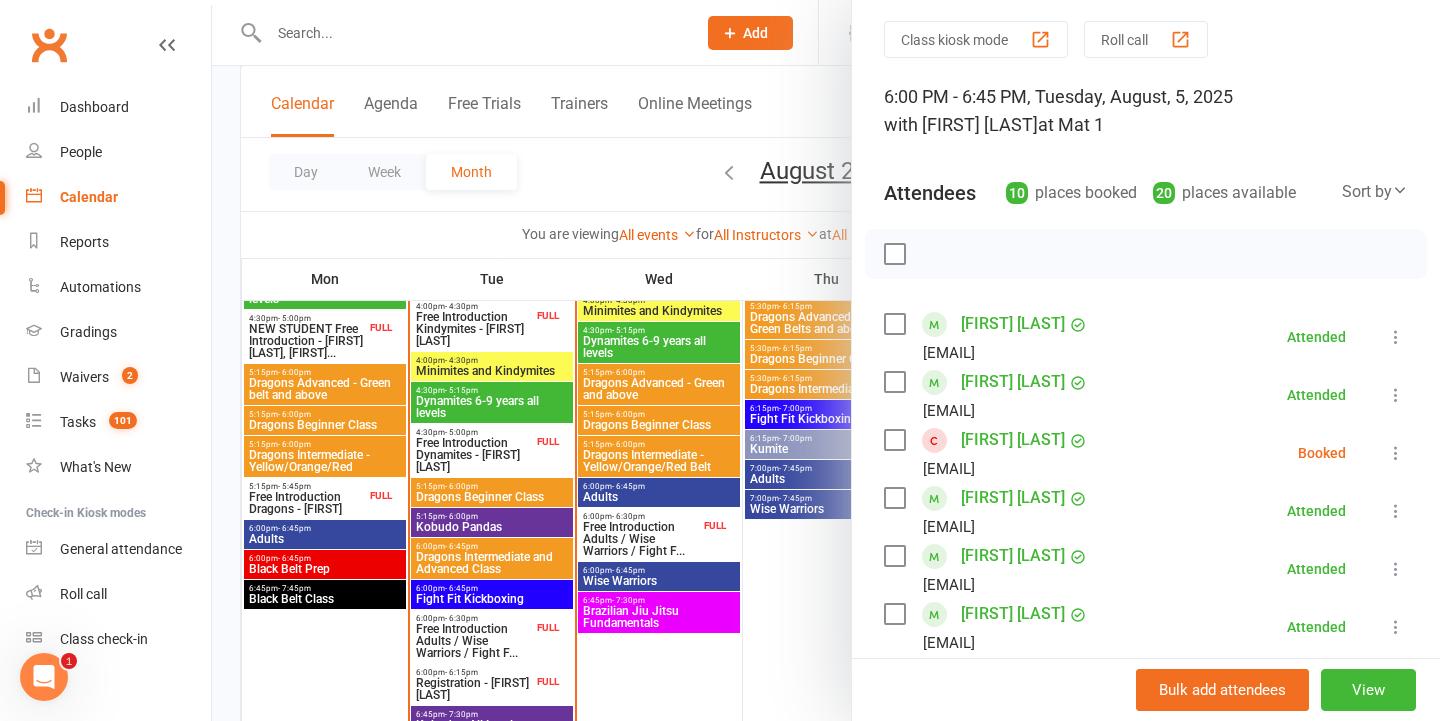 scroll, scrollTop: 77, scrollLeft: 0, axis: vertical 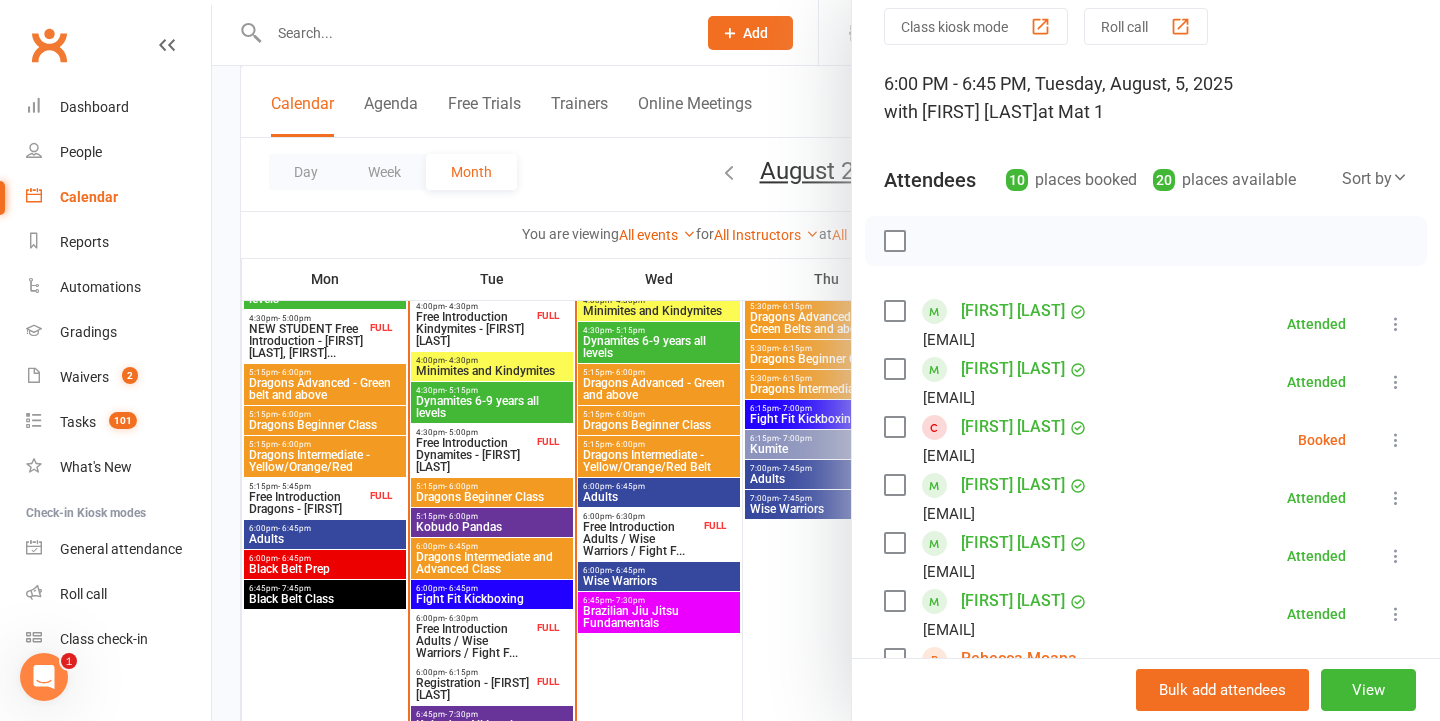 click at bounding box center [1396, 440] 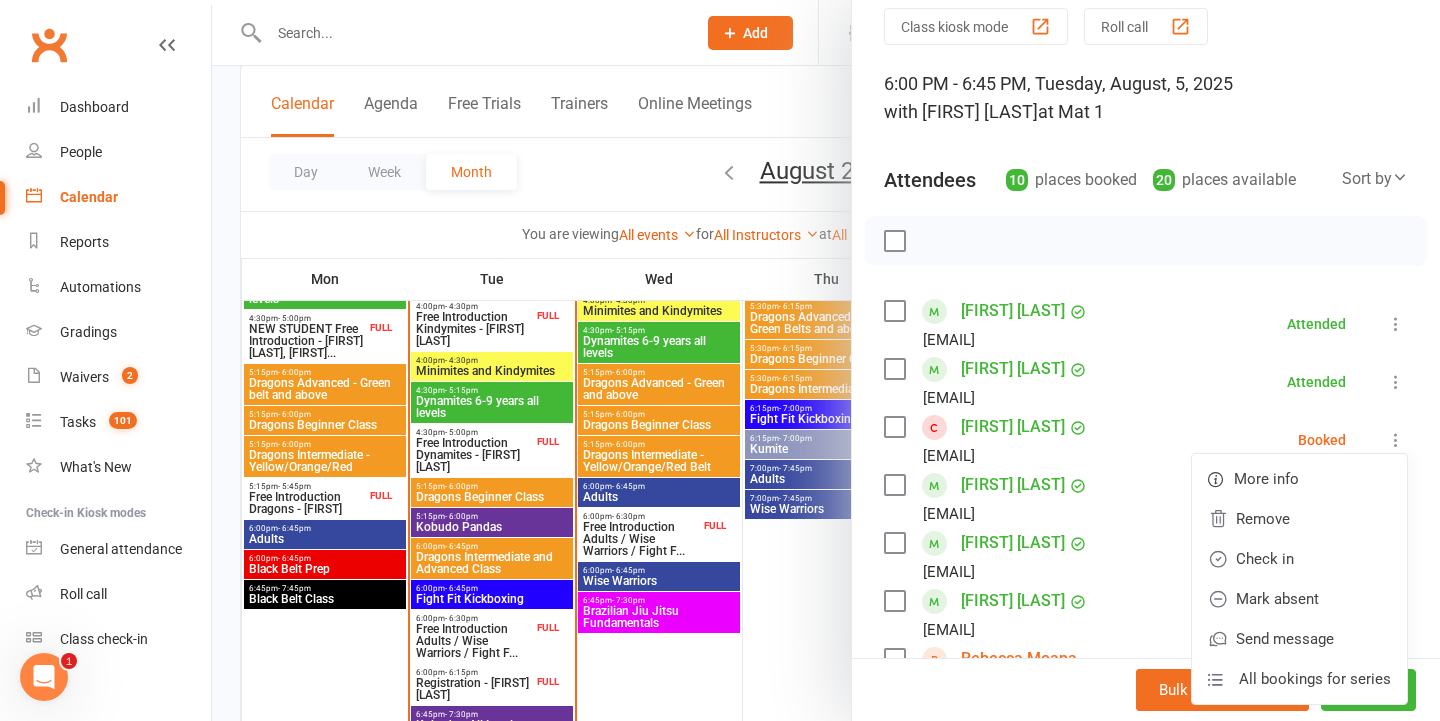 click on "[FIRST] [LAST]  [EMAIL] Attended More info  Remove  Mark absent  Undo check-in  Send message  All bookings for series" at bounding box center [1146, 324] 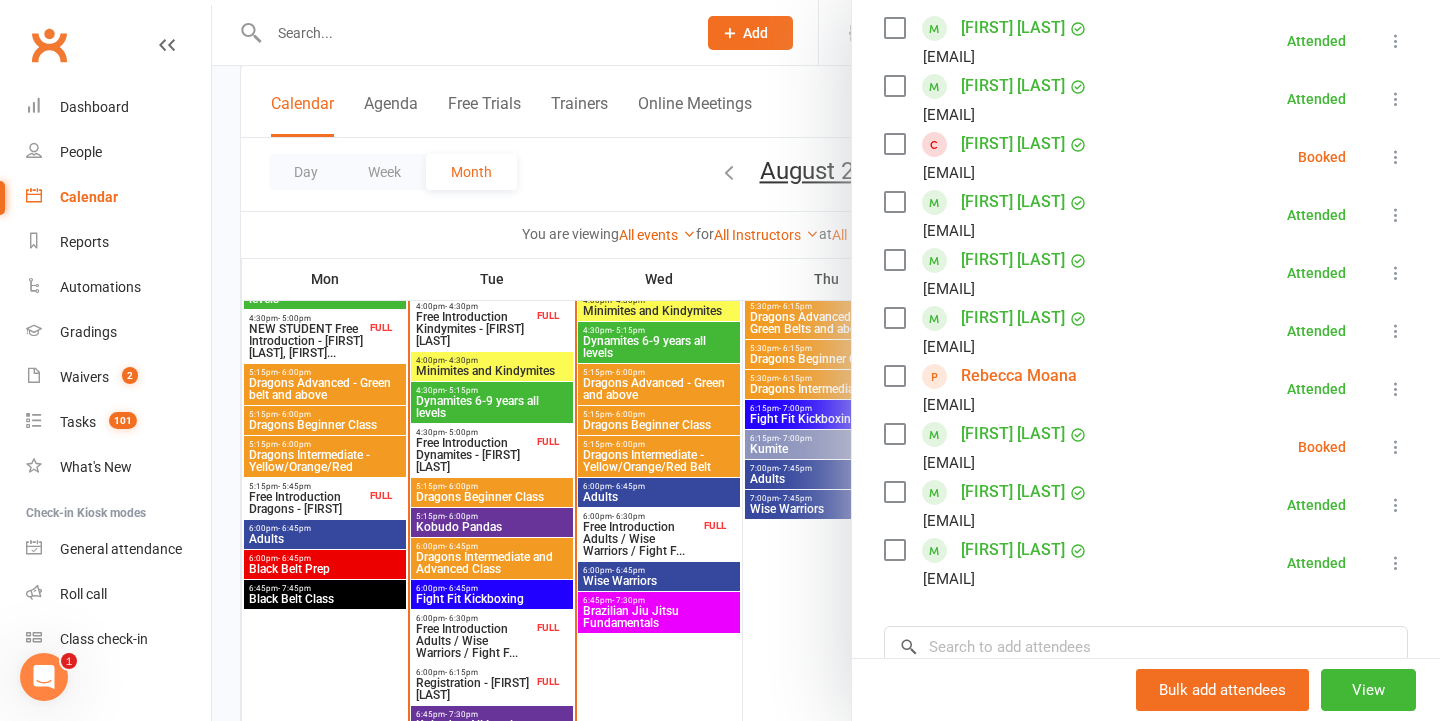 scroll, scrollTop: 364, scrollLeft: 0, axis: vertical 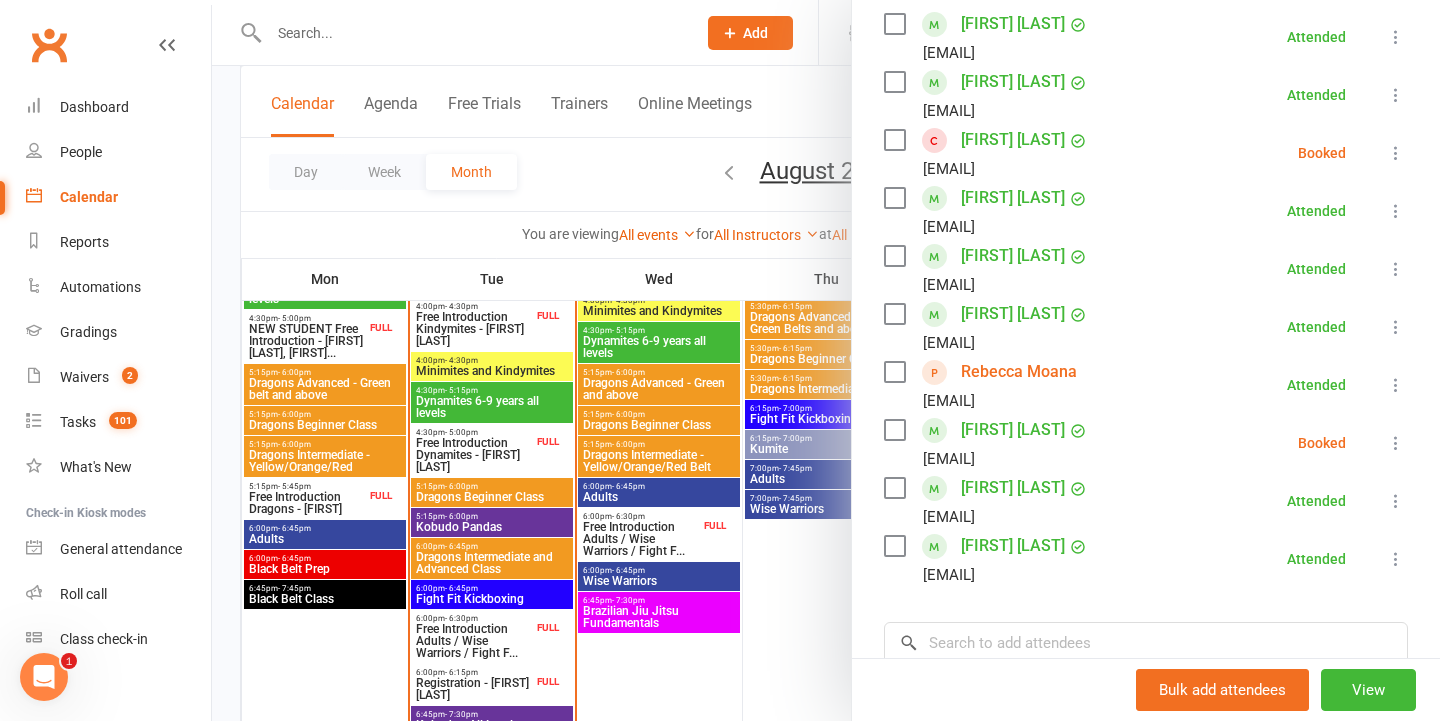 click at bounding box center [1396, 443] 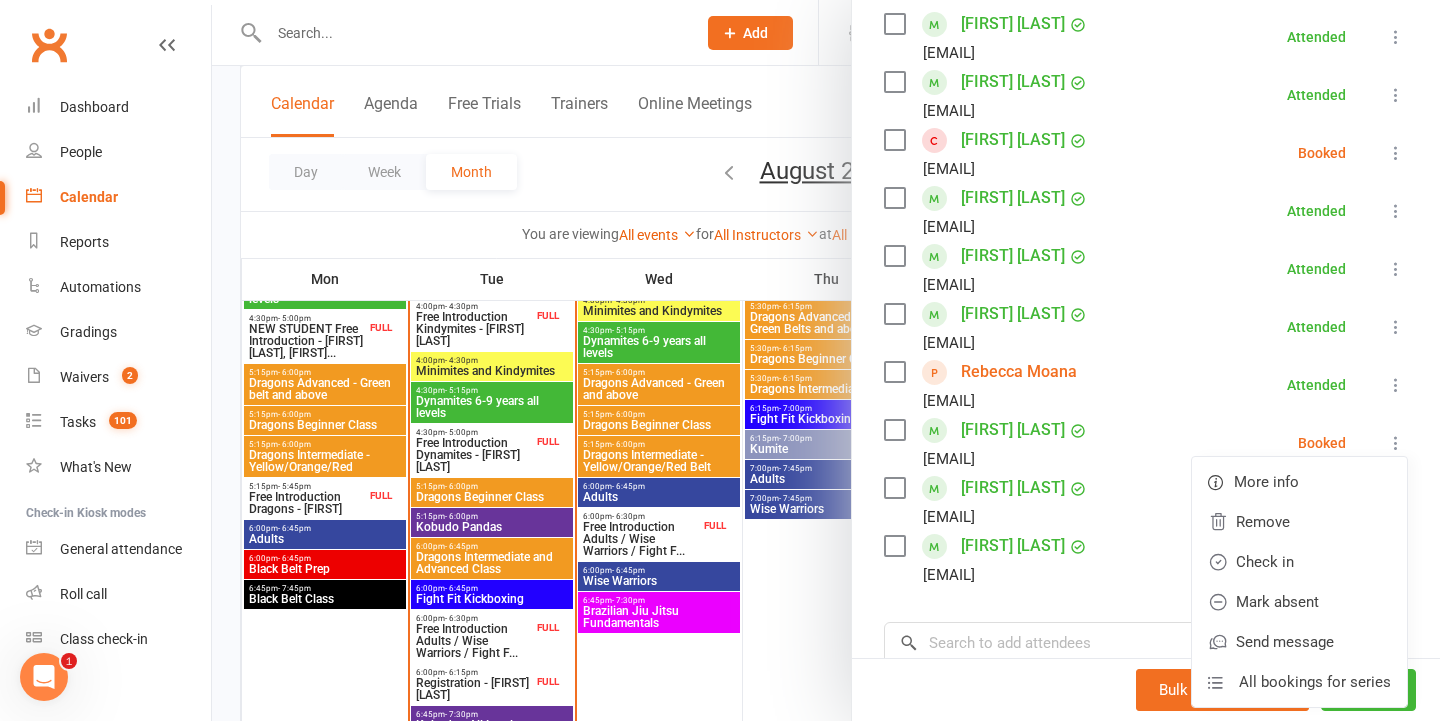 click on "[FIRST] [LAST] [EMAIL] Attended More info Remove Mark absent Undo check-in Send message All bookings for series" at bounding box center [1146, 269] 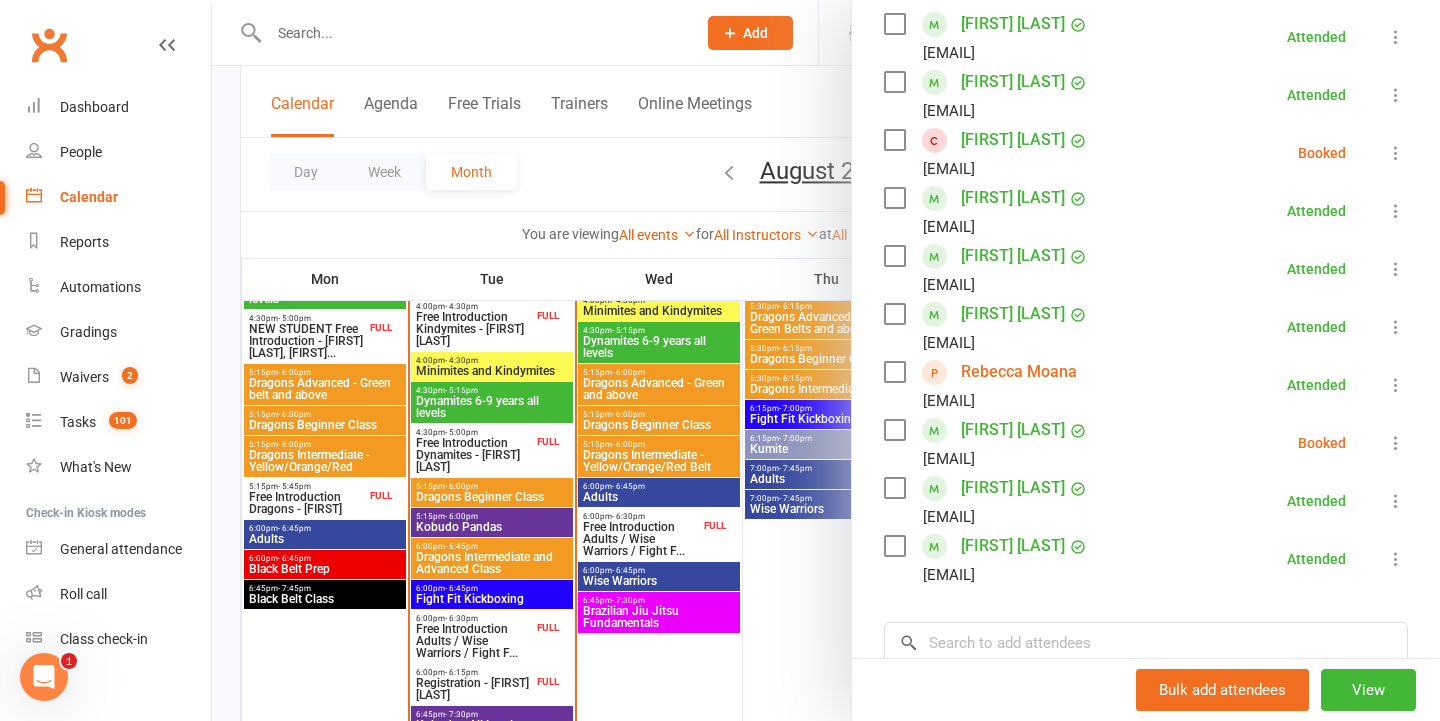 click at bounding box center [826, 360] 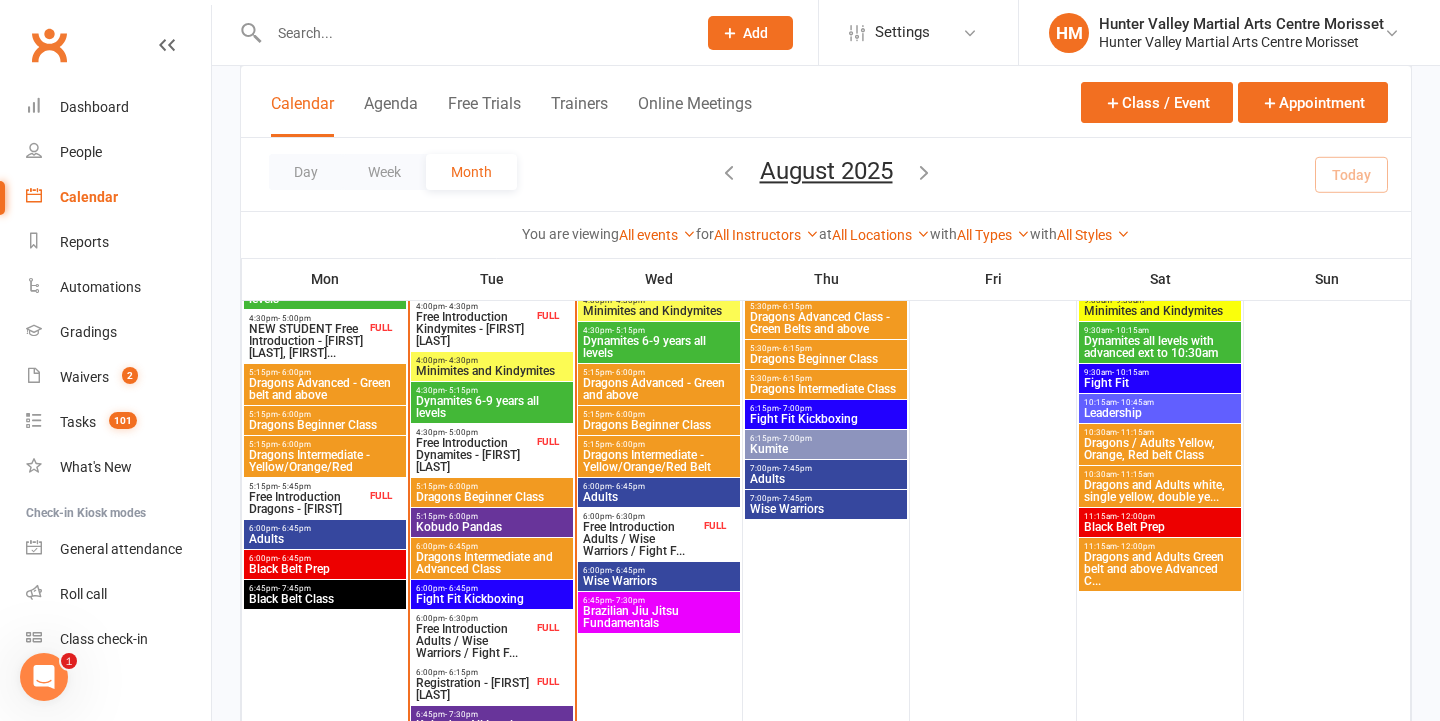 click on "Free Introduction Adults / Wise Warriors / Fight F..." at bounding box center [474, 641] 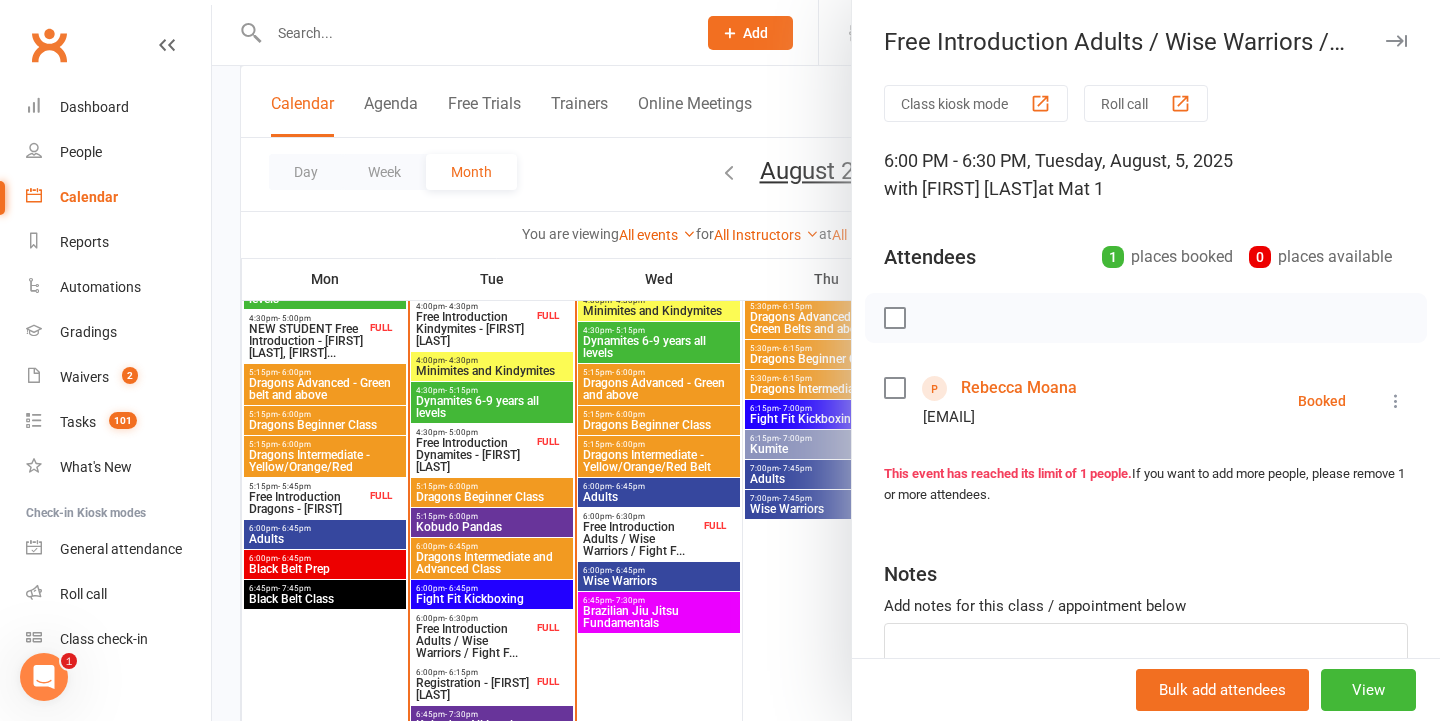 click at bounding box center [1396, 401] 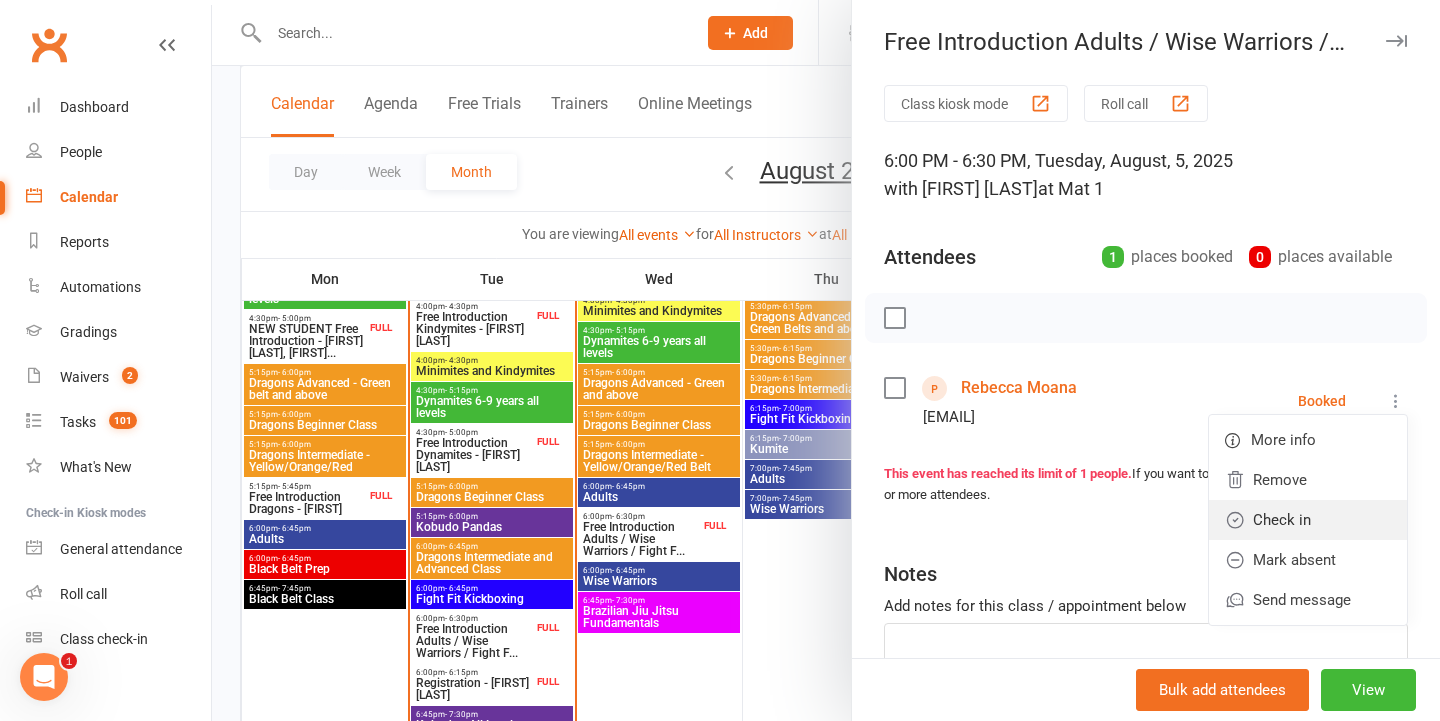 click on "Check in" at bounding box center (1308, 520) 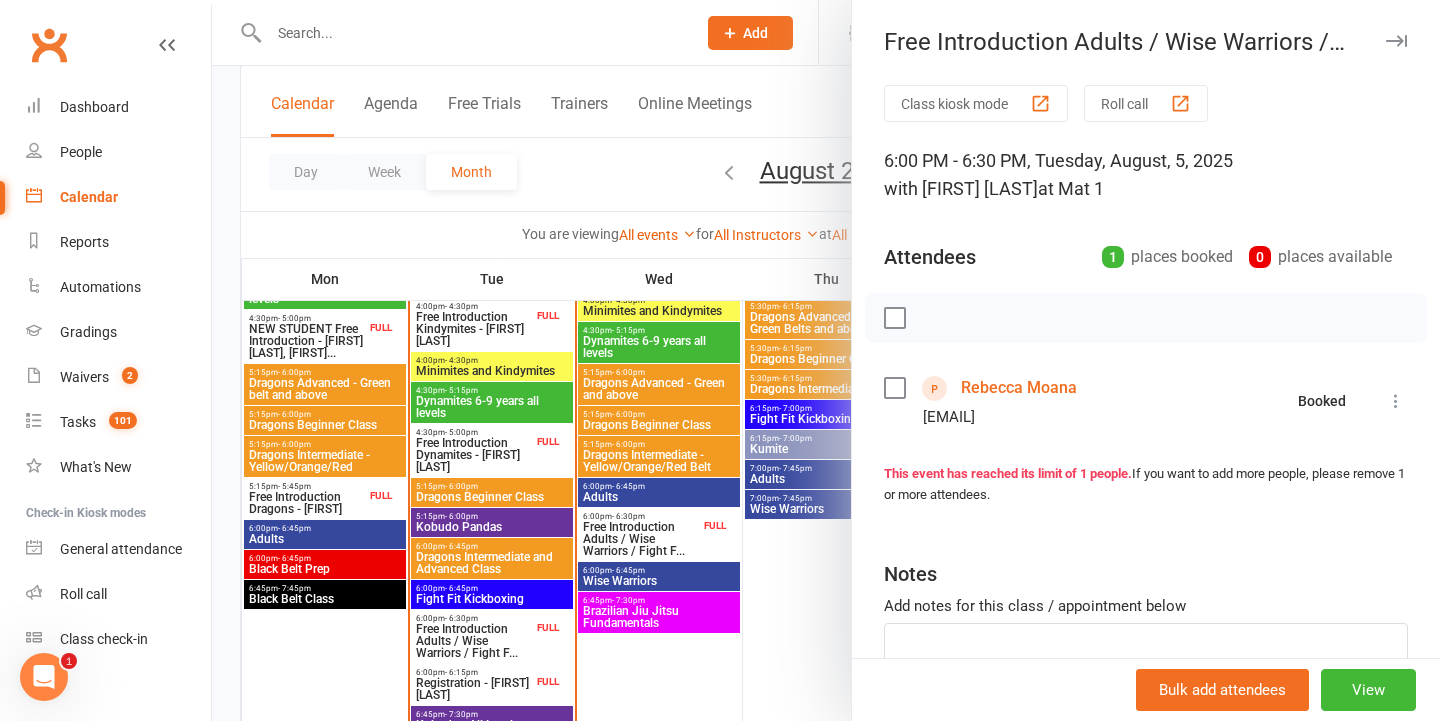 click at bounding box center [826, 360] 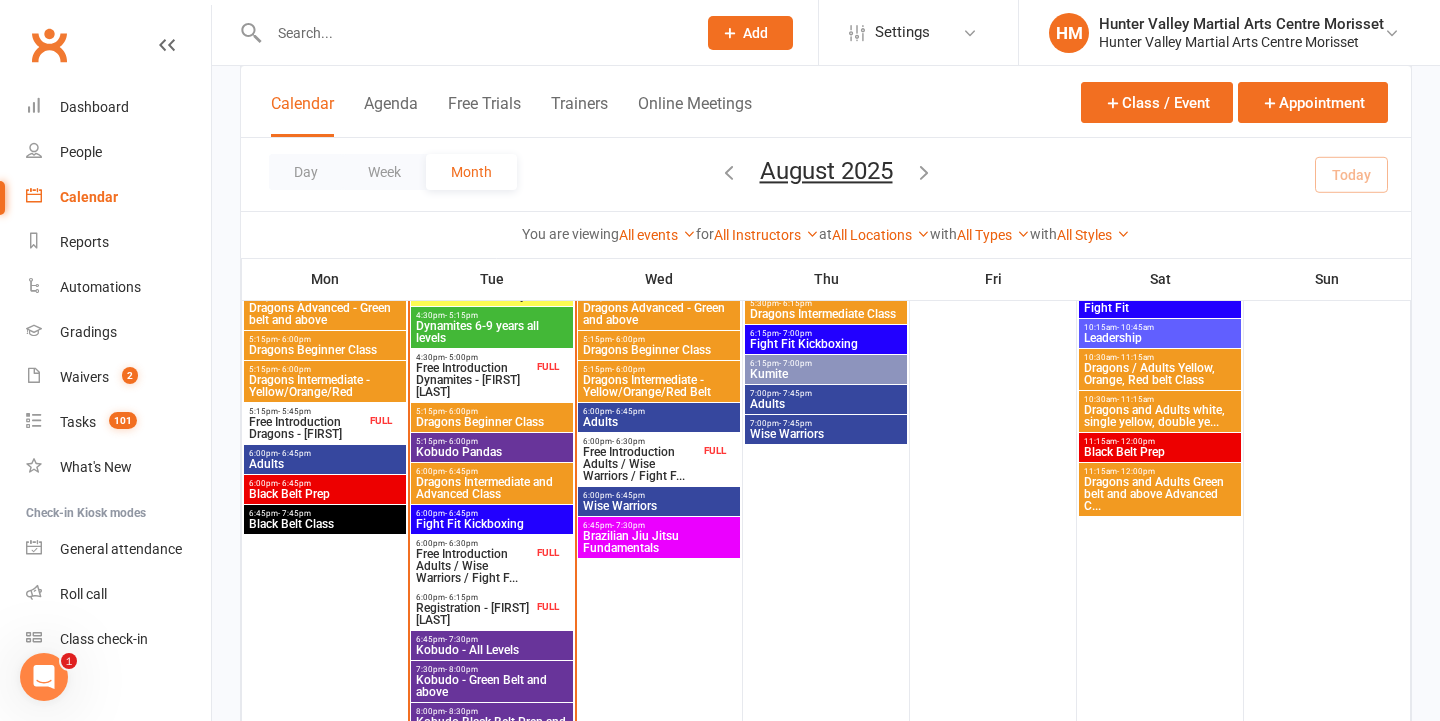 scroll, scrollTop: 780, scrollLeft: 0, axis: vertical 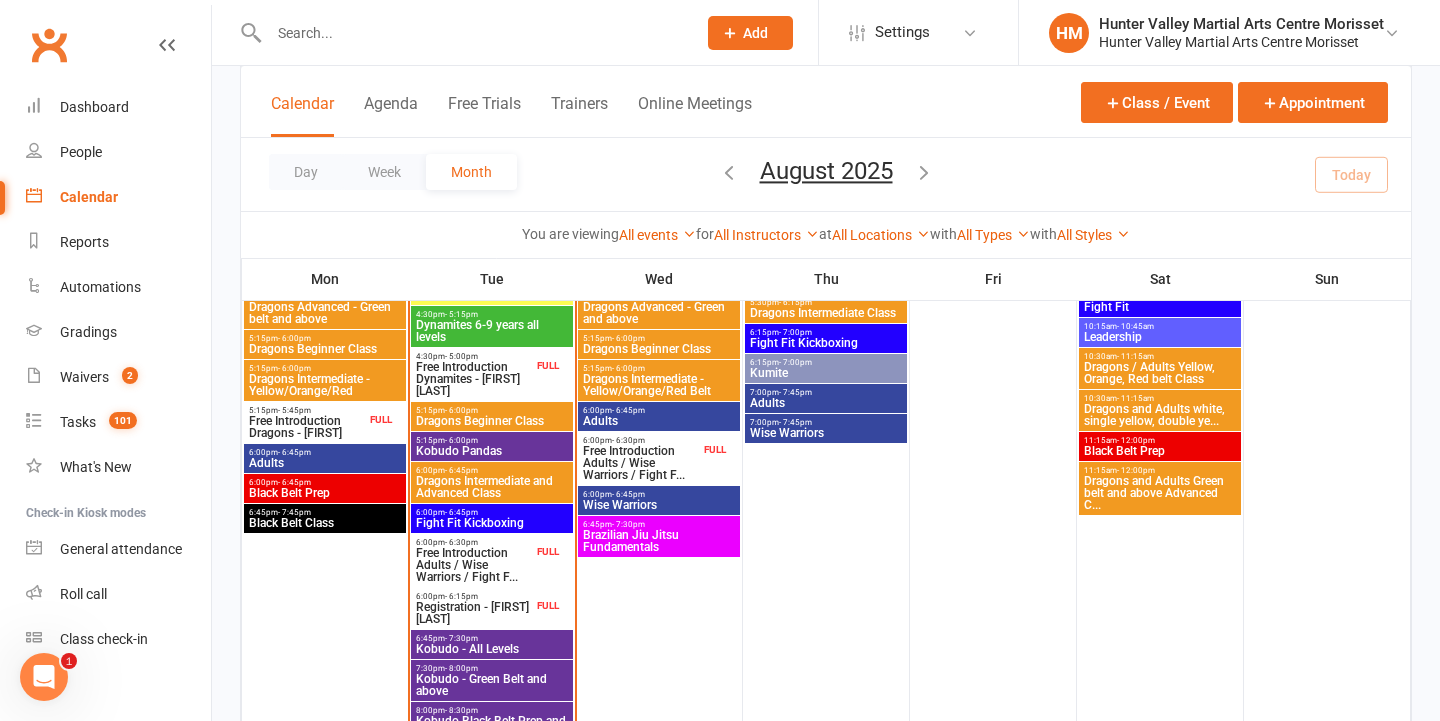 click on "Registration - [FIRST] [LAST]" at bounding box center [474, 613] 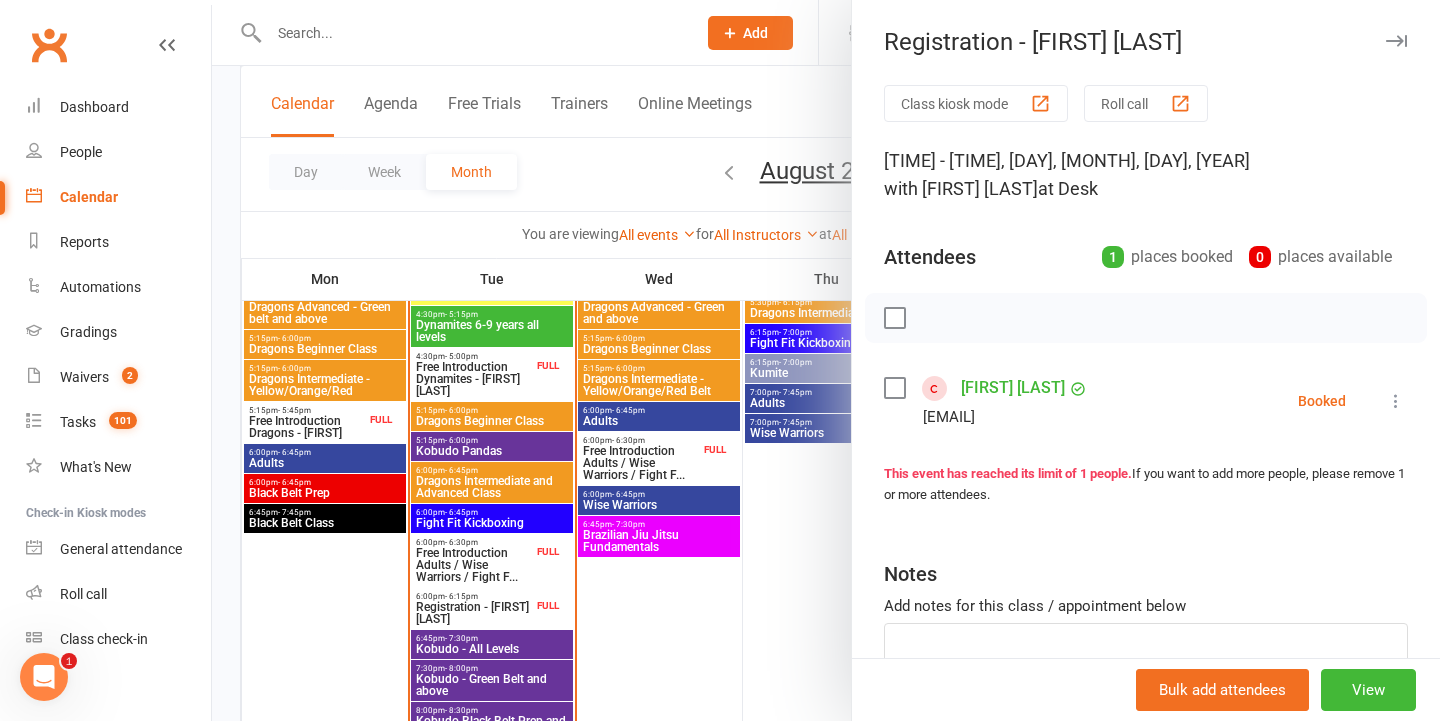 click at bounding box center (826, 360) 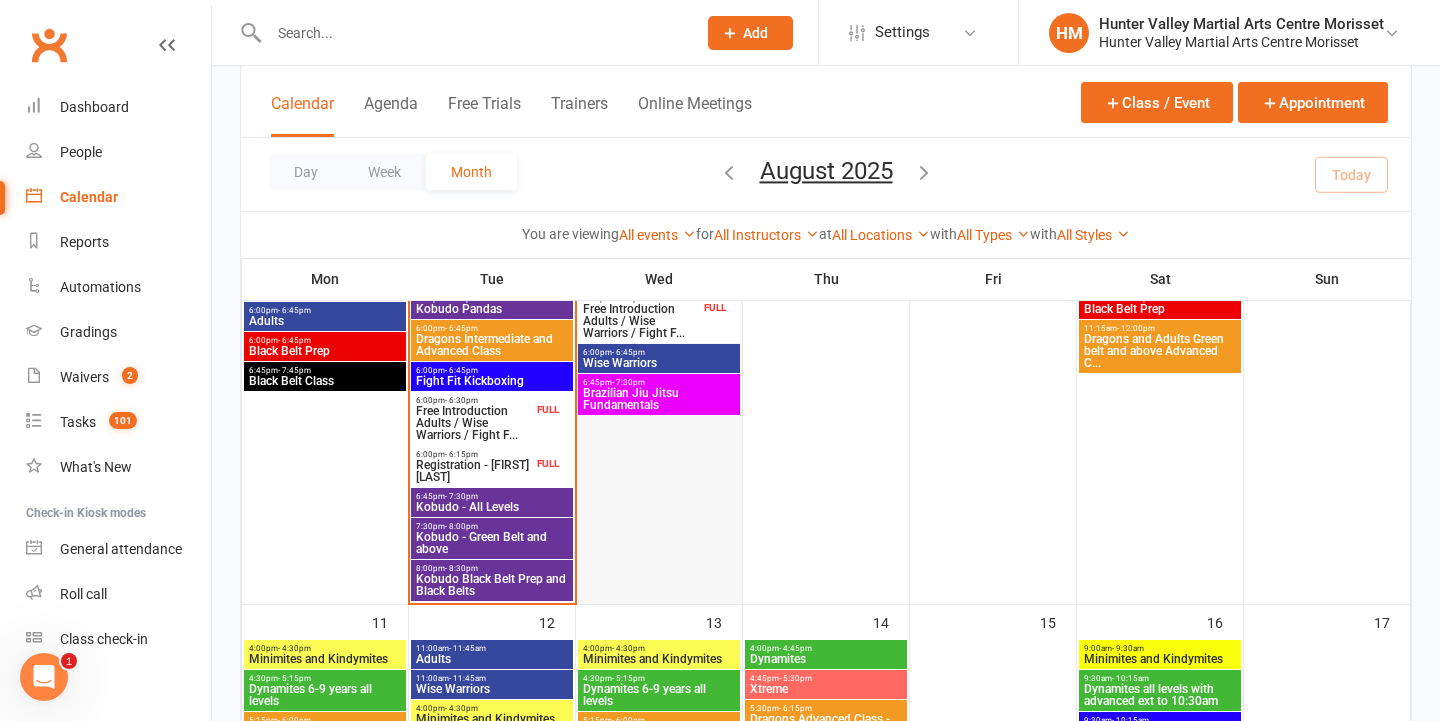 scroll, scrollTop: 924, scrollLeft: 0, axis: vertical 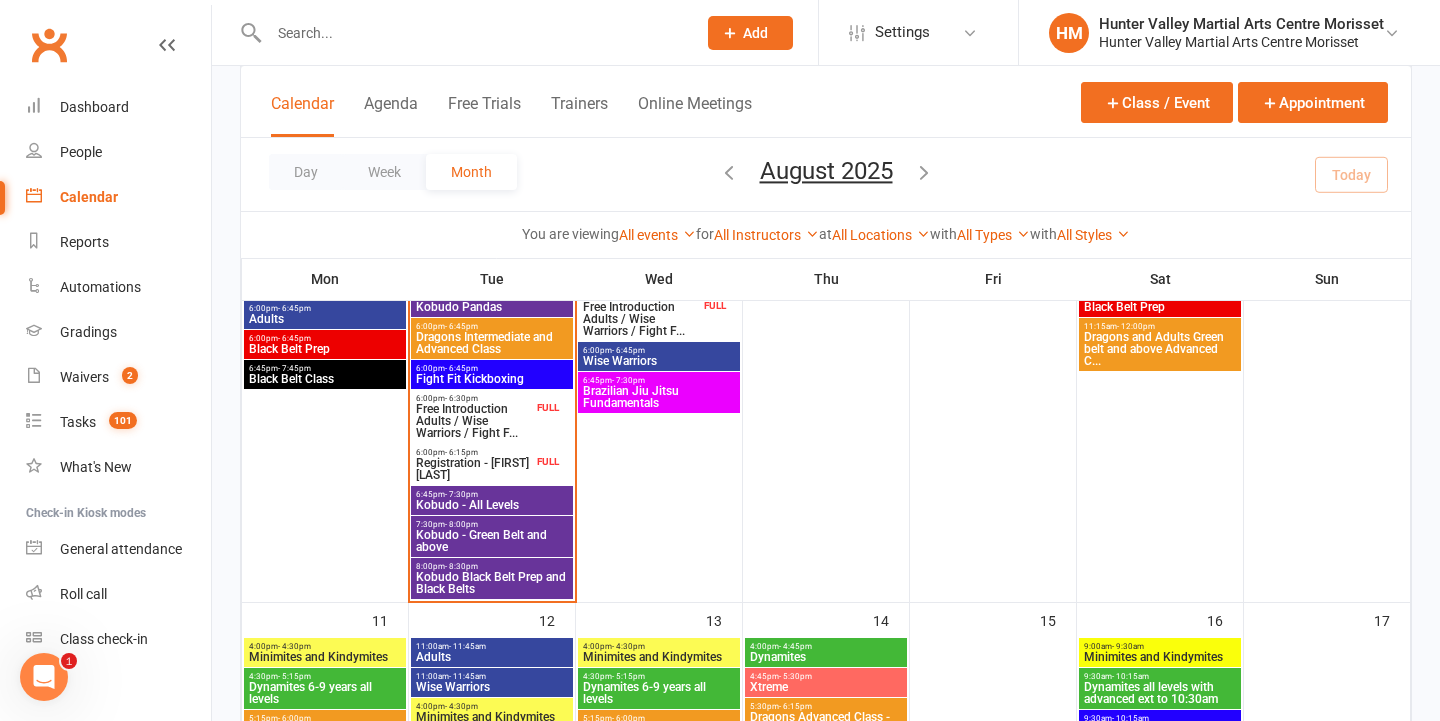 click on "Kobudo - All Levels" at bounding box center (492, 505) 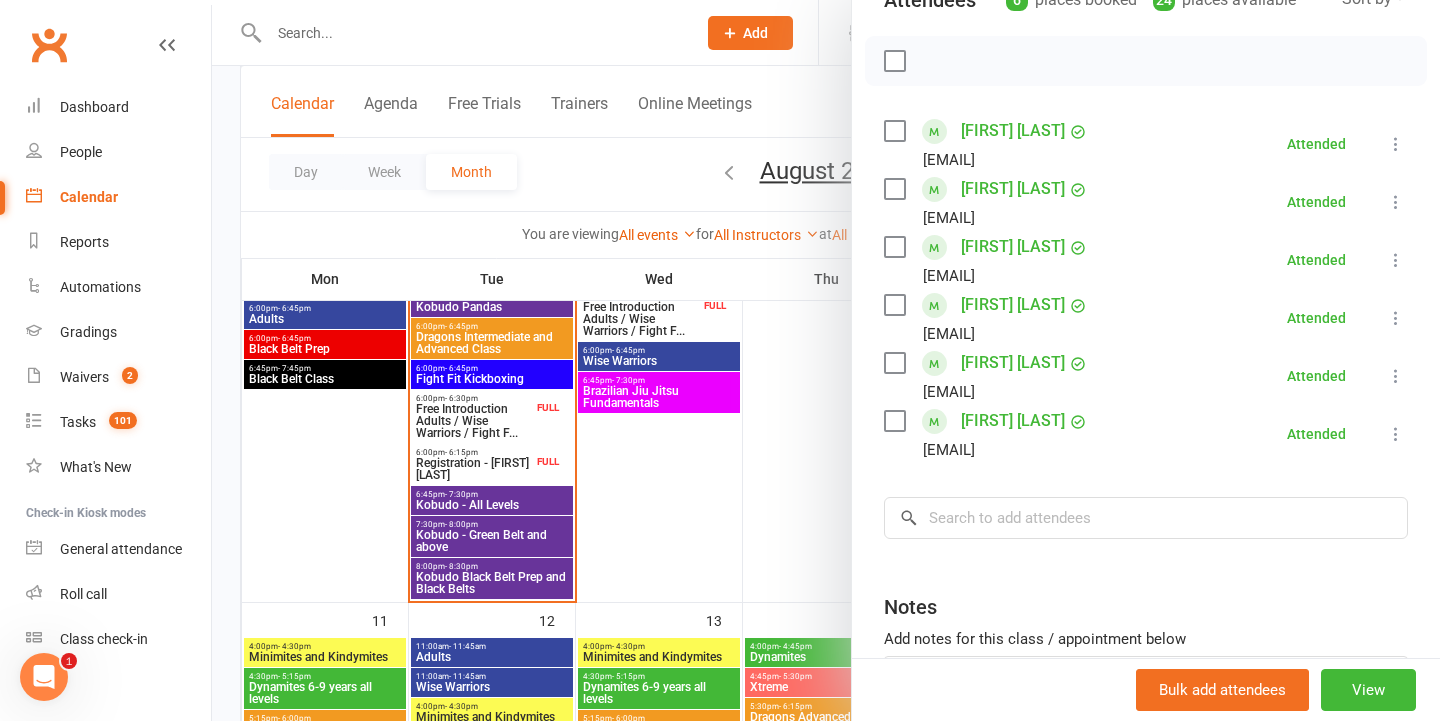 scroll, scrollTop: 286, scrollLeft: 0, axis: vertical 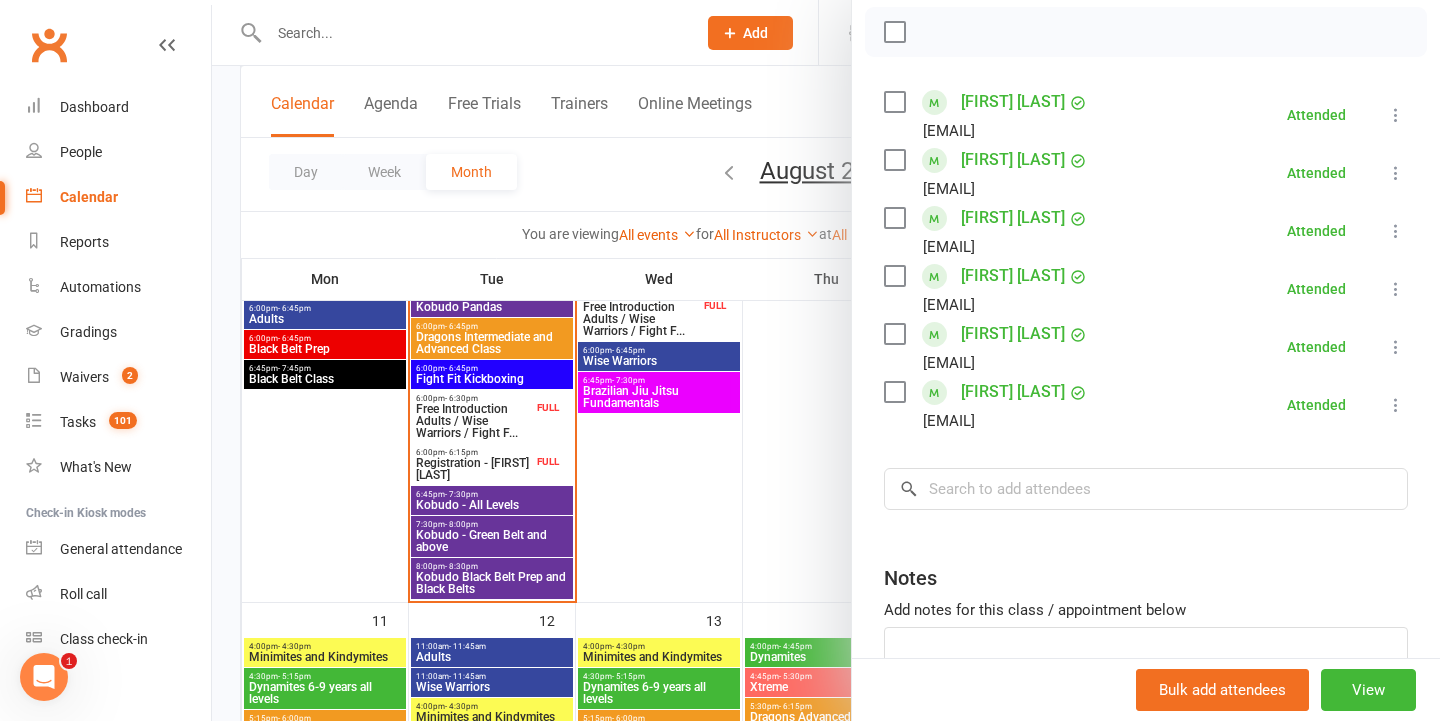 click at bounding box center (826, 360) 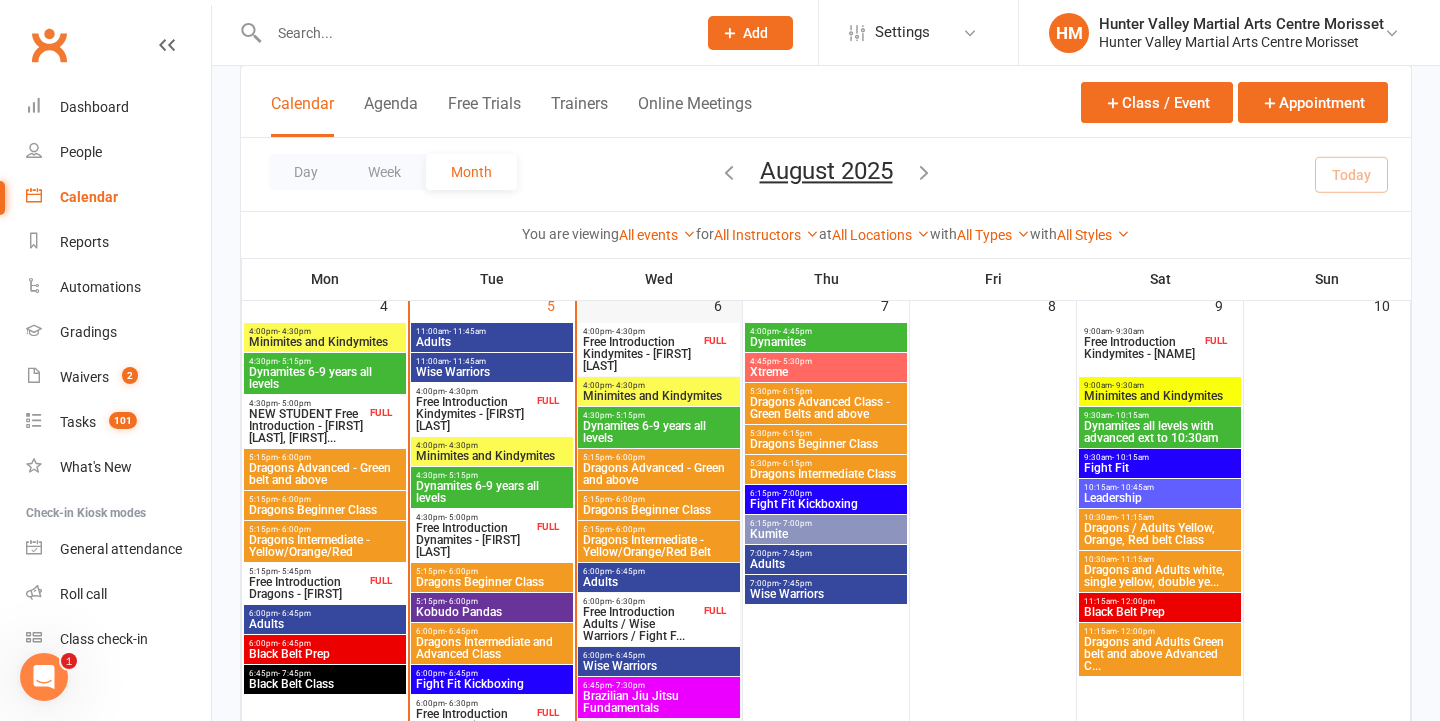 scroll, scrollTop: 583, scrollLeft: 0, axis: vertical 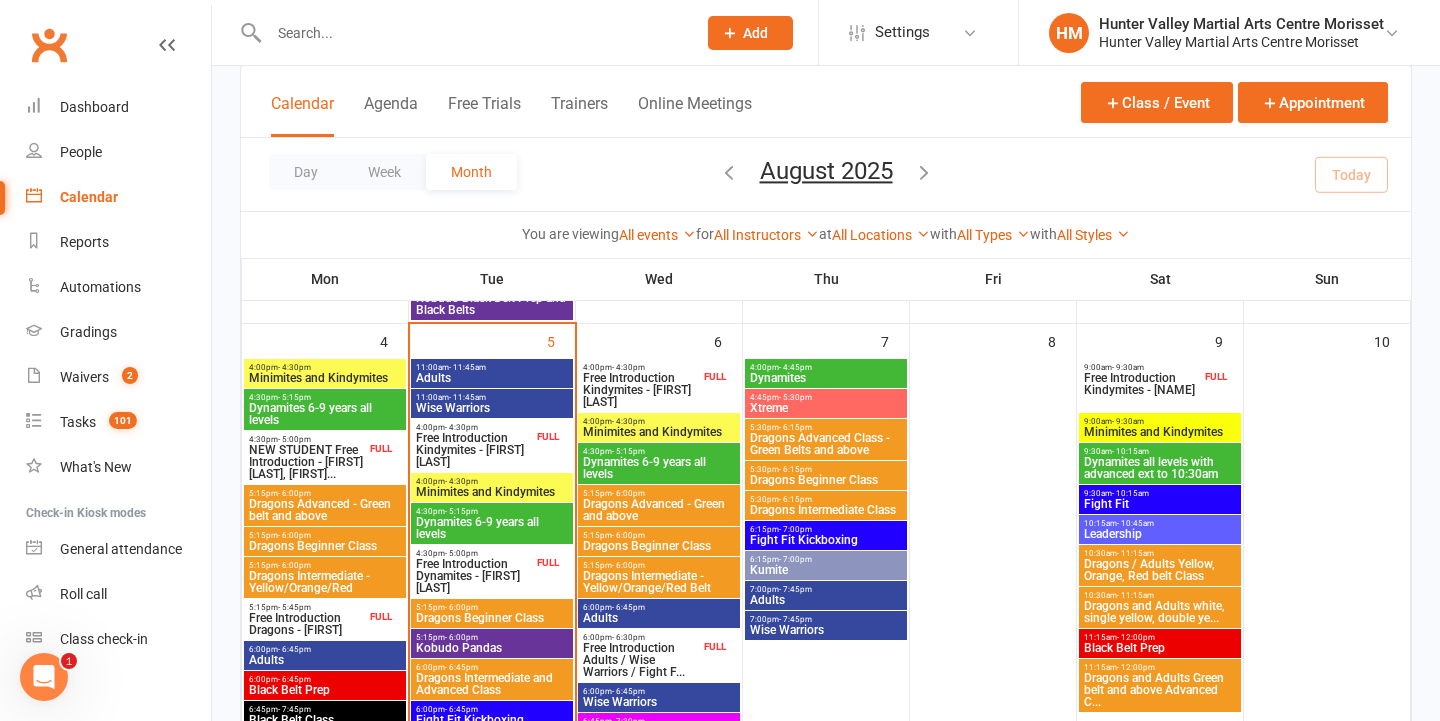 click on "Free Introduction Kindymites - [FIRST] [LAST]" at bounding box center (474, 450) 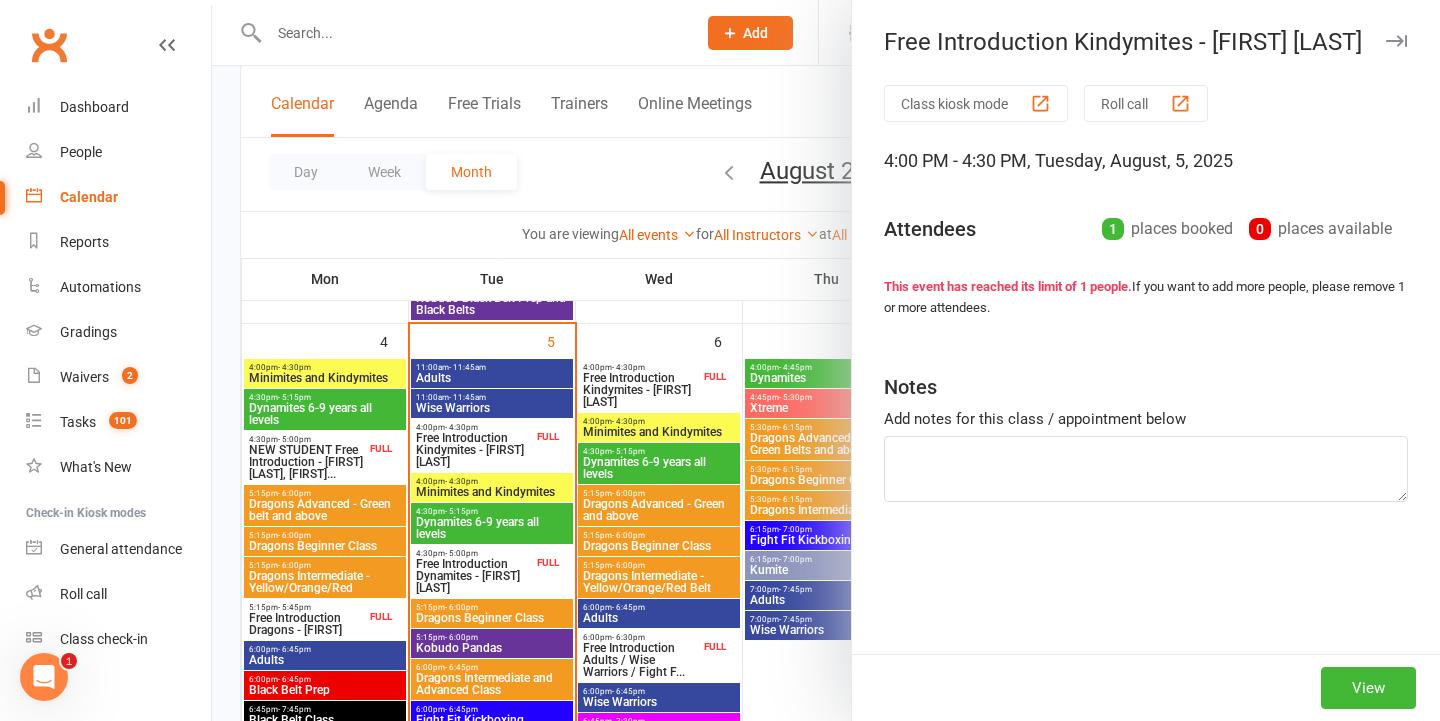 click at bounding box center [826, 360] 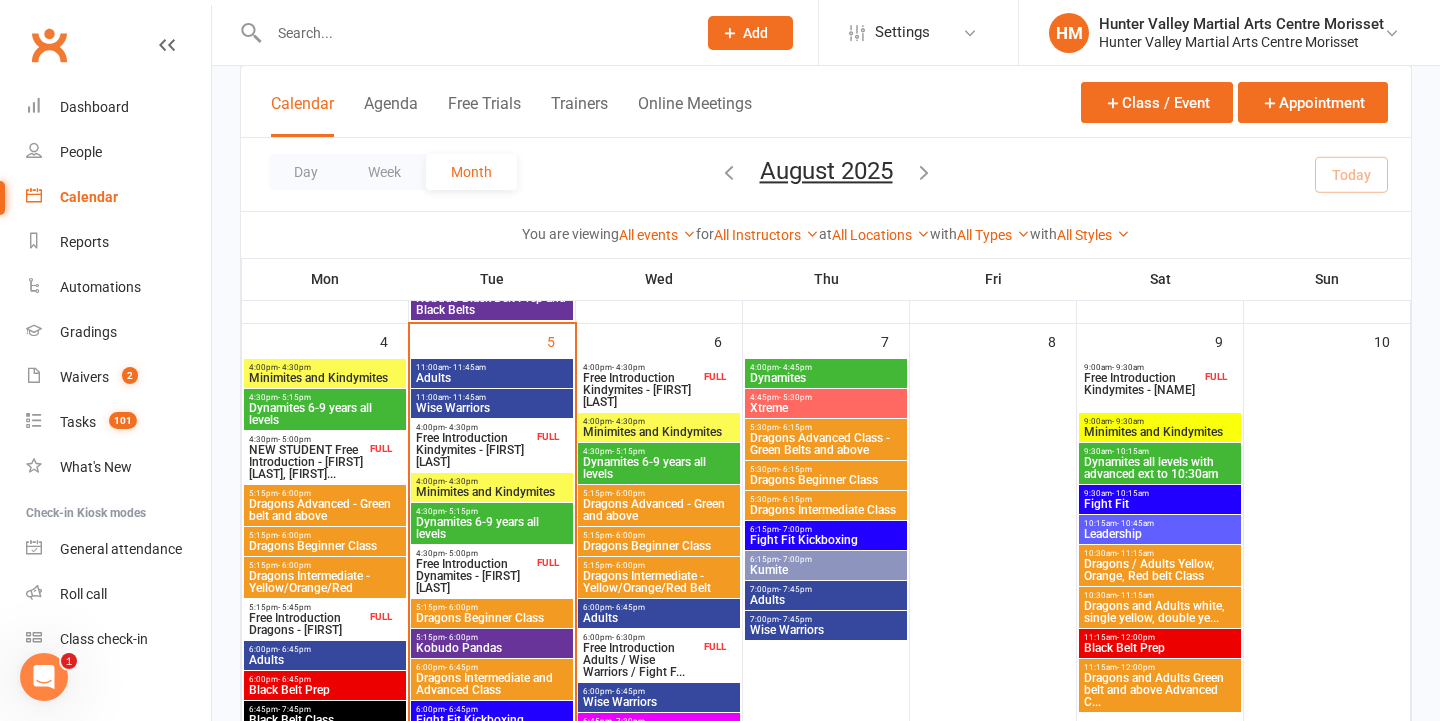 click on "[EVENT_NAME] - [NAME] FULL" at bounding box center [659, 385] 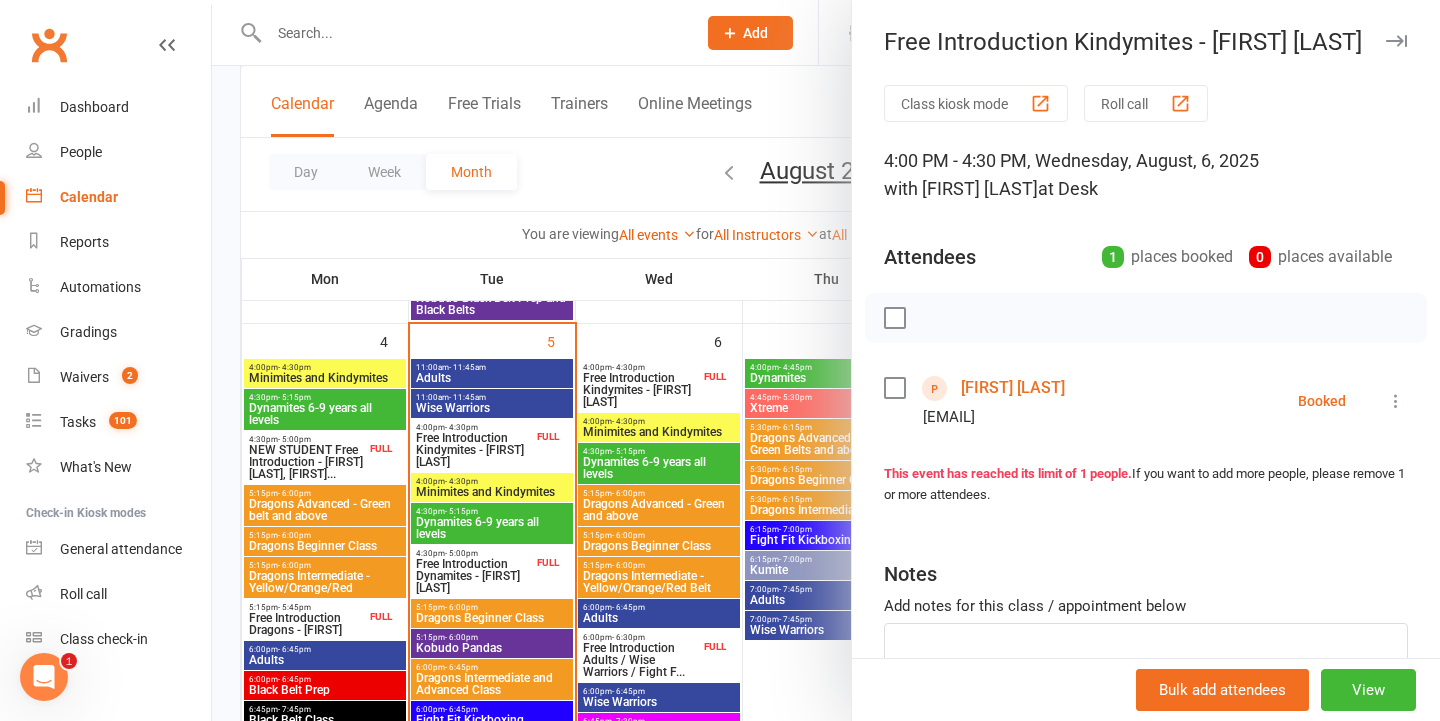 click at bounding box center (826, 360) 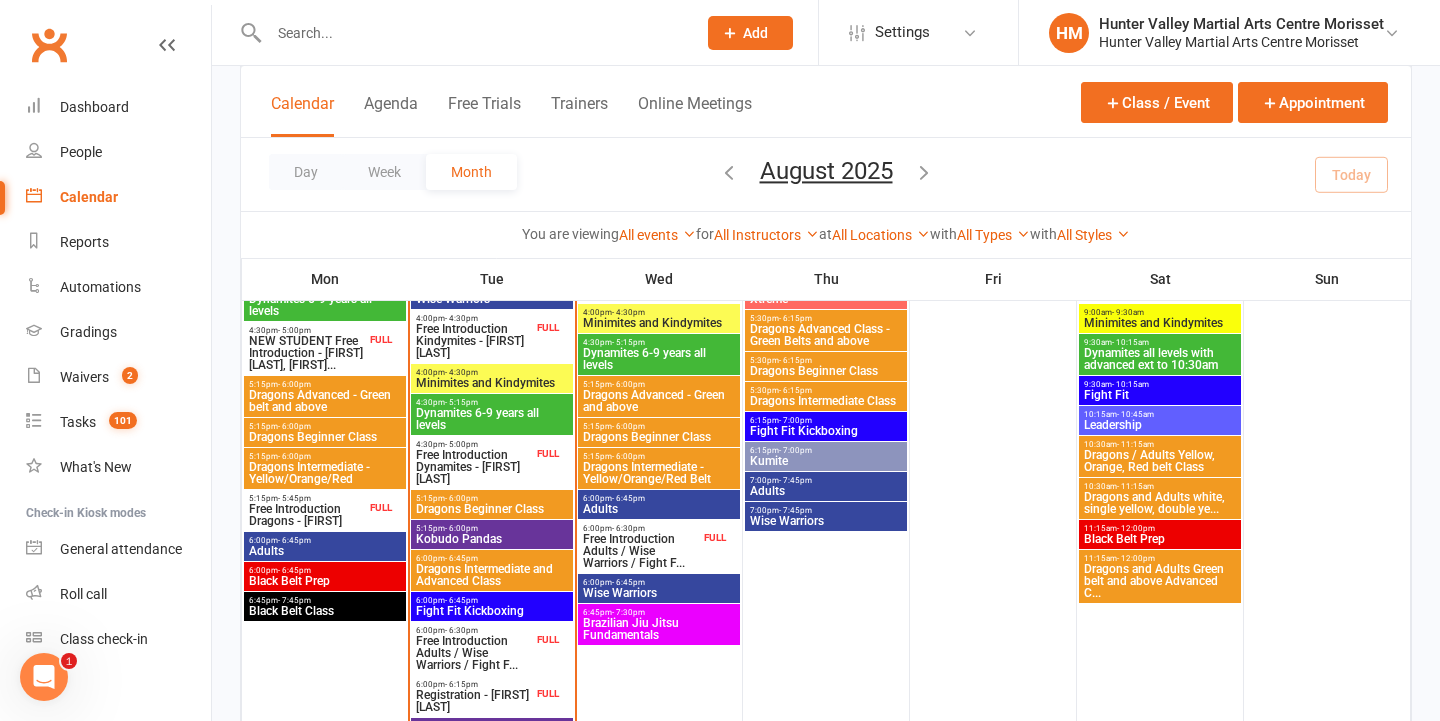 scroll, scrollTop: 712, scrollLeft: 0, axis: vertical 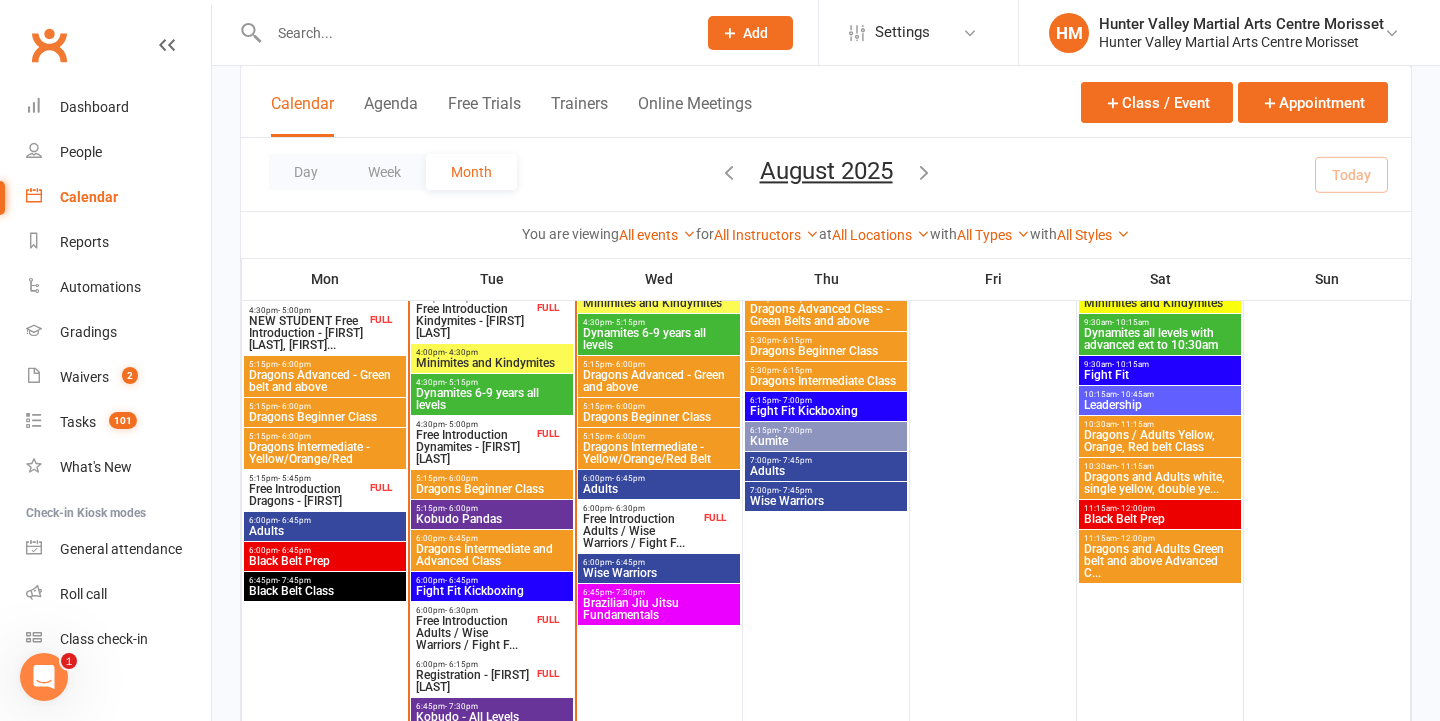 click on "Free Introduction Adults / Wise Warriors / Fight F..." at bounding box center (641, 531) 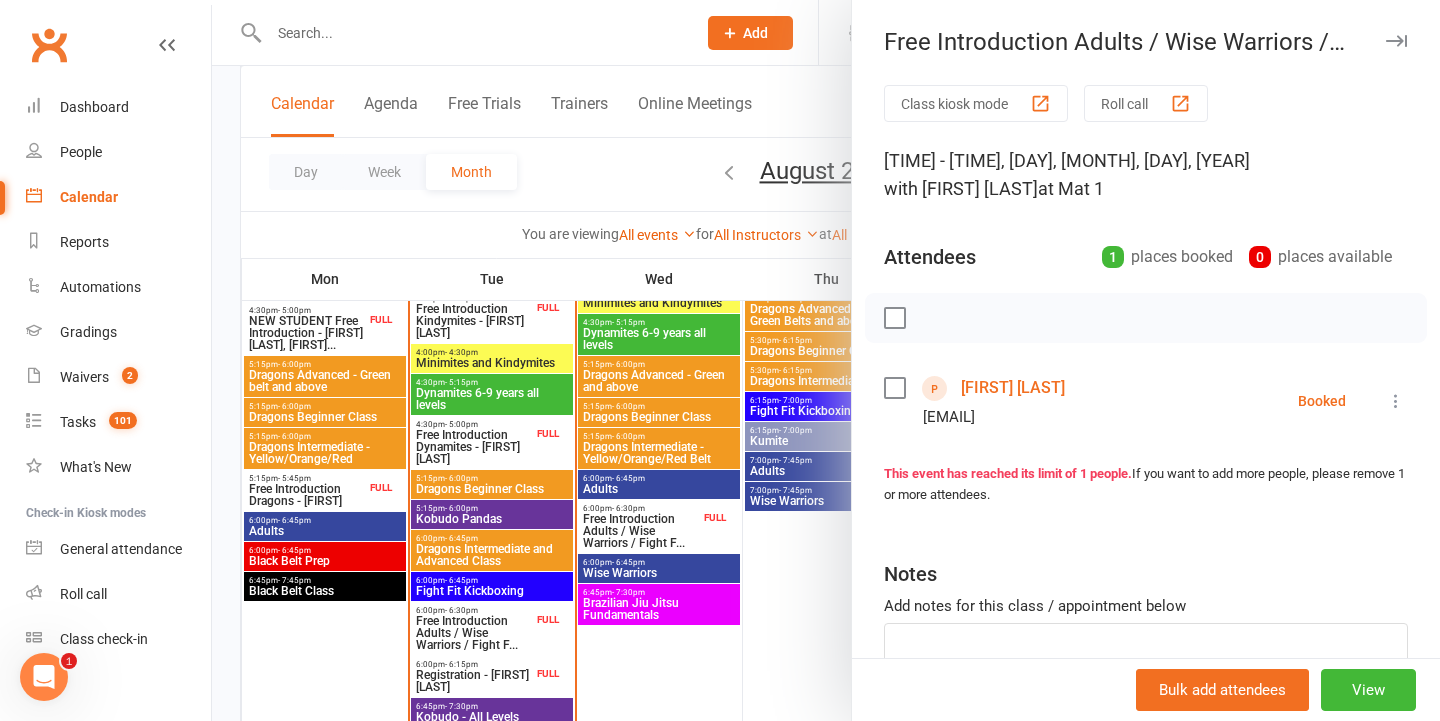 click at bounding box center [826, 360] 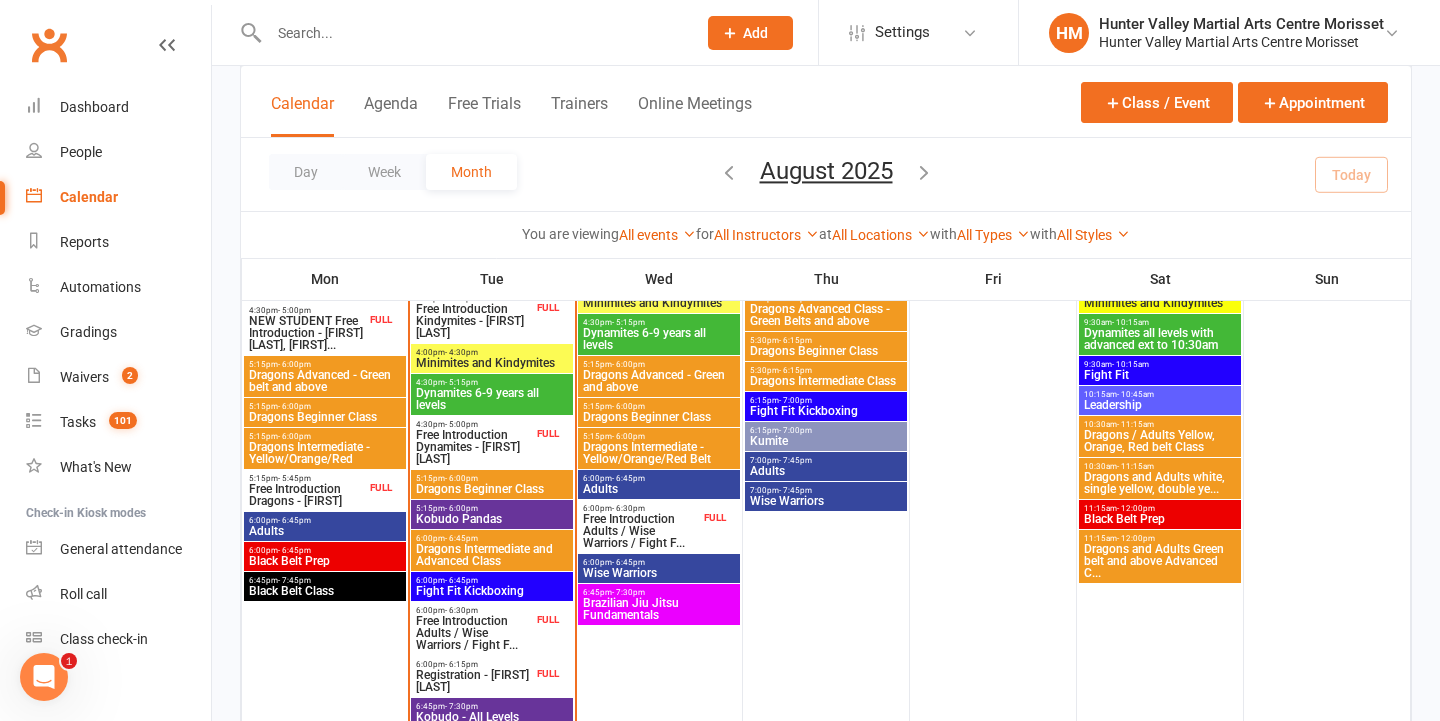 click on "Free Introduction Adults / Wise Warriors / Fight F..." at bounding box center (474, 633) 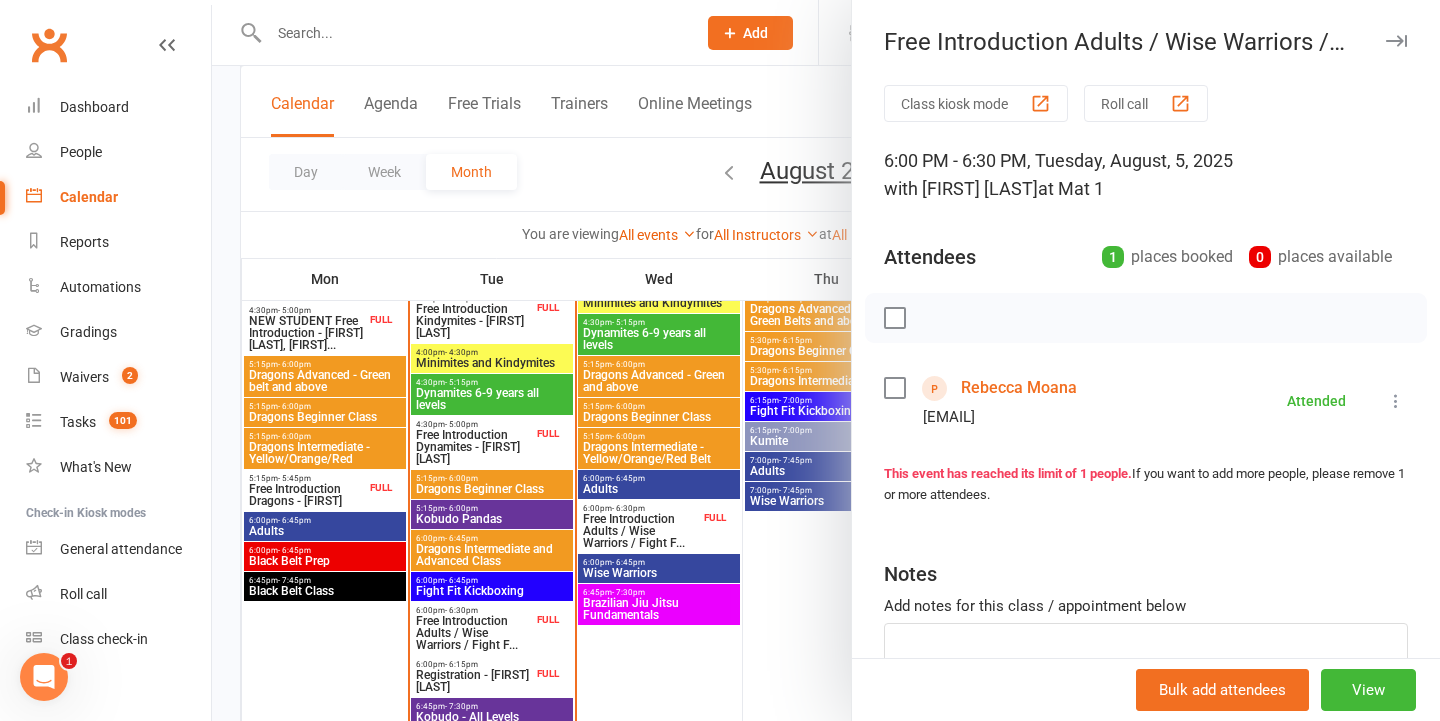 click at bounding box center [826, 360] 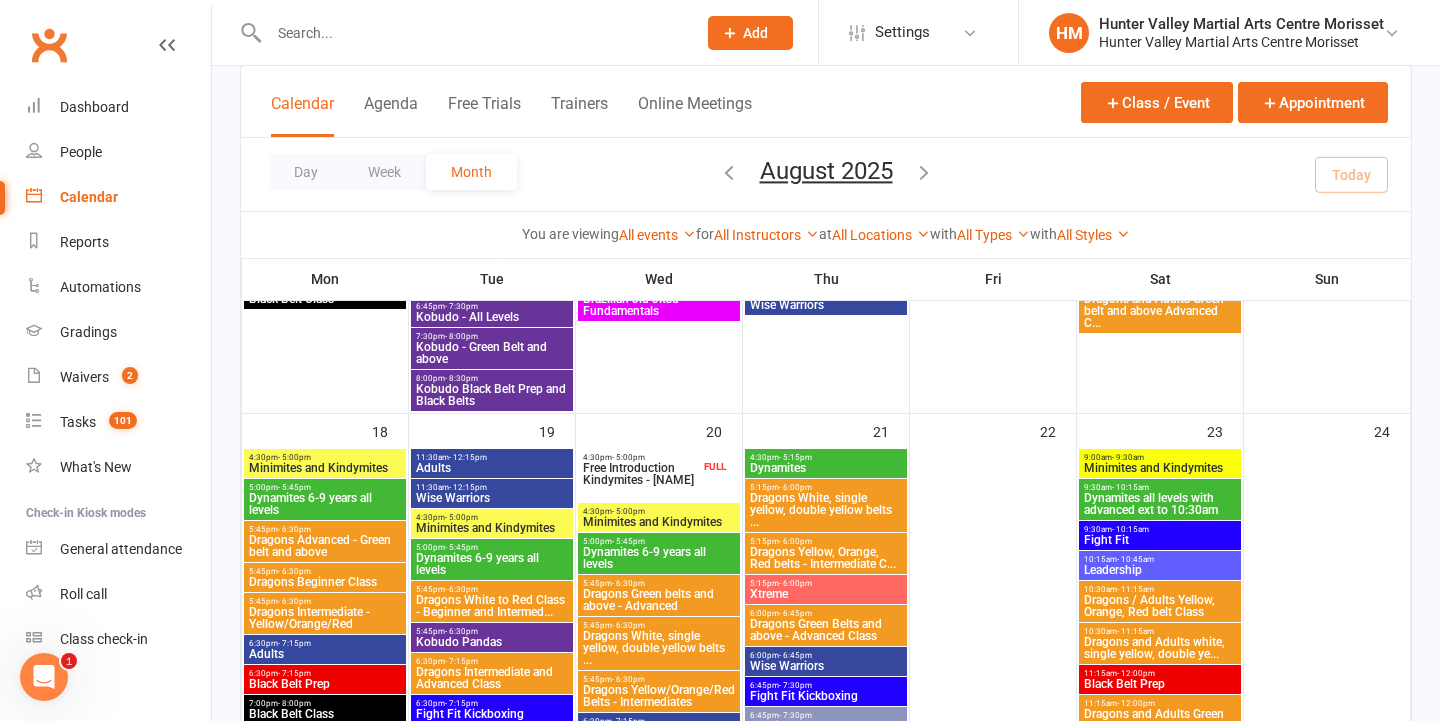 scroll, scrollTop: 1546, scrollLeft: 0, axis: vertical 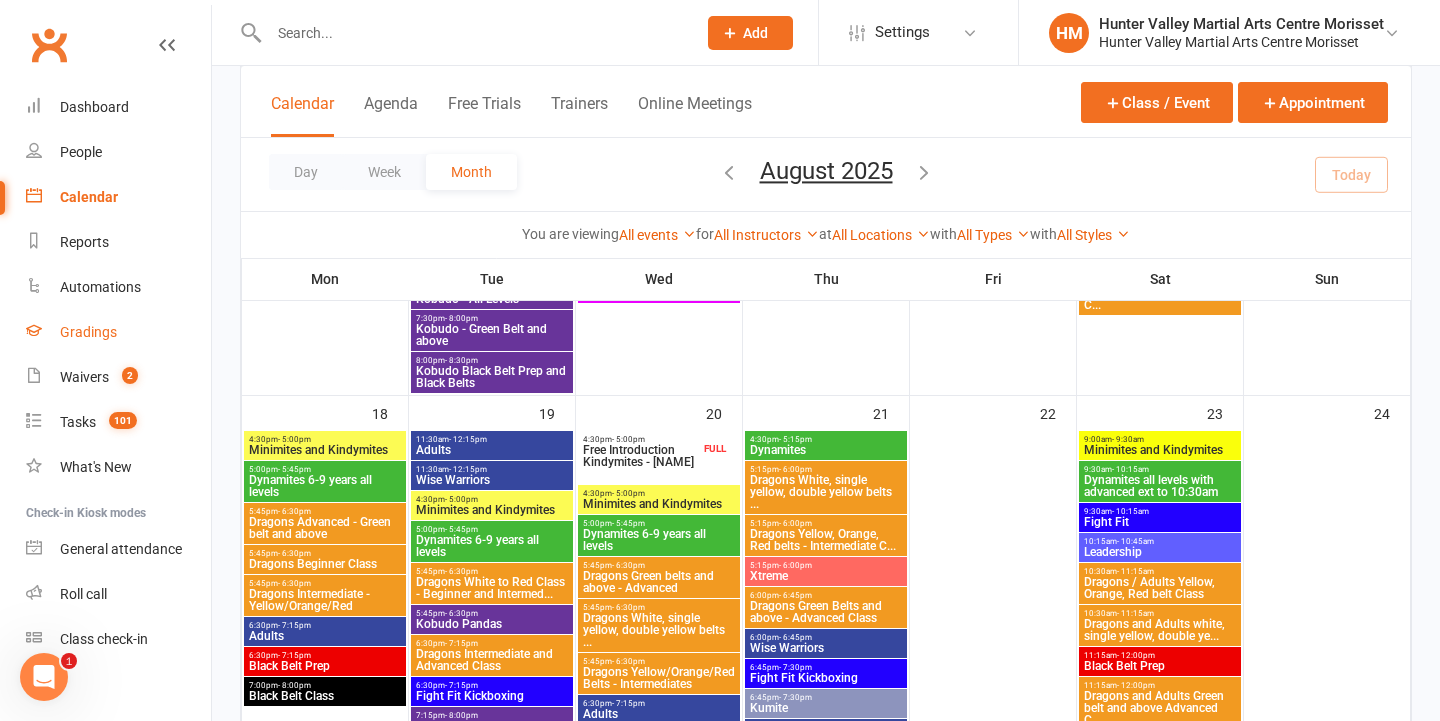 drag, startPoint x: 127, startPoint y: 380, endPoint x: 197, endPoint y: 354, distance: 74.672615 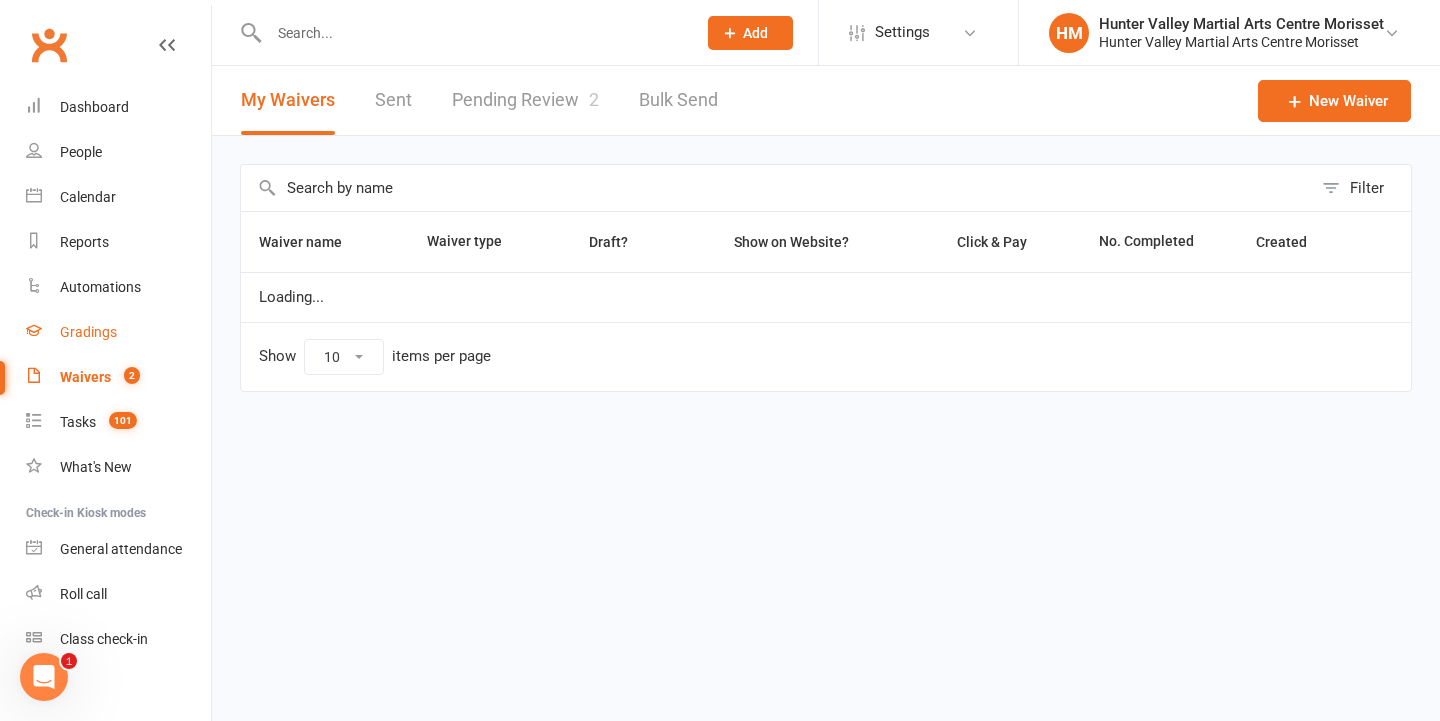scroll, scrollTop: 0, scrollLeft: 0, axis: both 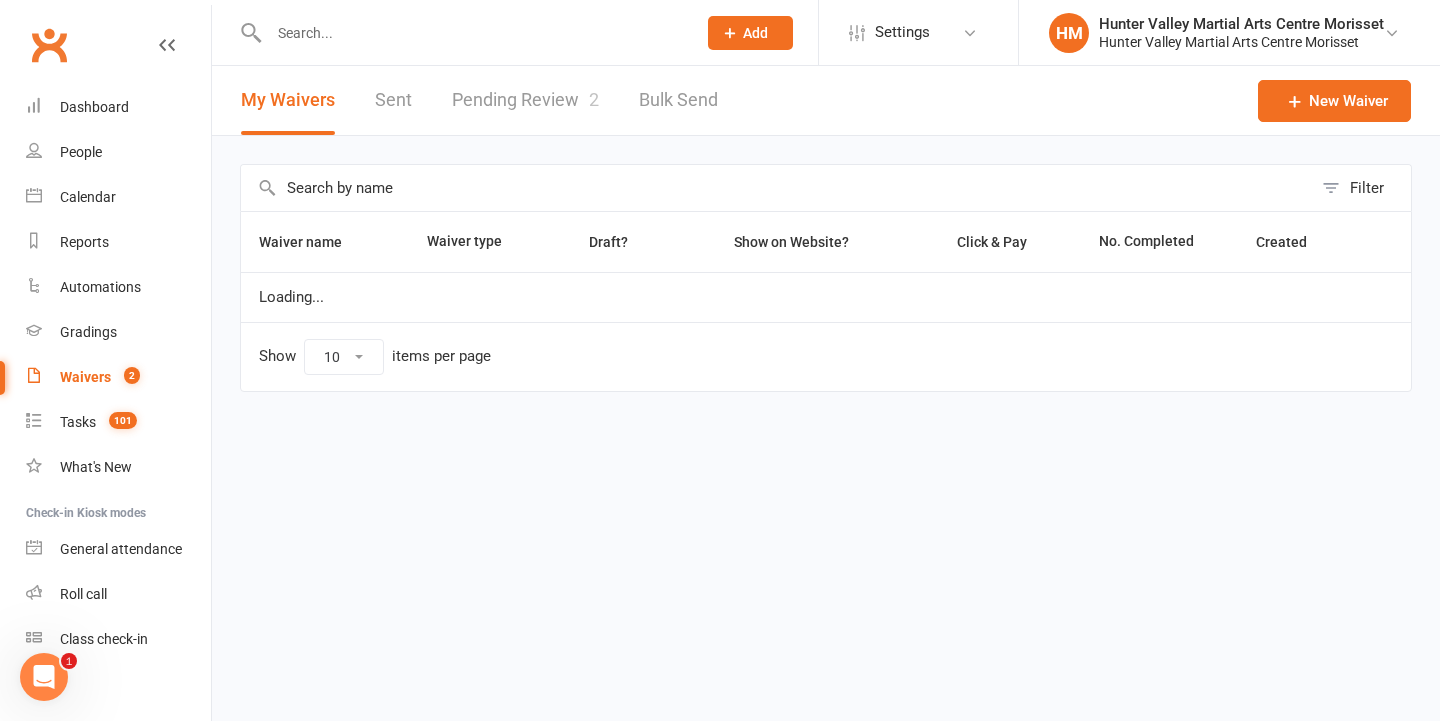 select on "100" 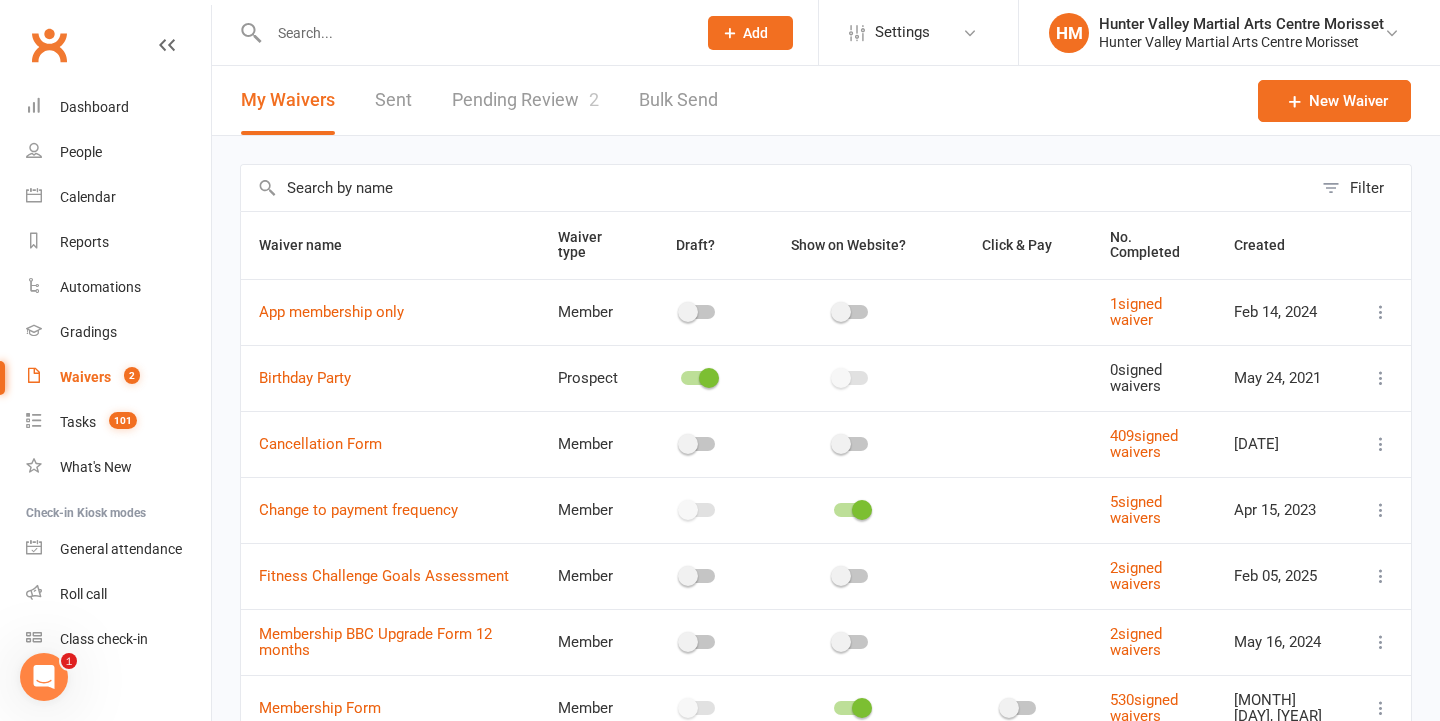 click on "Pending Review 2" at bounding box center (525, 100) 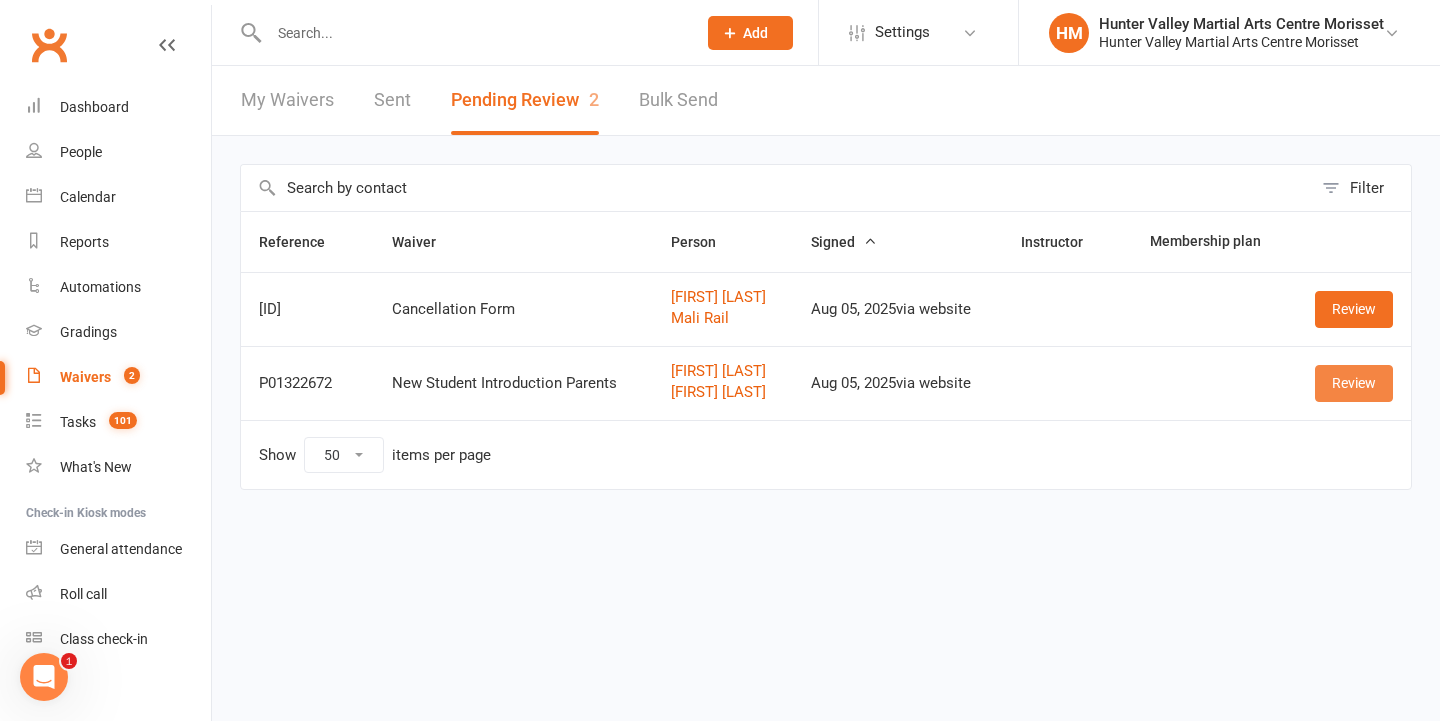 click on "Review" at bounding box center (1354, 383) 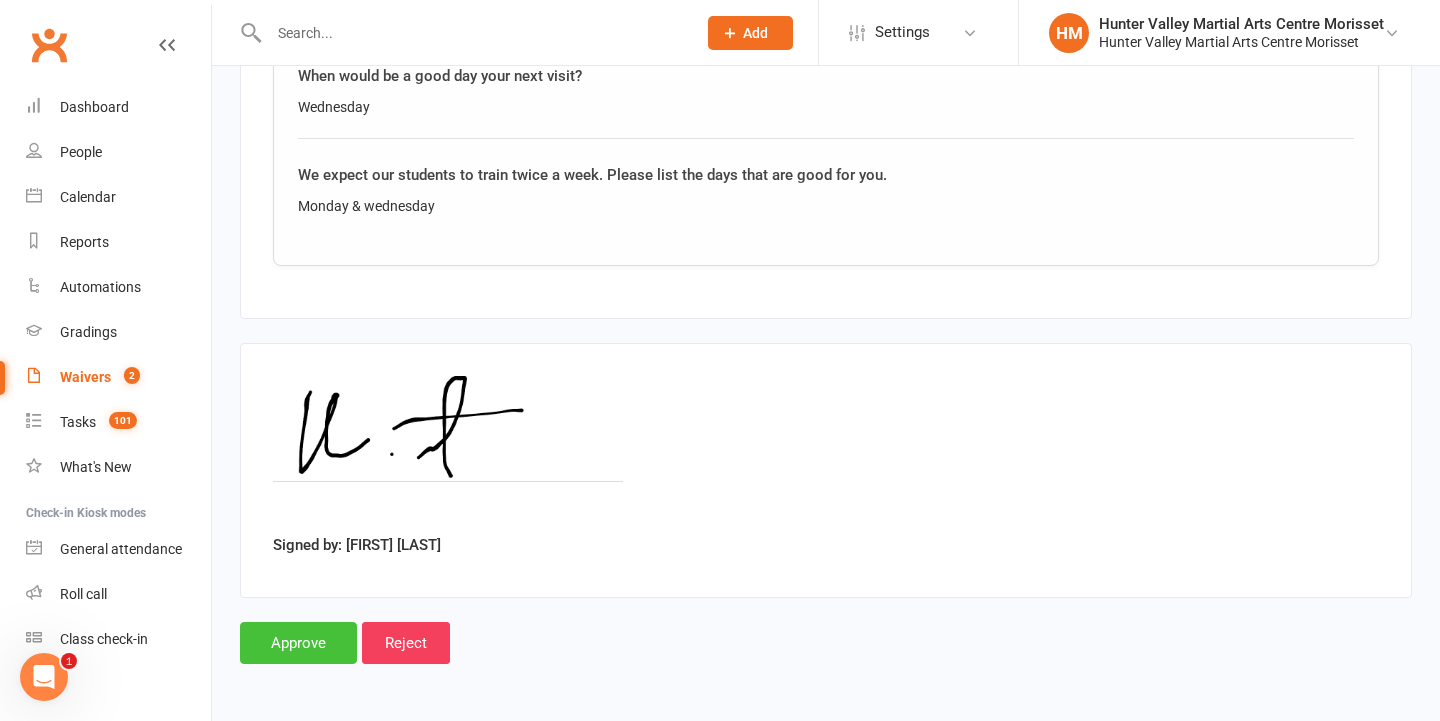 scroll, scrollTop: 3309, scrollLeft: 0, axis: vertical 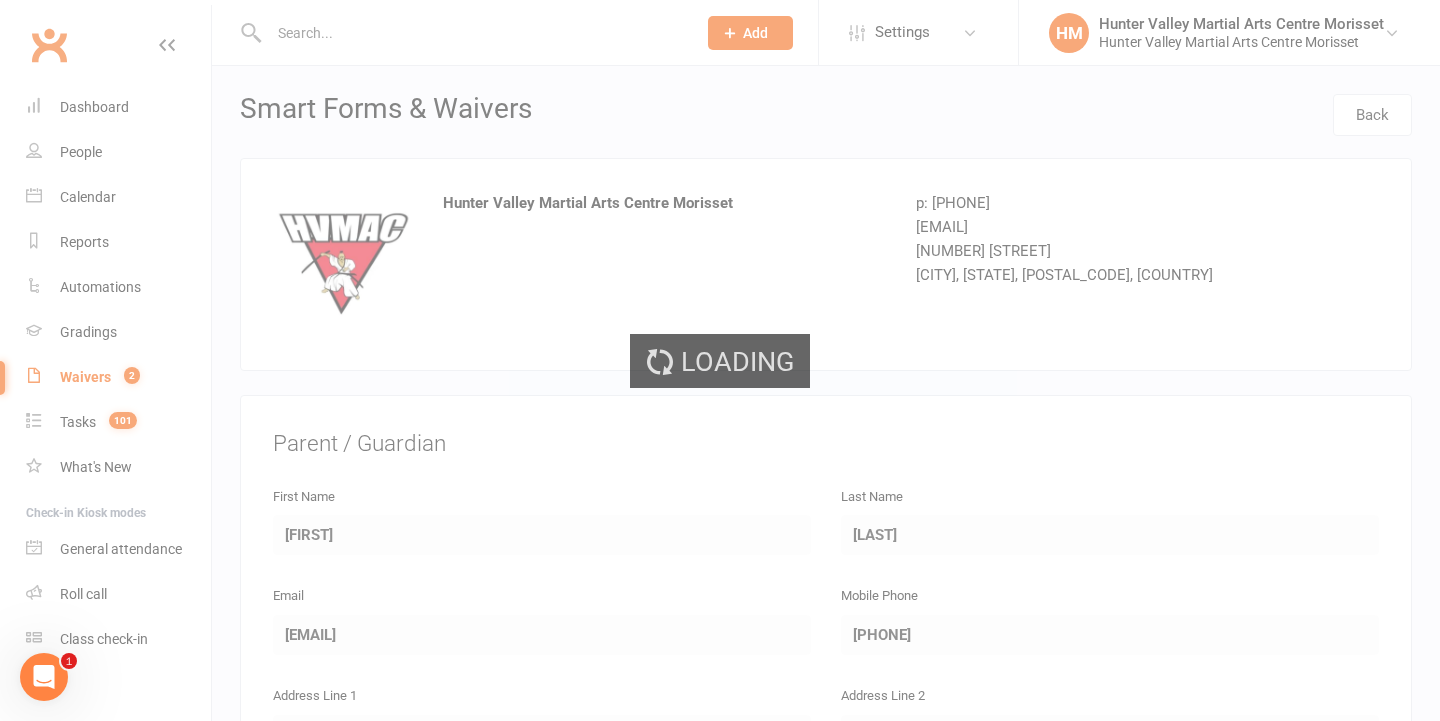 select on "50" 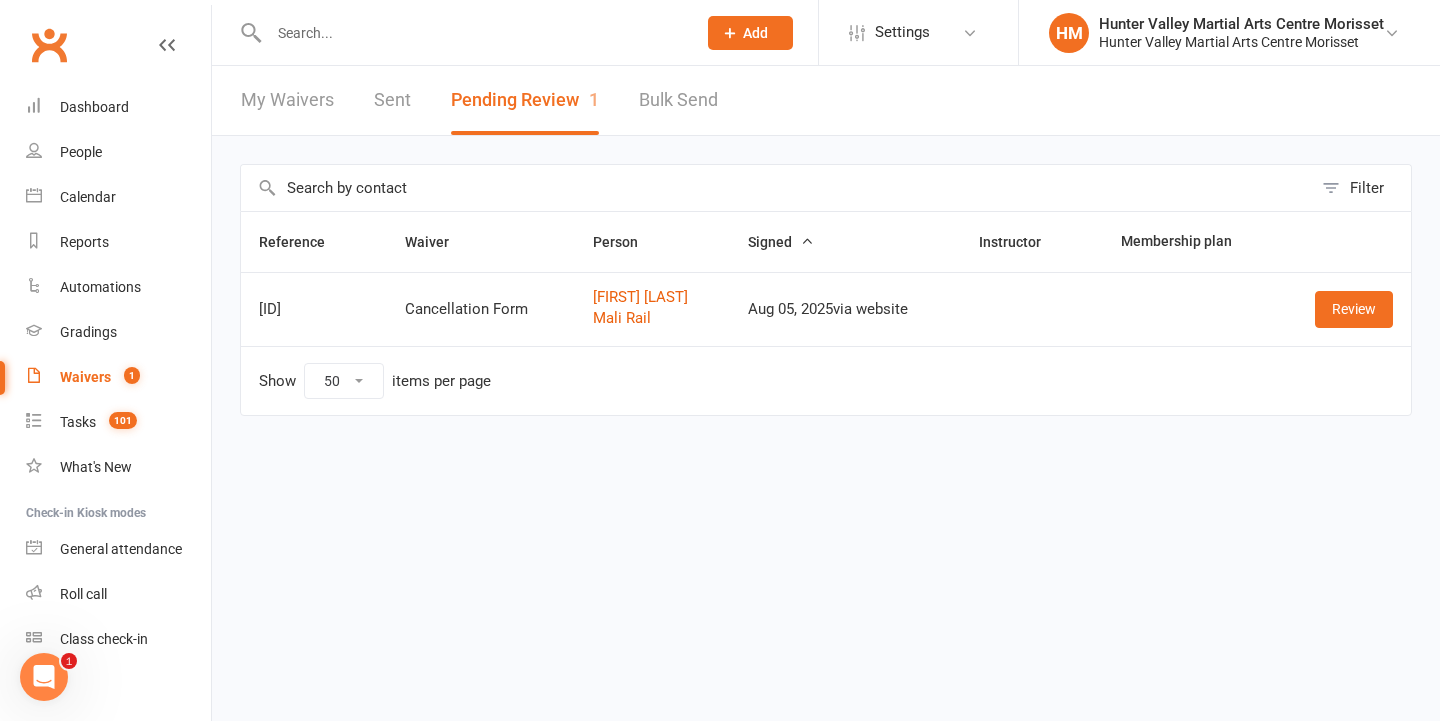 click at bounding box center [472, 33] 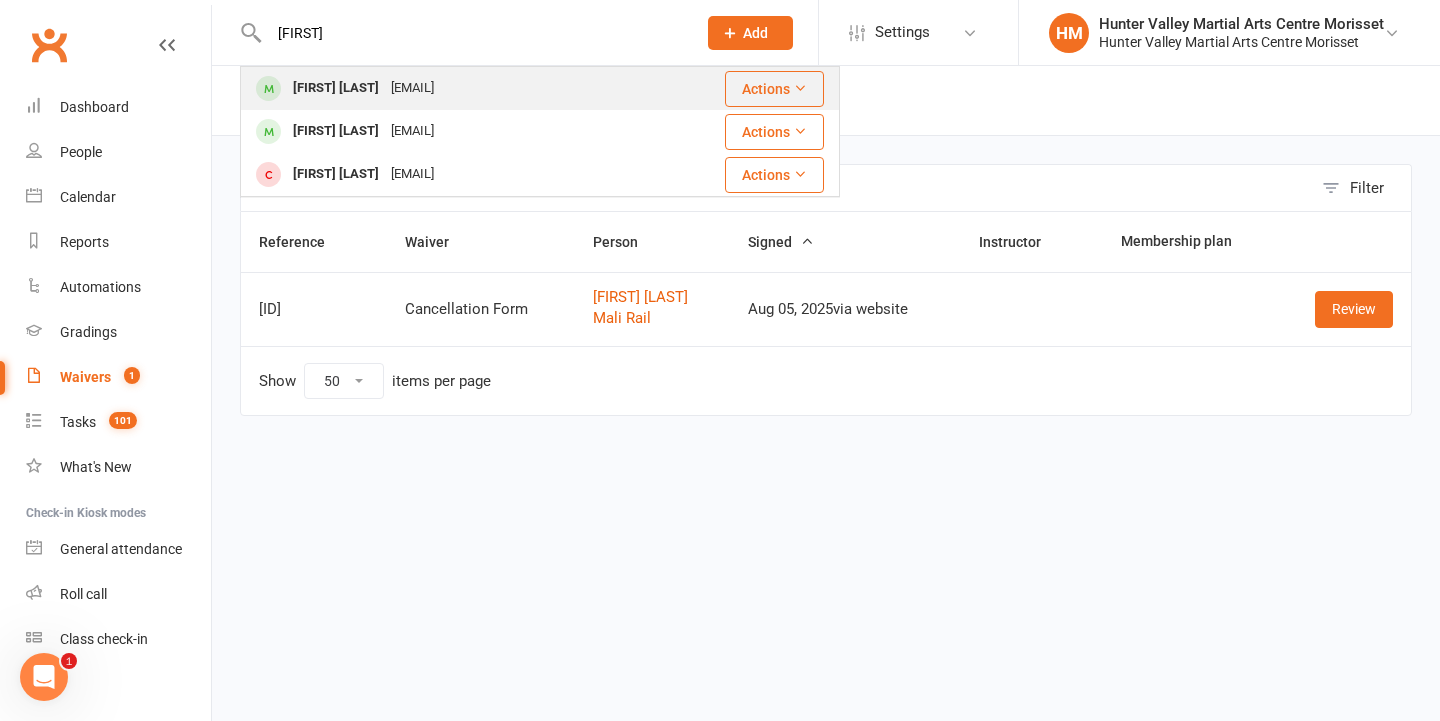 type on "[FIRST]" 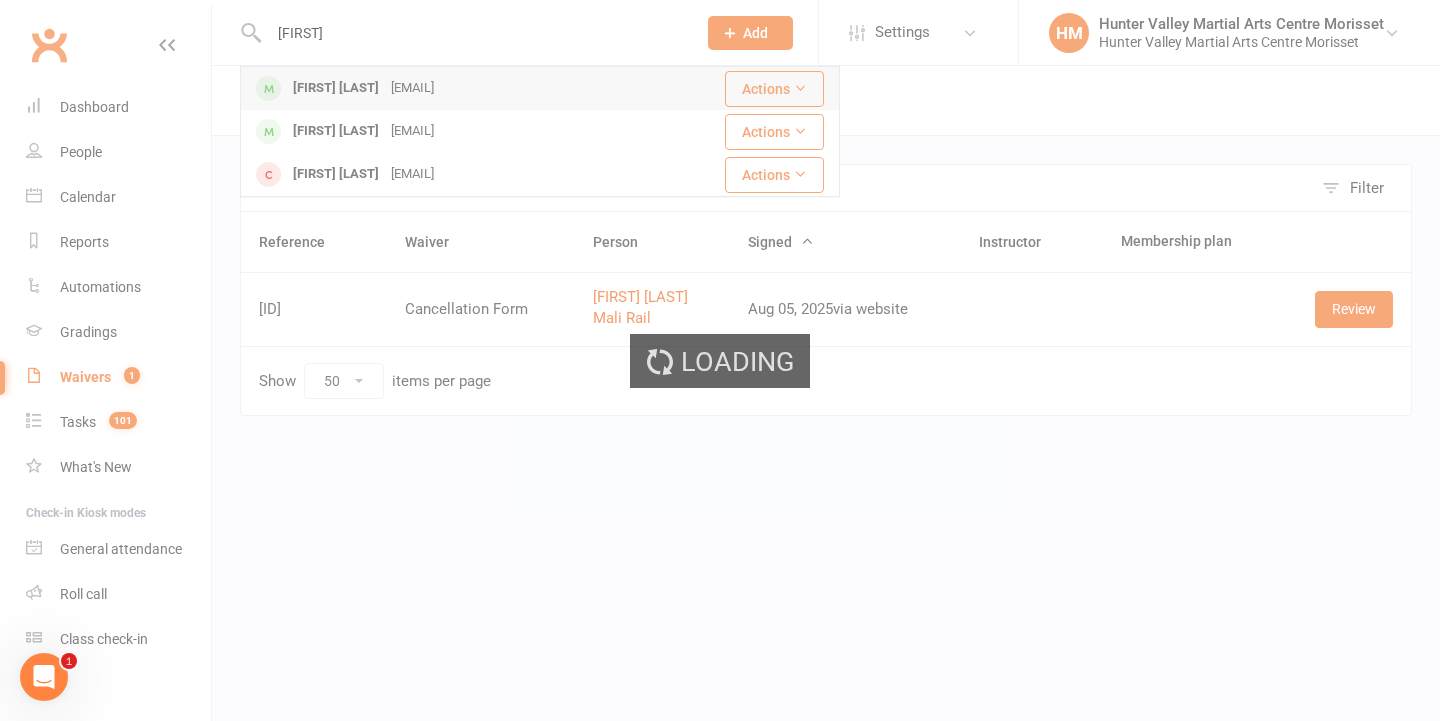 type 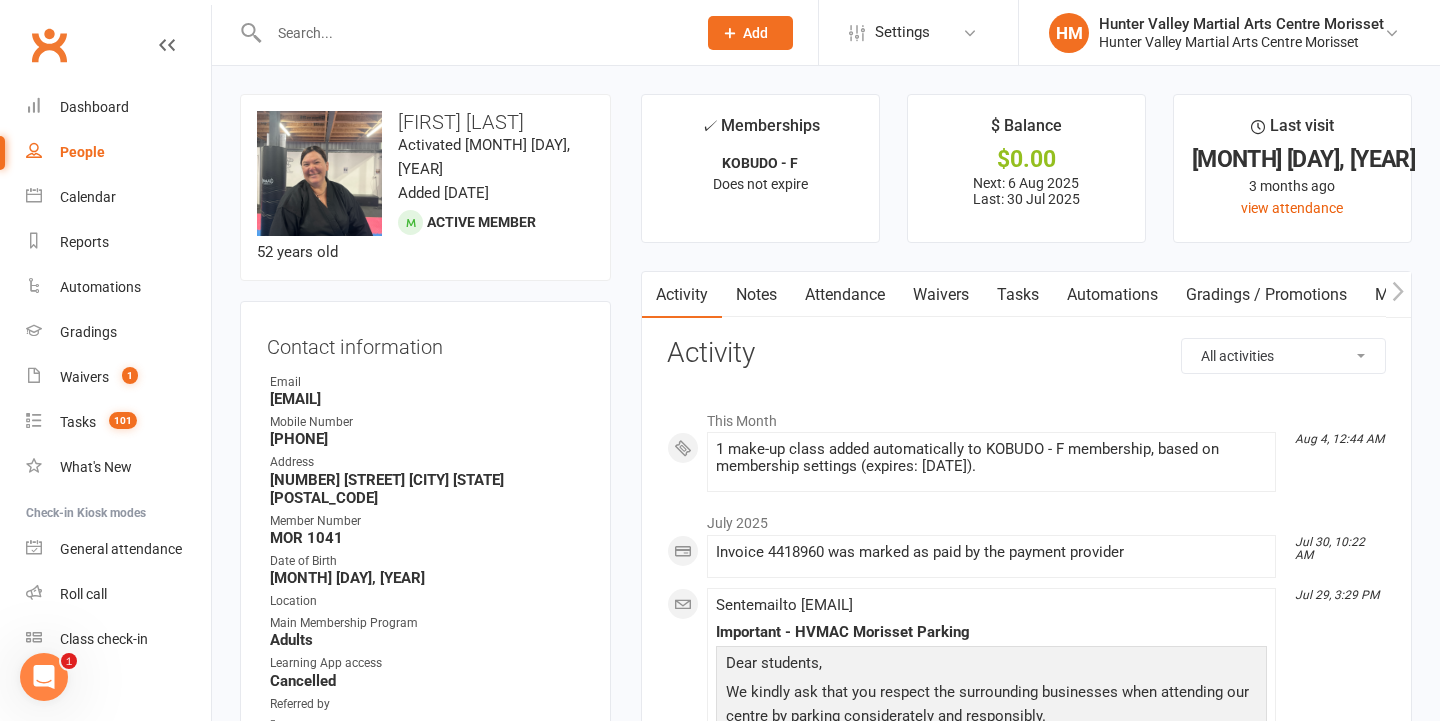 click on "Waivers" at bounding box center (941, 295) 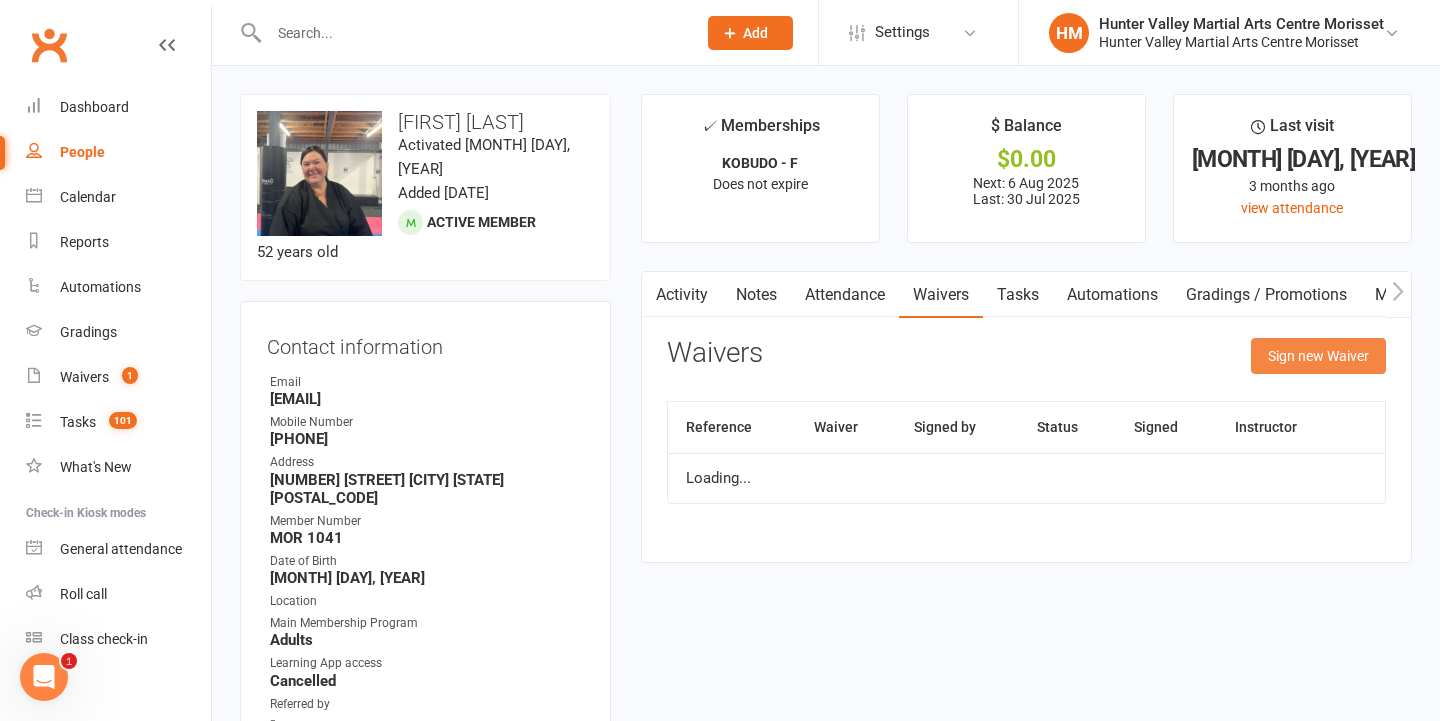 click on "Sign new Waiver" at bounding box center [1318, 356] 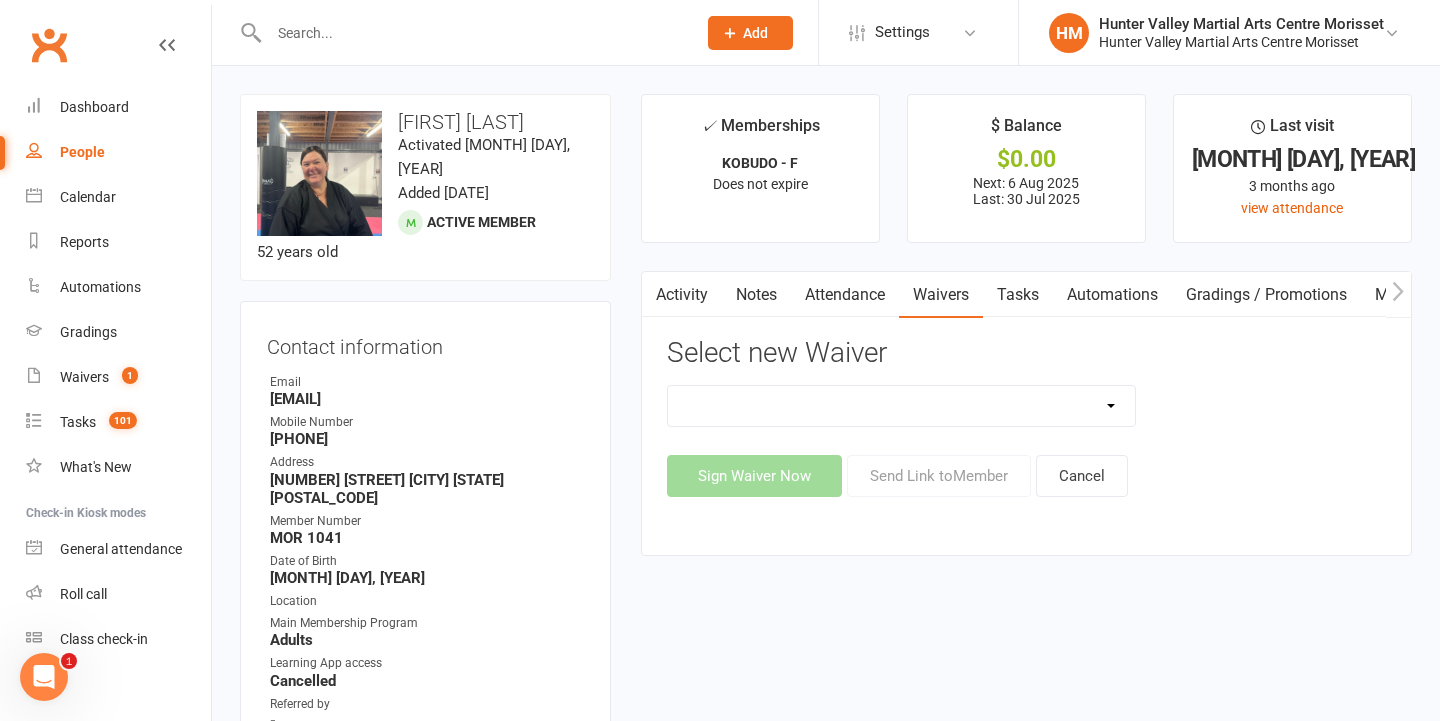 select on "5433" 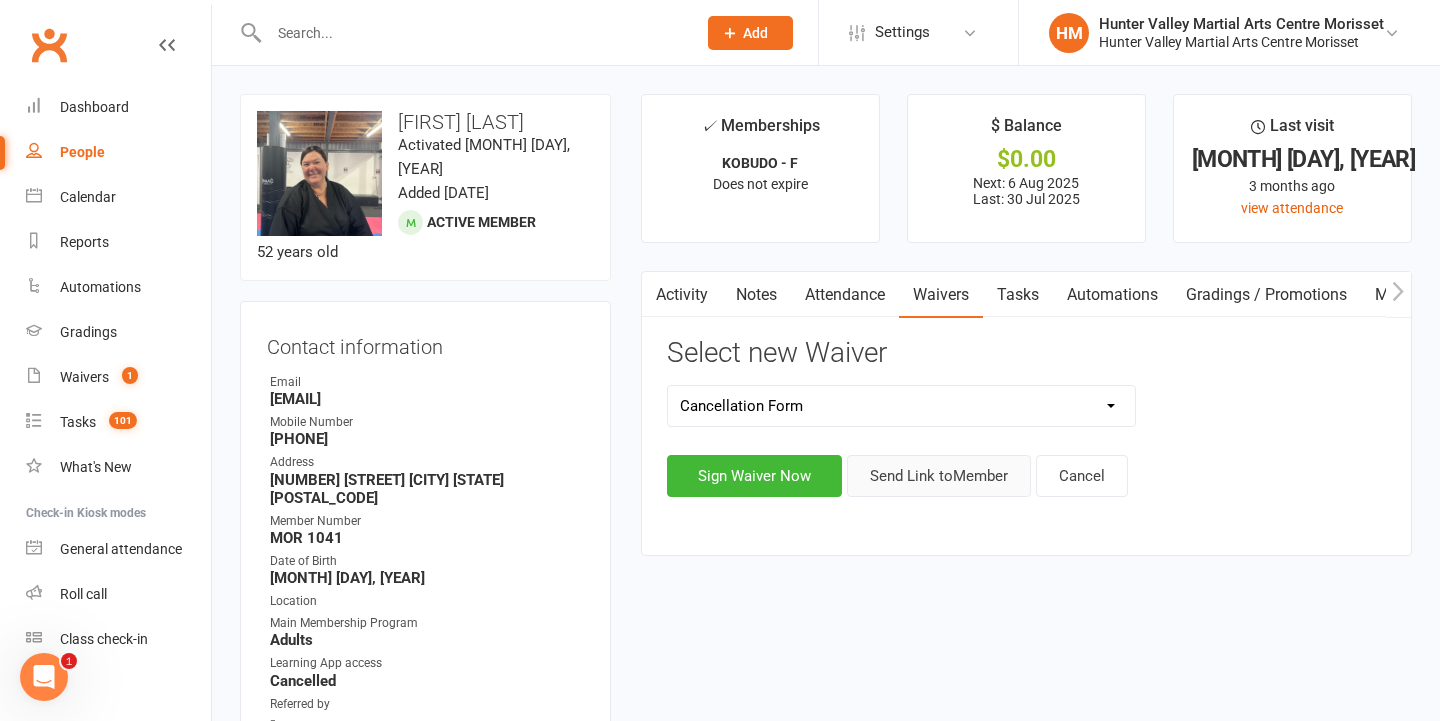 click on "Send Link to  Member" at bounding box center (939, 476) 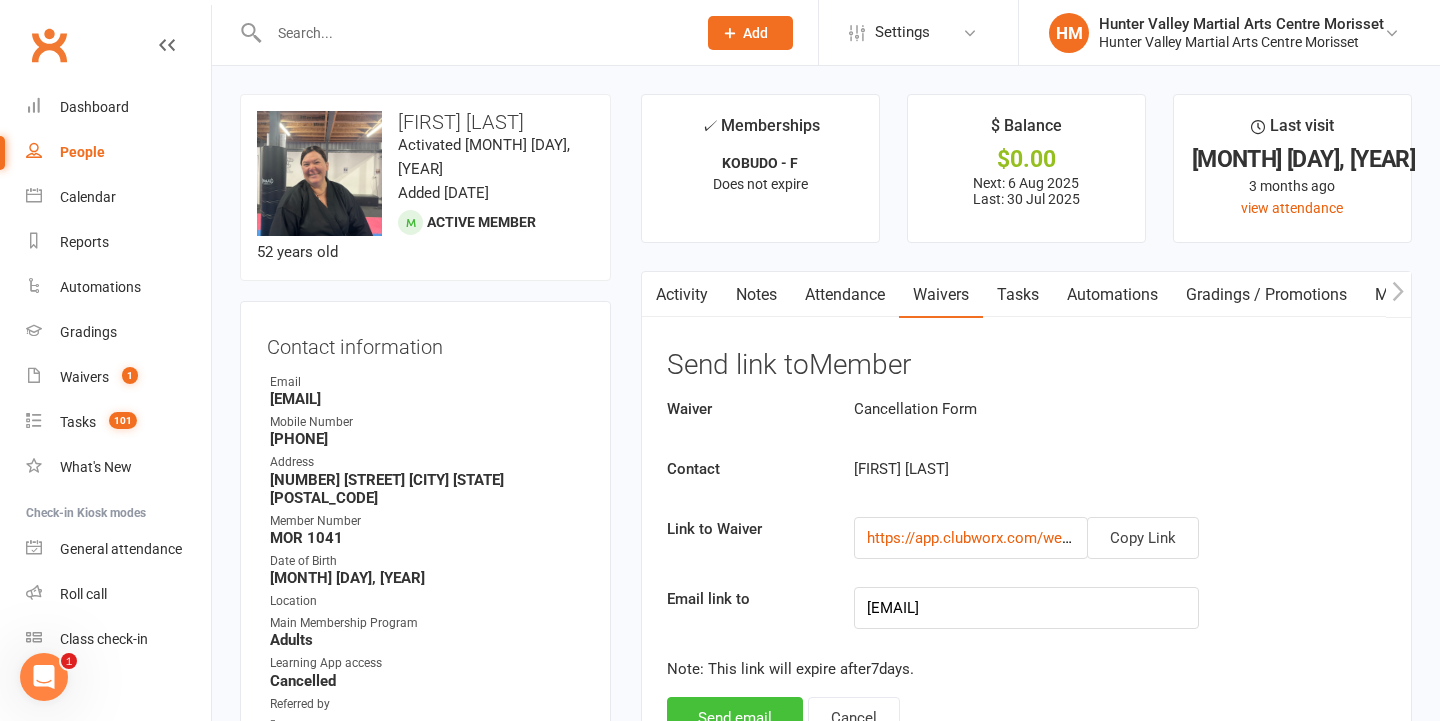 click on "Send email" at bounding box center (735, 718) 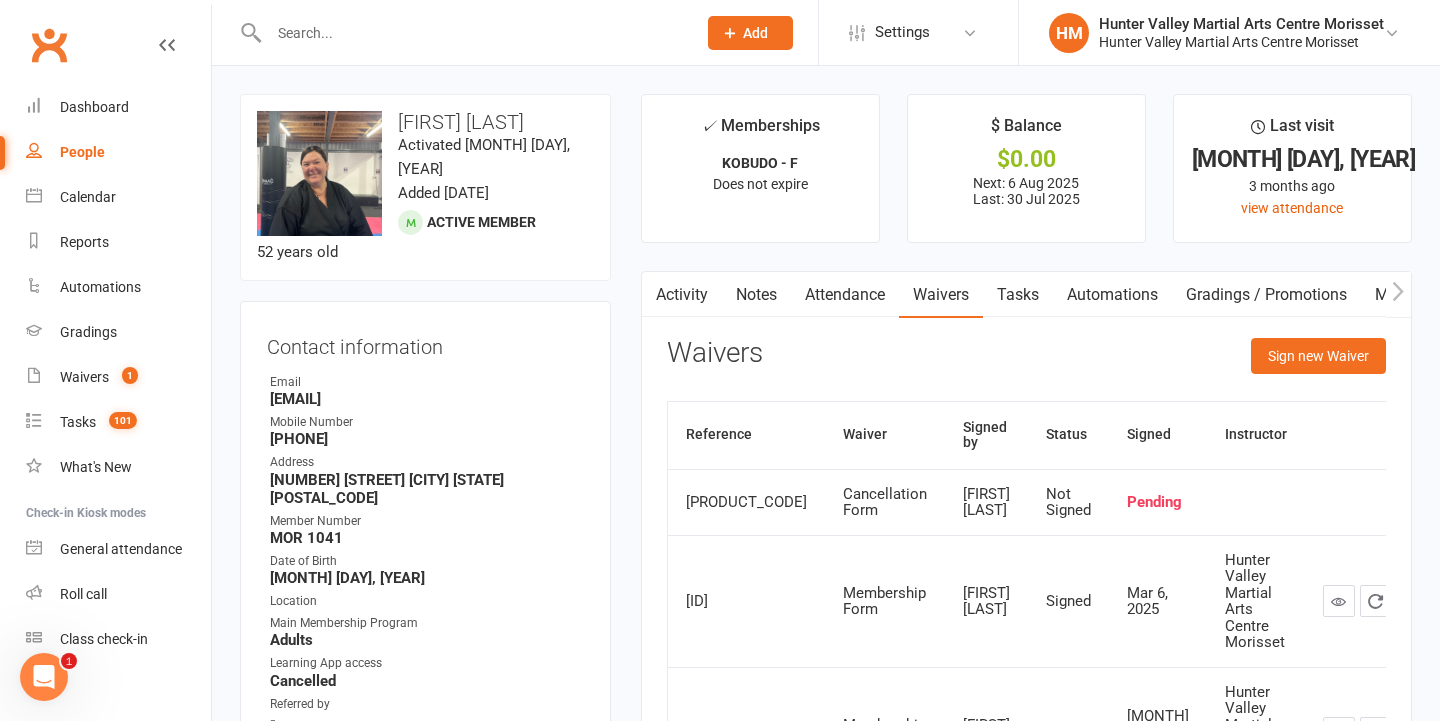 click on "Notes" at bounding box center [756, 295] 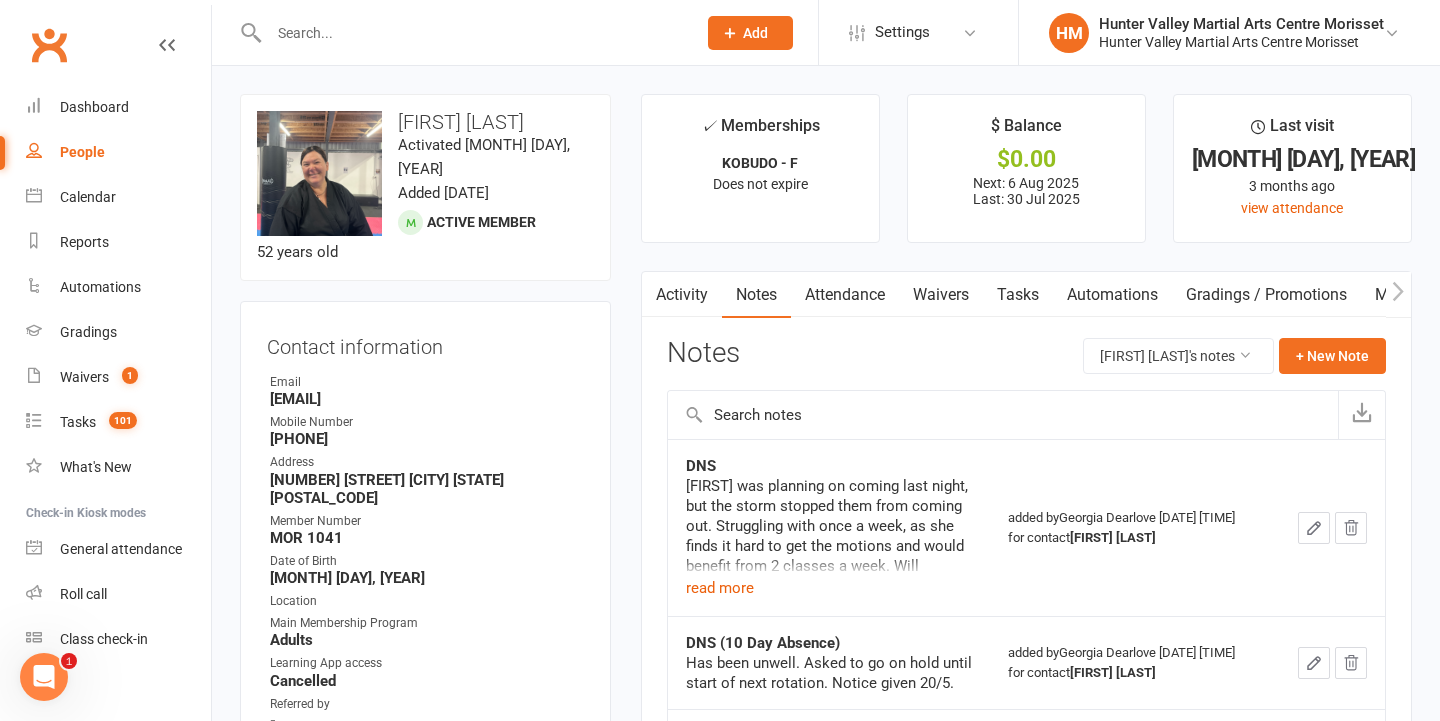 scroll, scrollTop: 0, scrollLeft: 0, axis: both 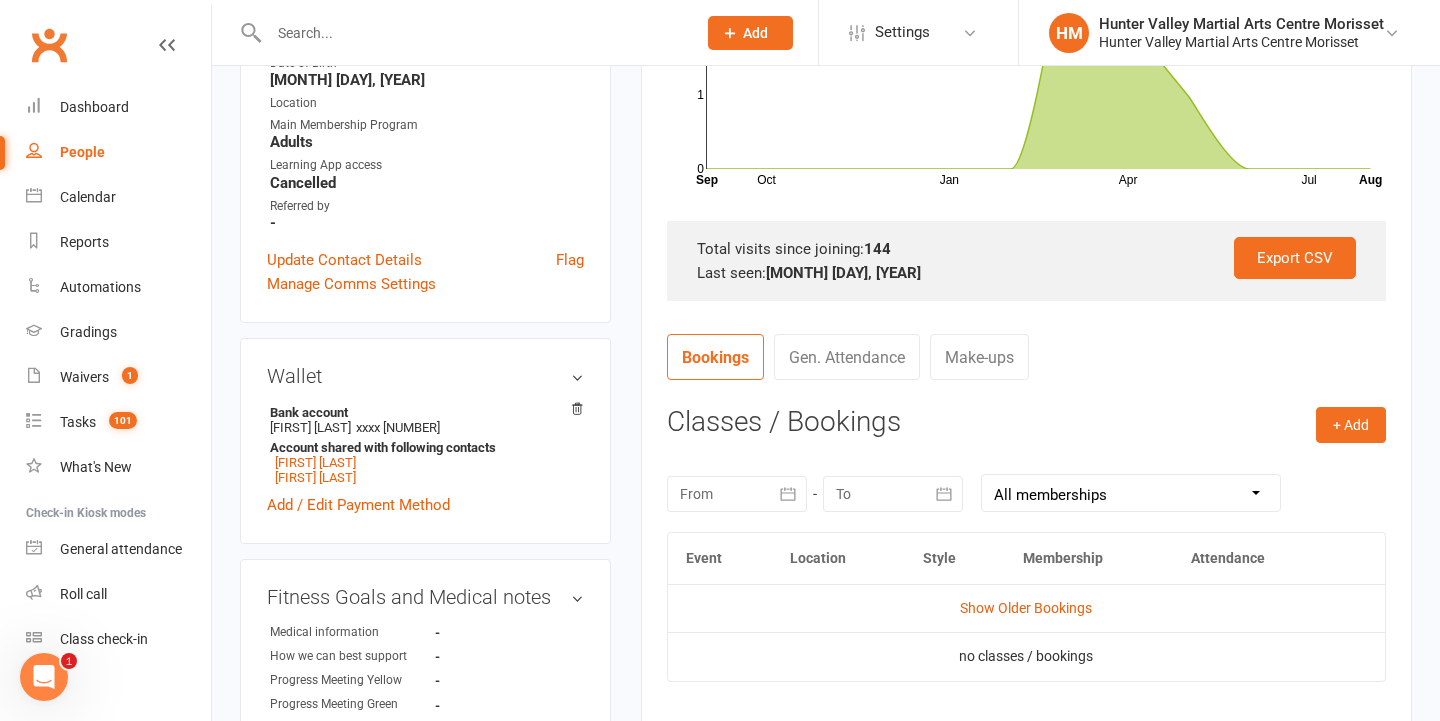 click on "Show Older Bookings" at bounding box center [1026, 608] 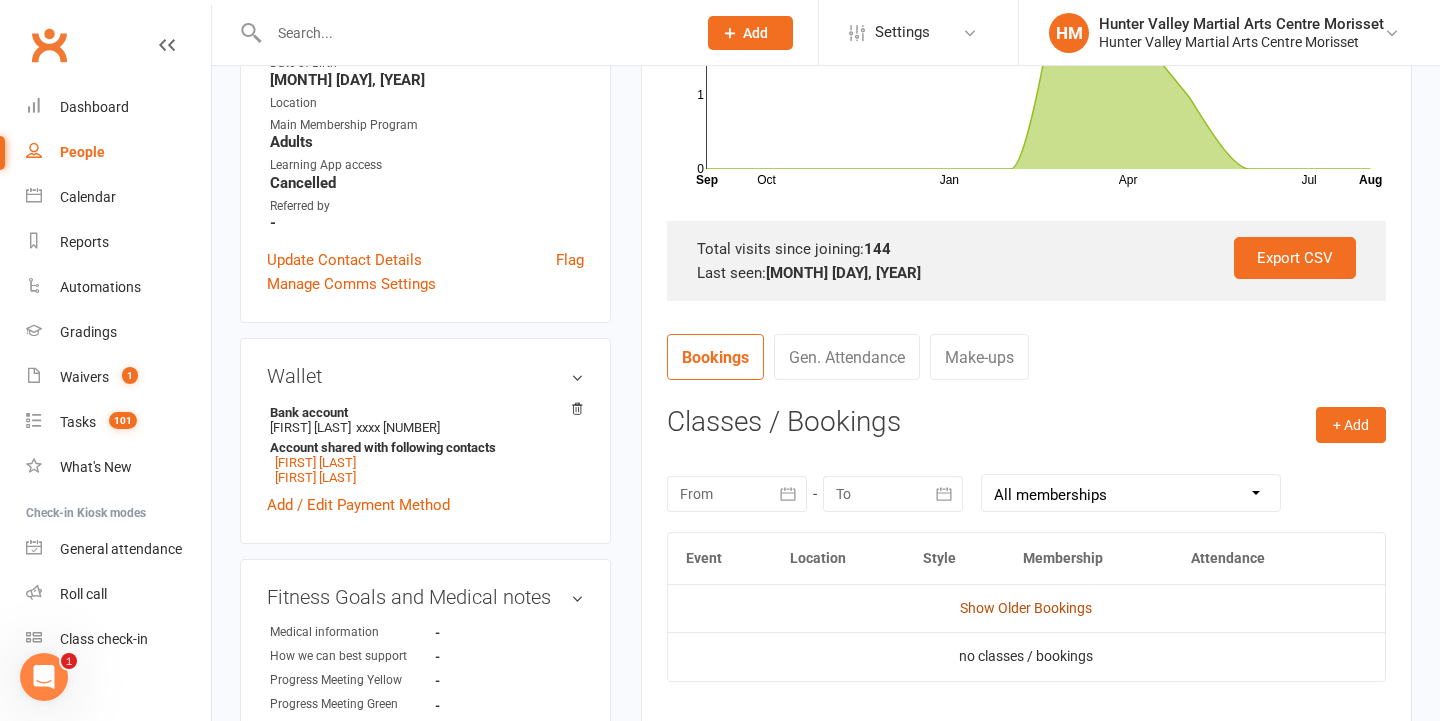 click on "Show Older Bookings" at bounding box center [1026, 608] 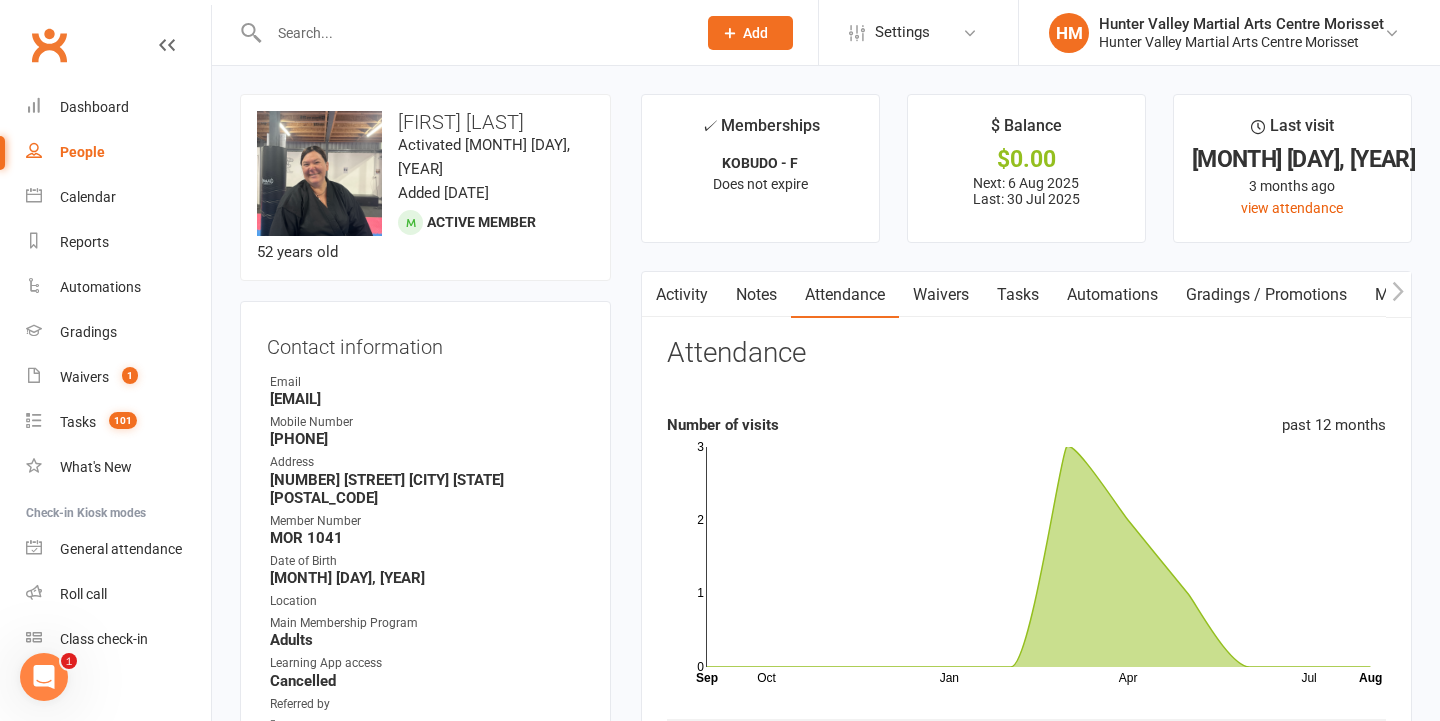 scroll, scrollTop: 0, scrollLeft: 0, axis: both 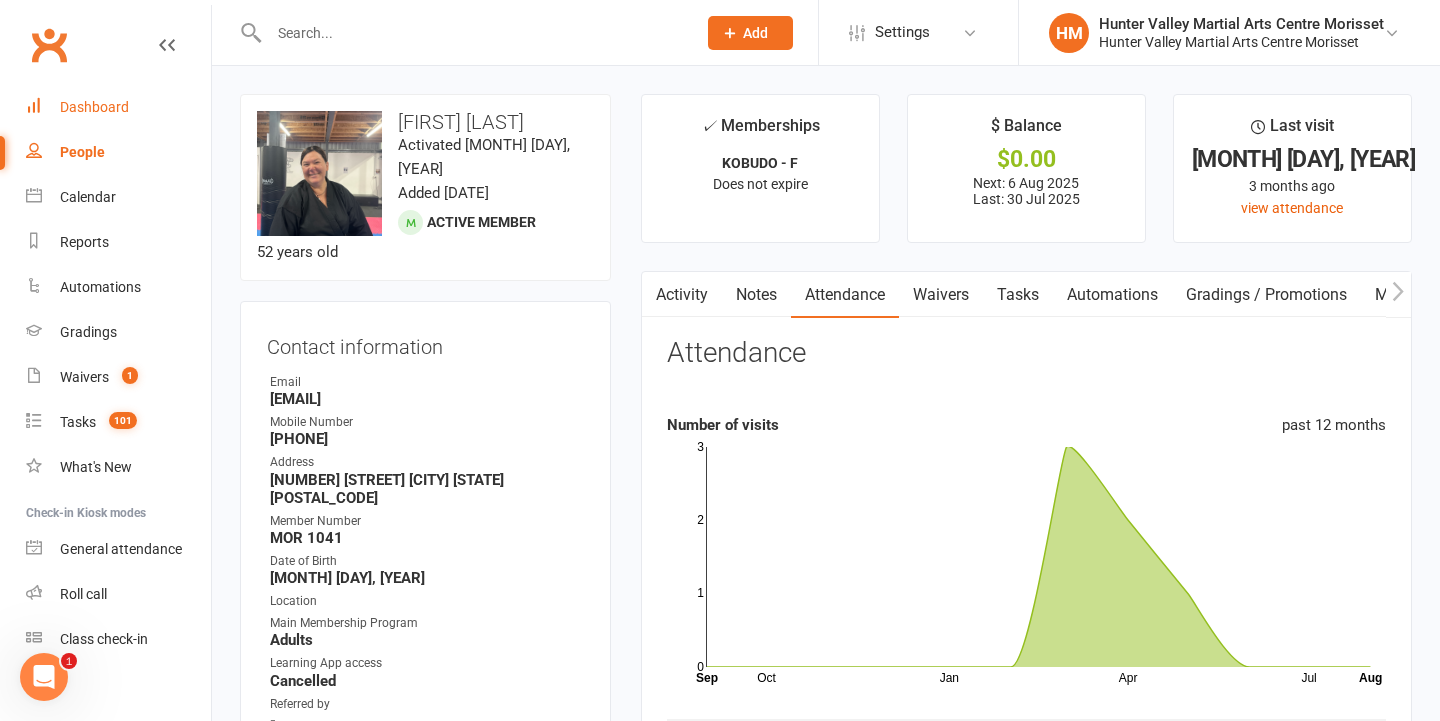 click on "Dashboard" at bounding box center [118, 107] 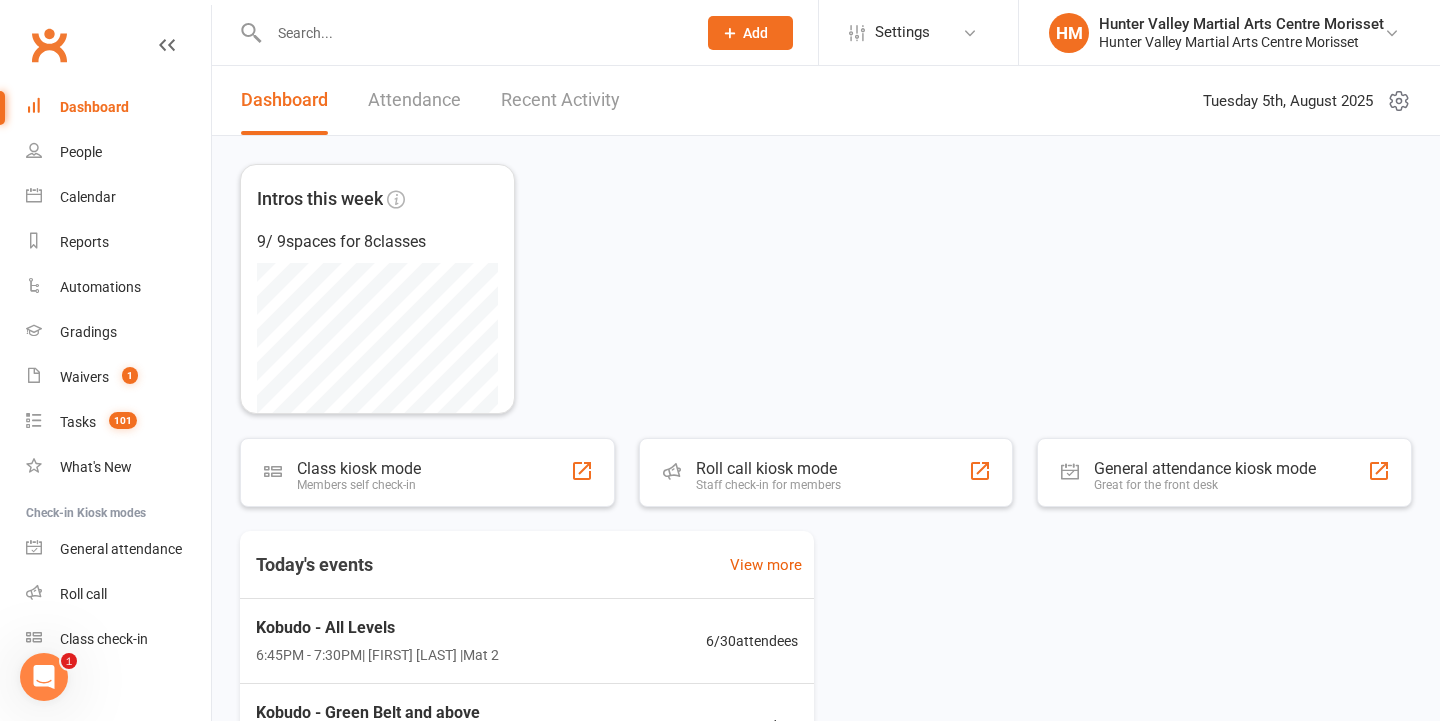 click at bounding box center [472, 33] 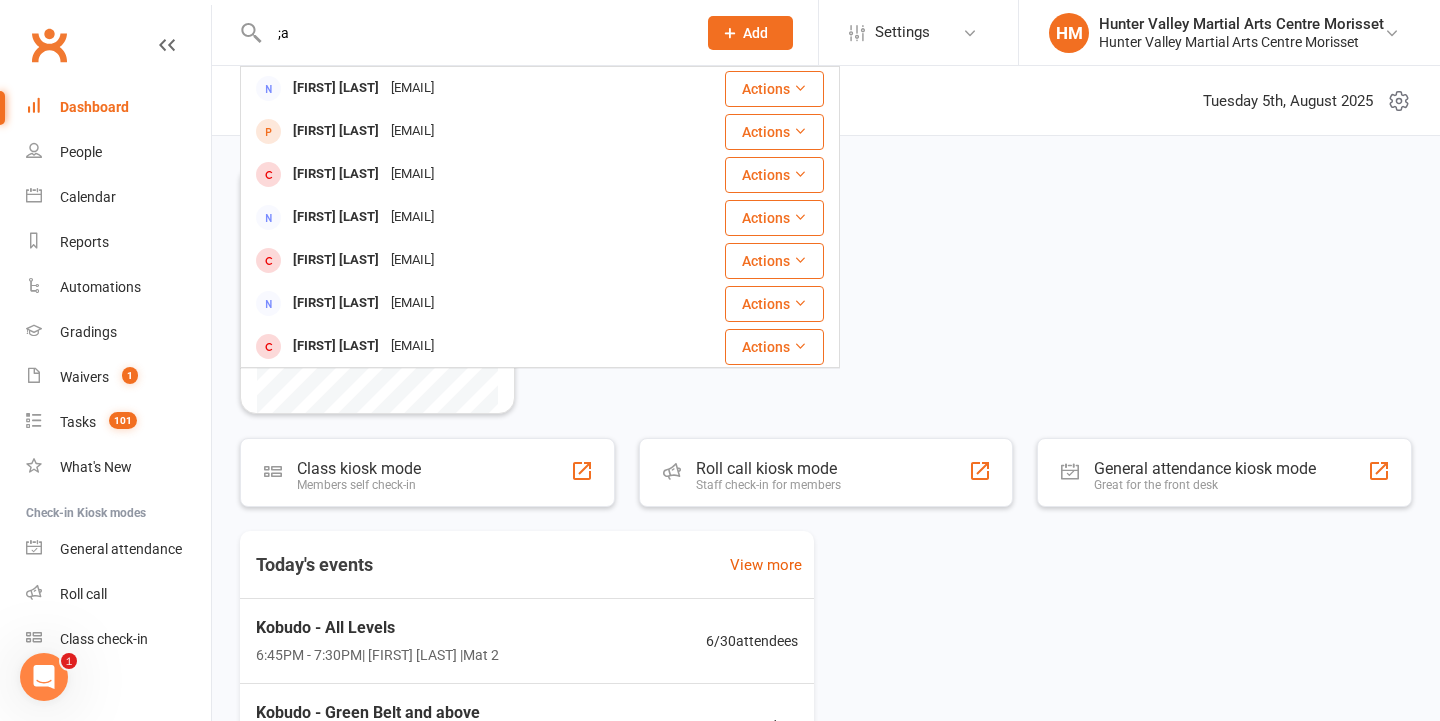 type on ";" 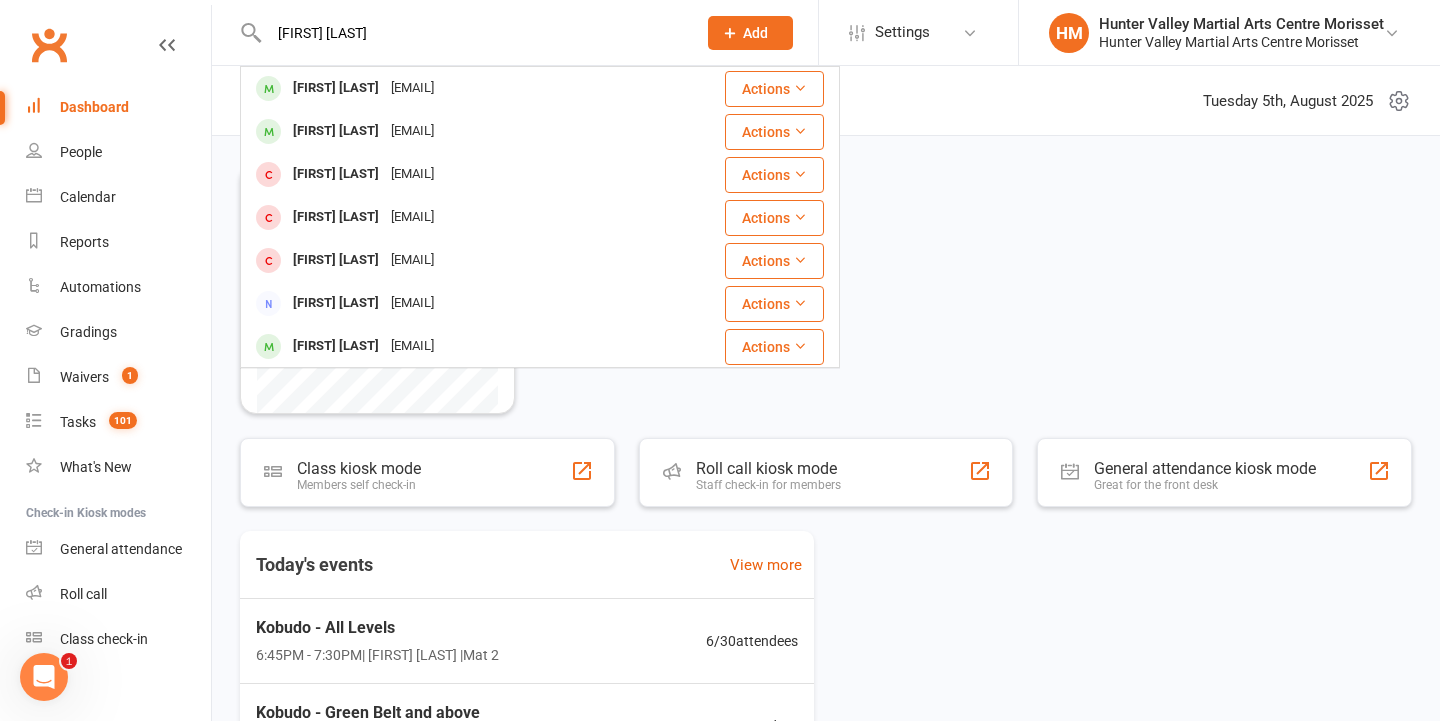 type on "[FIRST] [LAST]" 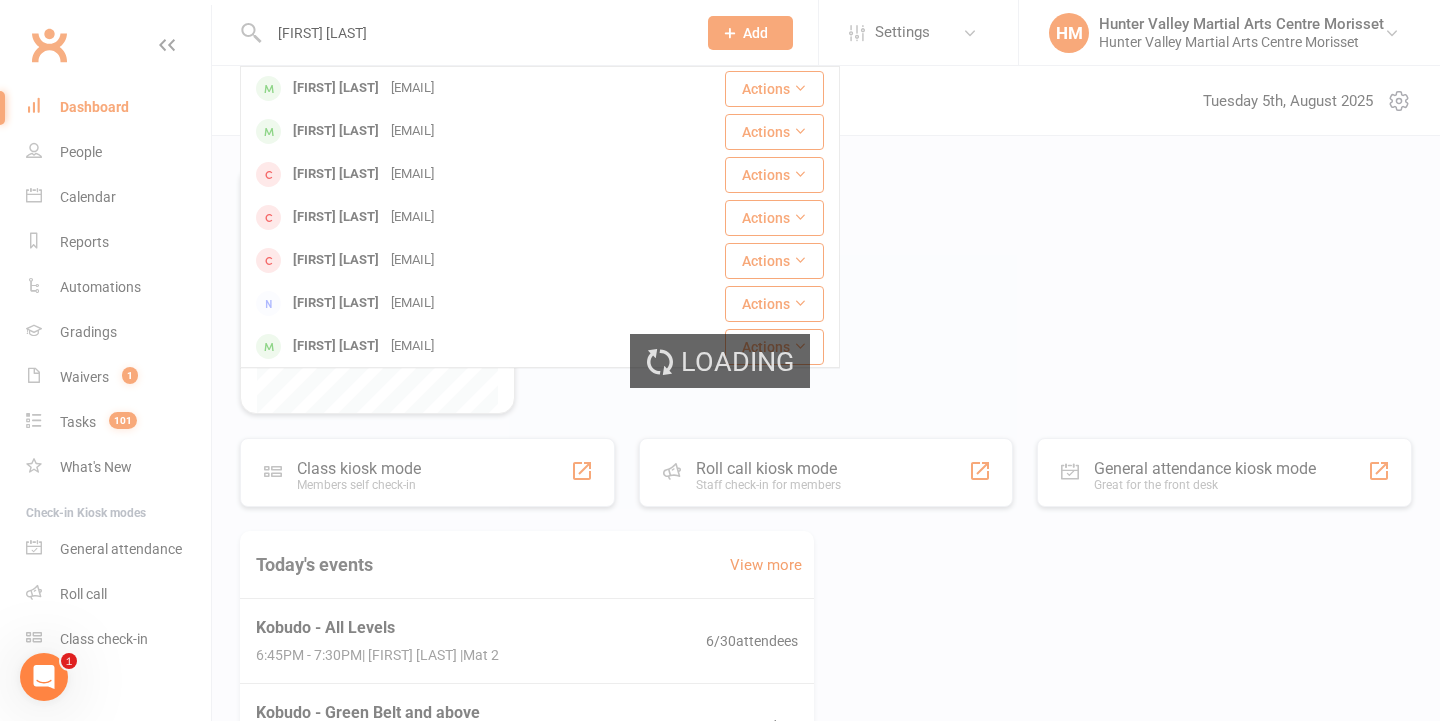type 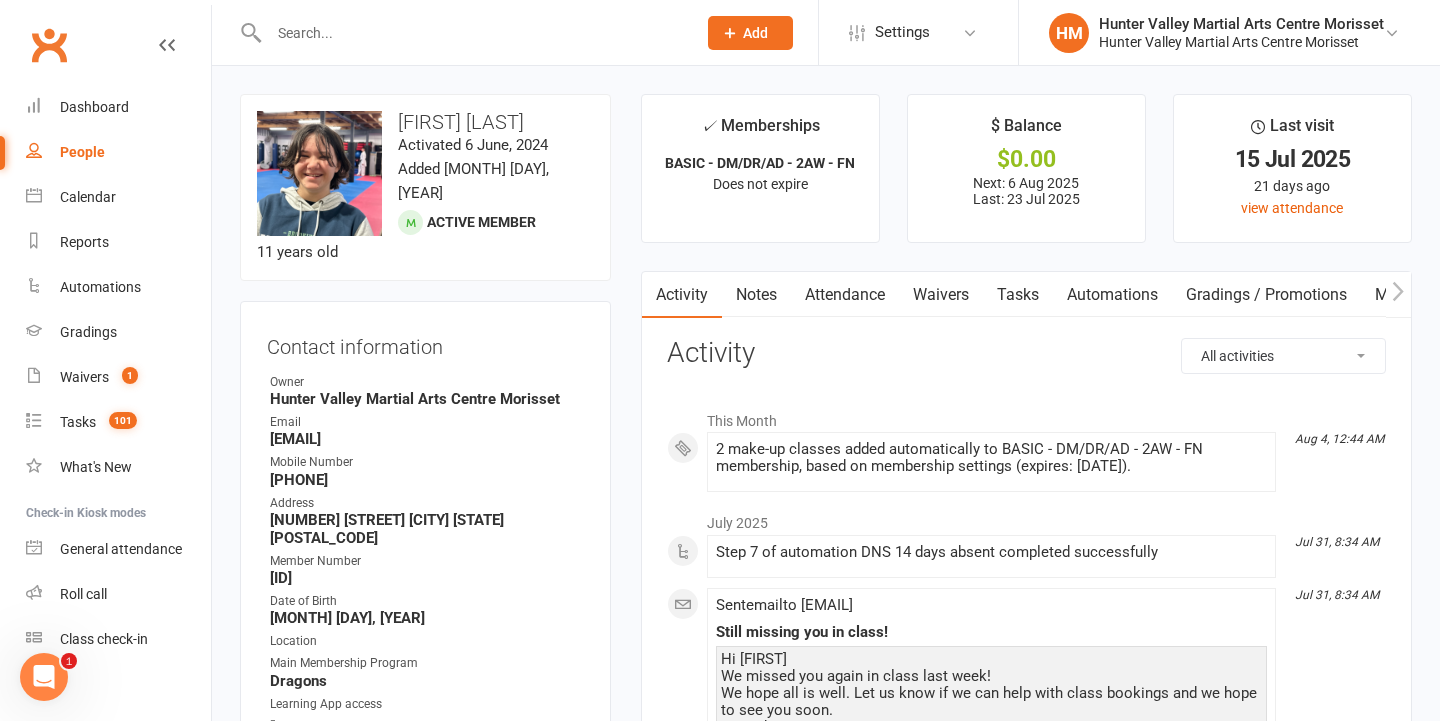 click on "✓ Memberships BASIC - DM/DR/AD - 2AW - FN Does not expire $ Balance $0.00 Next: [MONTH] [DAY], [YEAR] Last: [MONTH] [DAY], [YEAR] Last visit [MONTH] [DAY], [YEAR] [DAYS] days ago view attendance
Activity Notes Attendance Waivers Tasks Automations Gradings / Promotions Mobile App Assessments Credit balance
All activities Bookings / Attendances Communications Notes Failed SMSes Gradings Members Memberships Mobile App POS Sales Payments Credit Vouchers Prospects Reports Automations Tasks Waivers Workouts Kiosk Mode Consent Assessments Contact Flags Family Relationships Activity This Month Aug 4, 12:44 AM 2 make-up classes added automatically to BASIC - DM/DR/AD - 2AW - FN membership, based on membership settings (expires: [MONTH] [DAY], [YEAR]).   July 2025 Jul 31, 8:34 AM Step 7 of automation DNS 14 days absent completed successfully   Jul 31, 8:34 AM   Sent  email  to   [EMAIL]   Still missing you in class! Hi [FIRST]  We missed you again in class last week!  Regards Sensei [FIRST] and the HVMAC Team Jul 30, 10:22 AM" at bounding box center [1026, 1339] 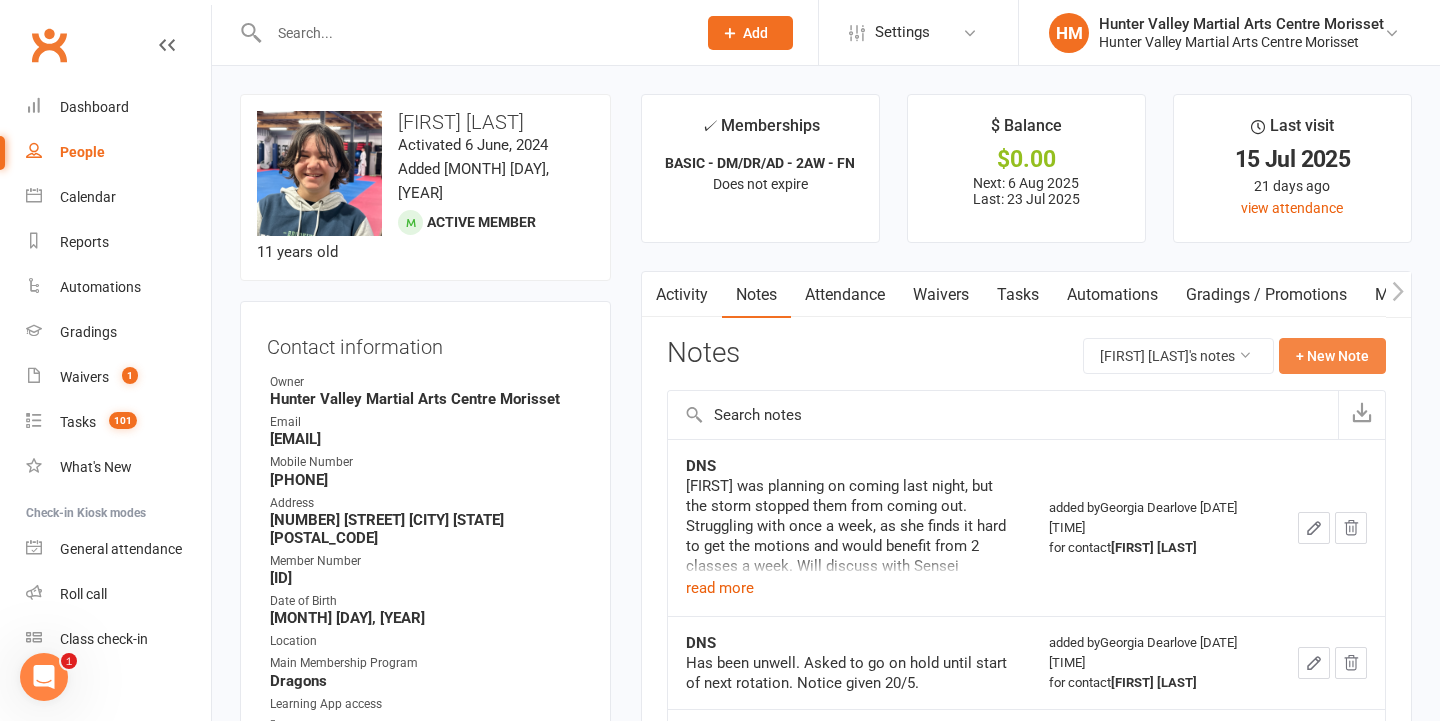 click on "+ New Note" at bounding box center [1332, 356] 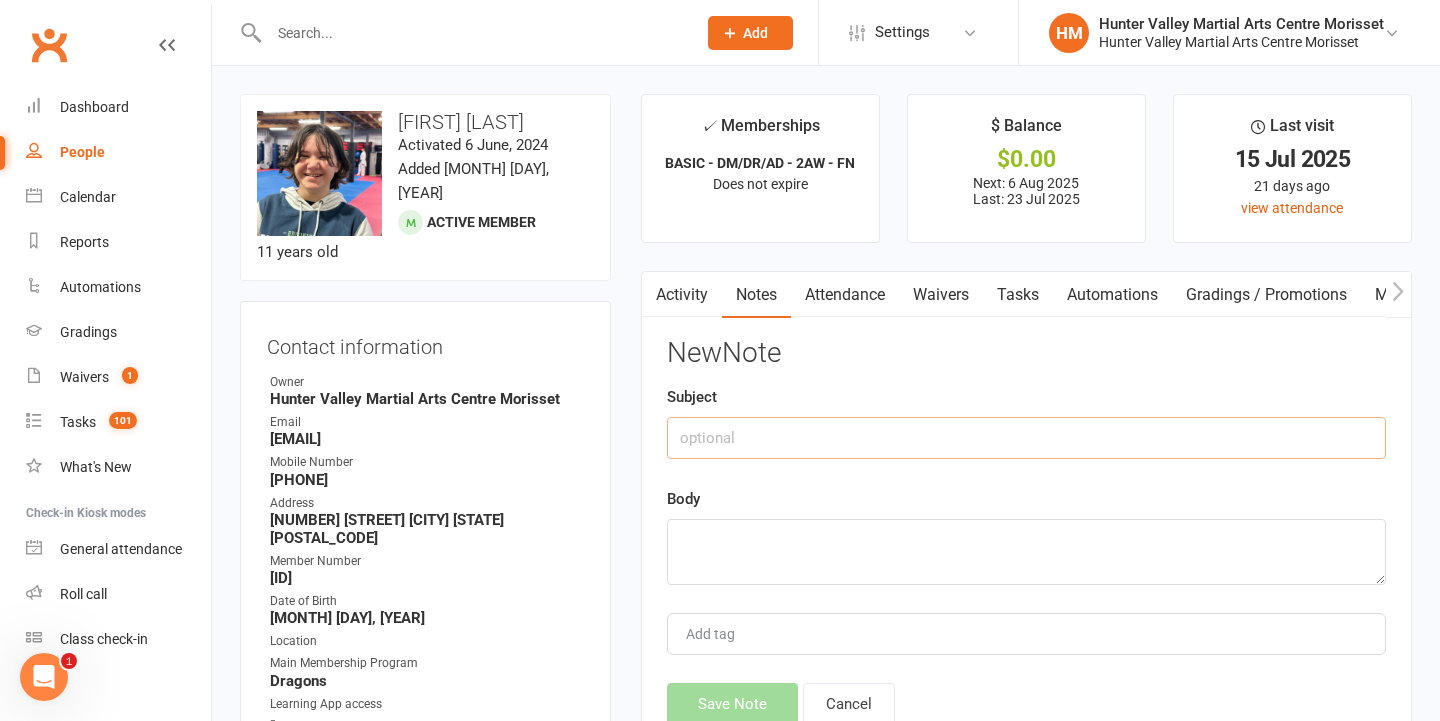 click at bounding box center [1026, 438] 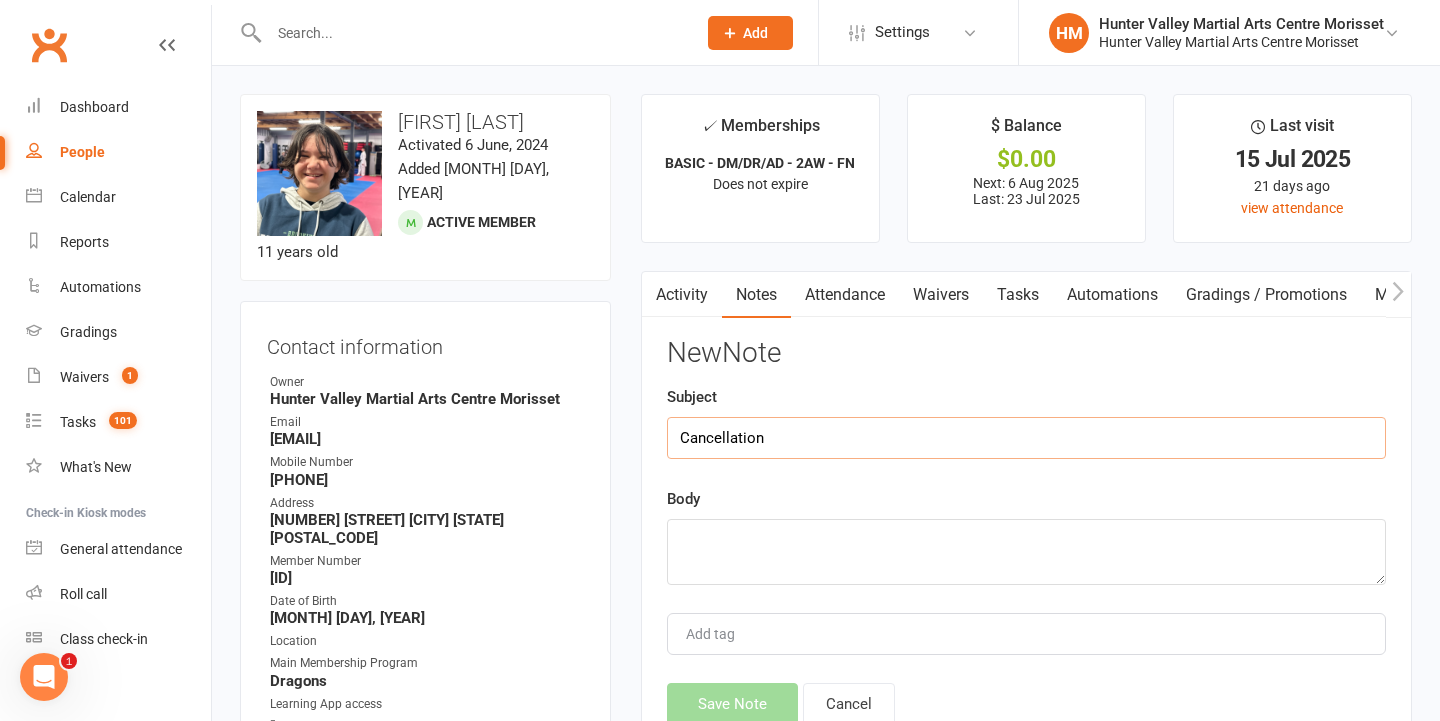 type on "Cancellation" 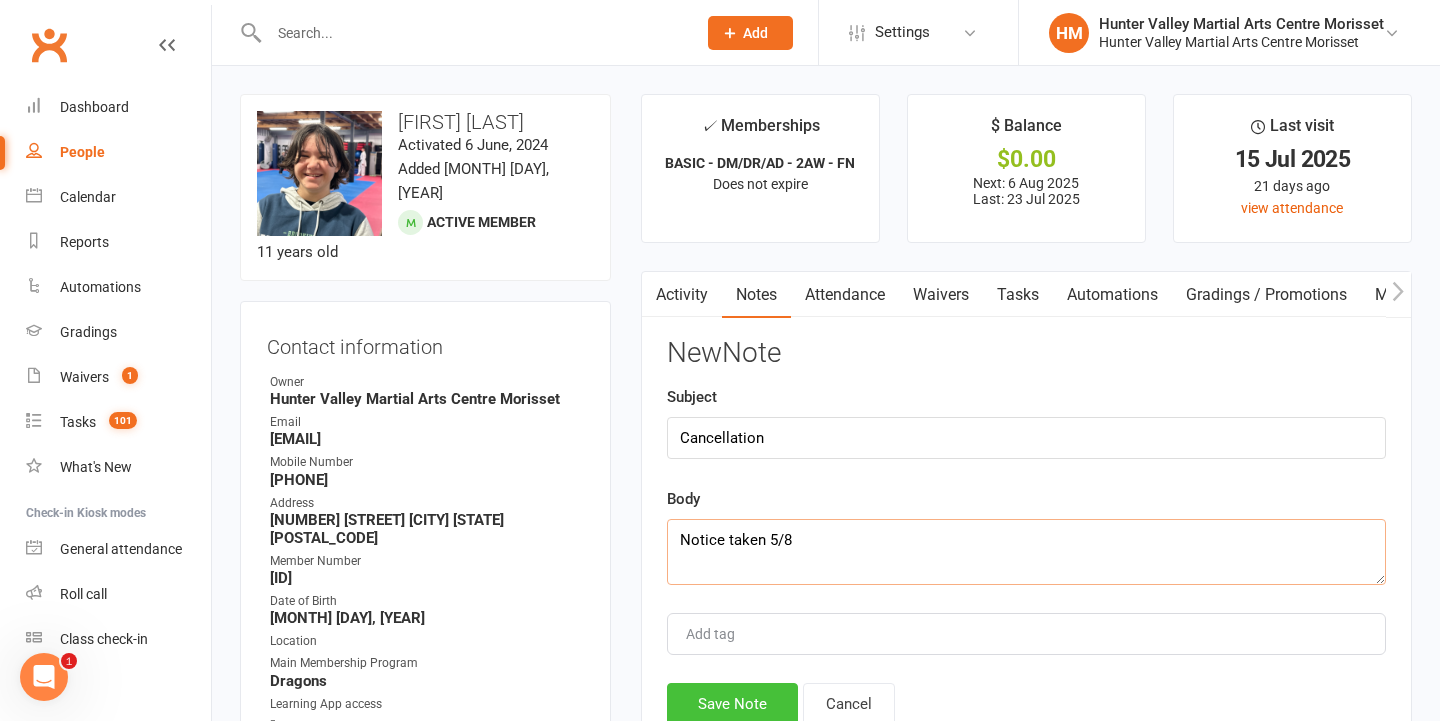 type on "Notice taken 5/8" 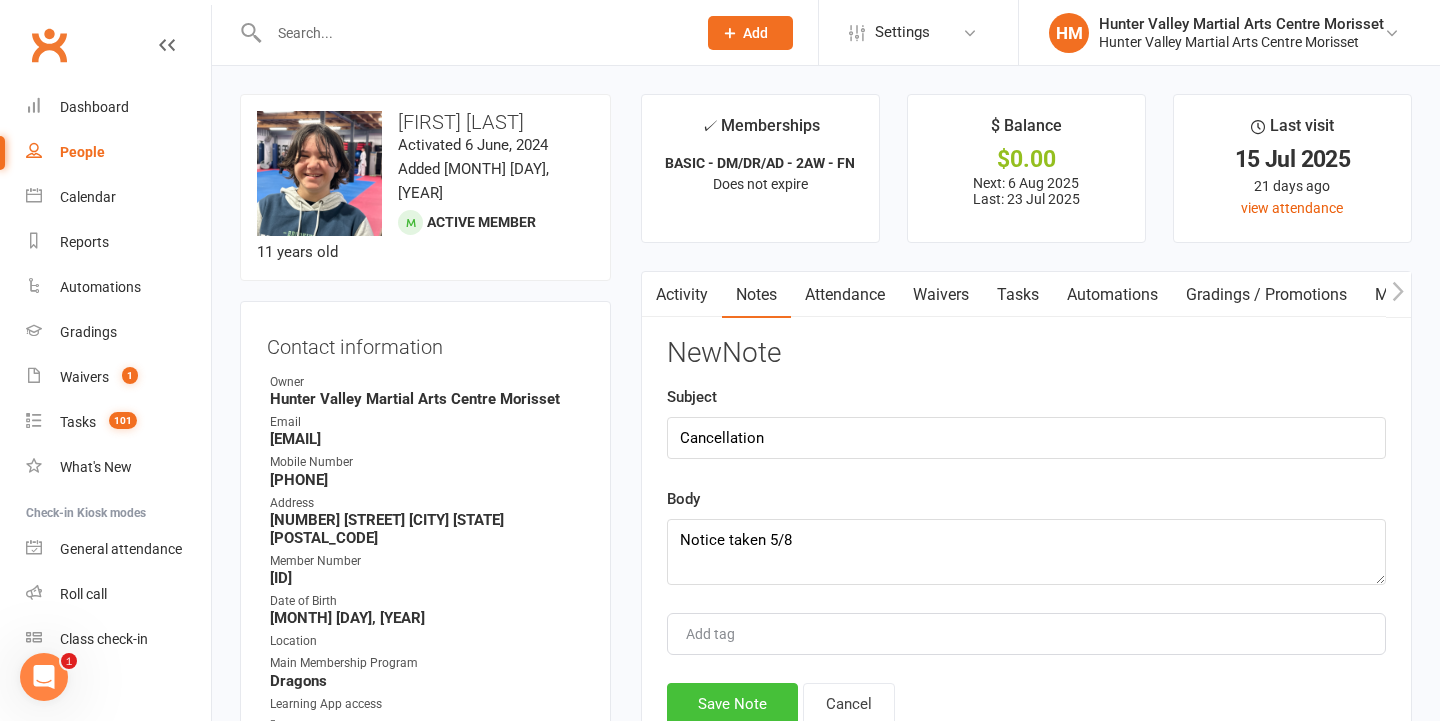 click on "Save Note" at bounding box center (732, 704) 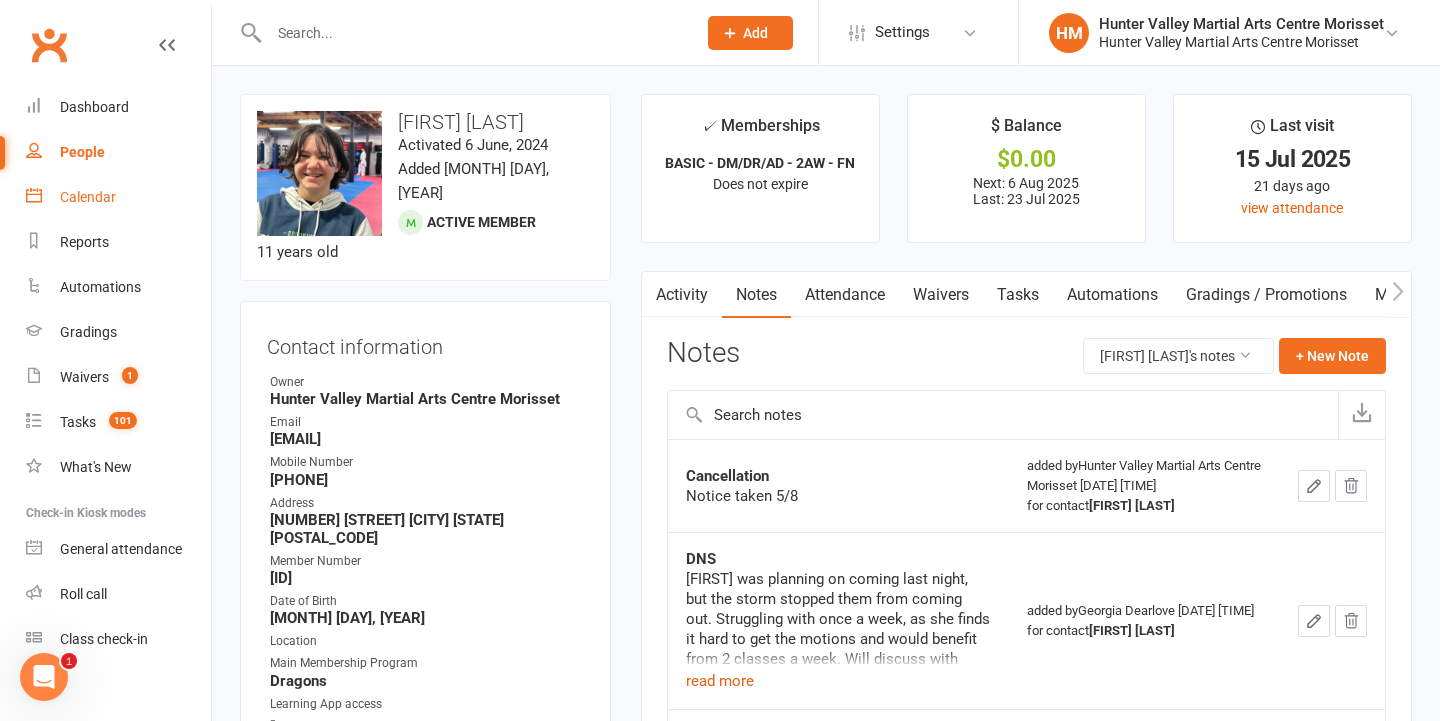 click on "Calendar" at bounding box center [118, 197] 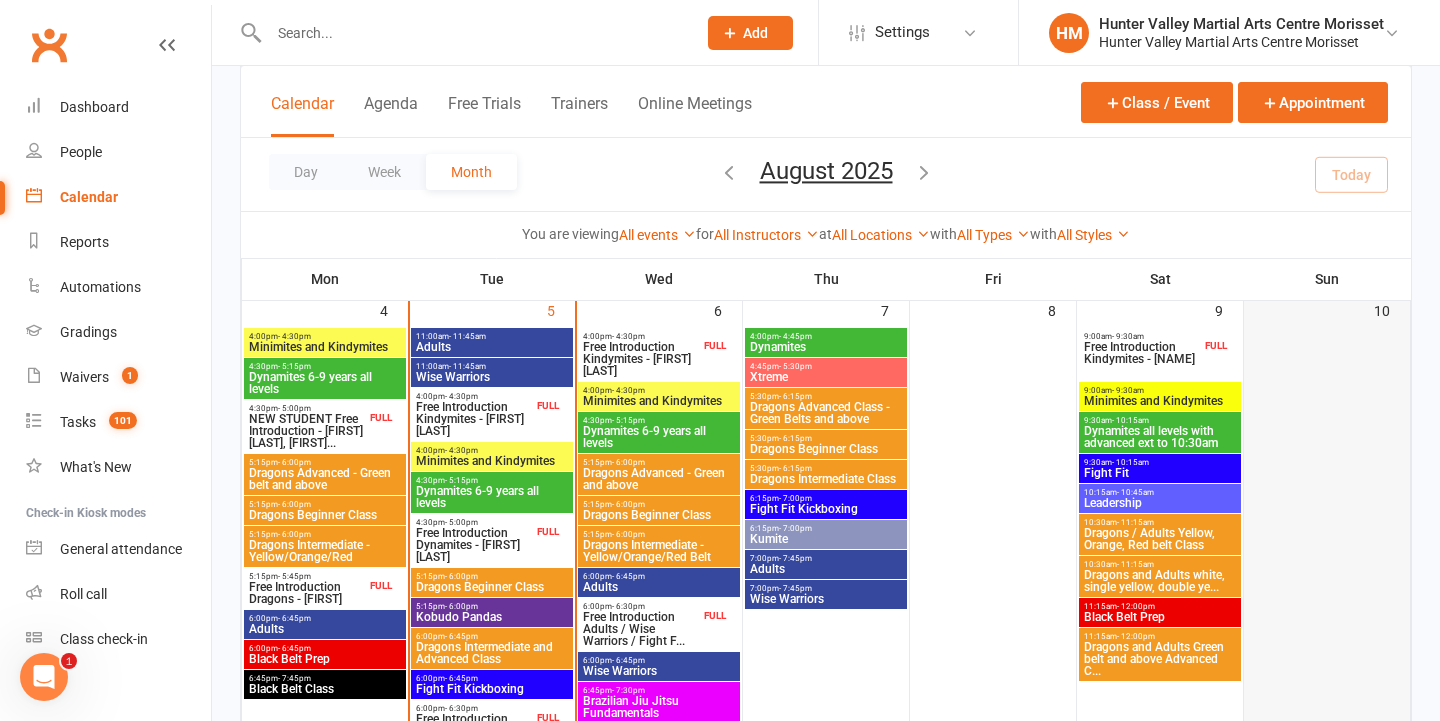scroll, scrollTop: 637, scrollLeft: 0, axis: vertical 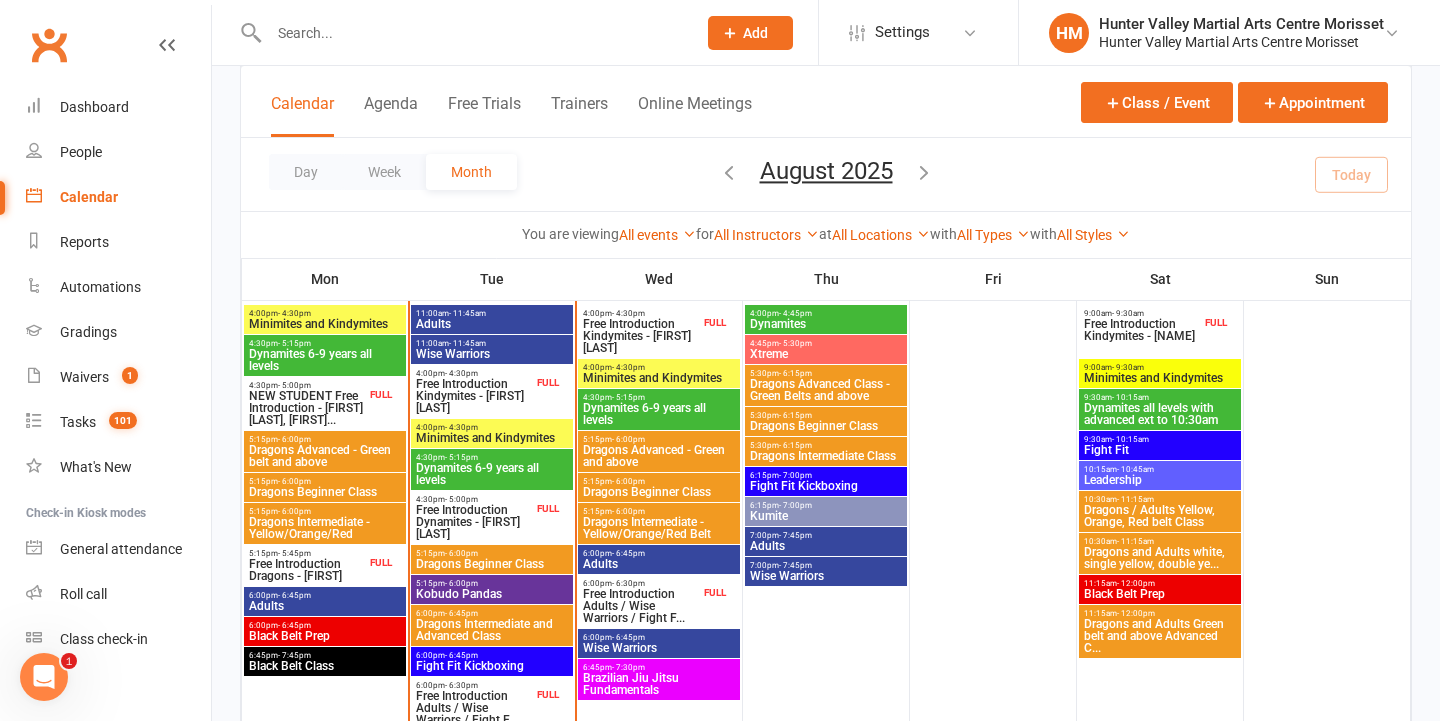 click on "Leadership" at bounding box center [1160, 480] 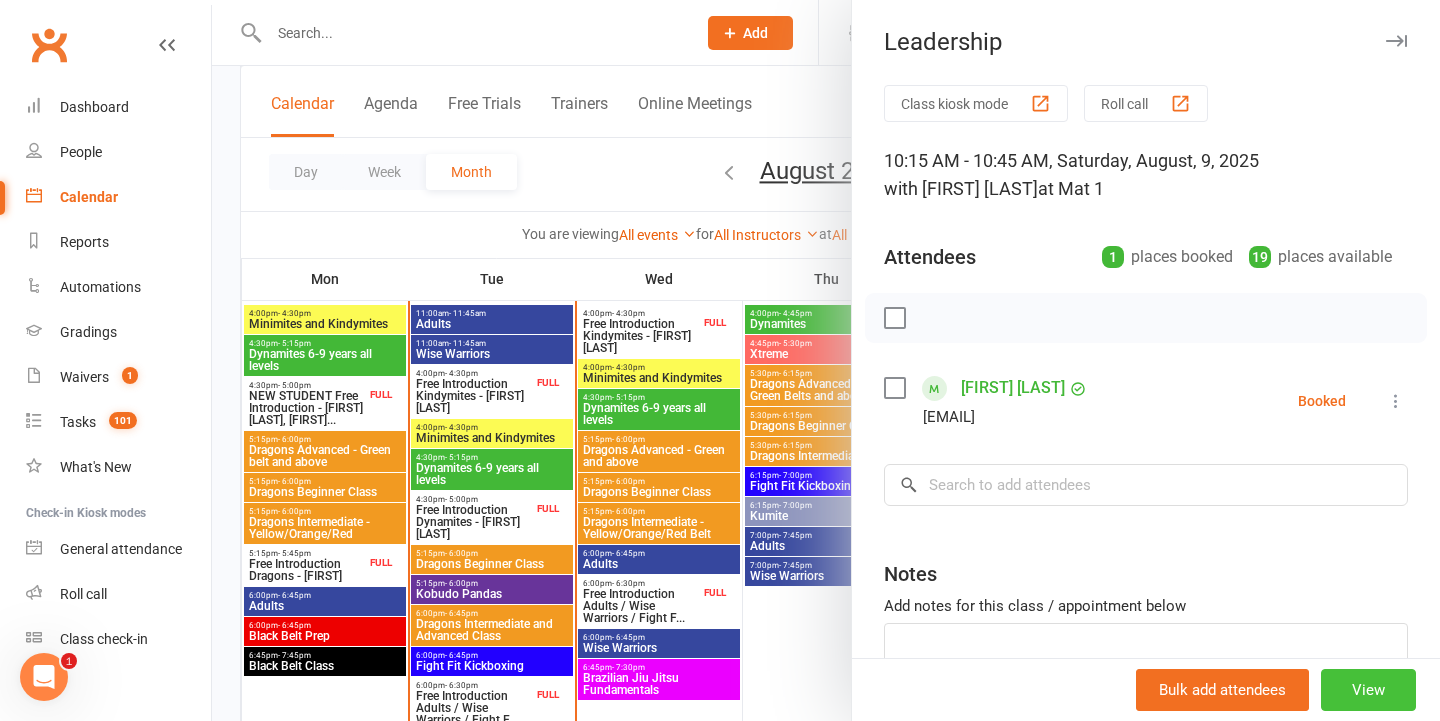 click on "View" at bounding box center [1368, 690] 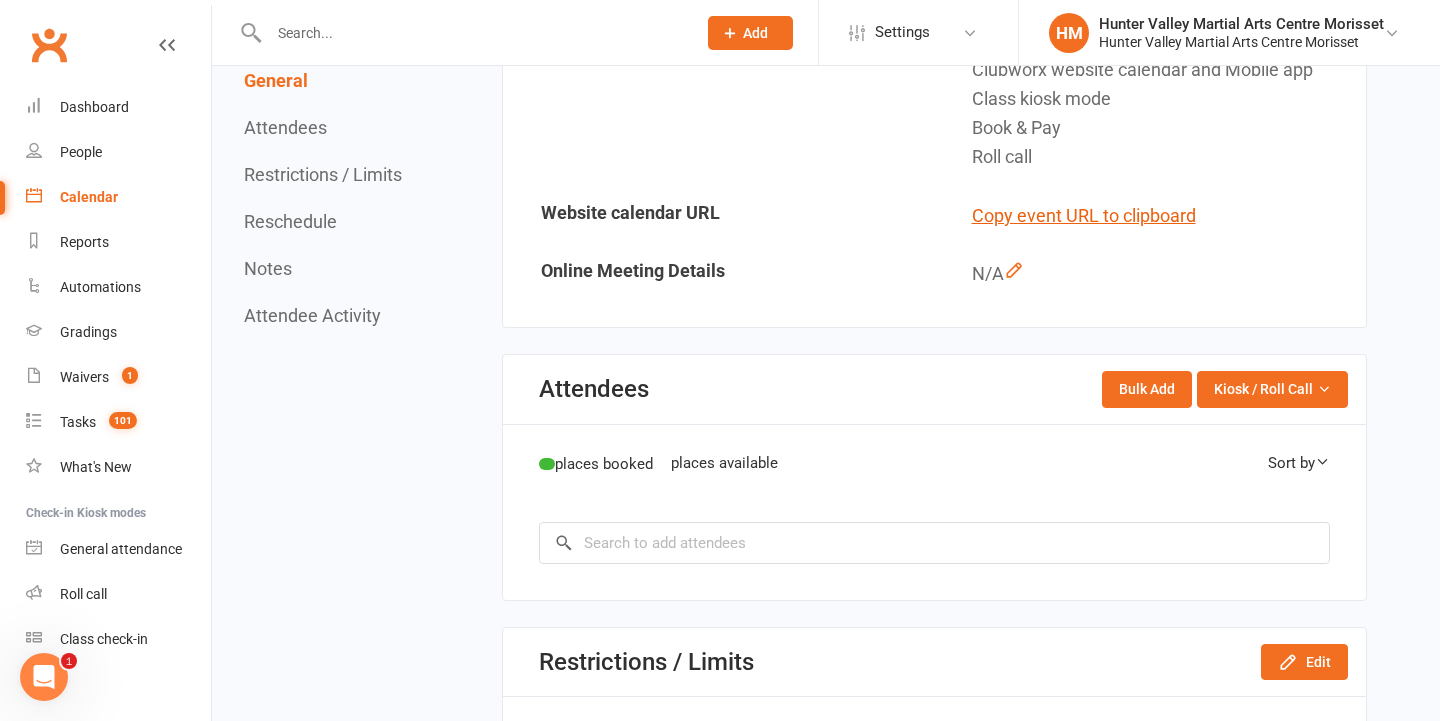 scroll, scrollTop: 0, scrollLeft: 0, axis: both 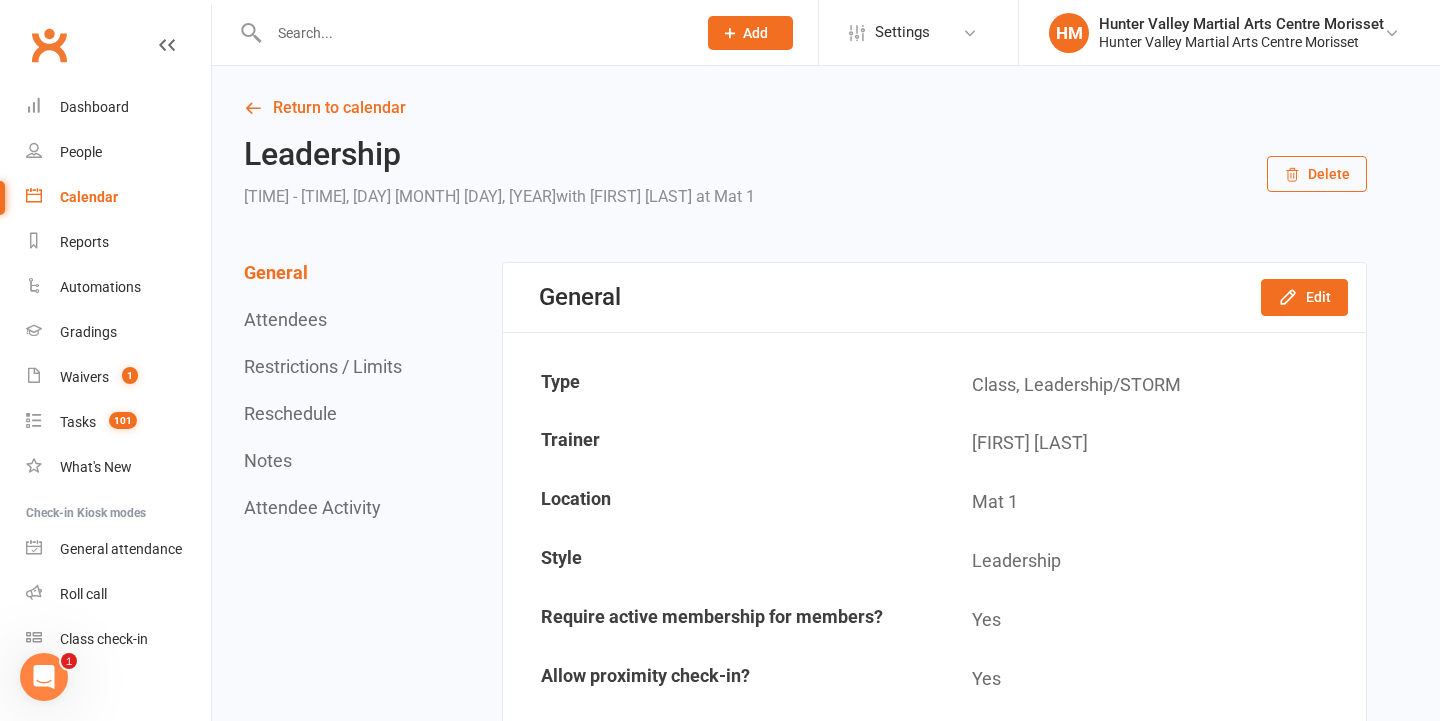 click on "Delete" at bounding box center [1317, 174] 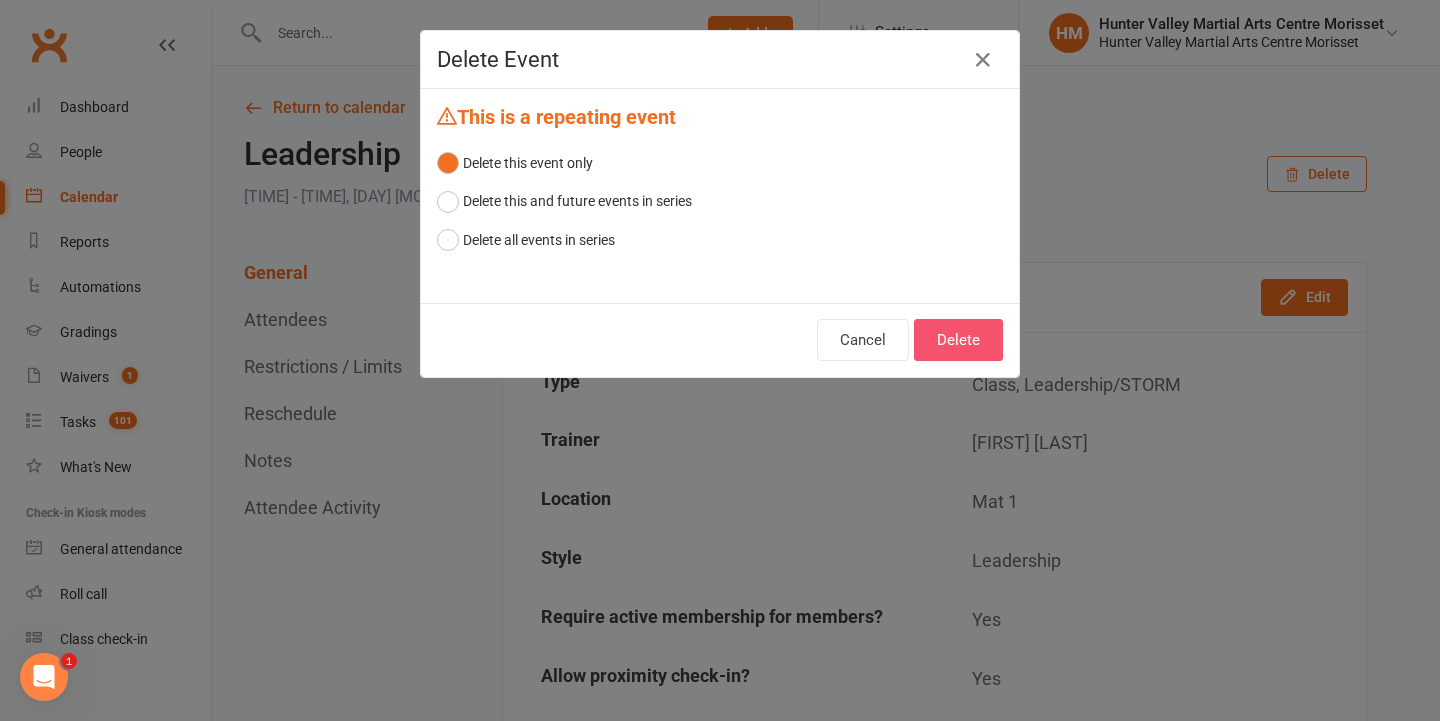 click on "Delete" at bounding box center [958, 340] 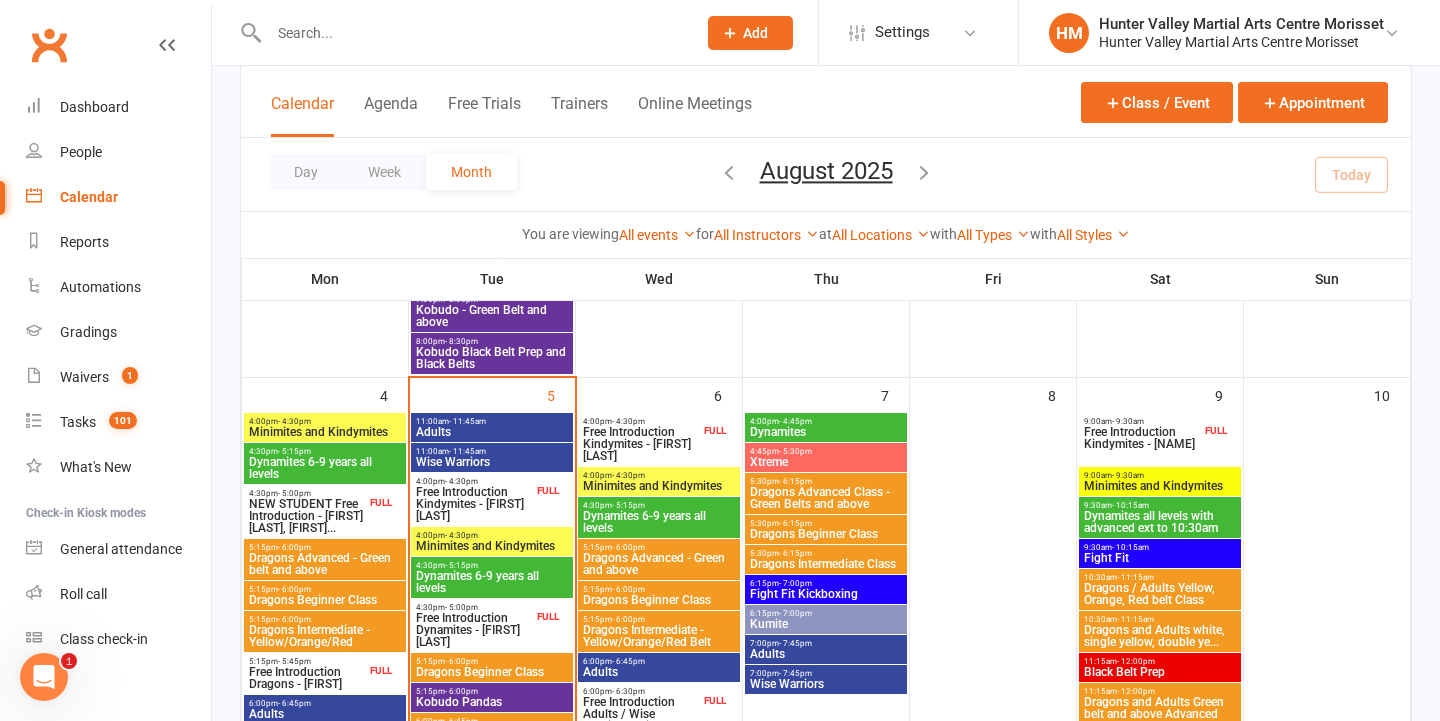 scroll, scrollTop: 551, scrollLeft: 0, axis: vertical 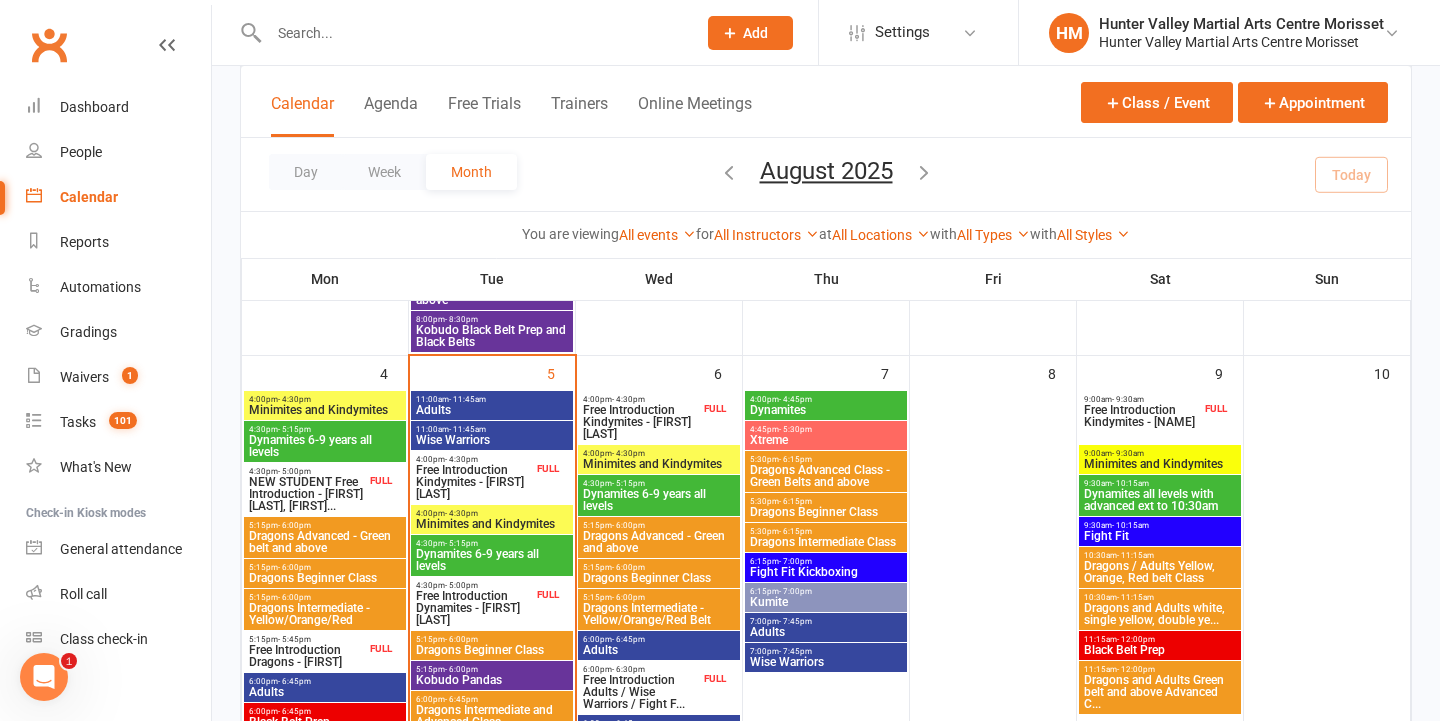 click on "NEW STUDENT Free Introduction - [FIRST] [LAST], [FIRST]..." at bounding box center [307, 494] 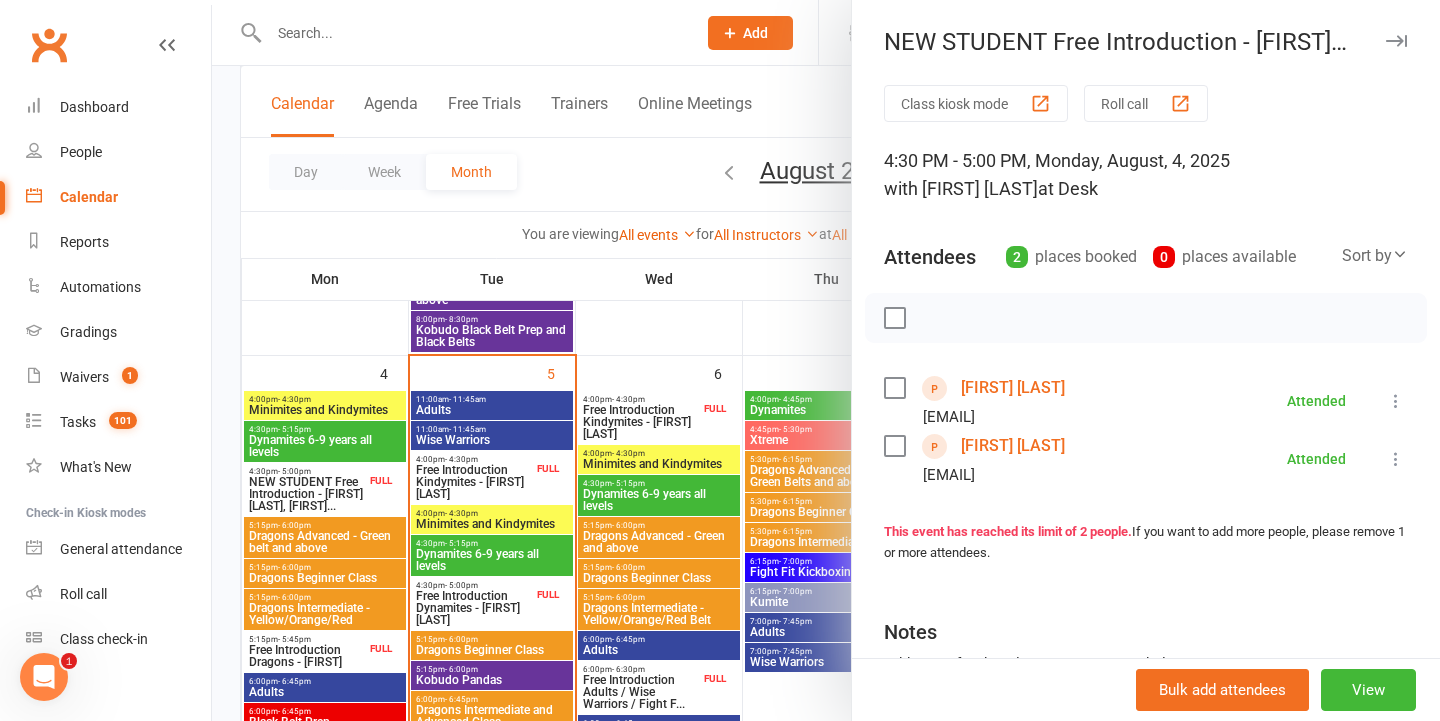 click on "[FIRST] [LAST]" at bounding box center (1013, 388) 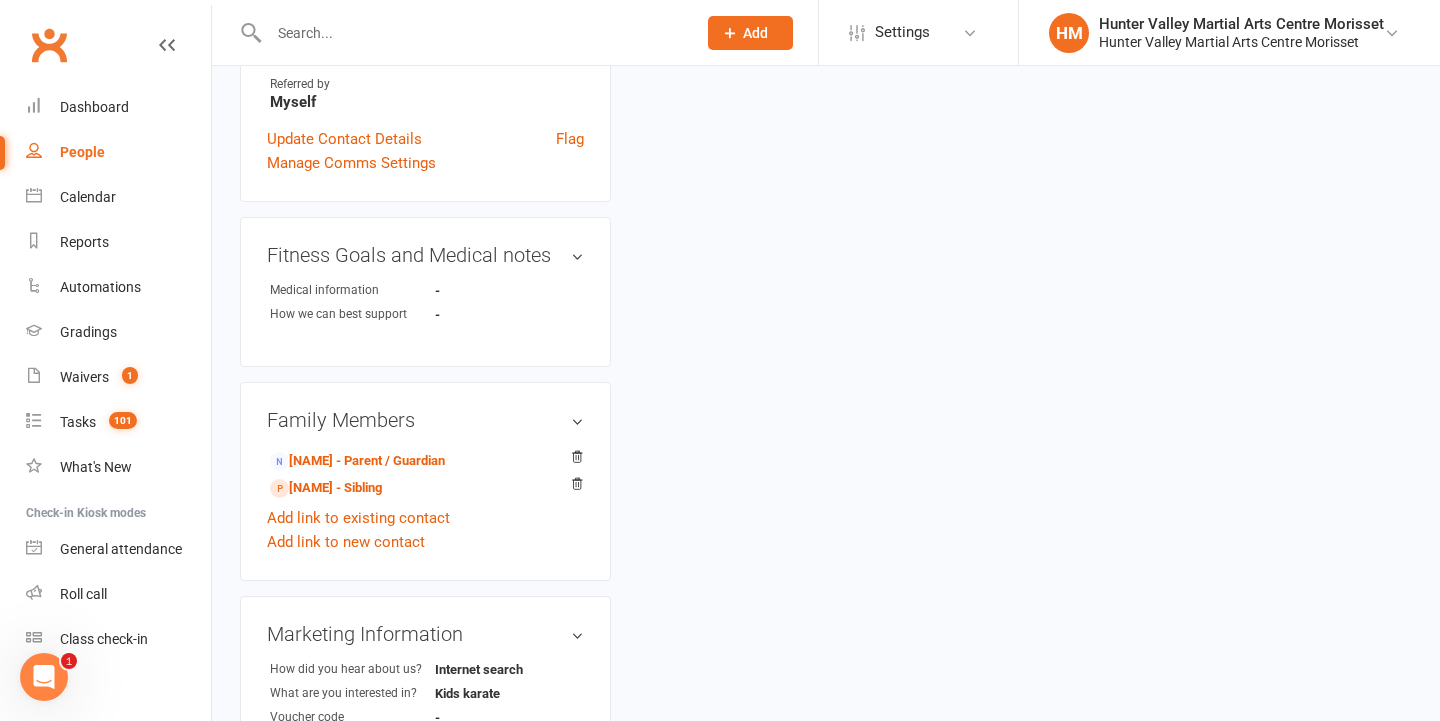 scroll, scrollTop: 0, scrollLeft: 0, axis: both 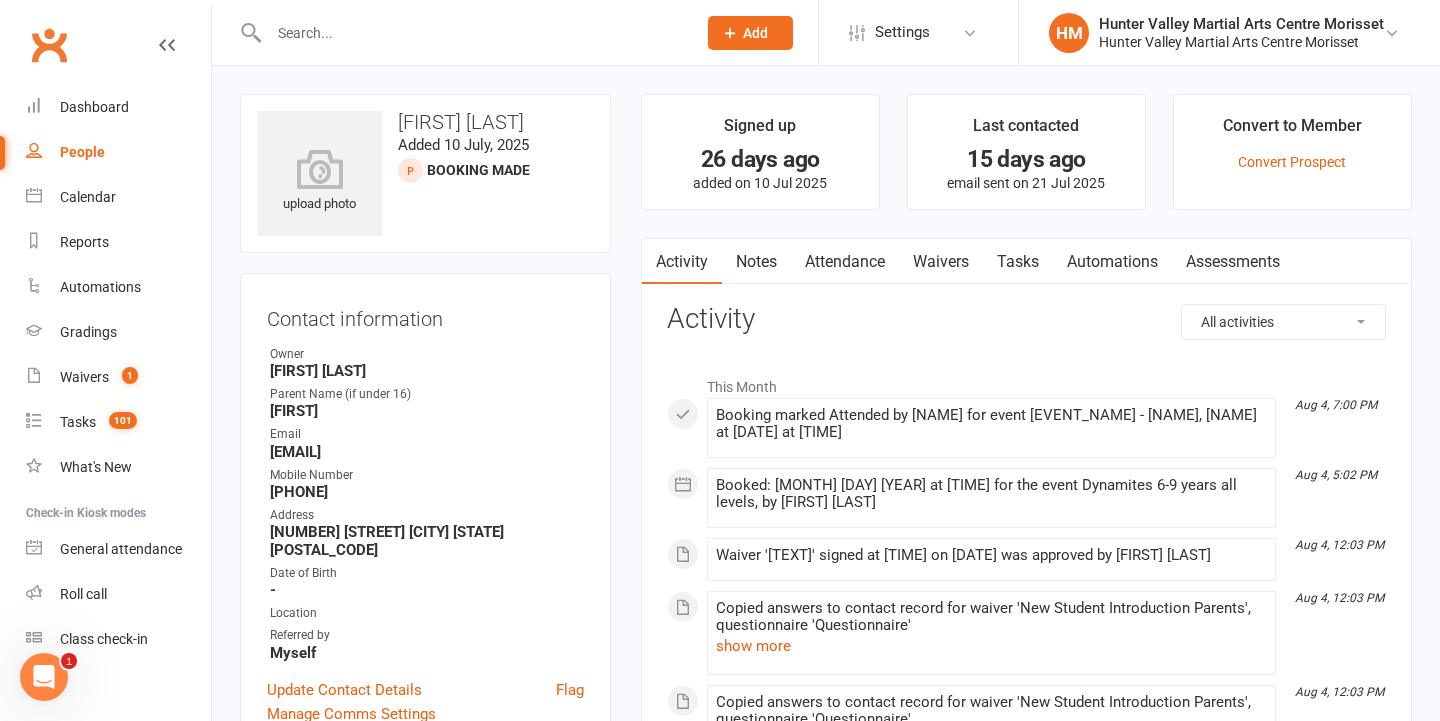 click on "Notes" at bounding box center (756, 262) 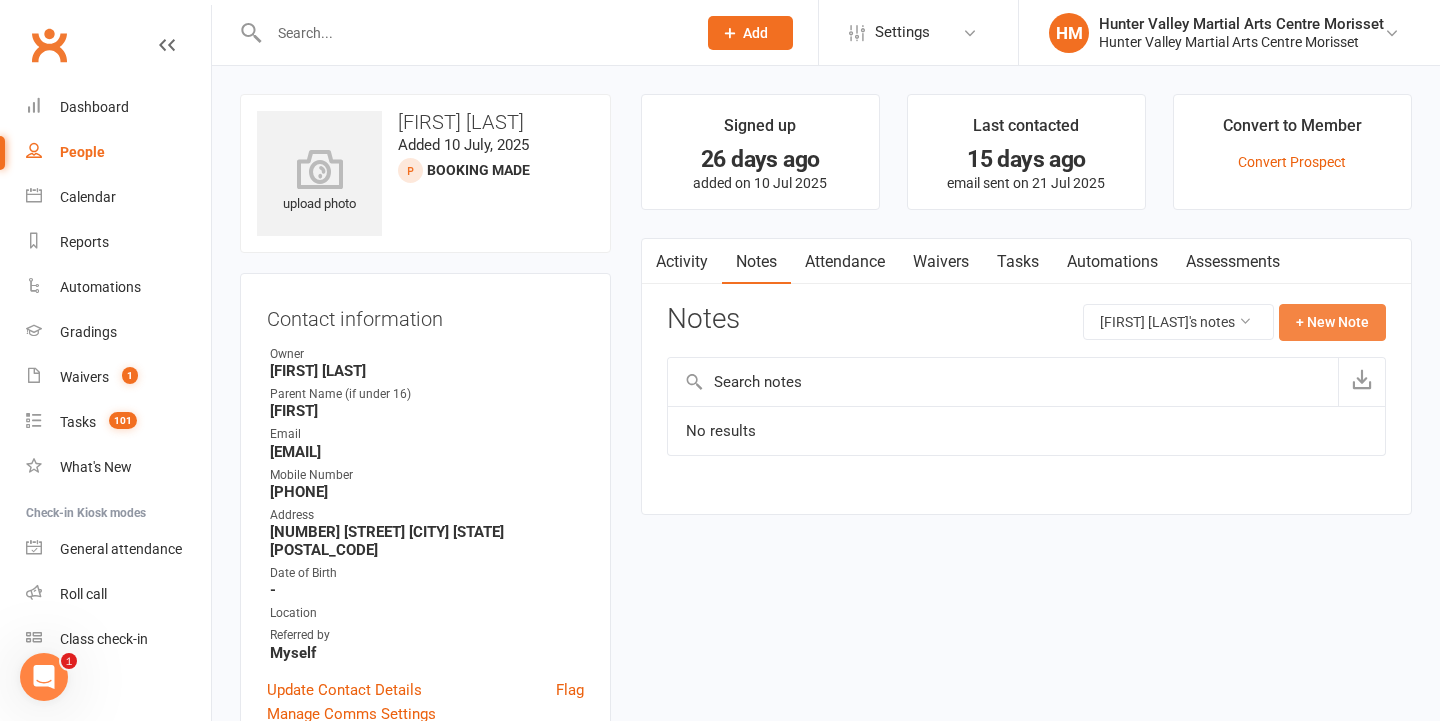 click on "+ New Note" at bounding box center [1332, 322] 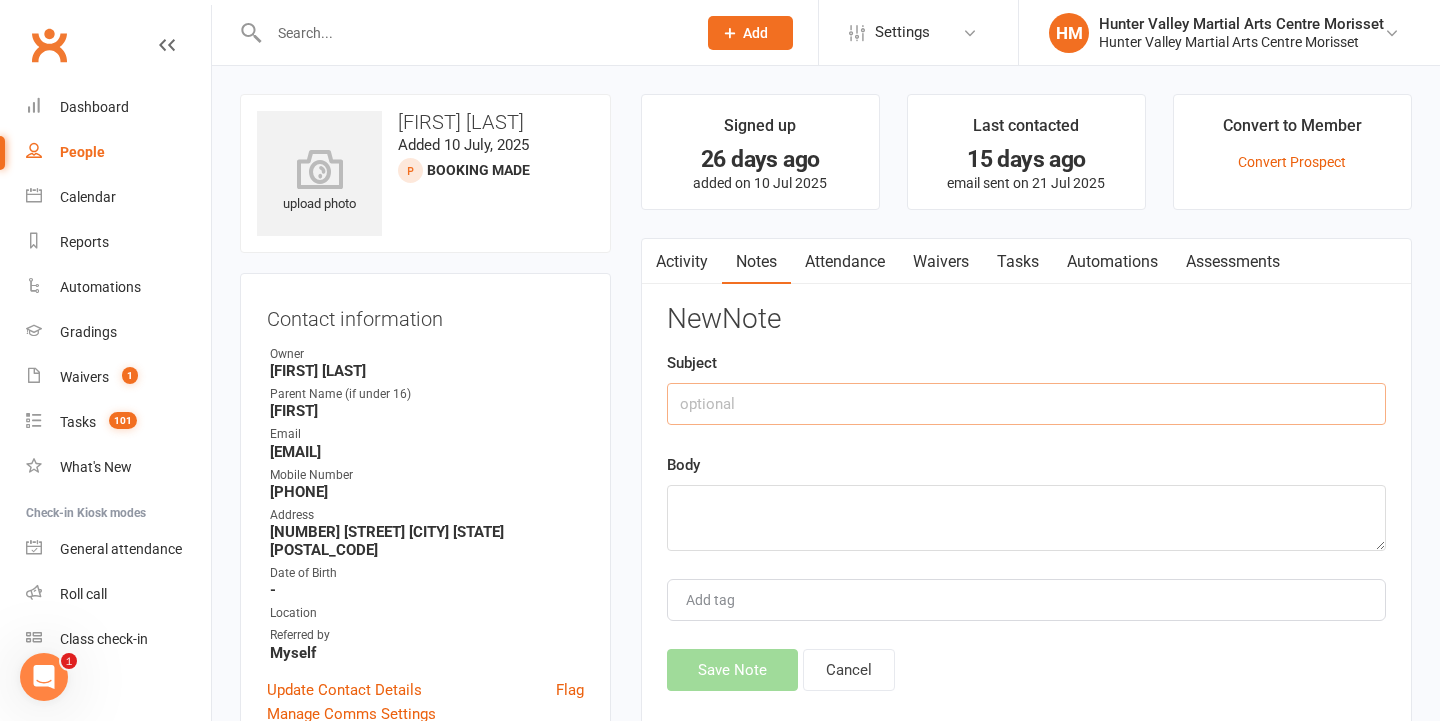 click at bounding box center (1026, 404) 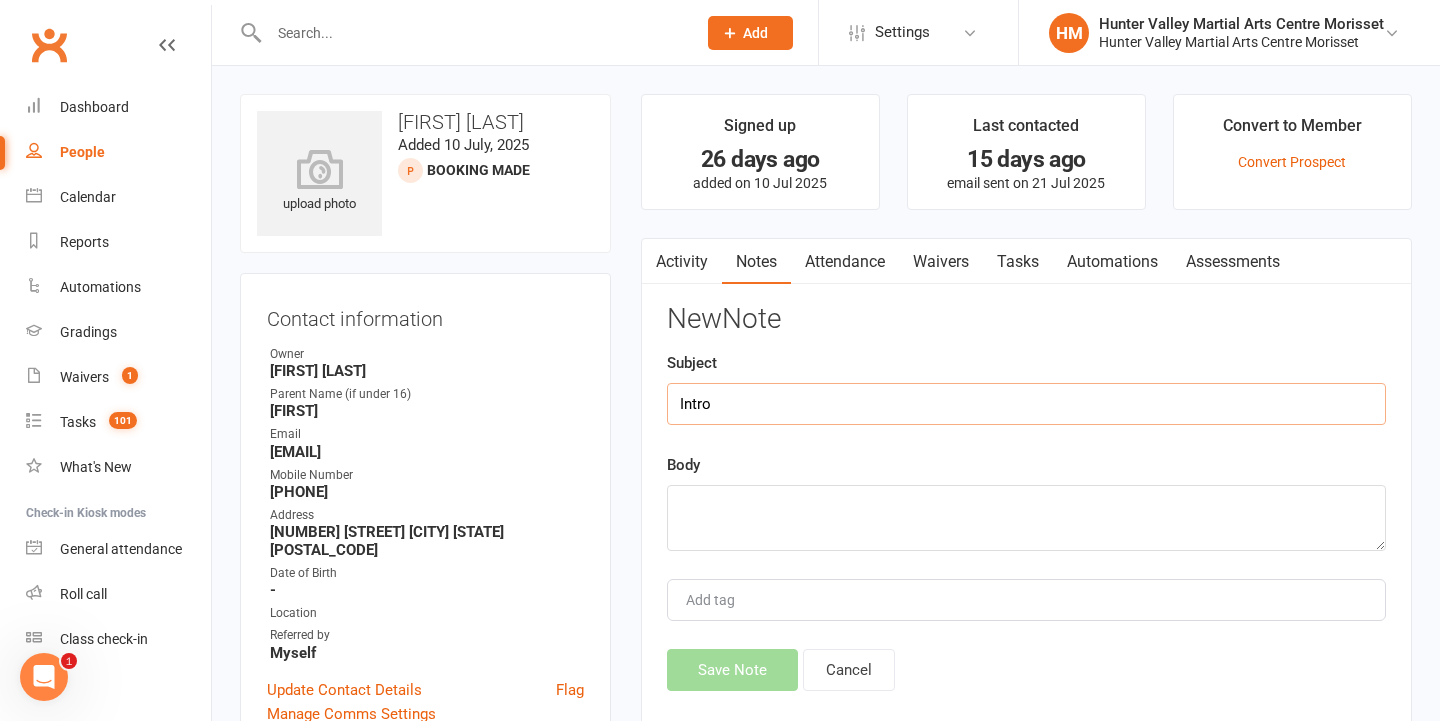 type on "Intro" 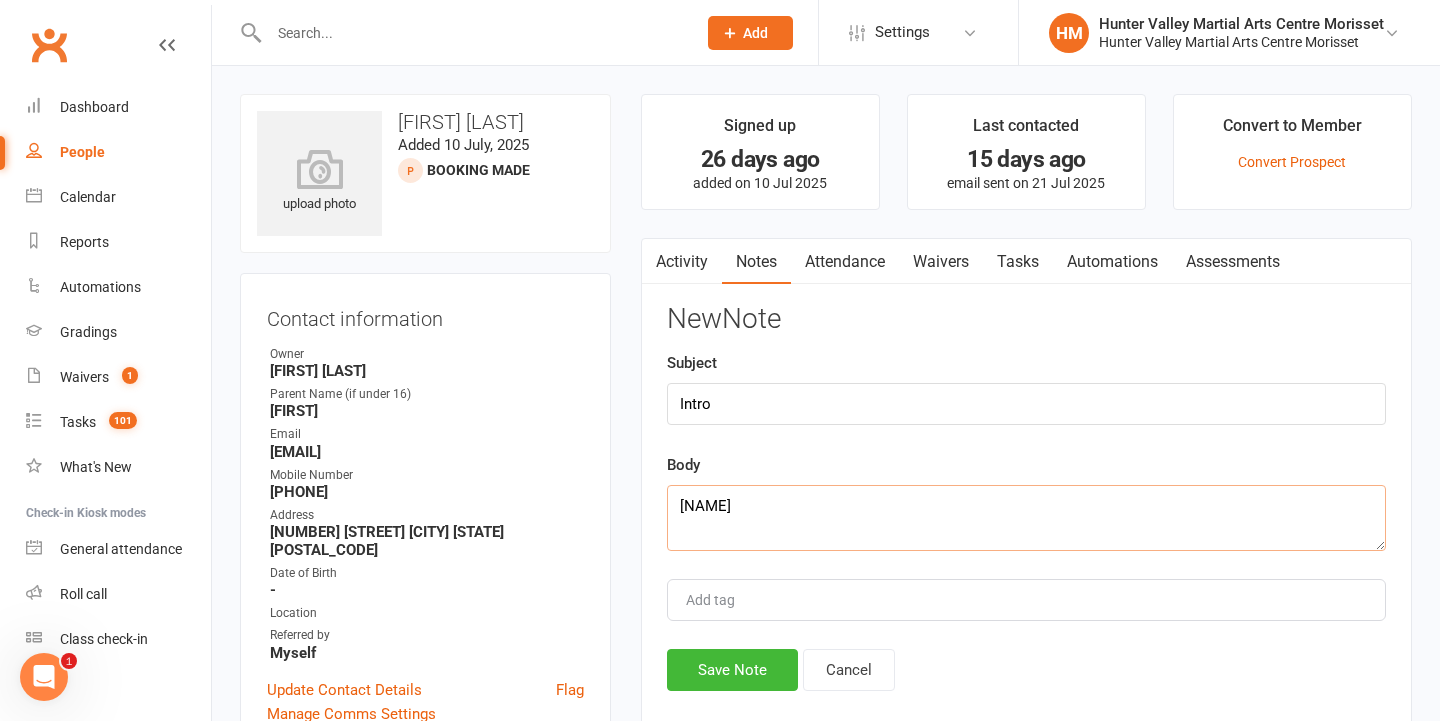 drag, startPoint x: 721, startPoint y: 531, endPoint x: 638, endPoint y: 485, distance: 94.89468 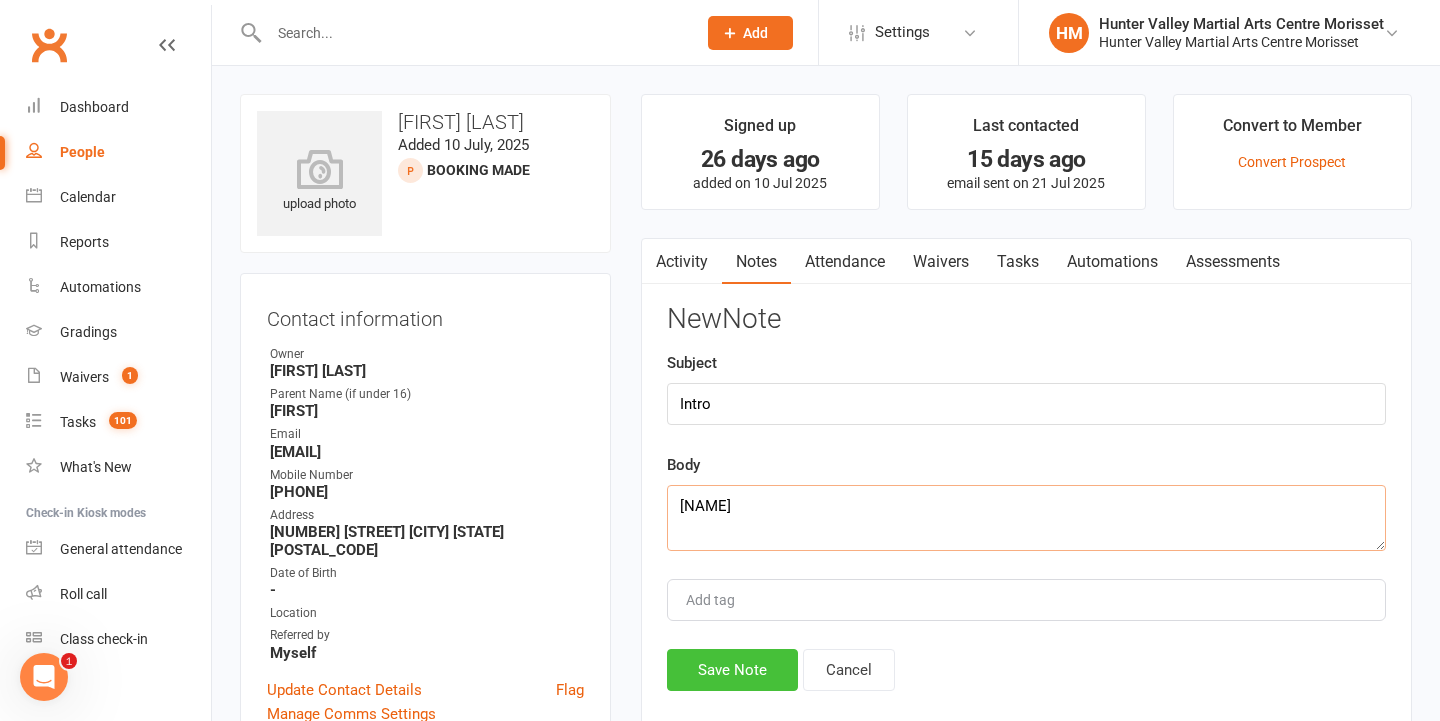type on "[NAME]" 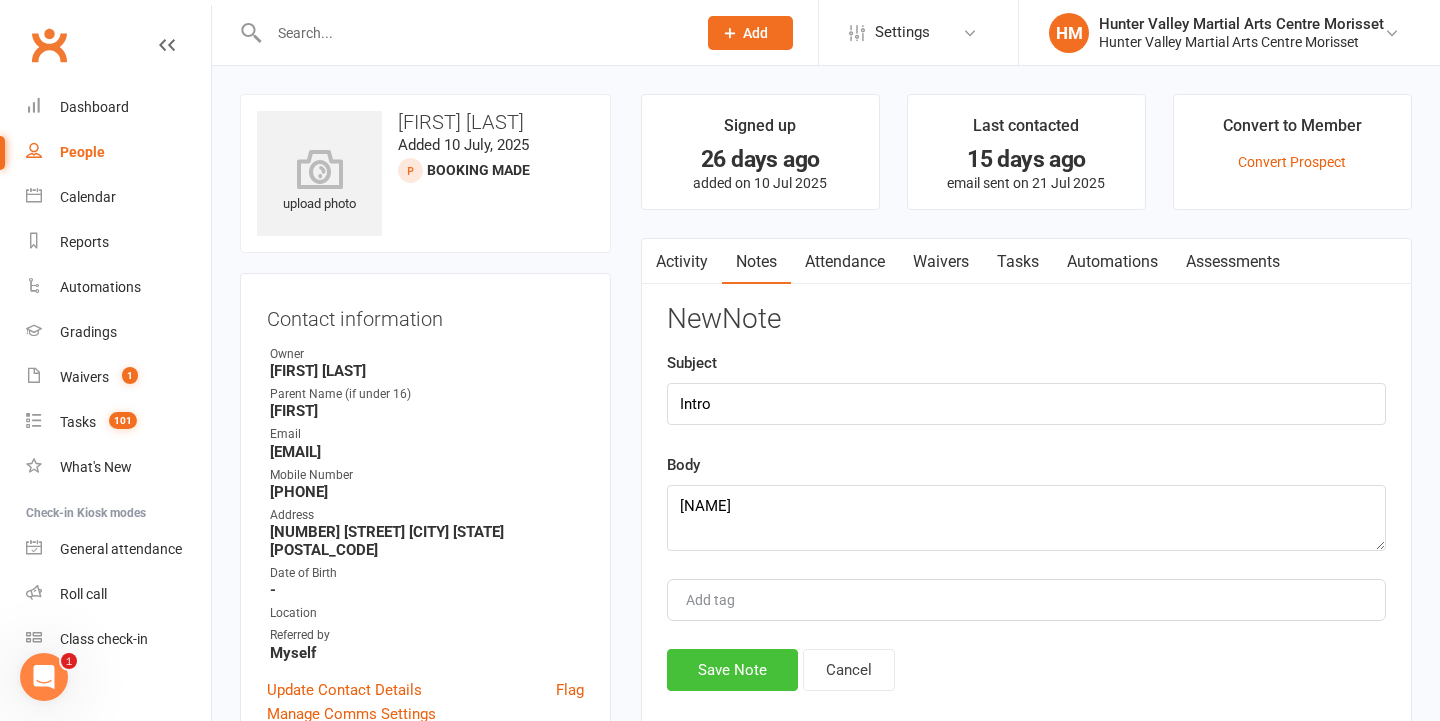 click on "Save Note" at bounding box center [732, 670] 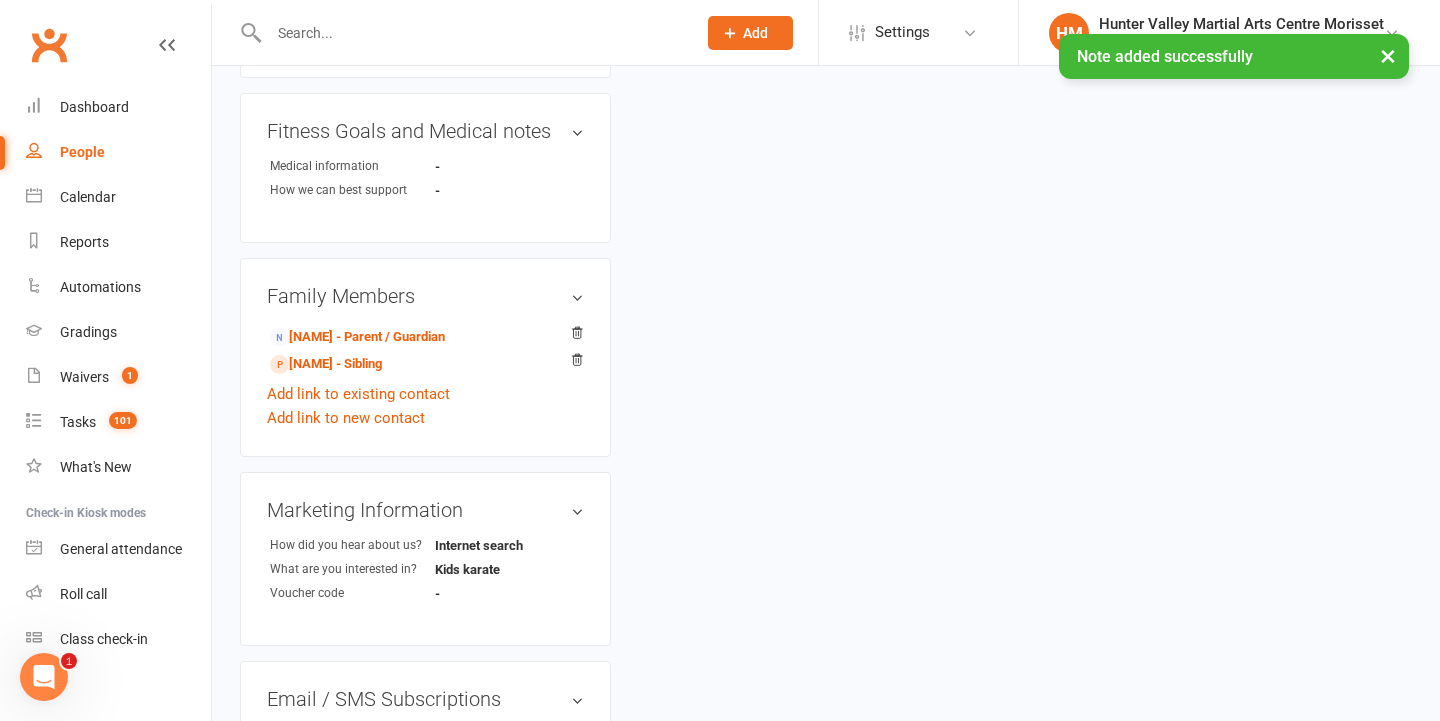 scroll, scrollTop: 718, scrollLeft: 0, axis: vertical 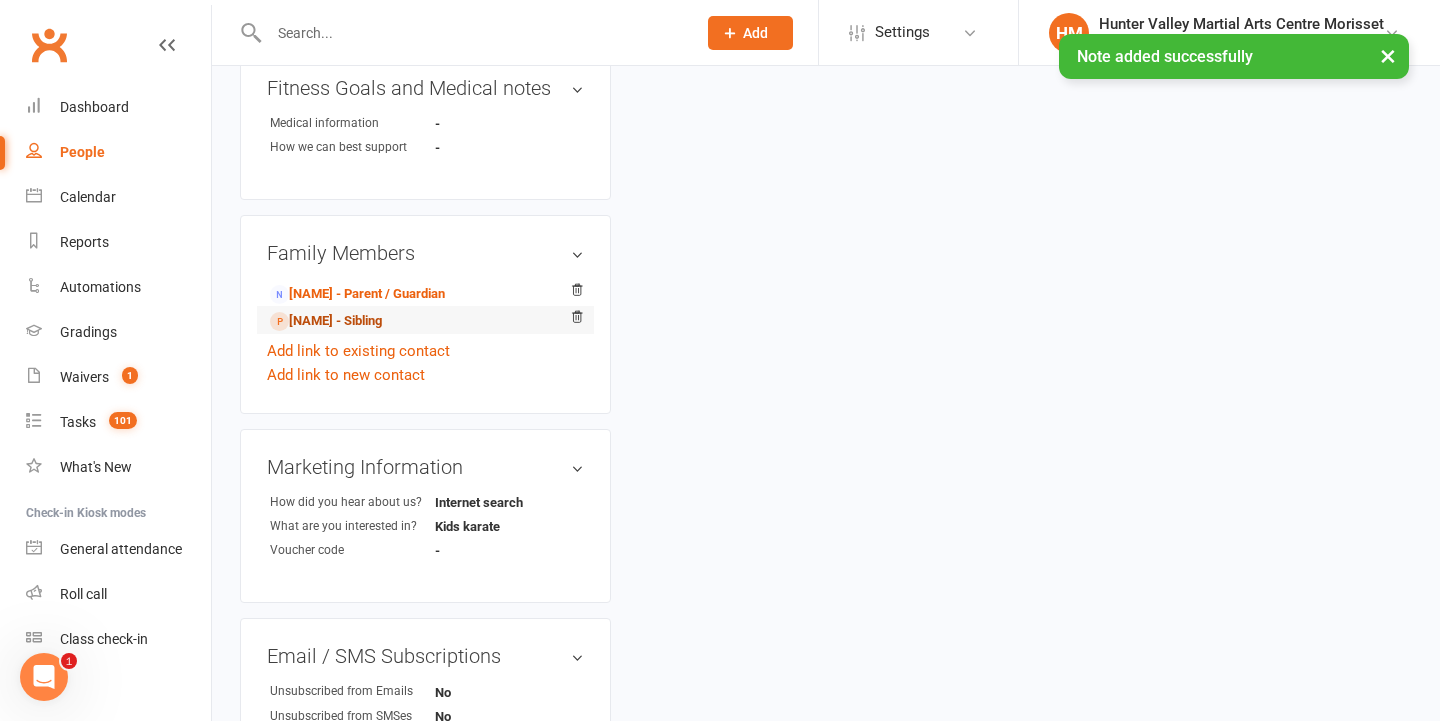 click on "[NAME] - Sibling" at bounding box center (326, 321) 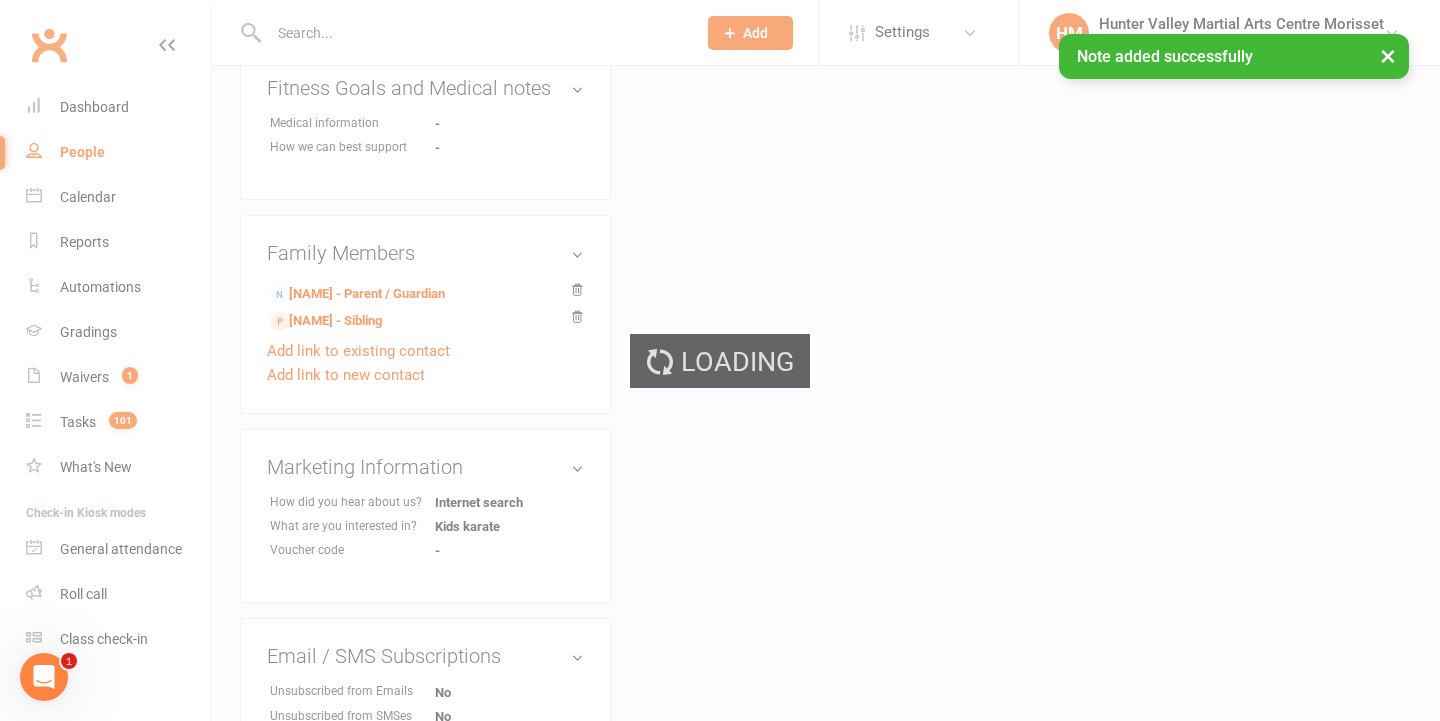 scroll, scrollTop: 0, scrollLeft: 0, axis: both 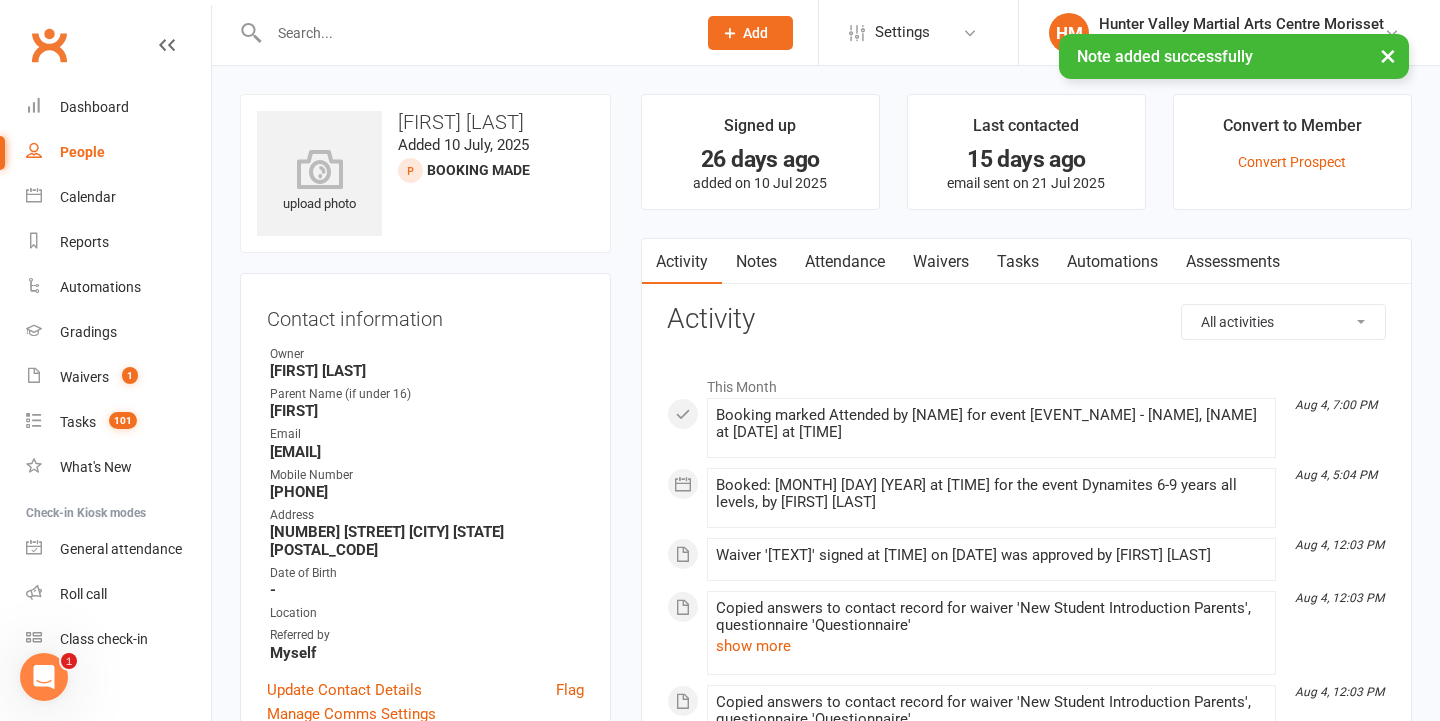 click on "Notes" at bounding box center (756, 262) 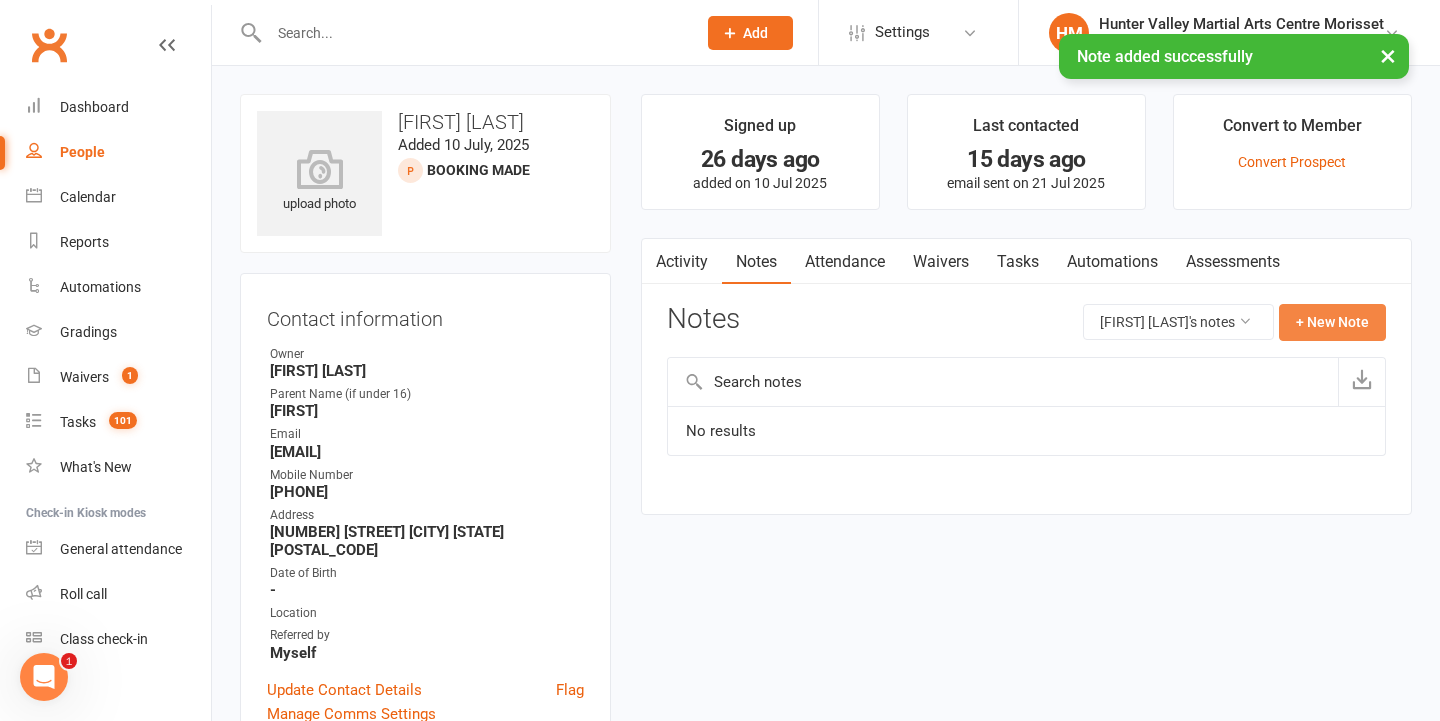 click on "+ New Note" at bounding box center (1332, 322) 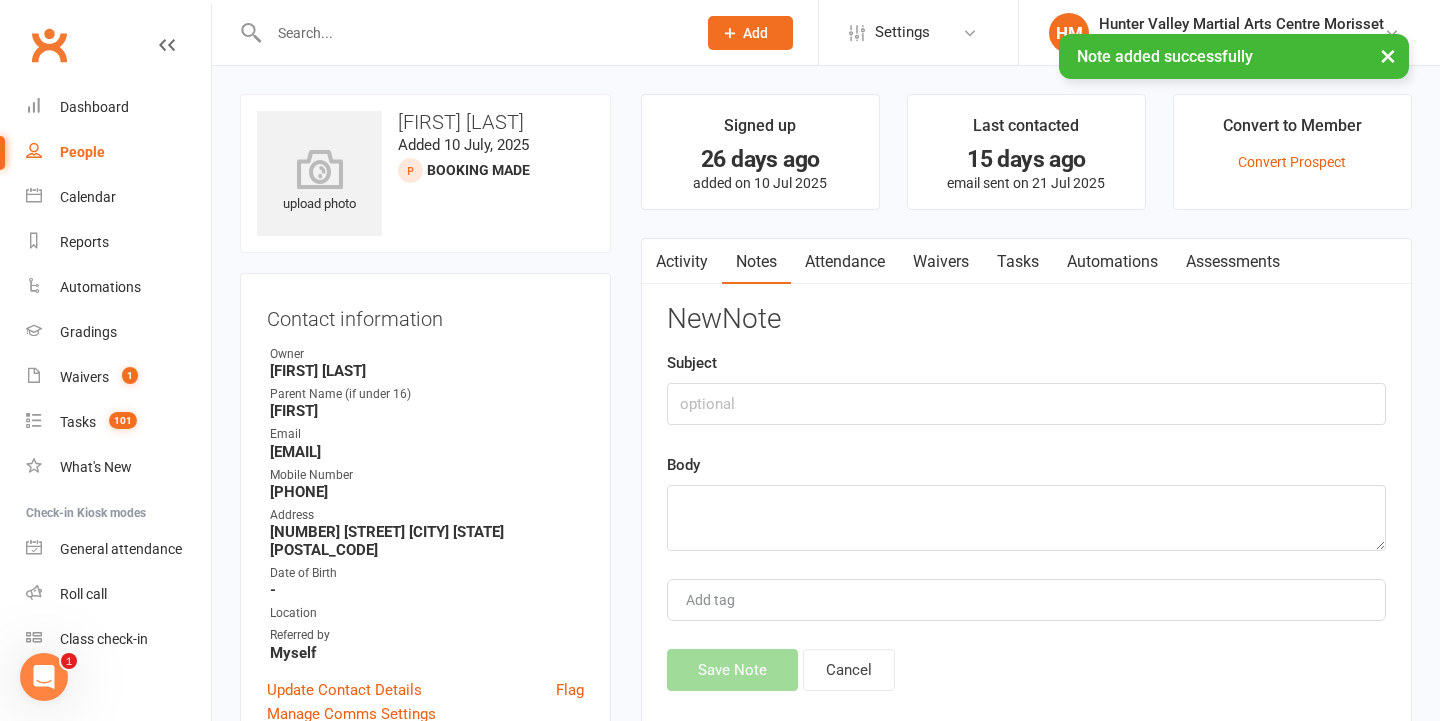 click on "New  Note Subject Body Add tag Save Note Cancel" at bounding box center [1026, 497] 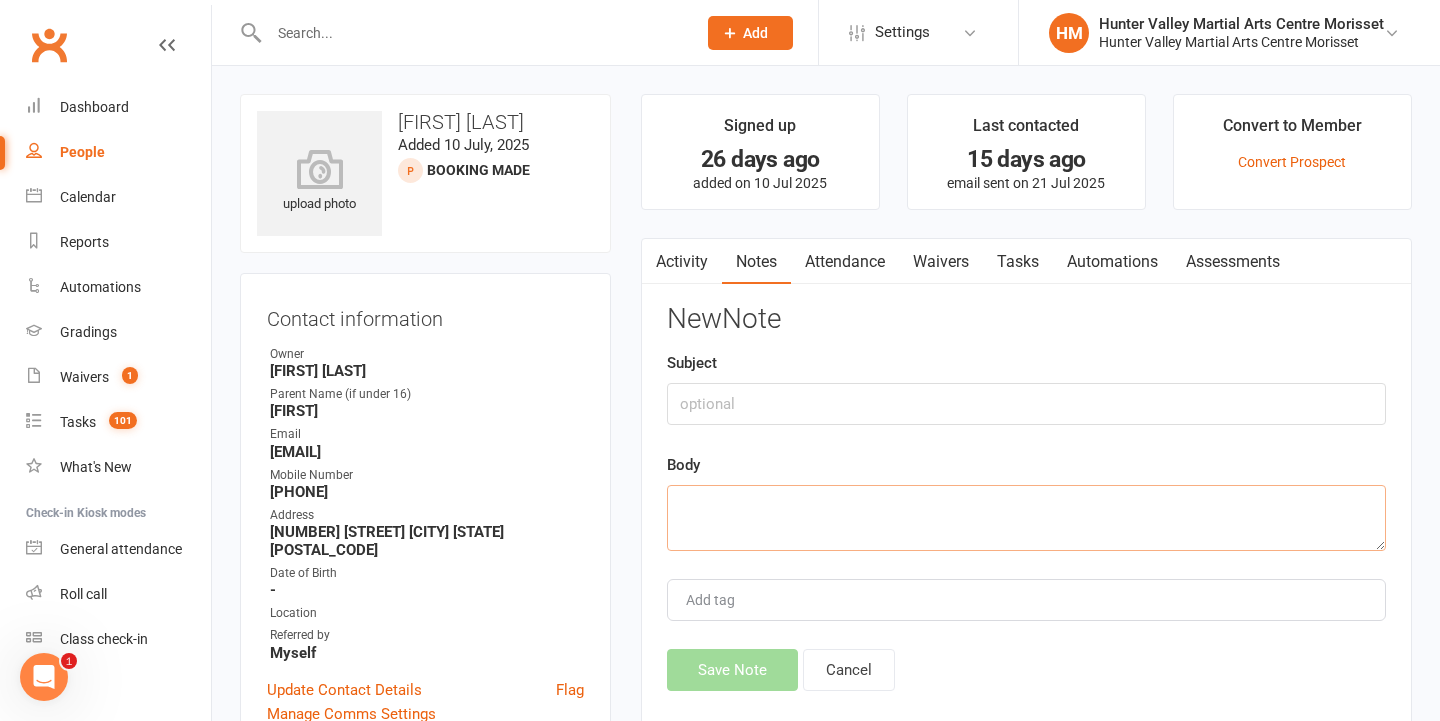 click at bounding box center (1026, 518) 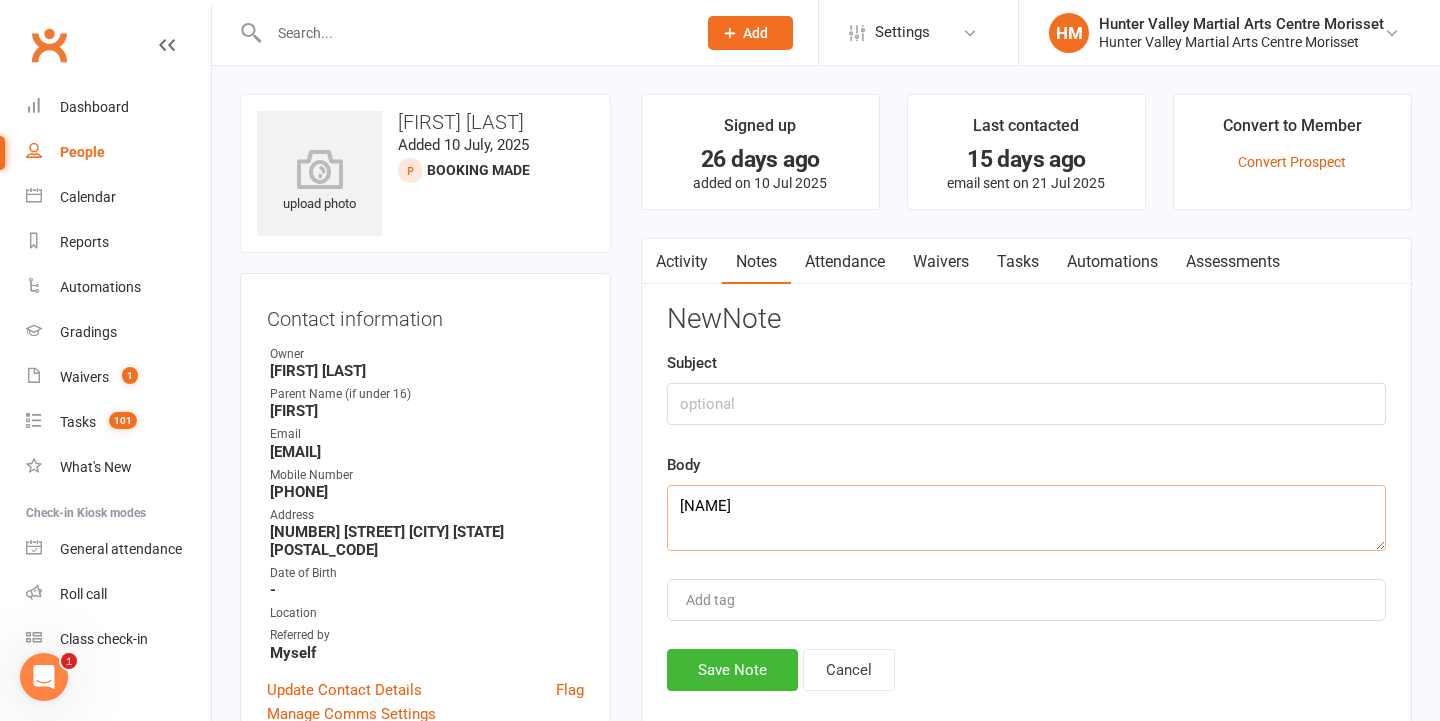 type on "[NAME]" 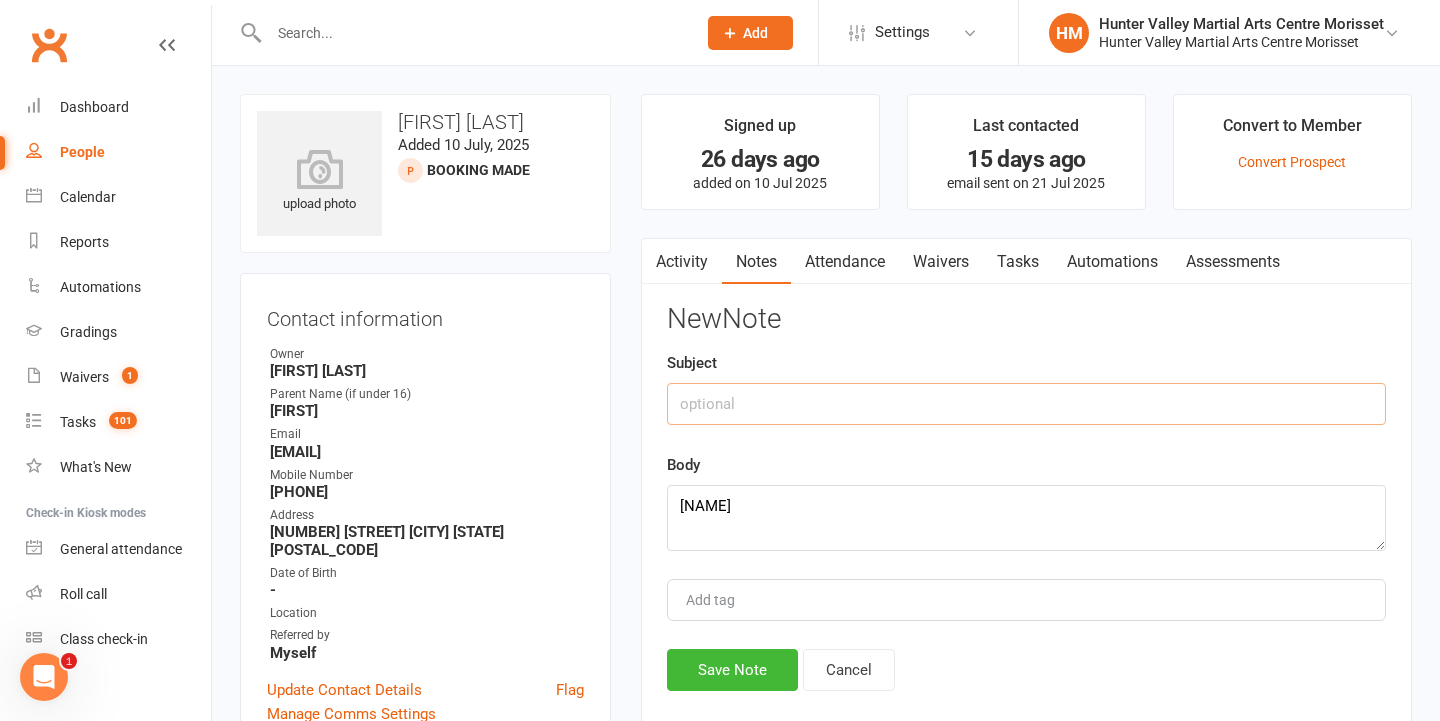 click at bounding box center (1026, 404) 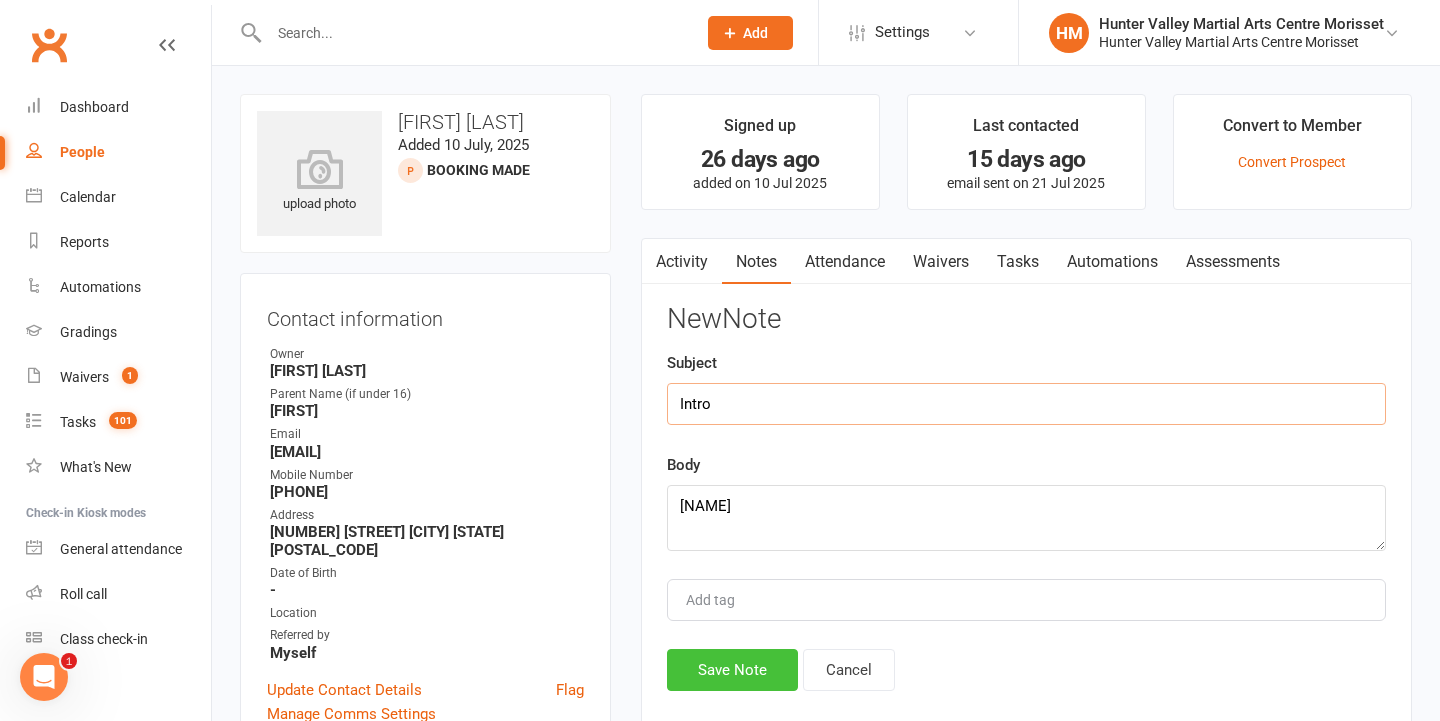 type on "Intro" 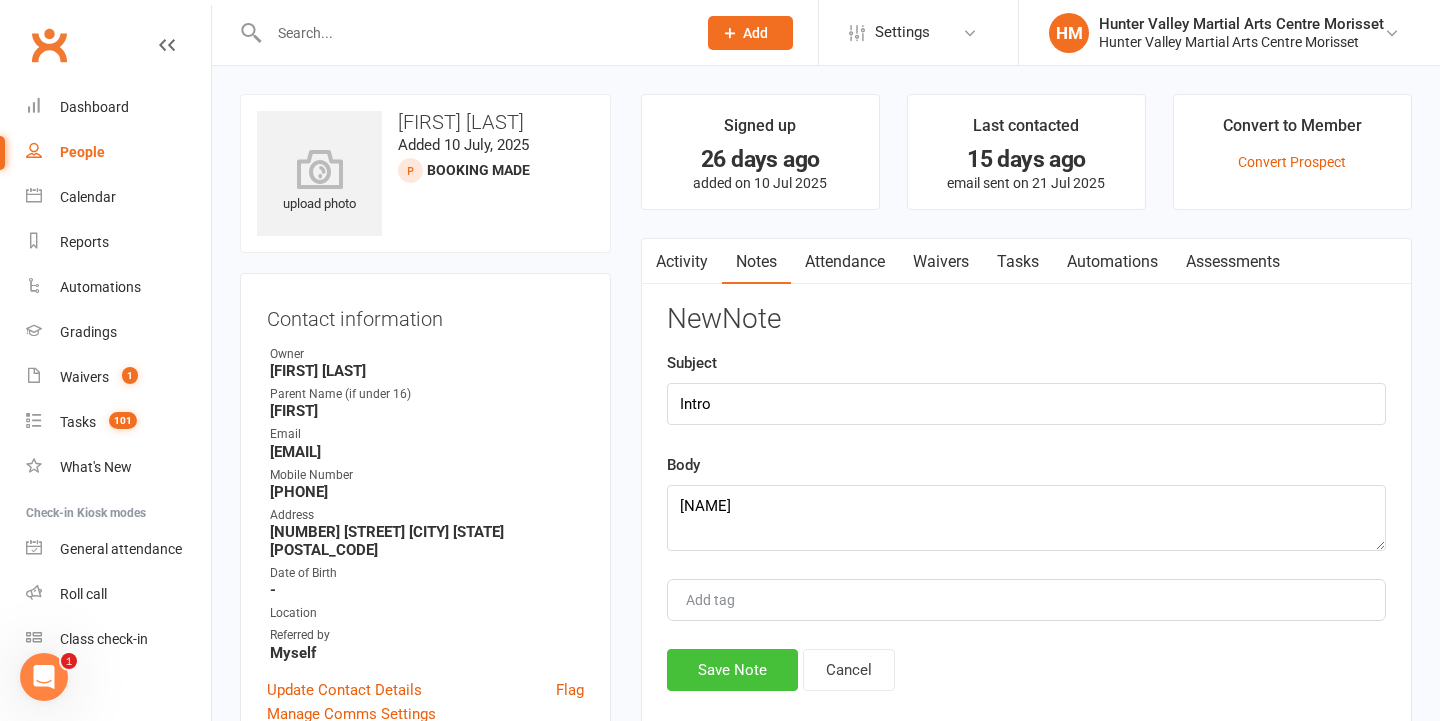 click on "Save Note" at bounding box center (732, 670) 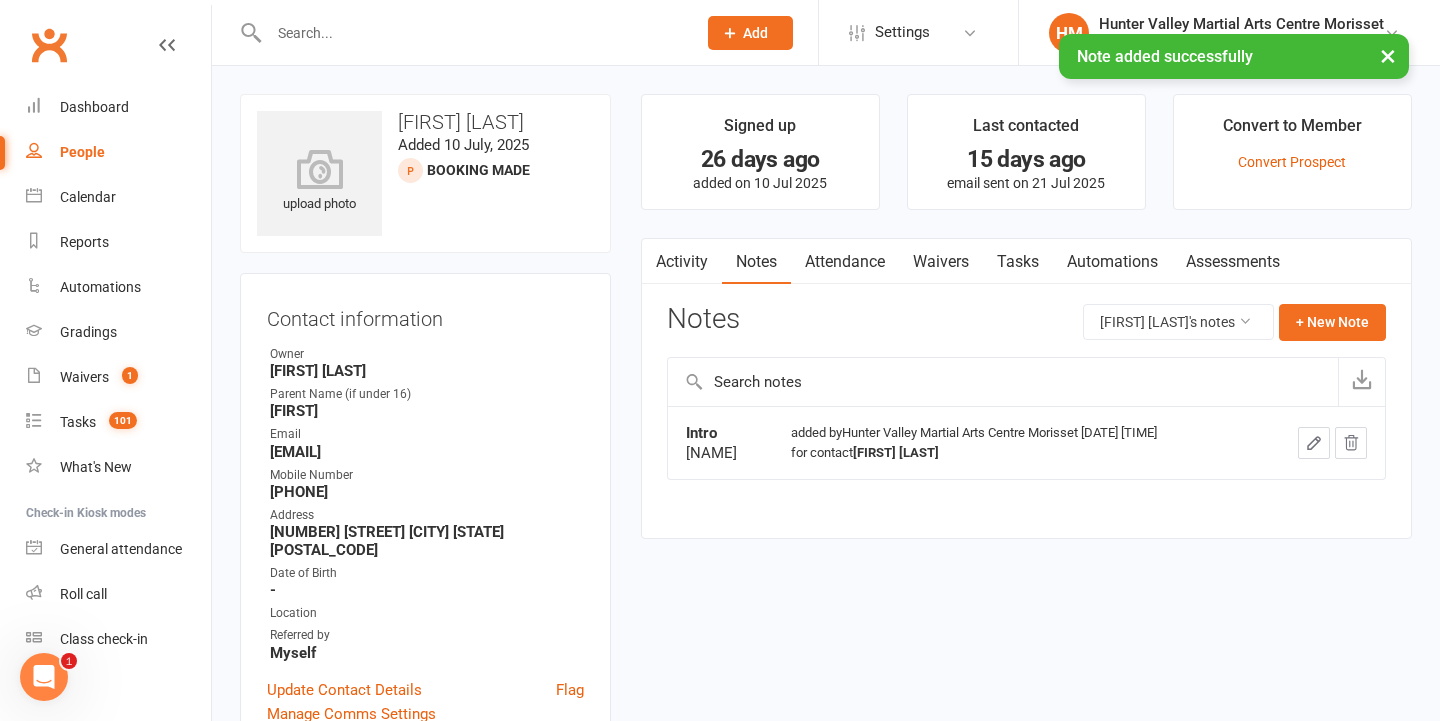 click on "Tasks" at bounding box center (1018, 262) 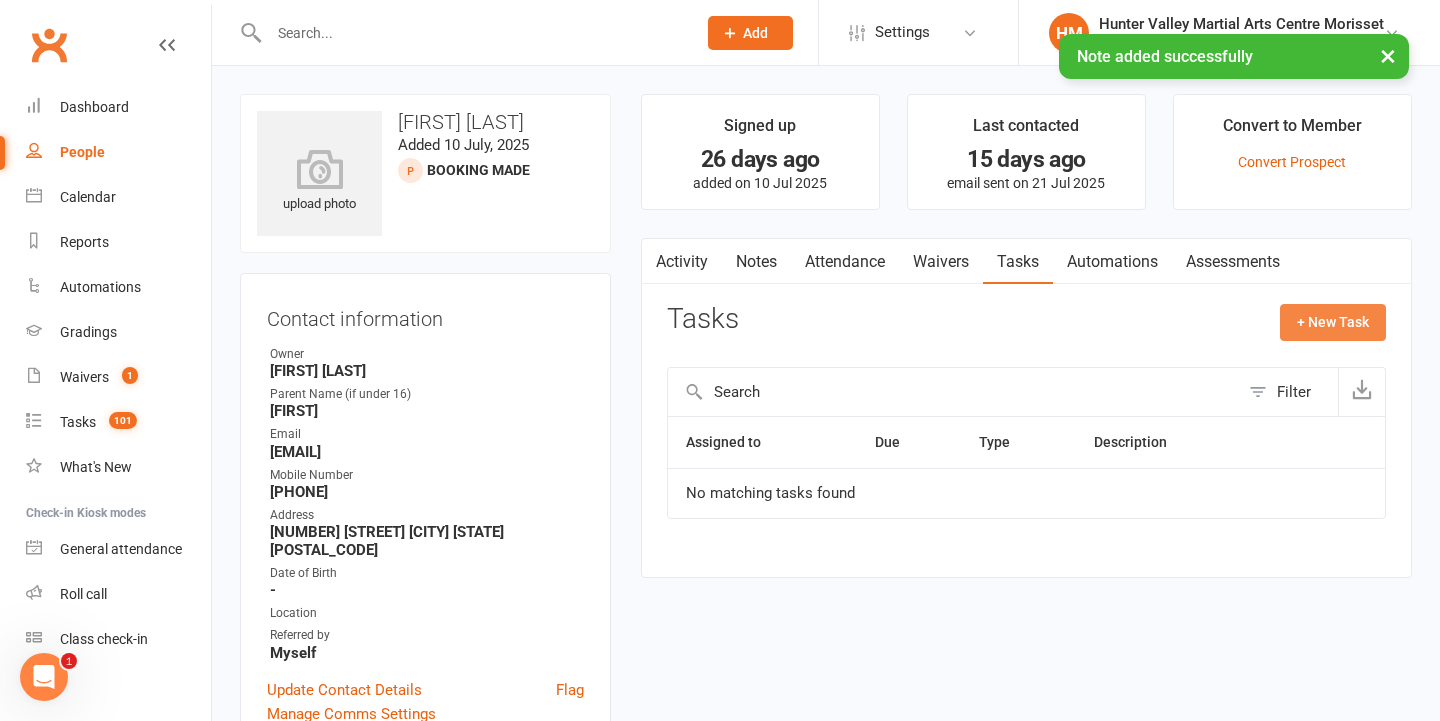 click on "+ New Task" at bounding box center [1333, 322] 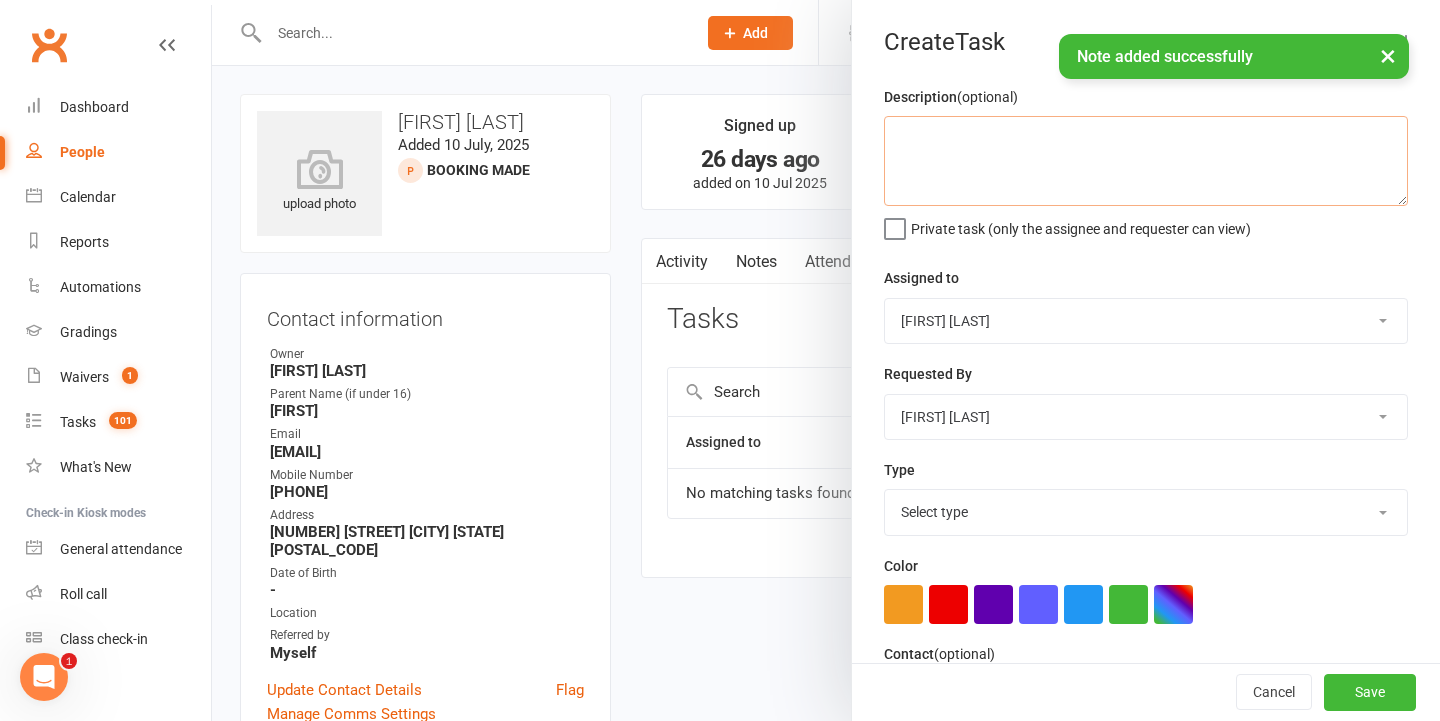 click at bounding box center [1146, 161] 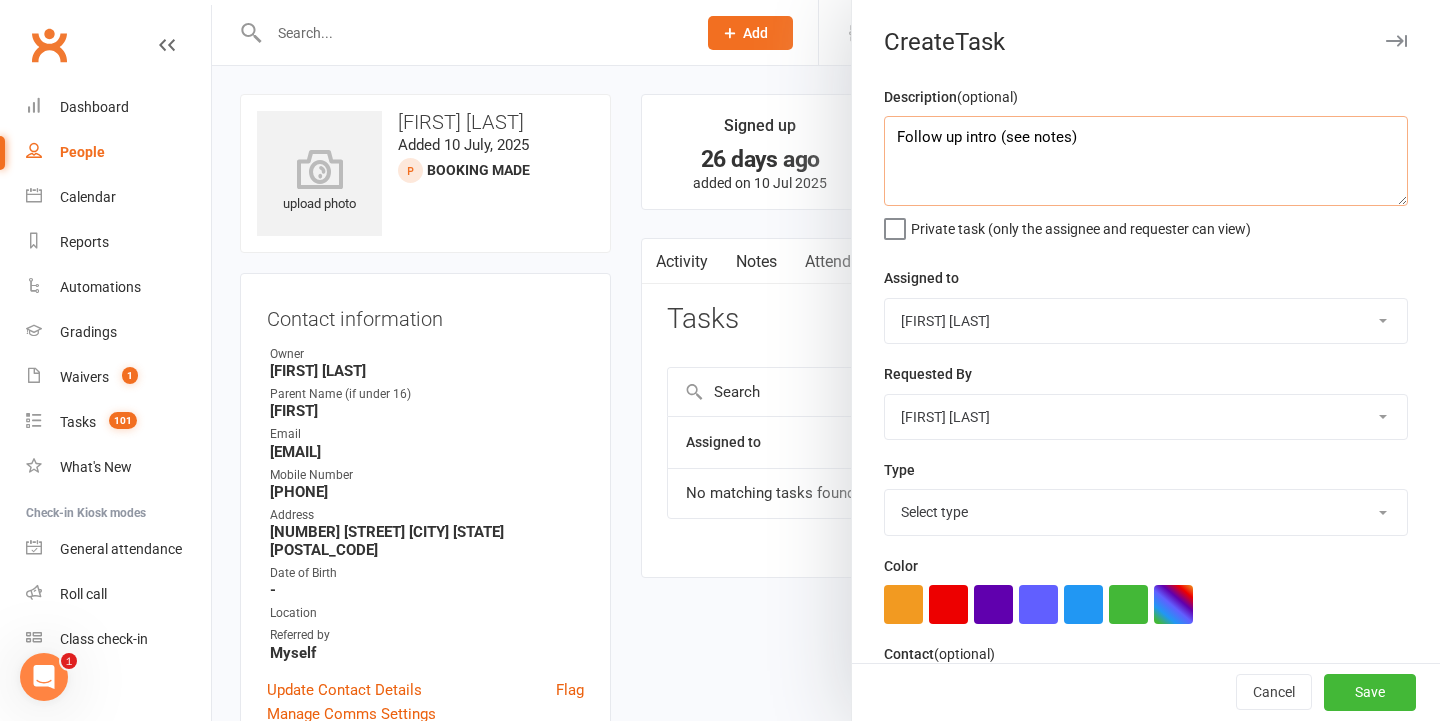 type on "Follow up intro (see notes)" 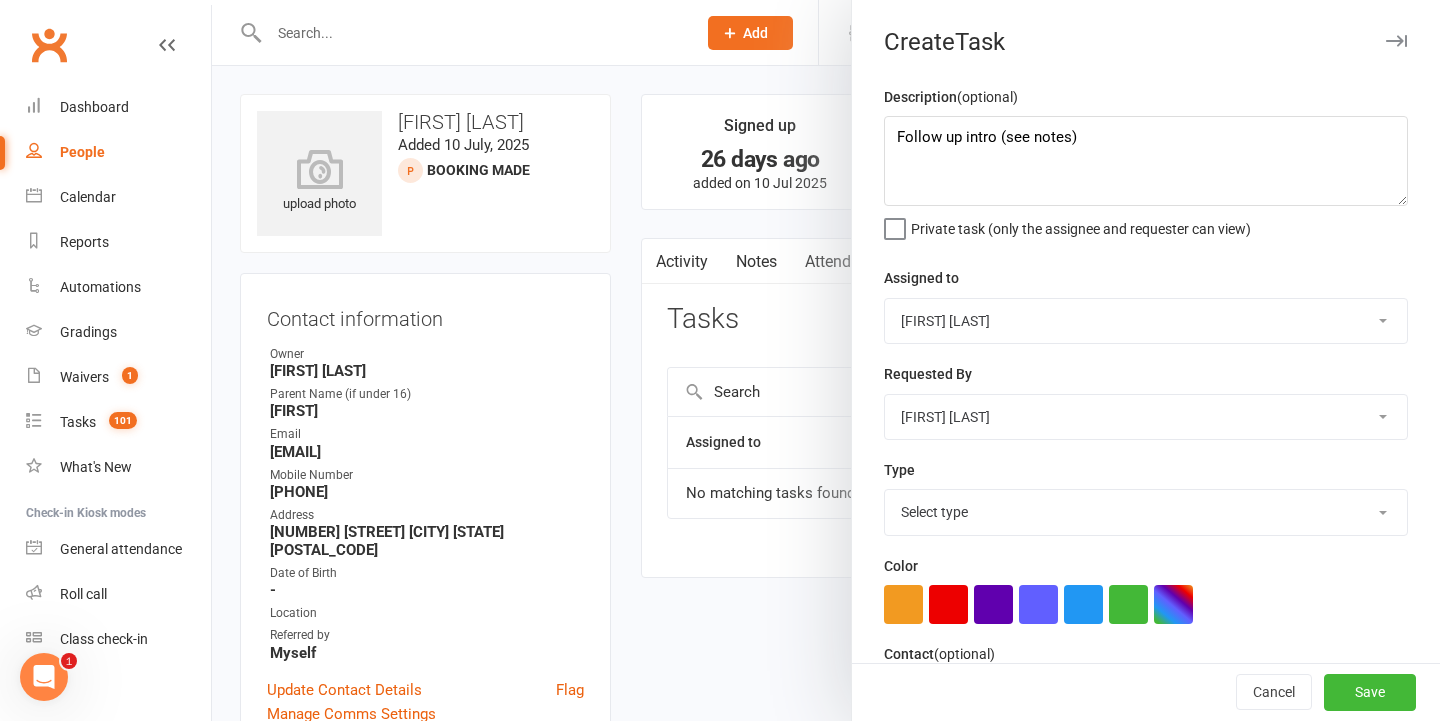 select on "[ID]" 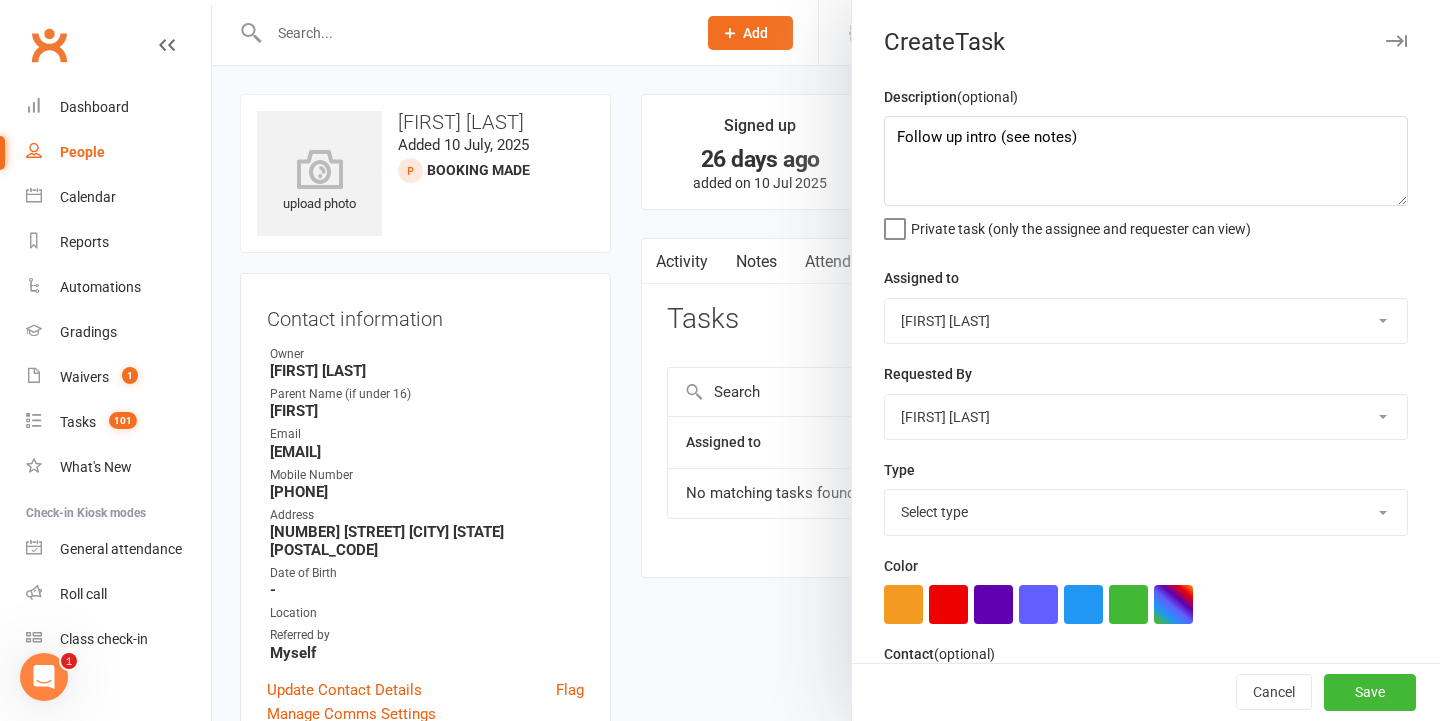 select on "[ID]" 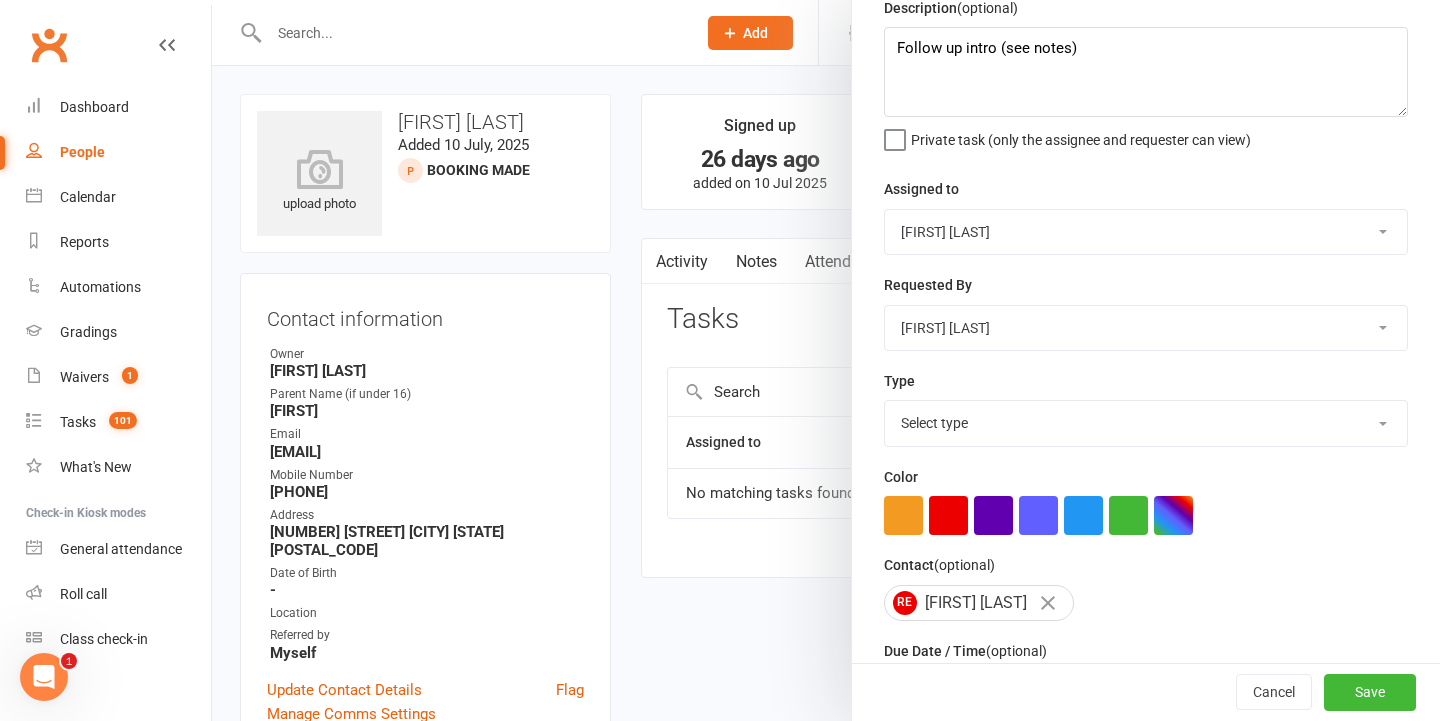 scroll, scrollTop: 92, scrollLeft: 0, axis: vertical 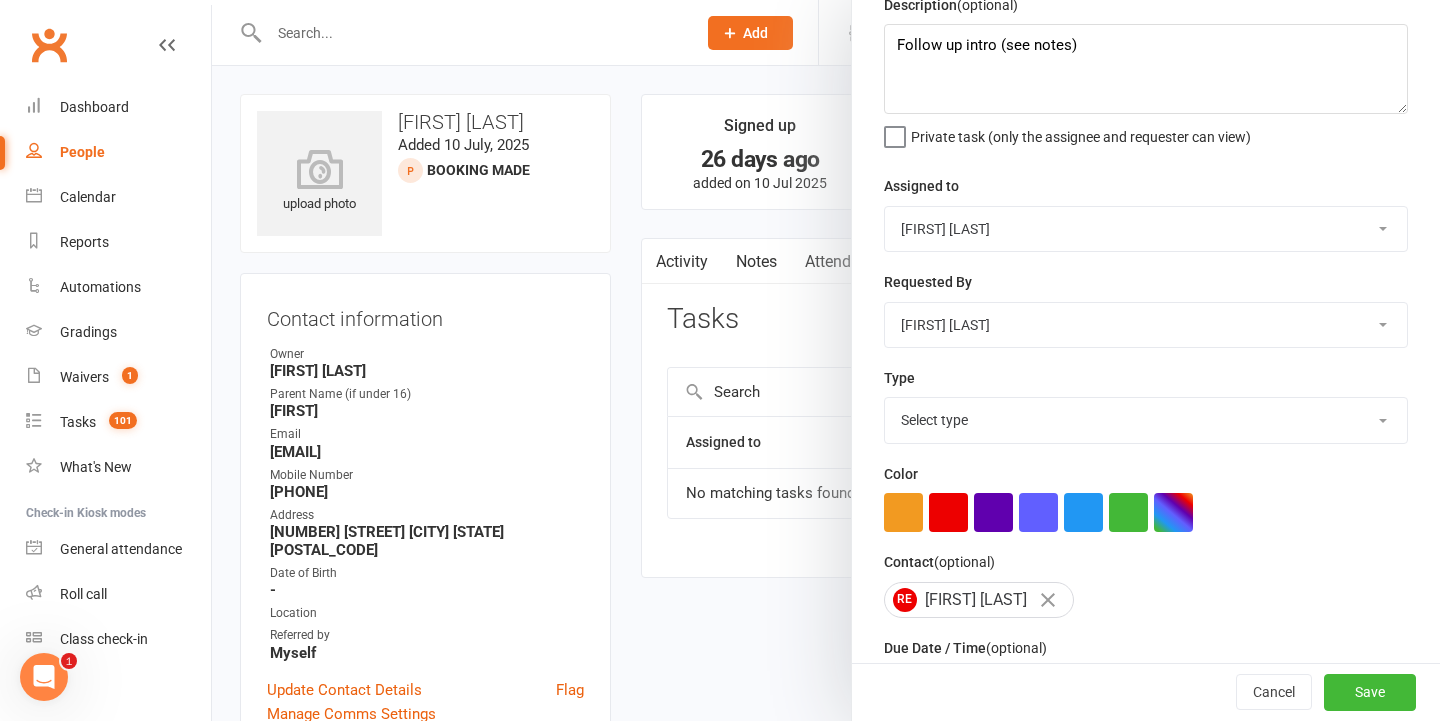 select on "18411" 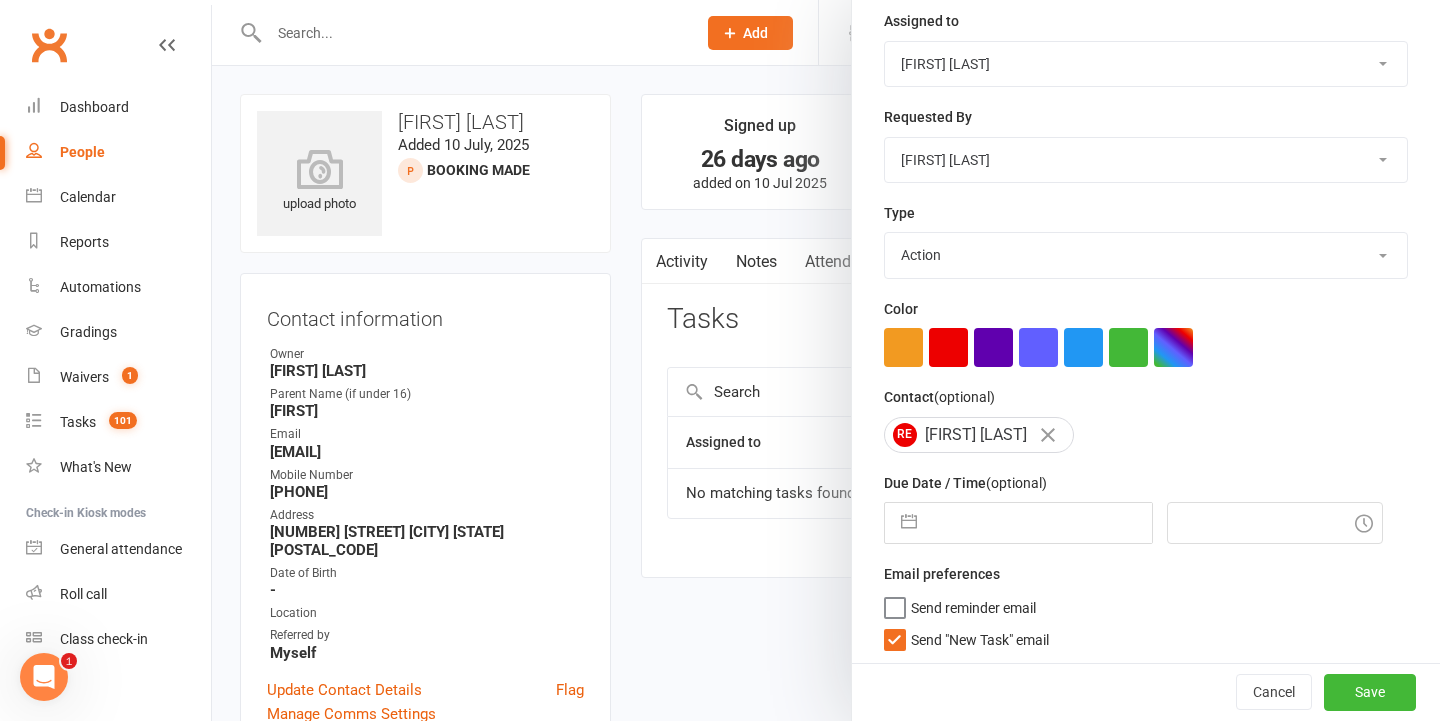 click at bounding box center (1039, 523) 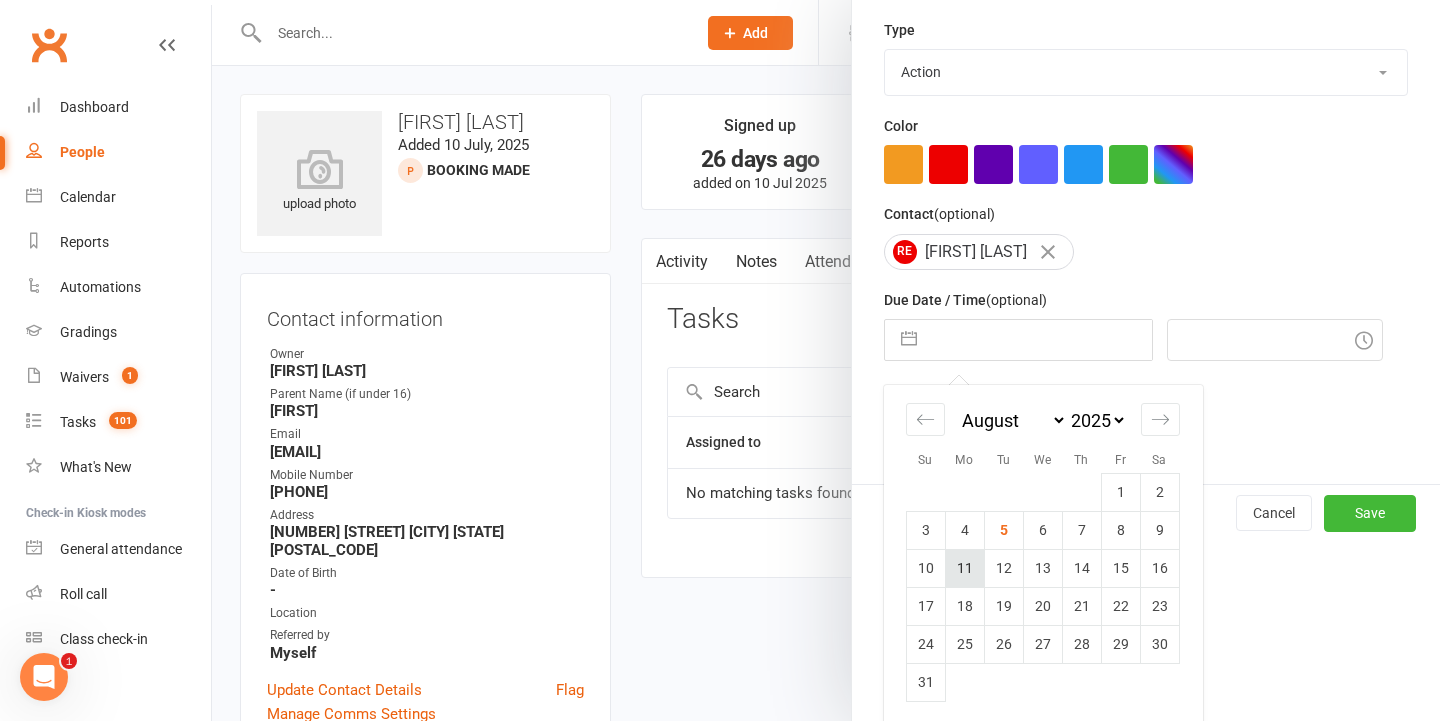 click on "11" at bounding box center (964, 568) 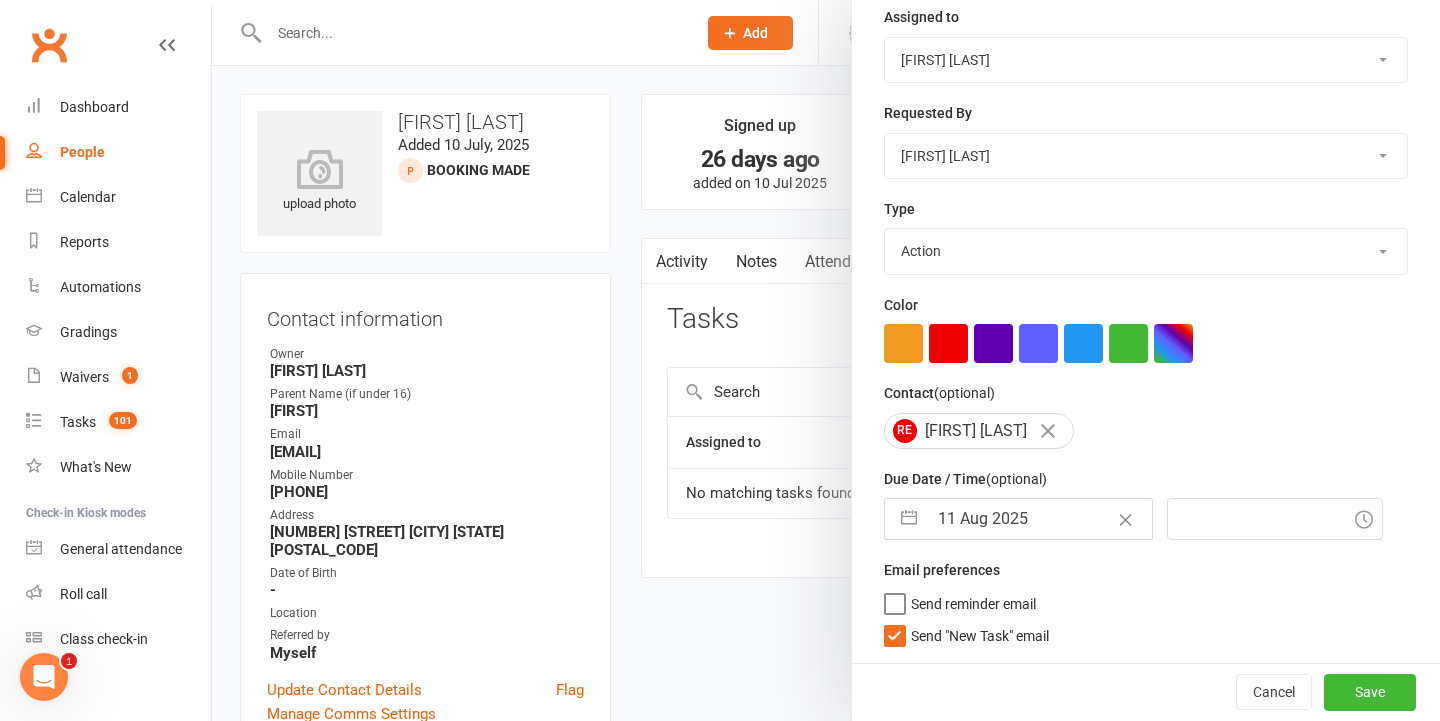 type on "11 Aug 2025" 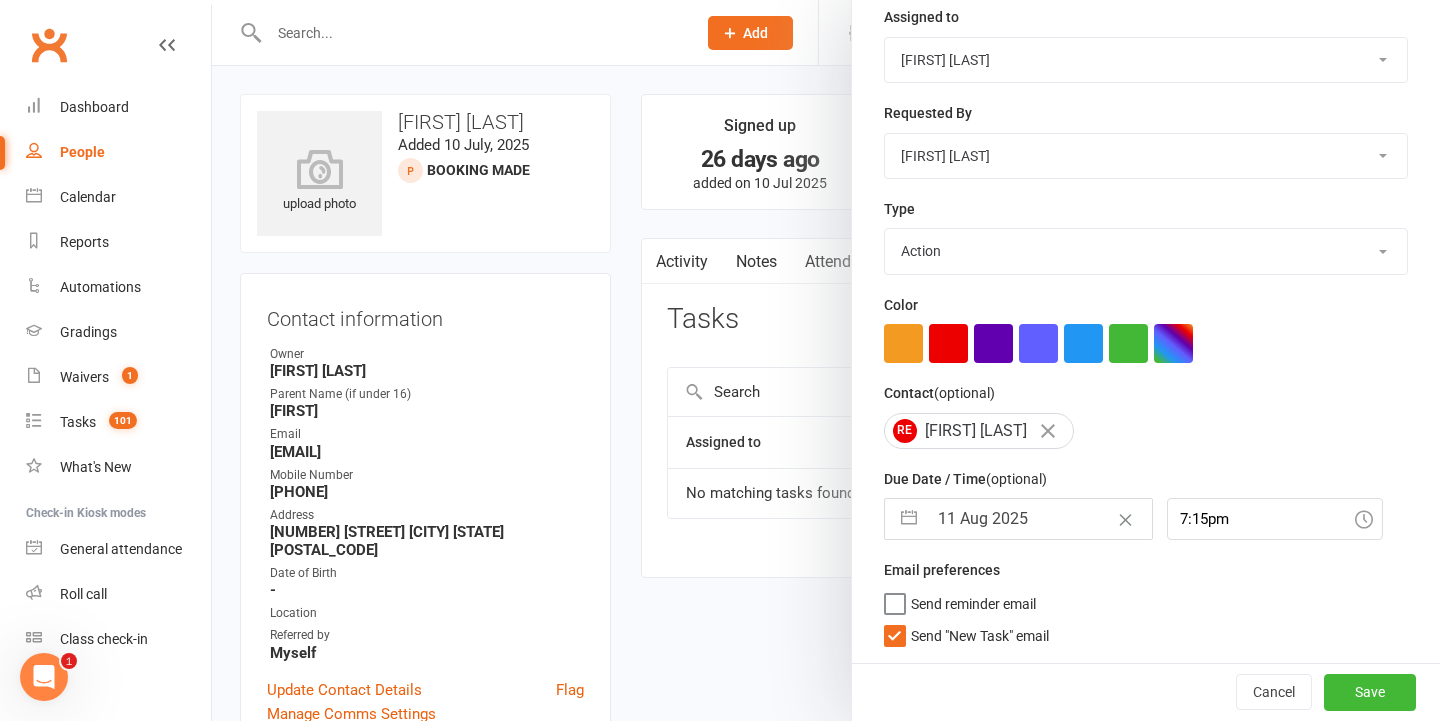 scroll, scrollTop: 257, scrollLeft: 0, axis: vertical 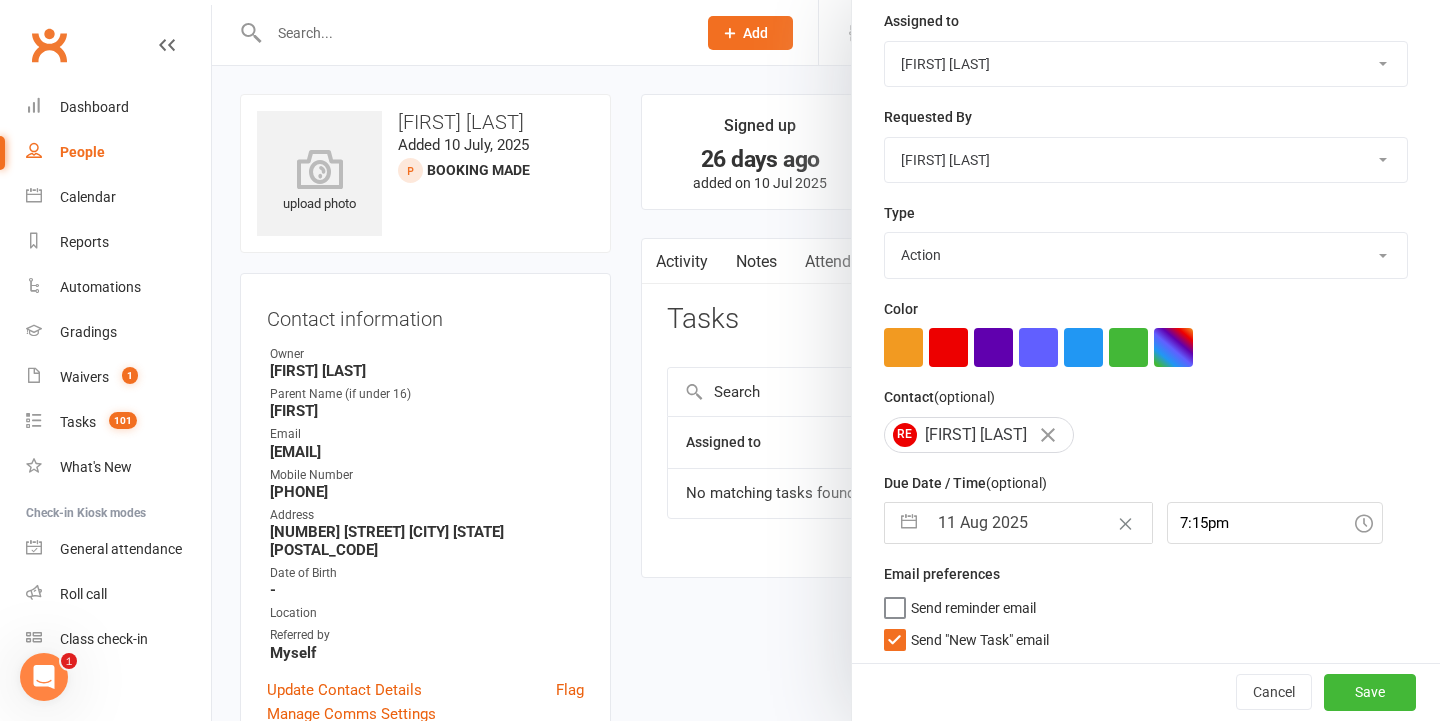 click on "Send "New Task" email" at bounding box center (980, 636) 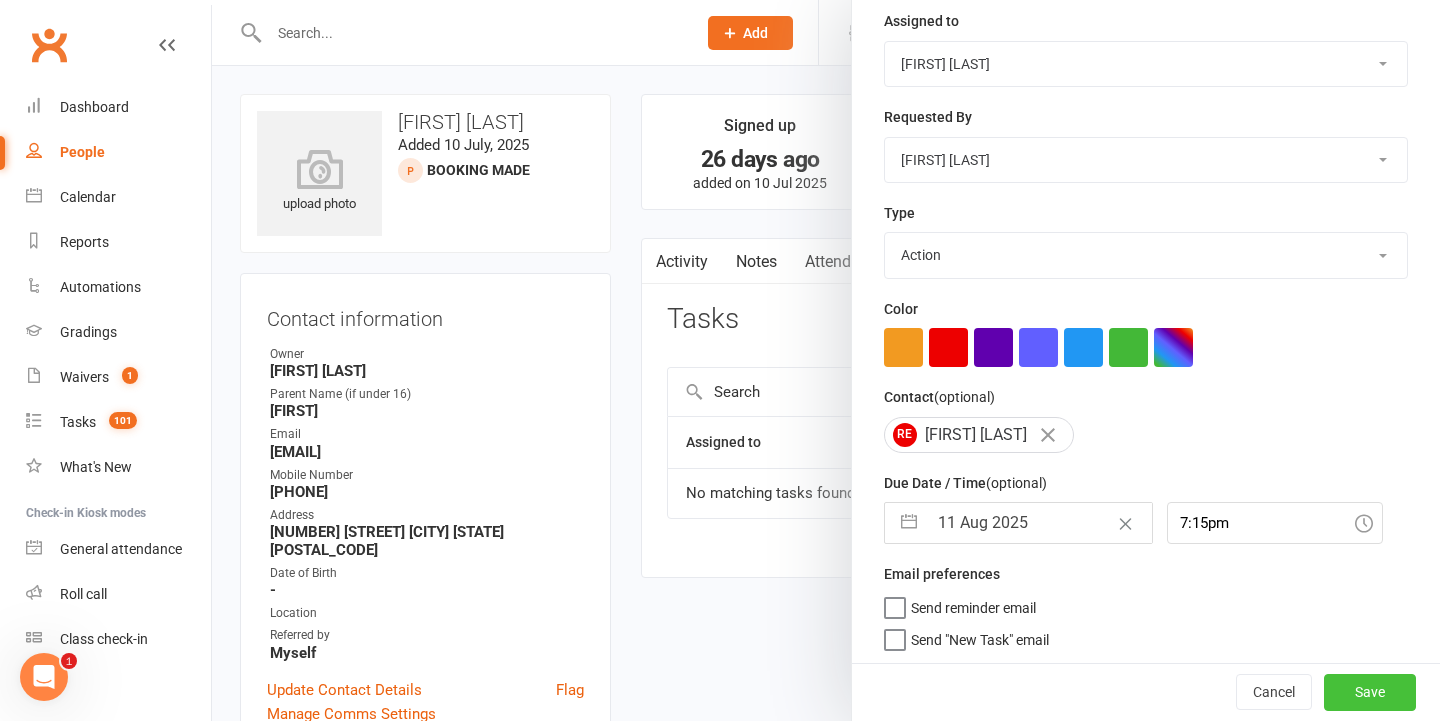 click on "Save" at bounding box center [1370, 693] 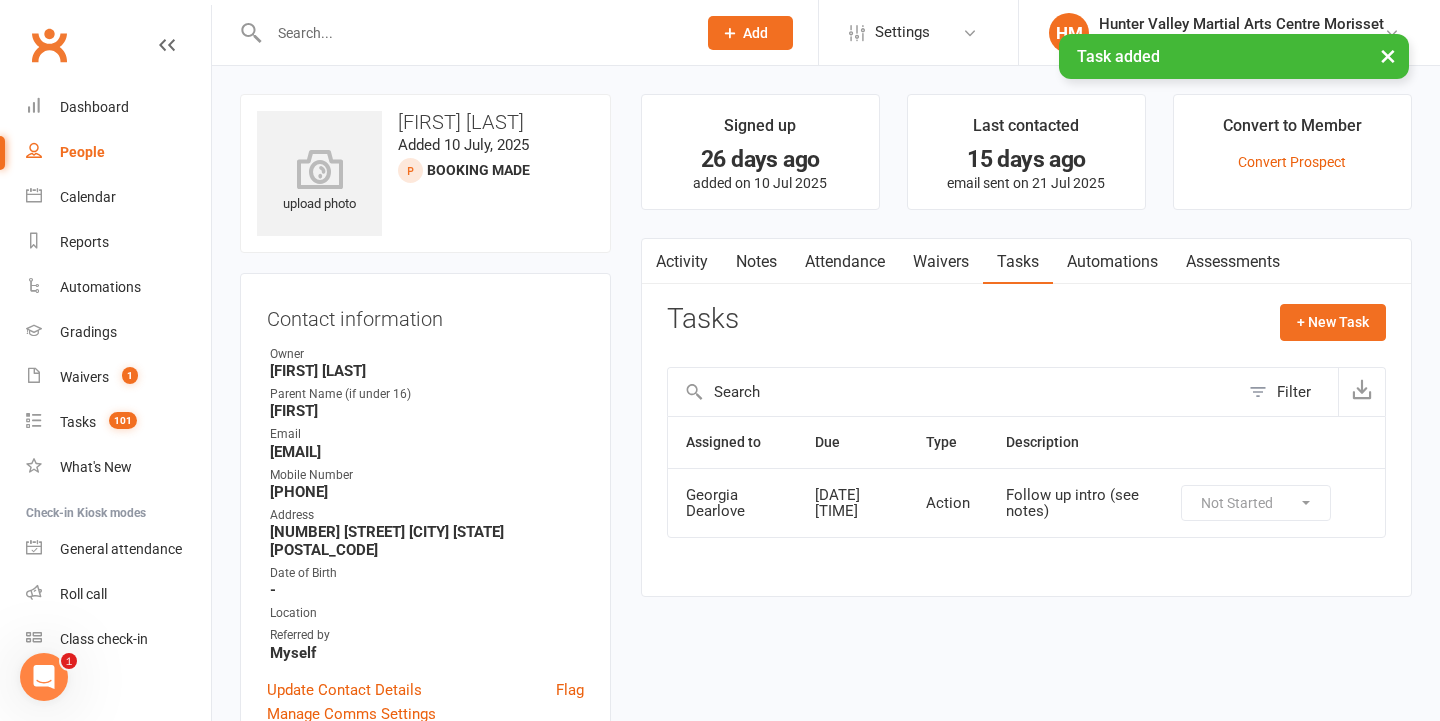 click at bounding box center [472, 33] 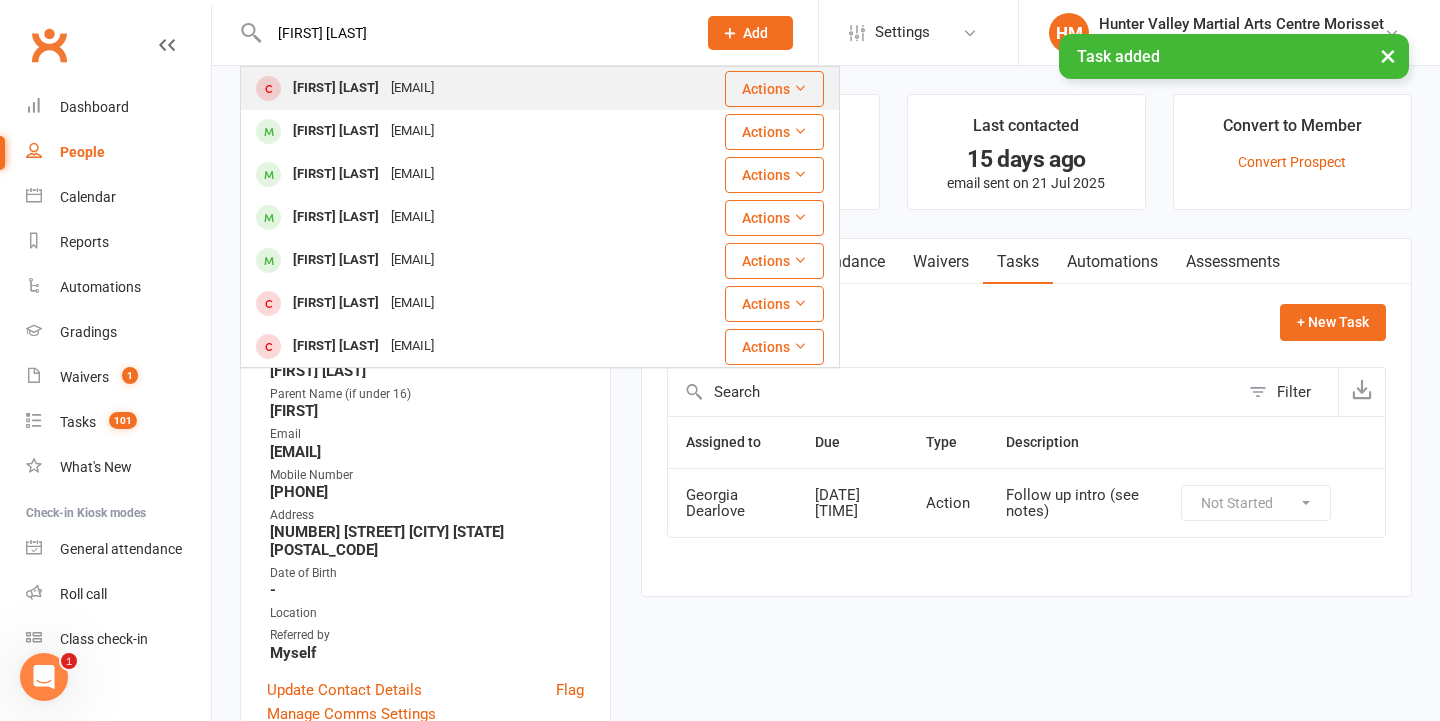 type on "[FIRST] [LAST]" 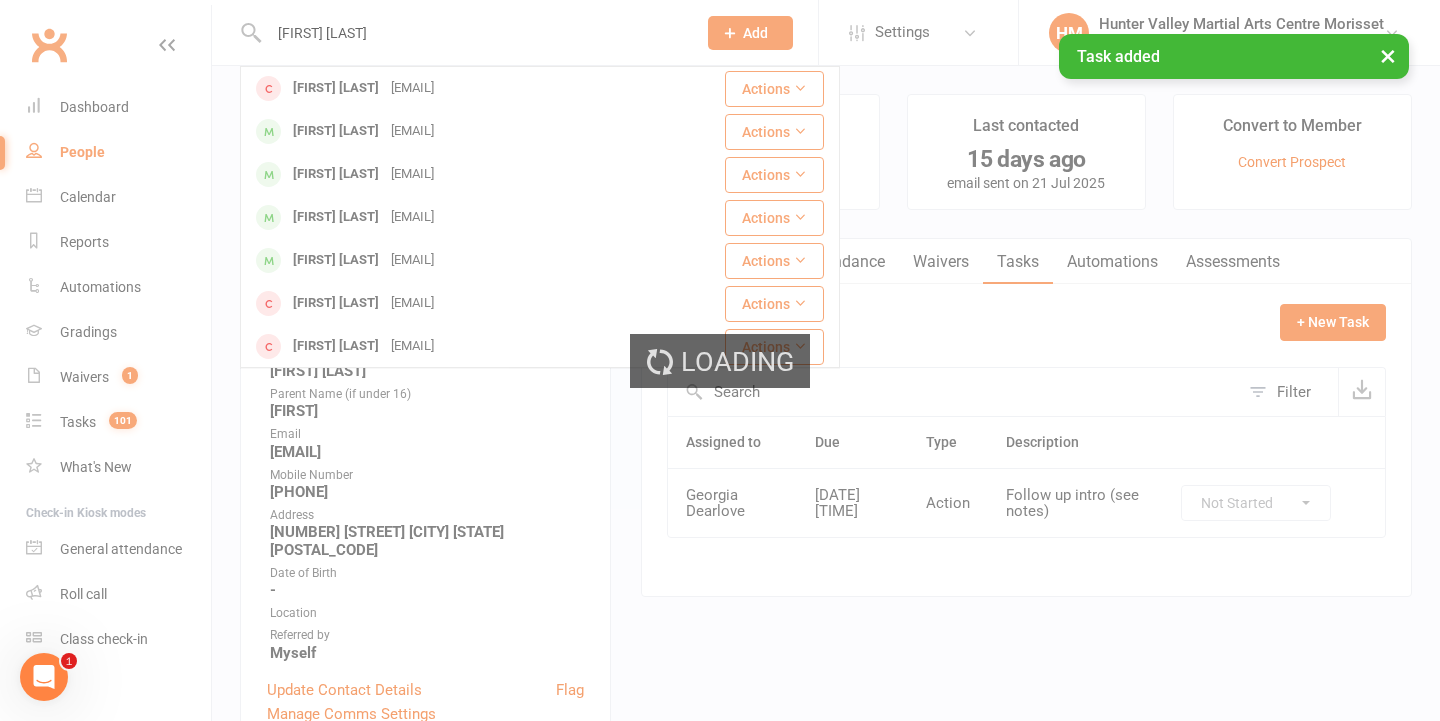 type 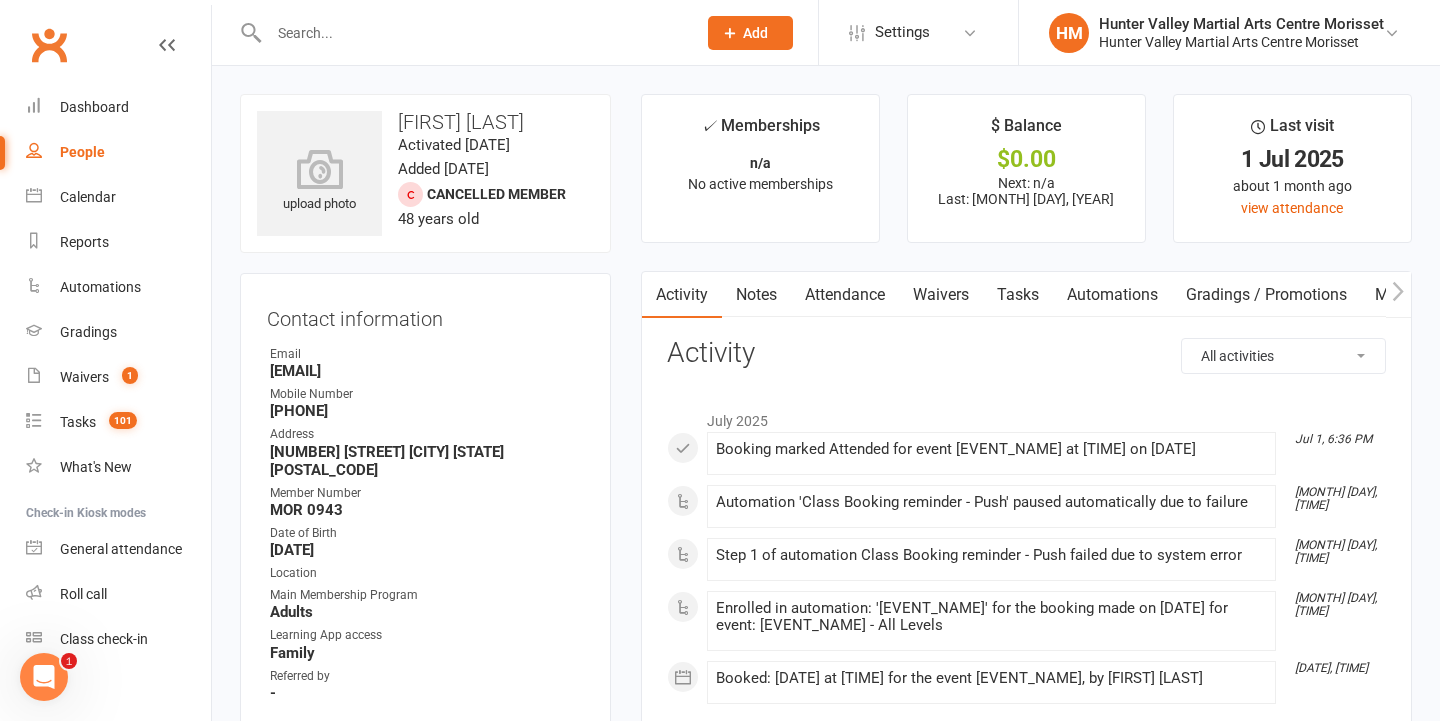 click on "Waivers" at bounding box center [941, 295] 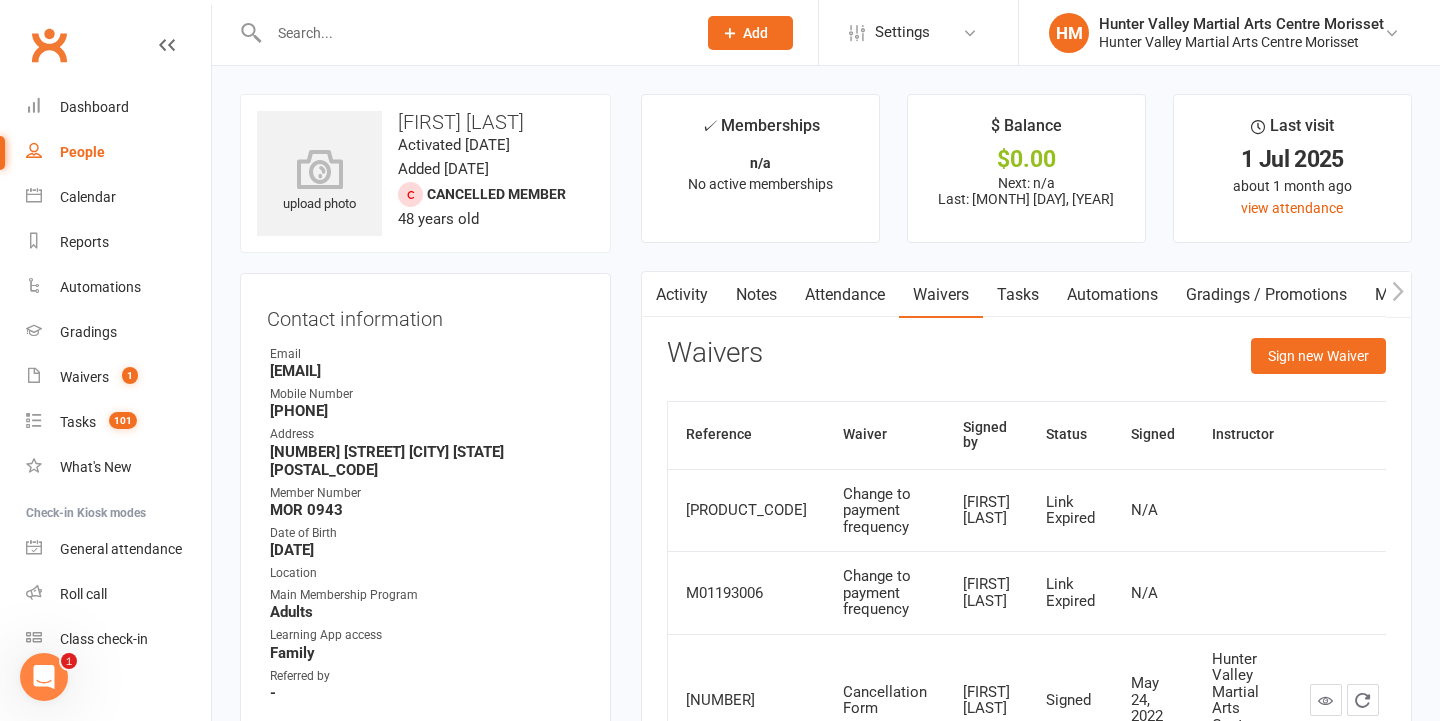 scroll, scrollTop: 0, scrollLeft: 0, axis: both 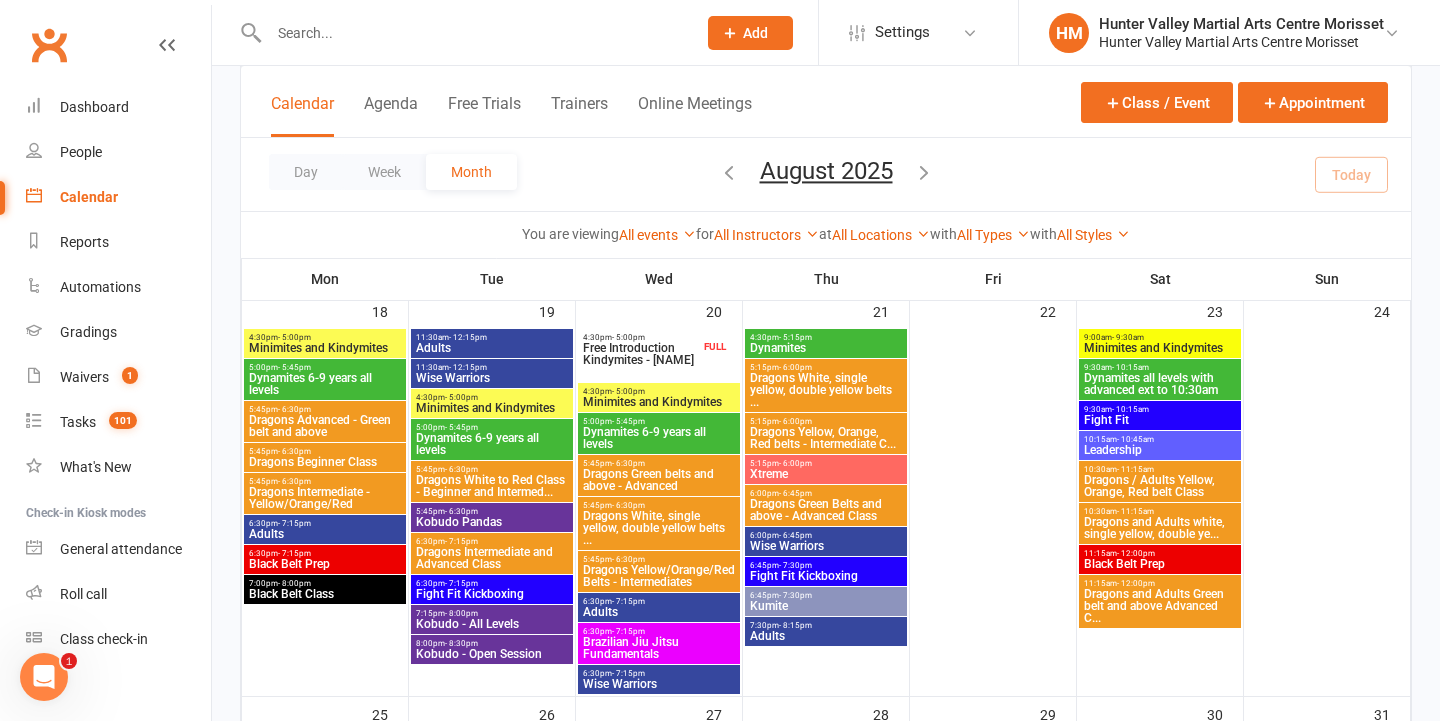 click on "Dragons Green belts and above - Advanced" at bounding box center (659, 480) 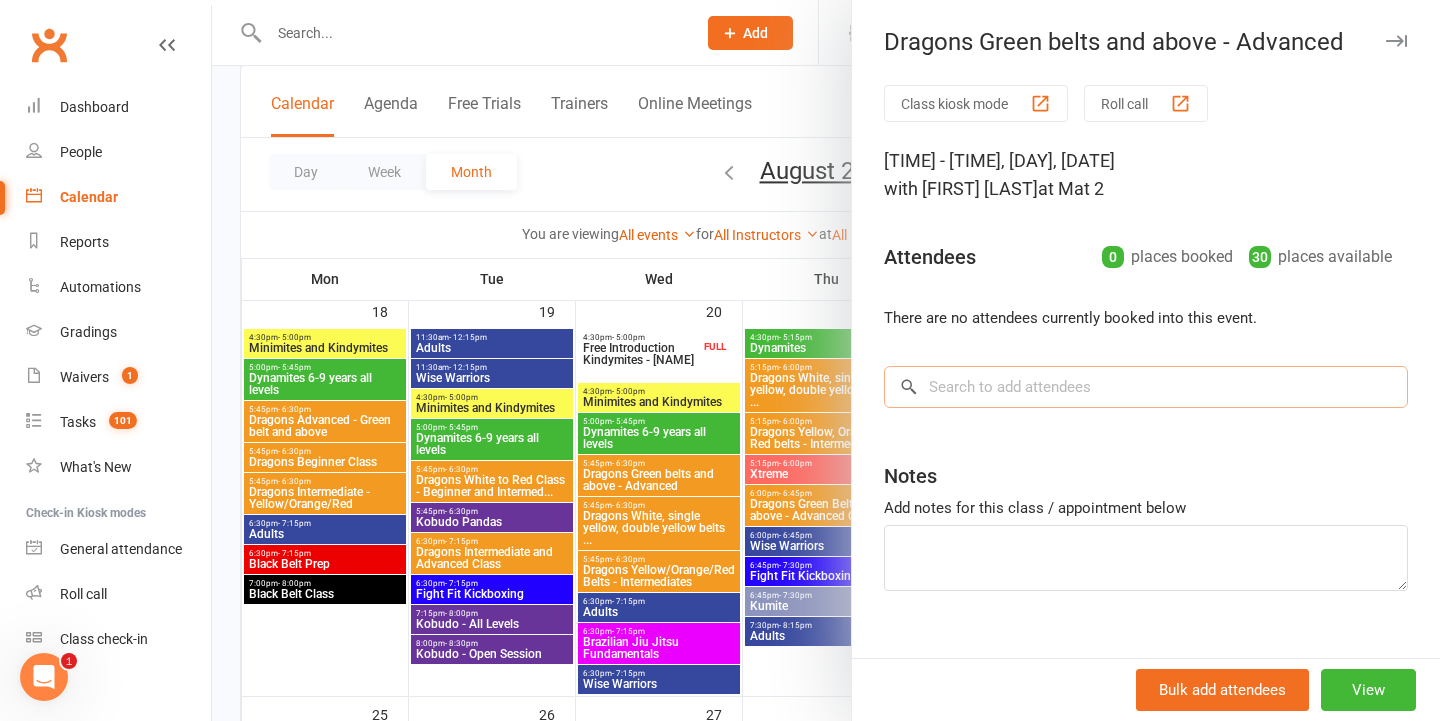 click at bounding box center (1146, 387) 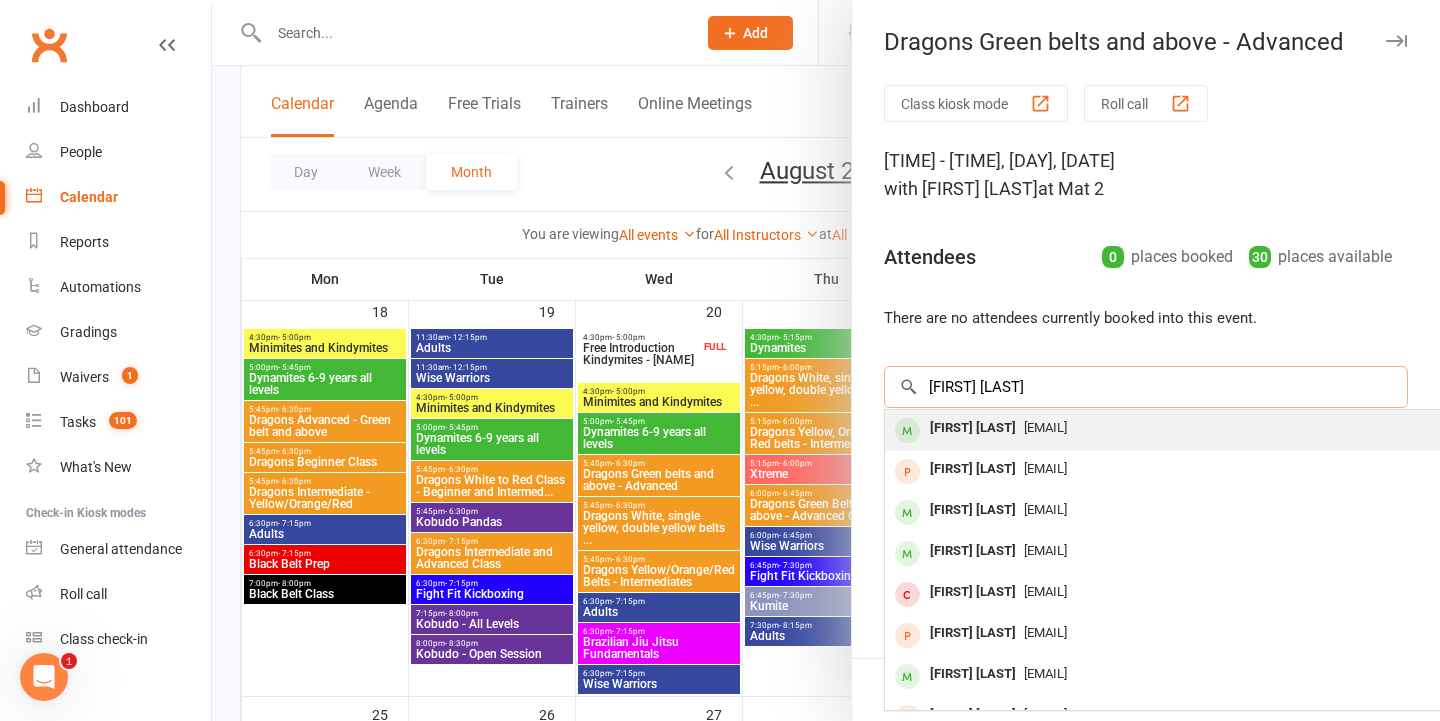 type on "[FIRST] [LAST]" 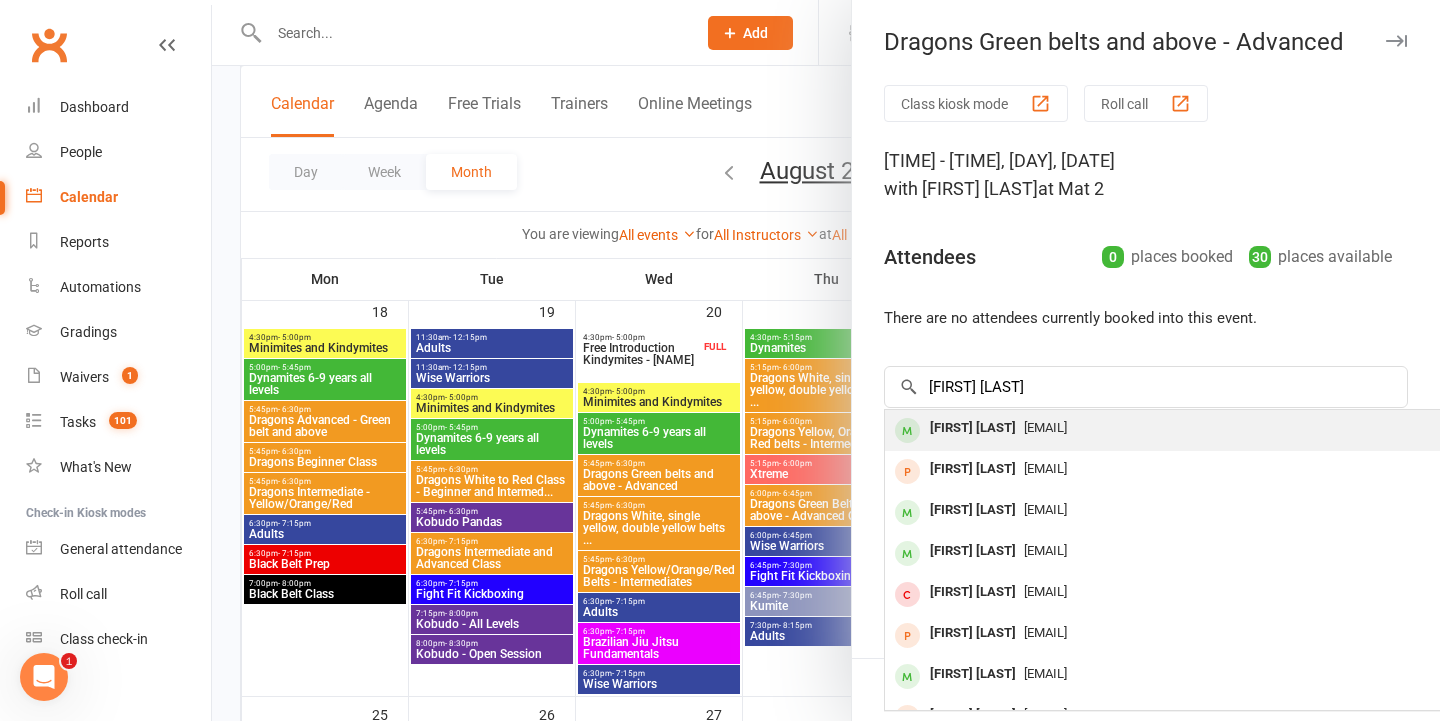 click on "[EMAIL]" at bounding box center (1184, 428) 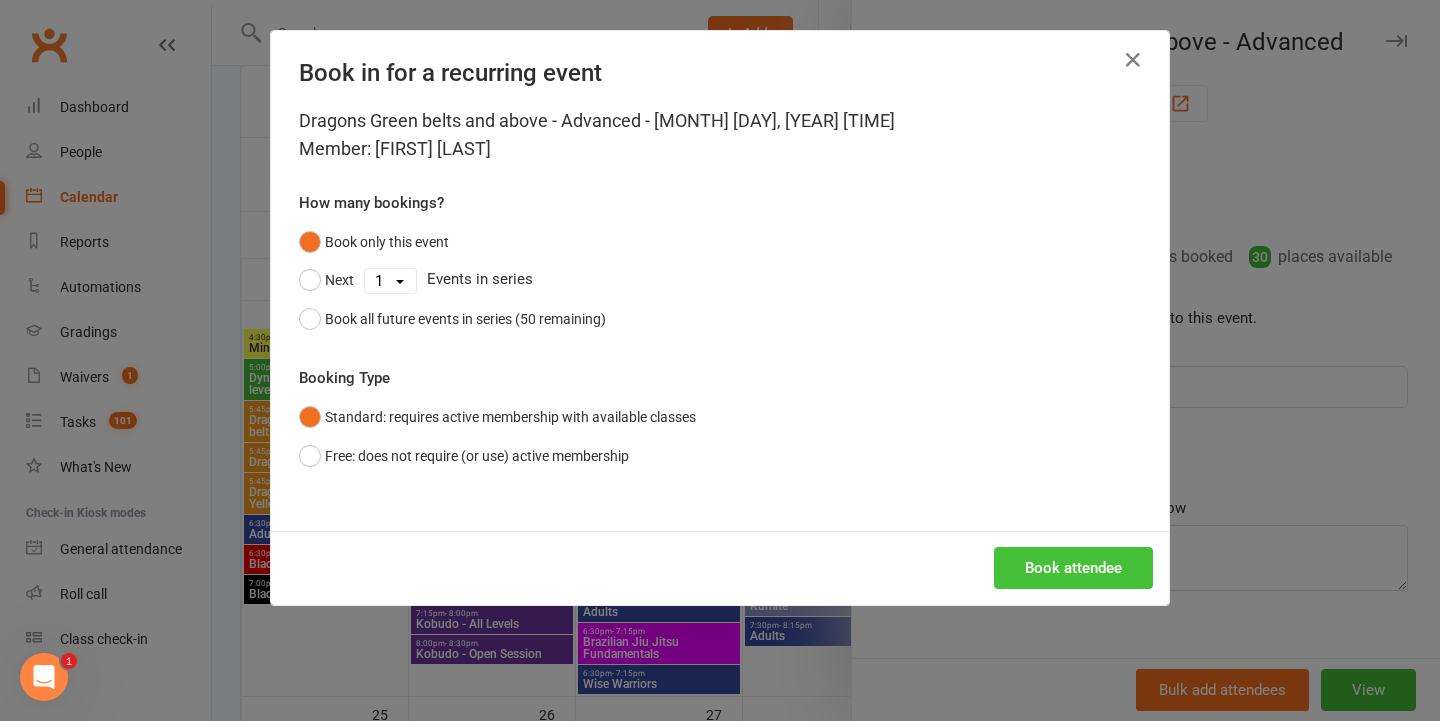 click on "Book attendee" at bounding box center (1073, 568) 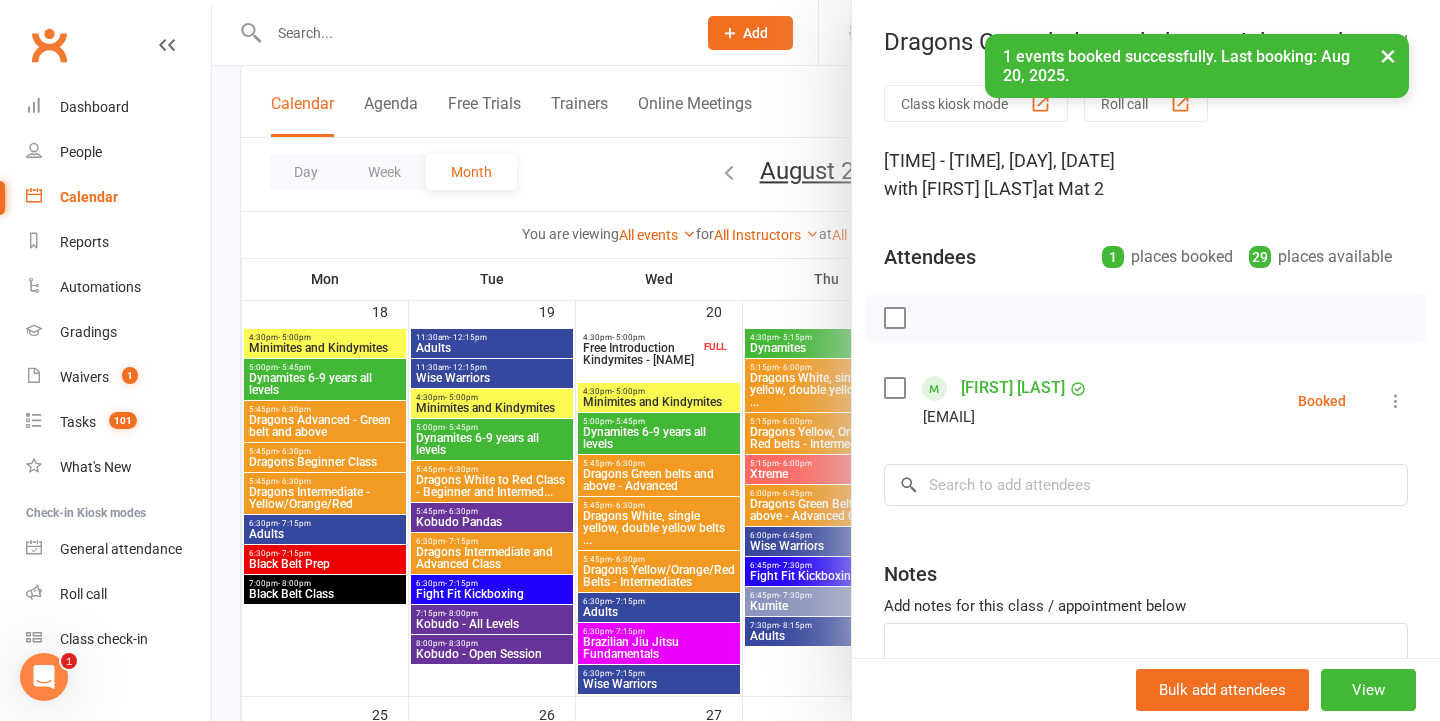 click at bounding box center (826, 360) 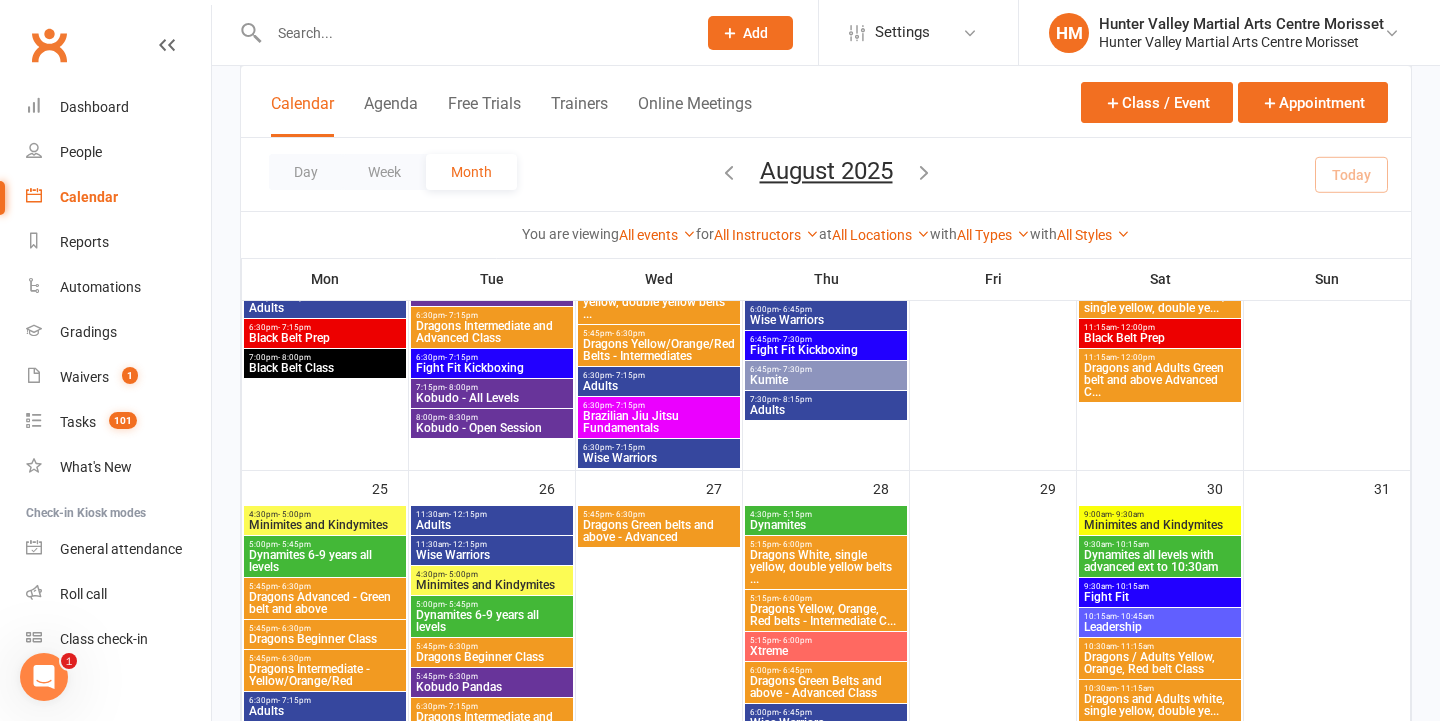 scroll, scrollTop: 1969, scrollLeft: 0, axis: vertical 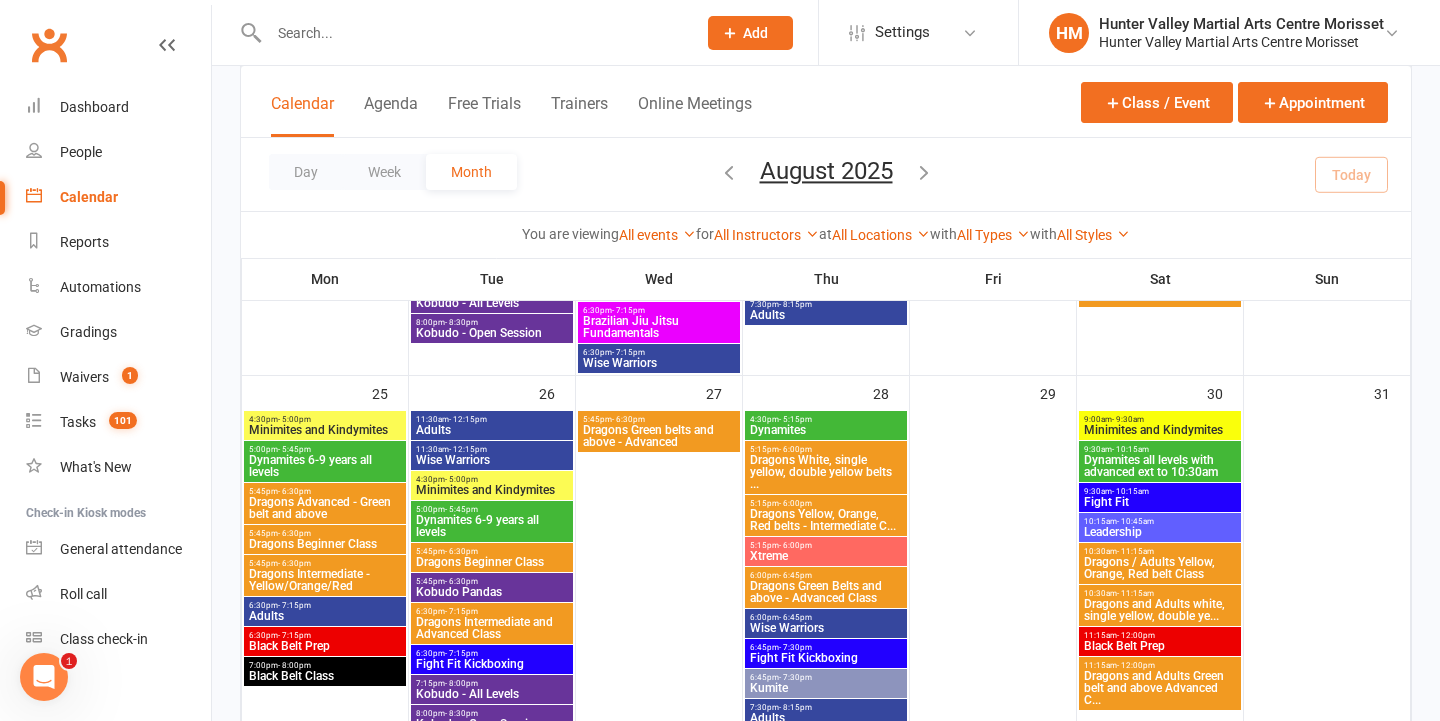 click on "6:30pm  - 7:15pm" at bounding box center (492, 611) 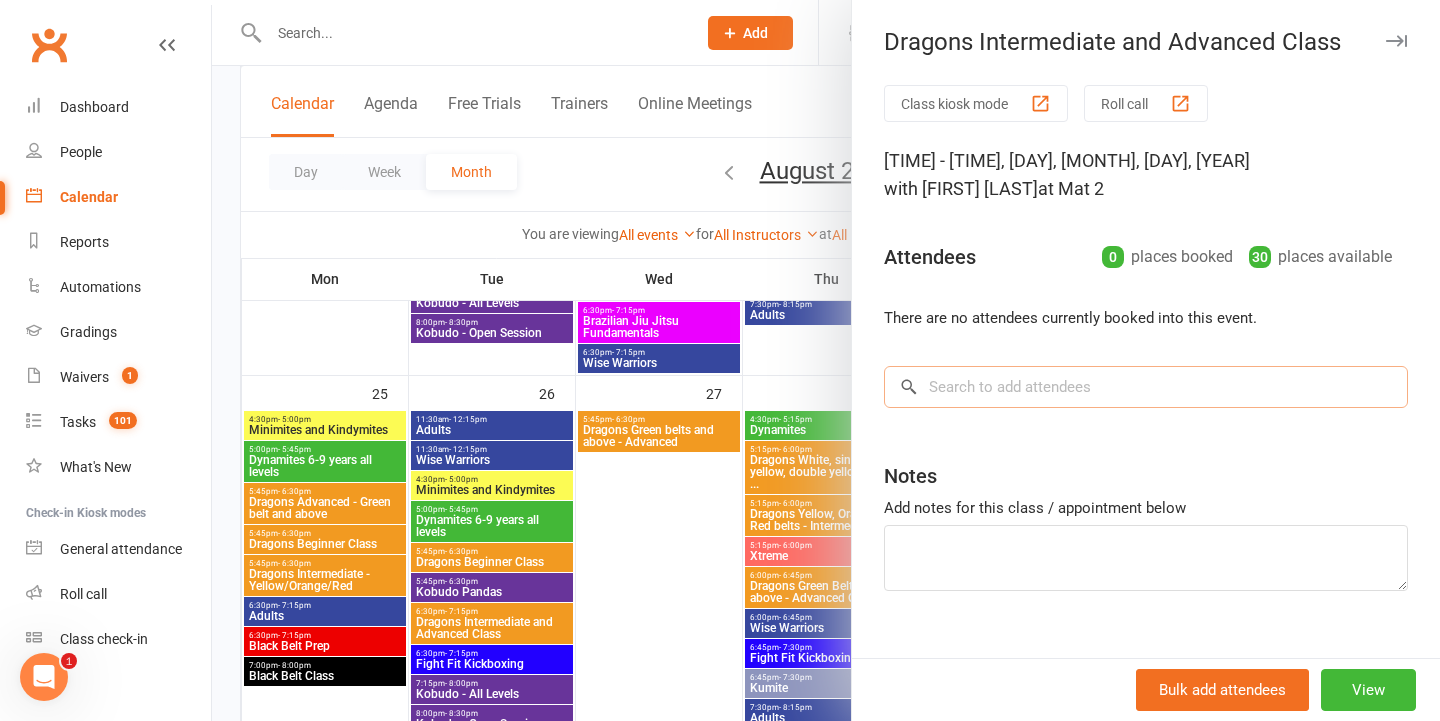 click at bounding box center (1146, 387) 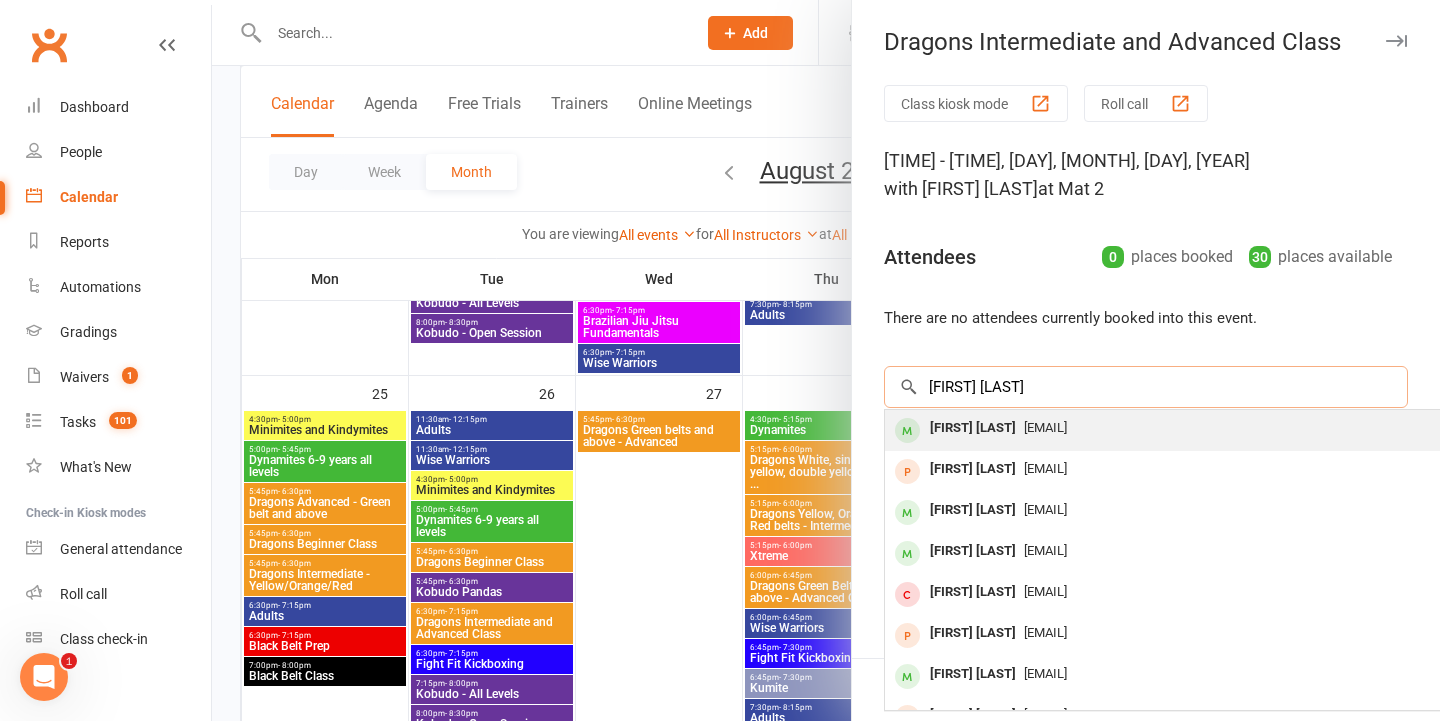 type on "[FIRST] [LAST]" 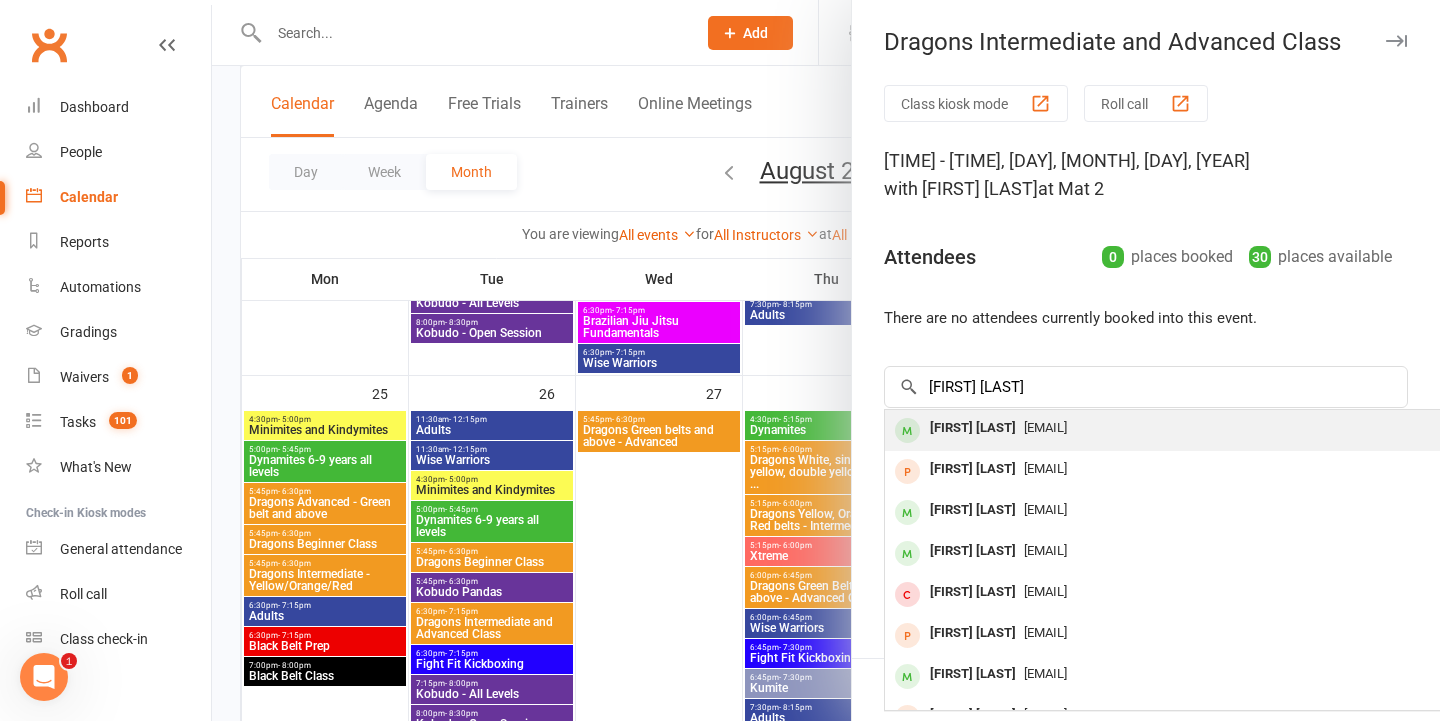 click on "[EMAIL]" at bounding box center (1045, 427) 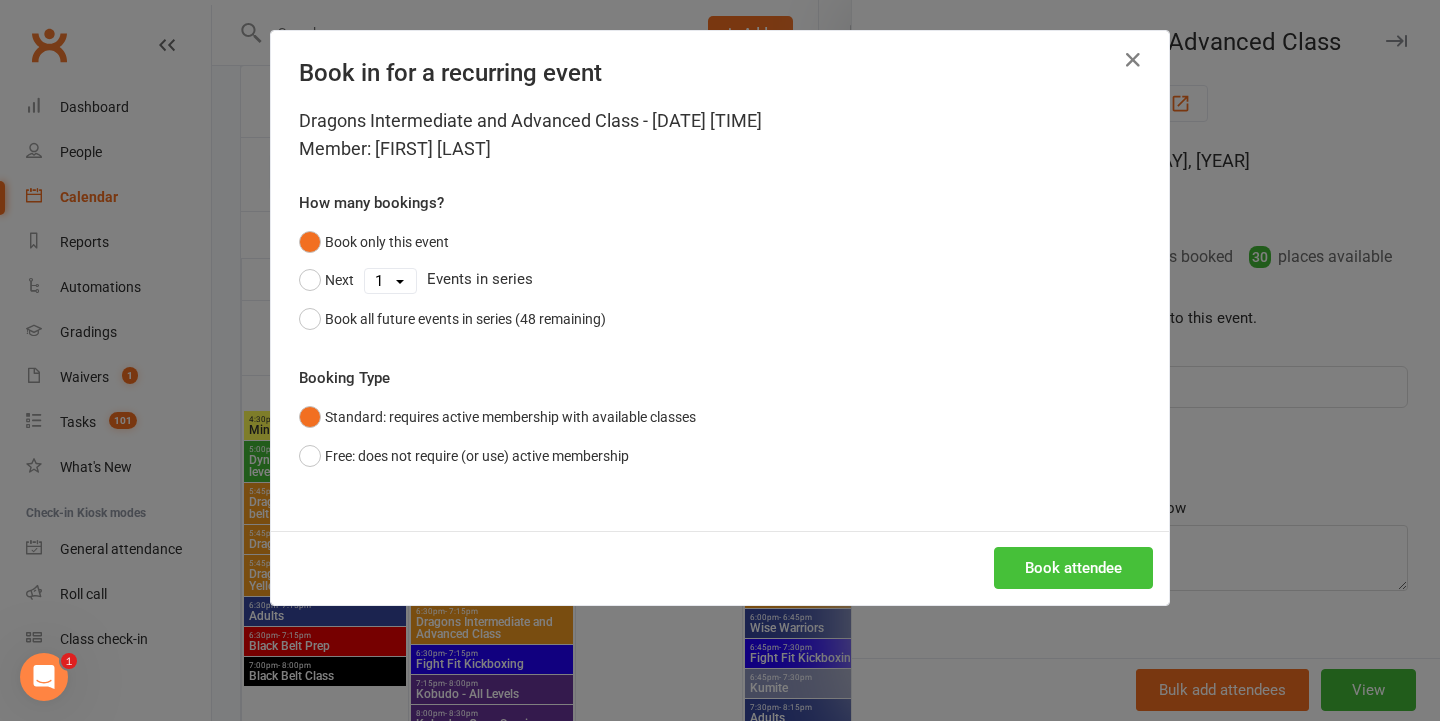 click on "Book attendee" at bounding box center (1073, 568) 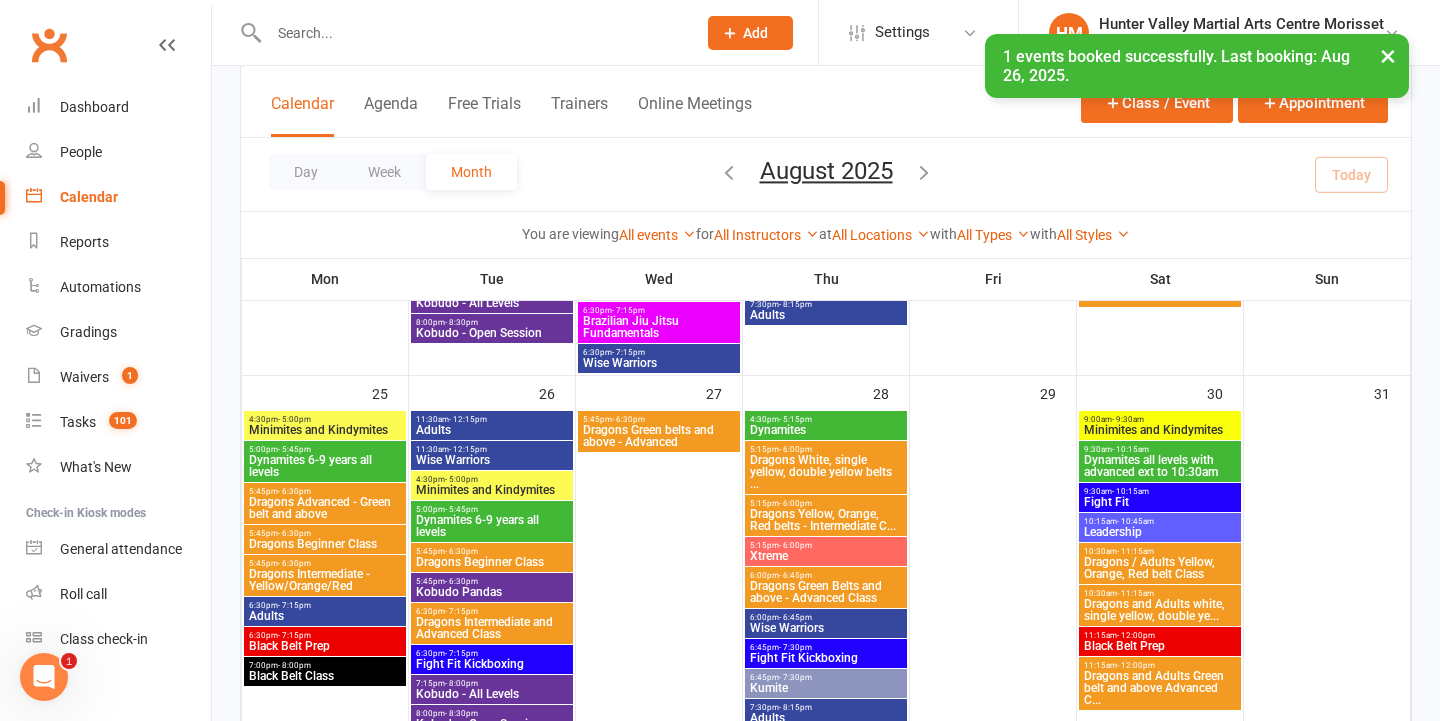 click on "Dragons Green belts and above - Advanced" at bounding box center [659, 436] 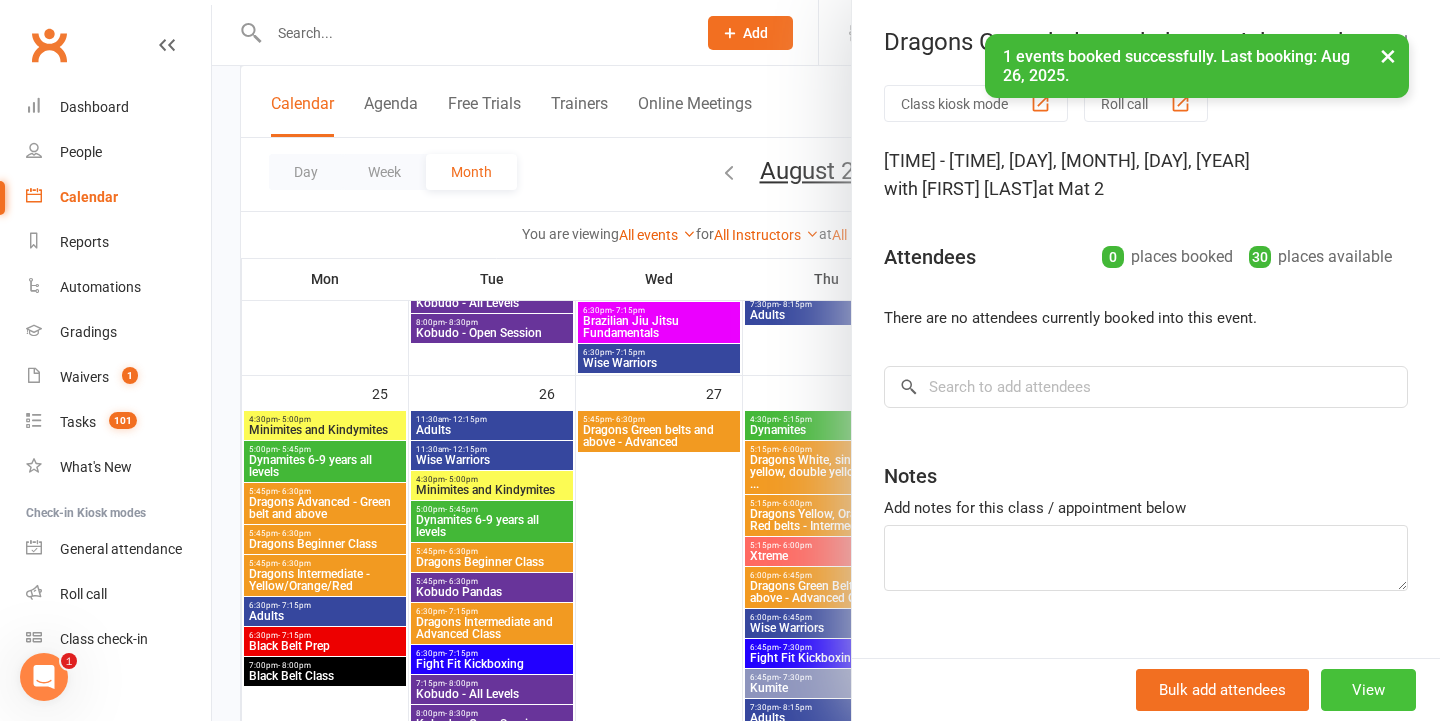 click on "View" at bounding box center (1368, 690) 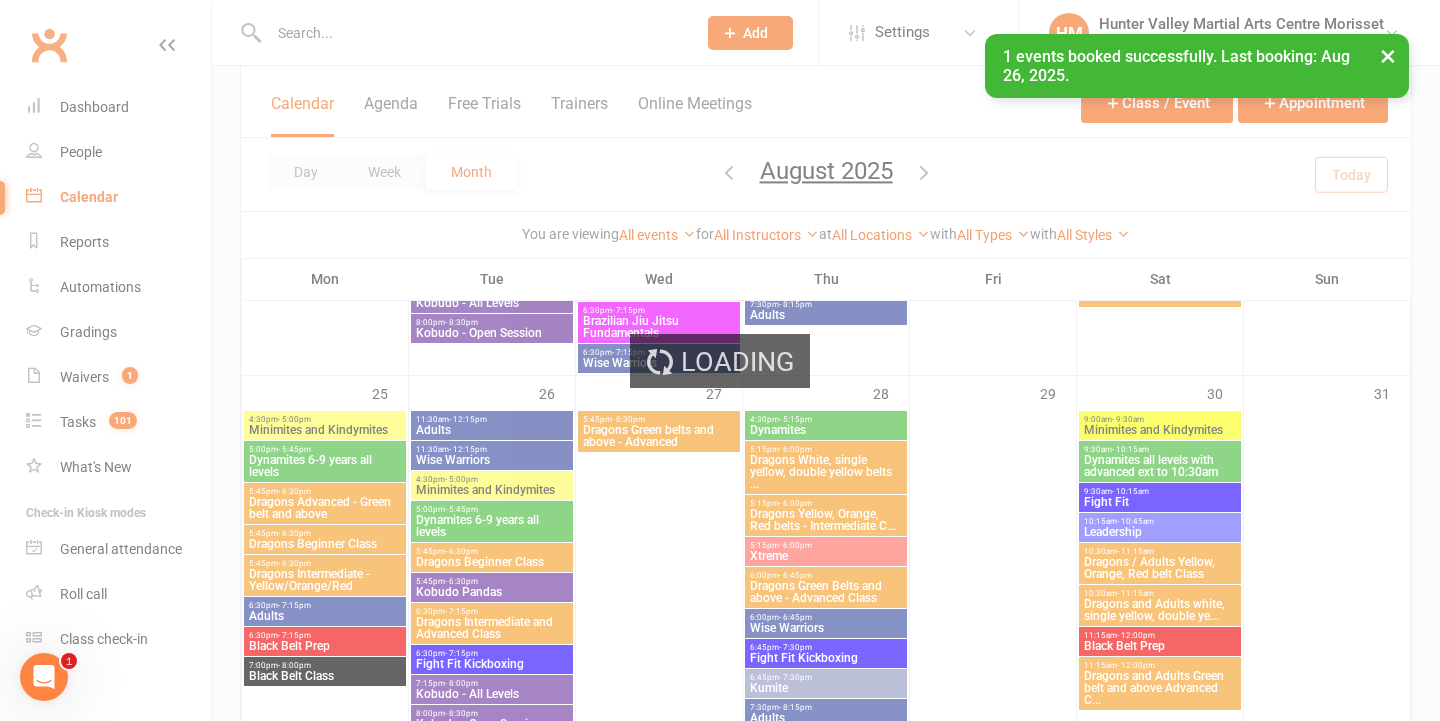scroll, scrollTop: 0, scrollLeft: 0, axis: both 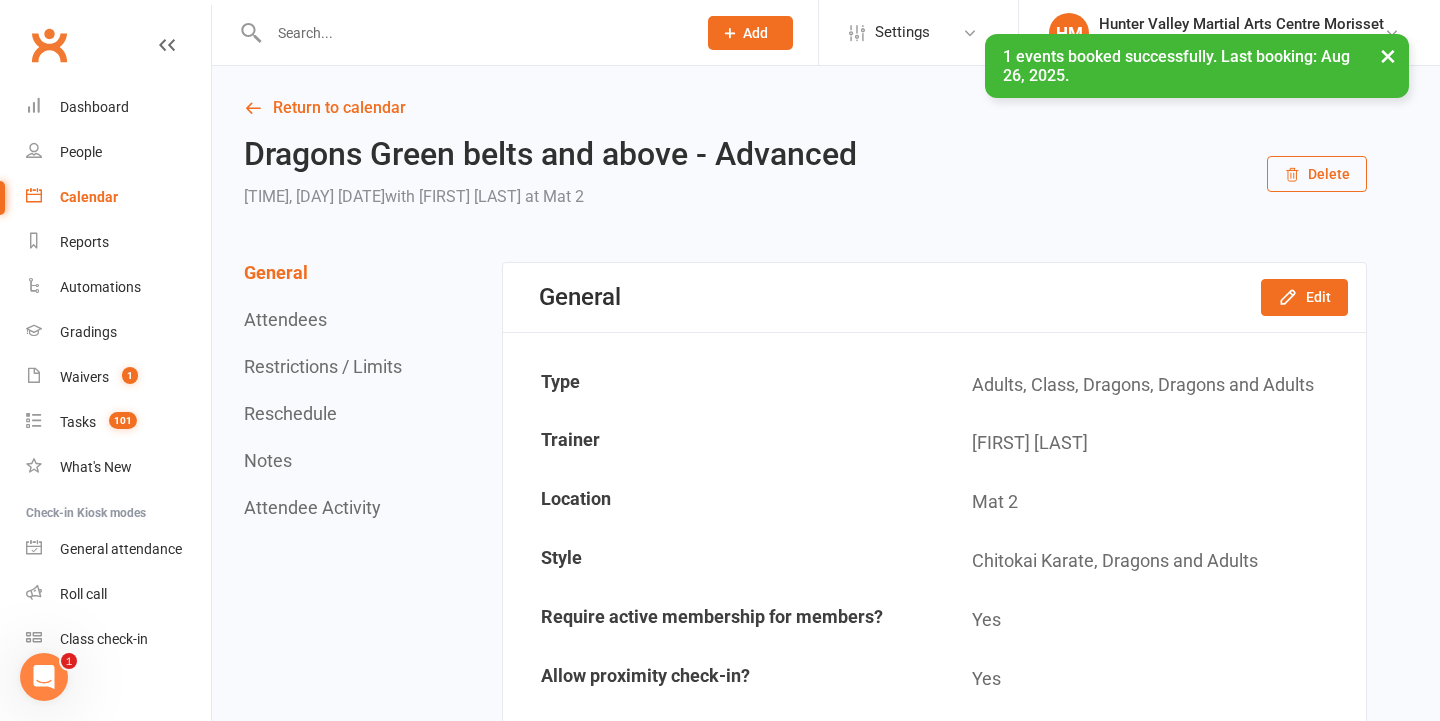 click on "[EVENT_NAME] [TIME] - [TIME], [DAY] [MONTH] [DATE], [YEAR] with [NAME] at Mat 2 Delete" at bounding box center [805, 174] 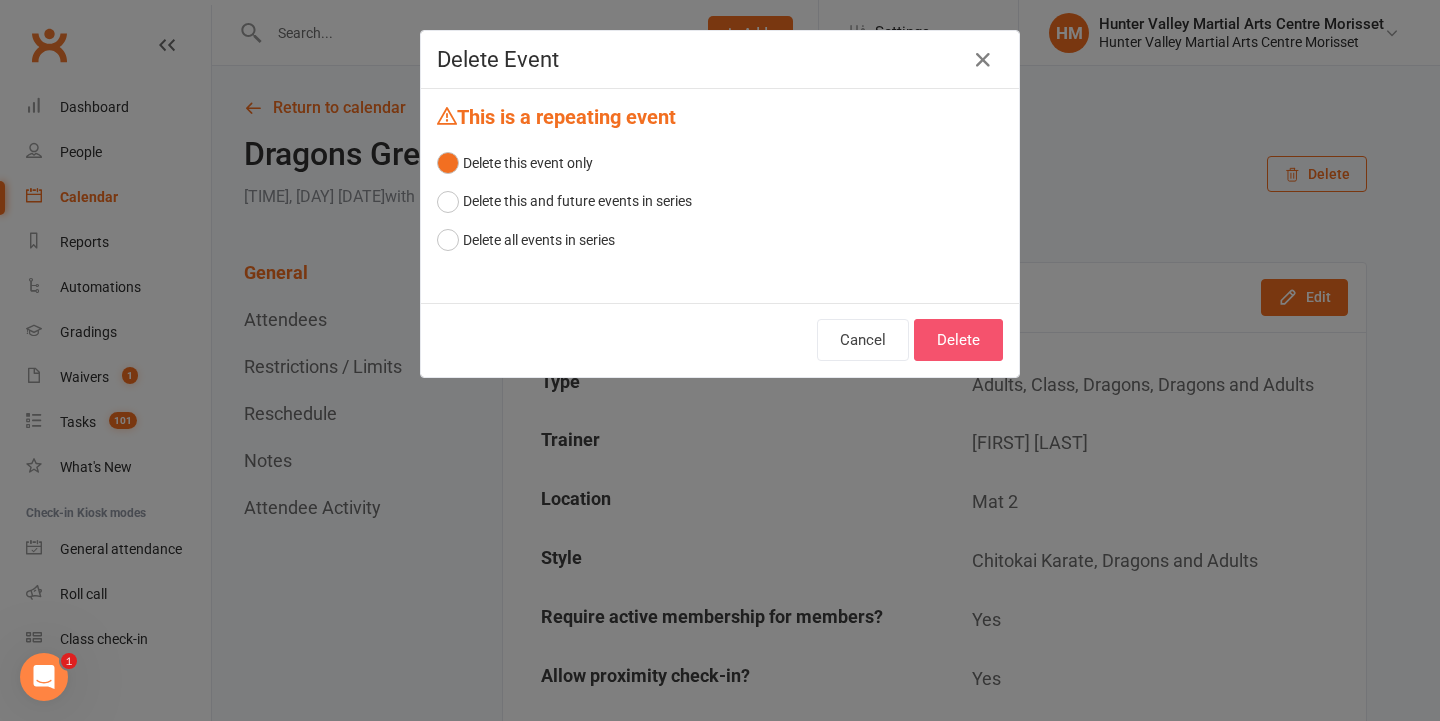 click on "Delete" at bounding box center [958, 340] 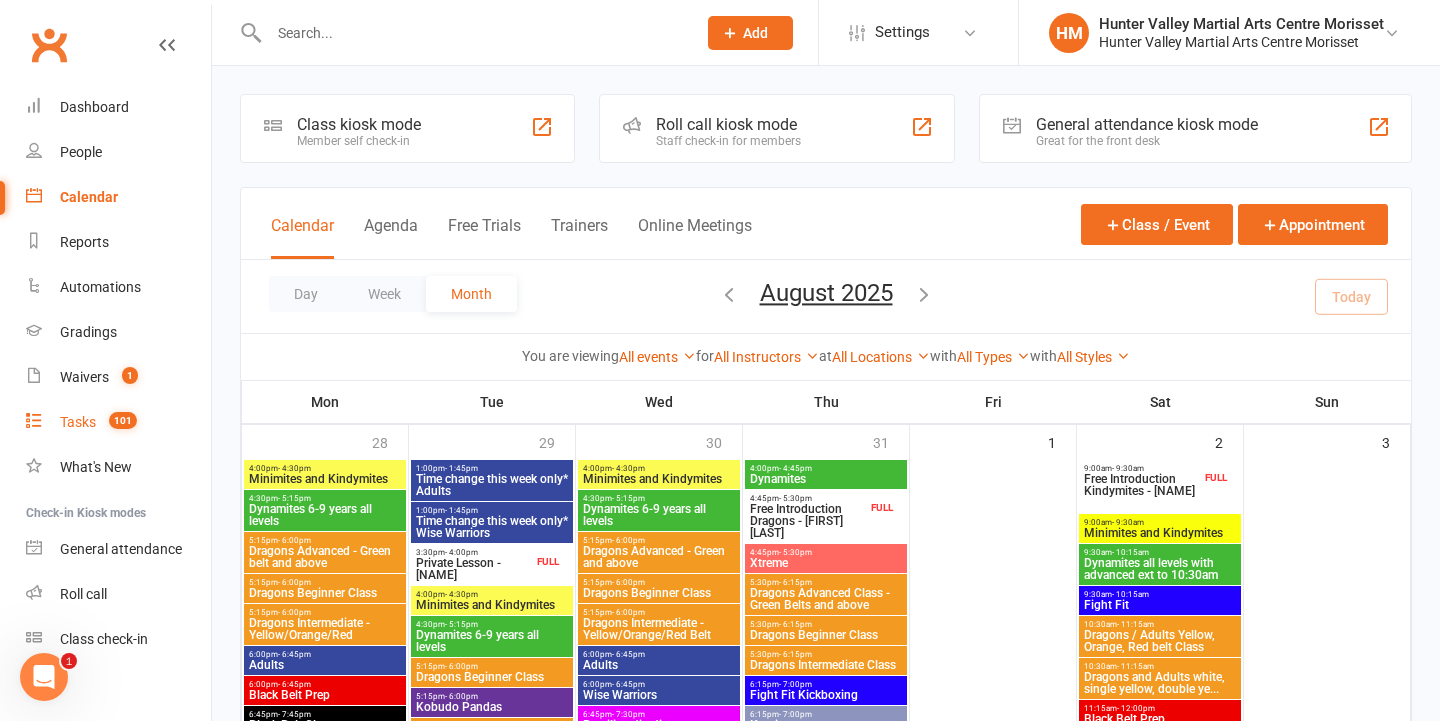click on "101" at bounding box center [118, 422] 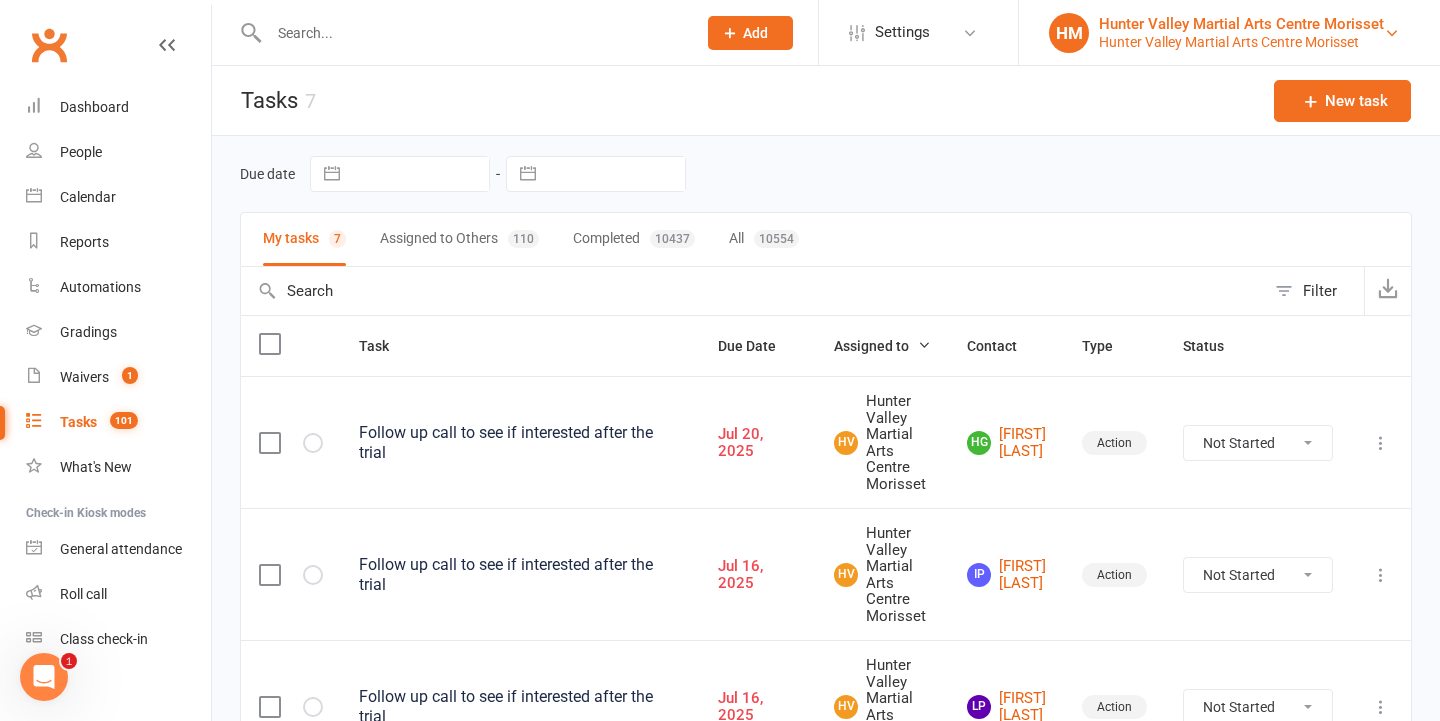 scroll, scrollTop: 0, scrollLeft: 0, axis: both 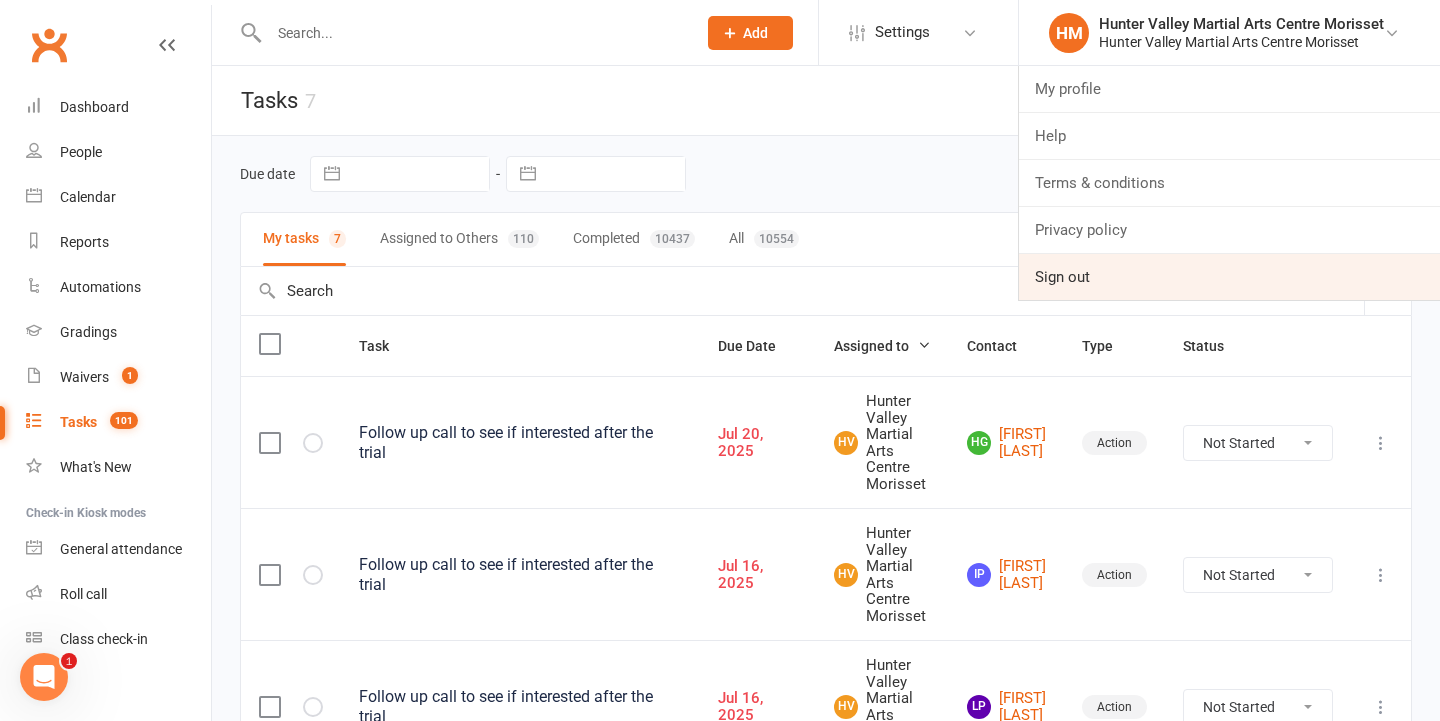 click on "Sign out" at bounding box center [1229, 277] 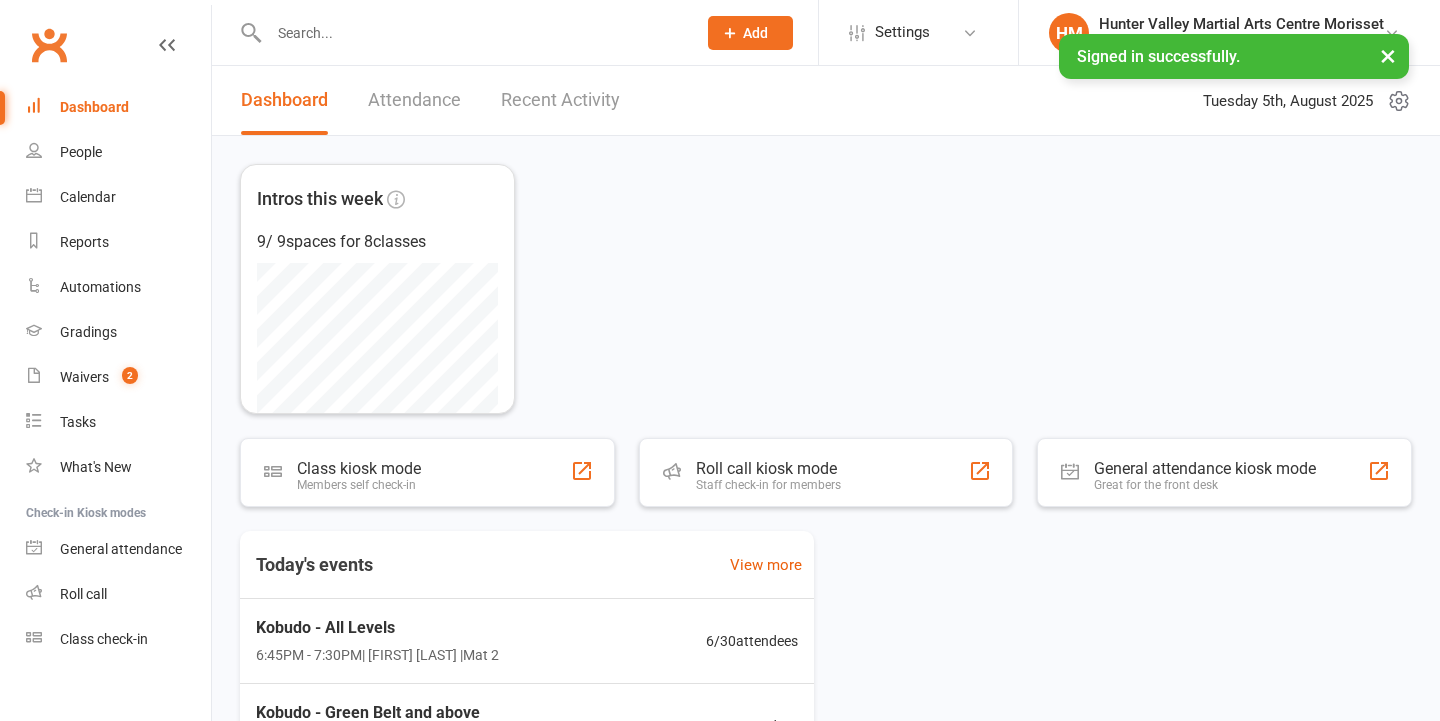 scroll, scrollTop: 0, scrollLeft: 0, axis: both 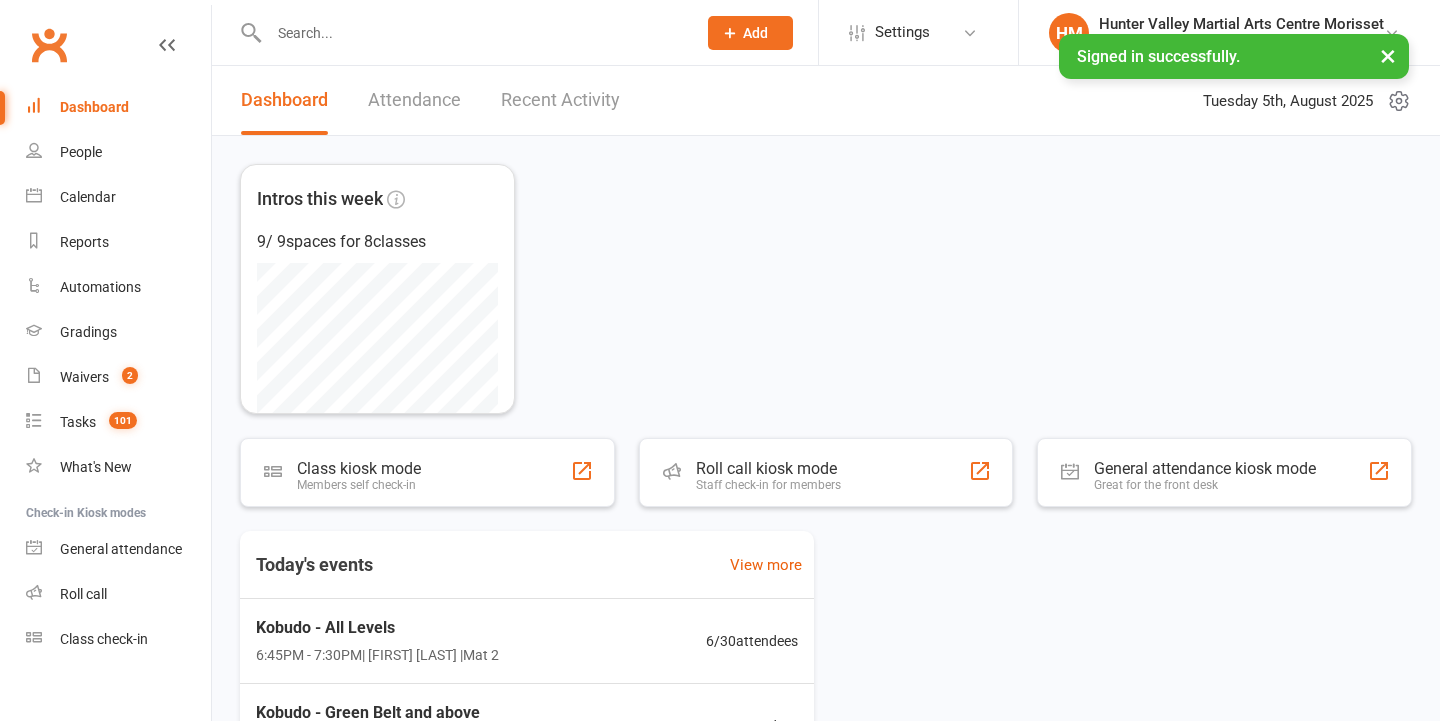 click on "×" at bounding box center [1388, 55] 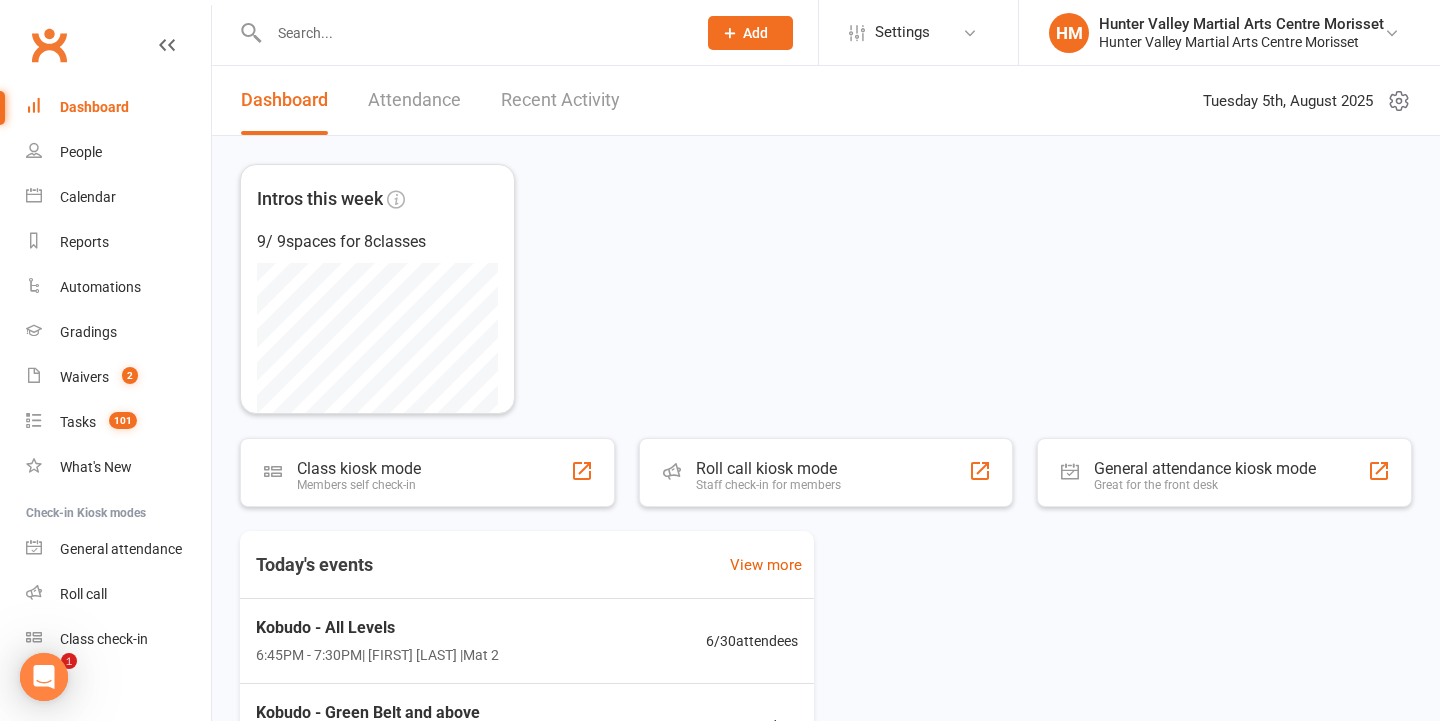 scroll, scrollTop: 0, scrollLeft: 0, axis: both 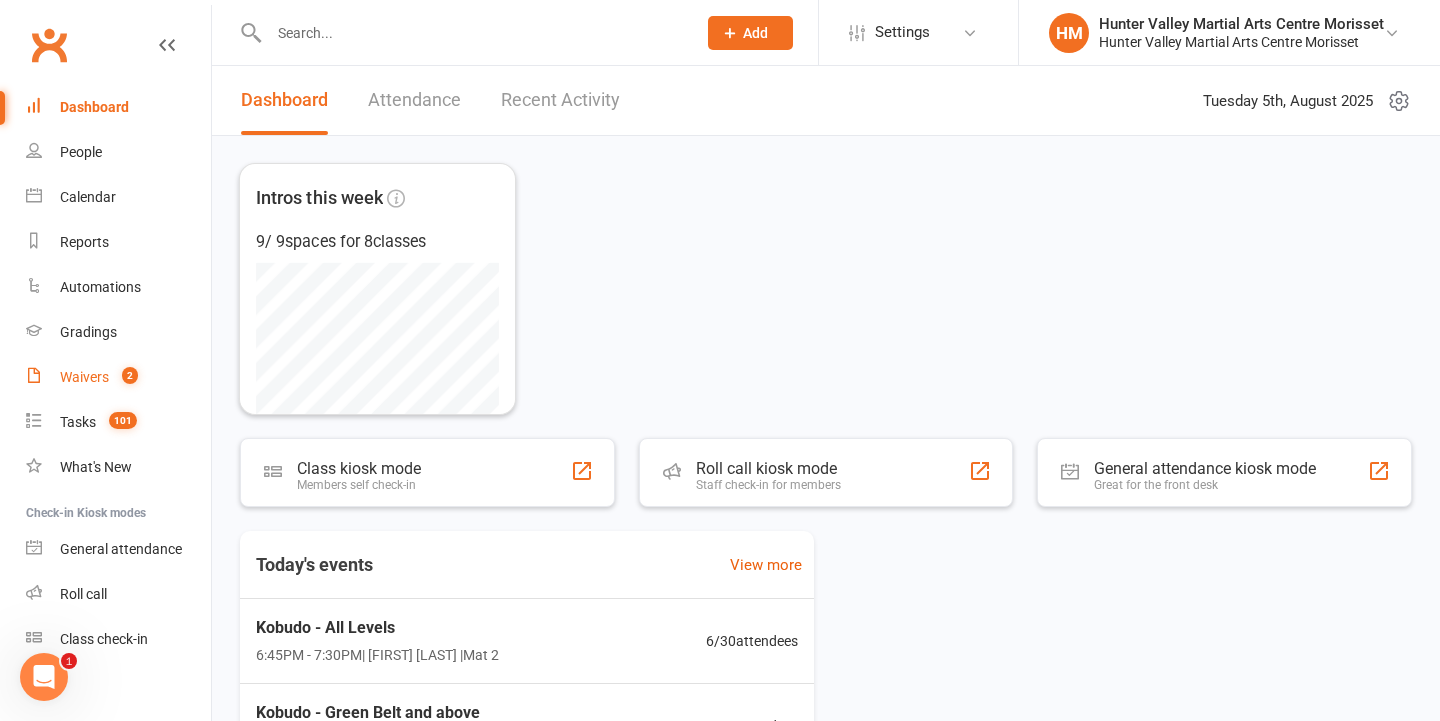 click on "2" at bounding box center (130, 375) 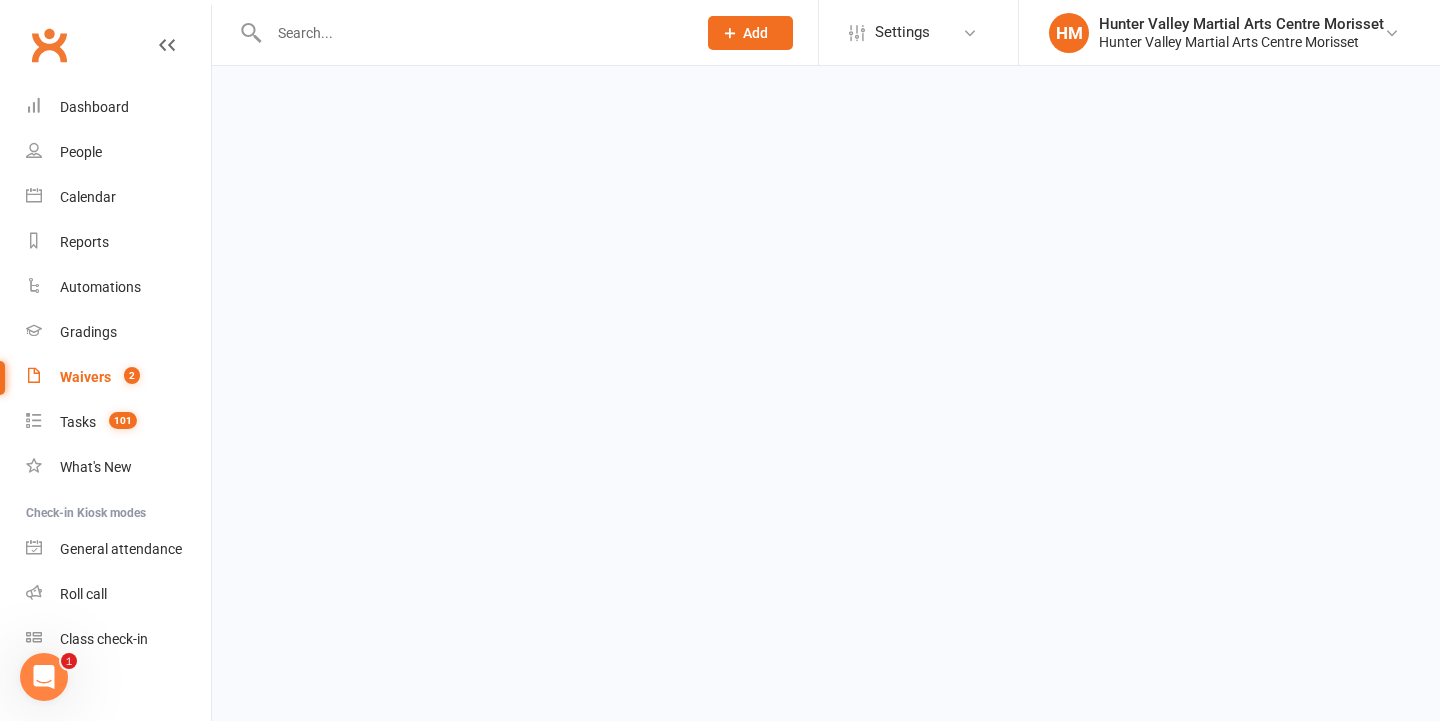 select on "100" 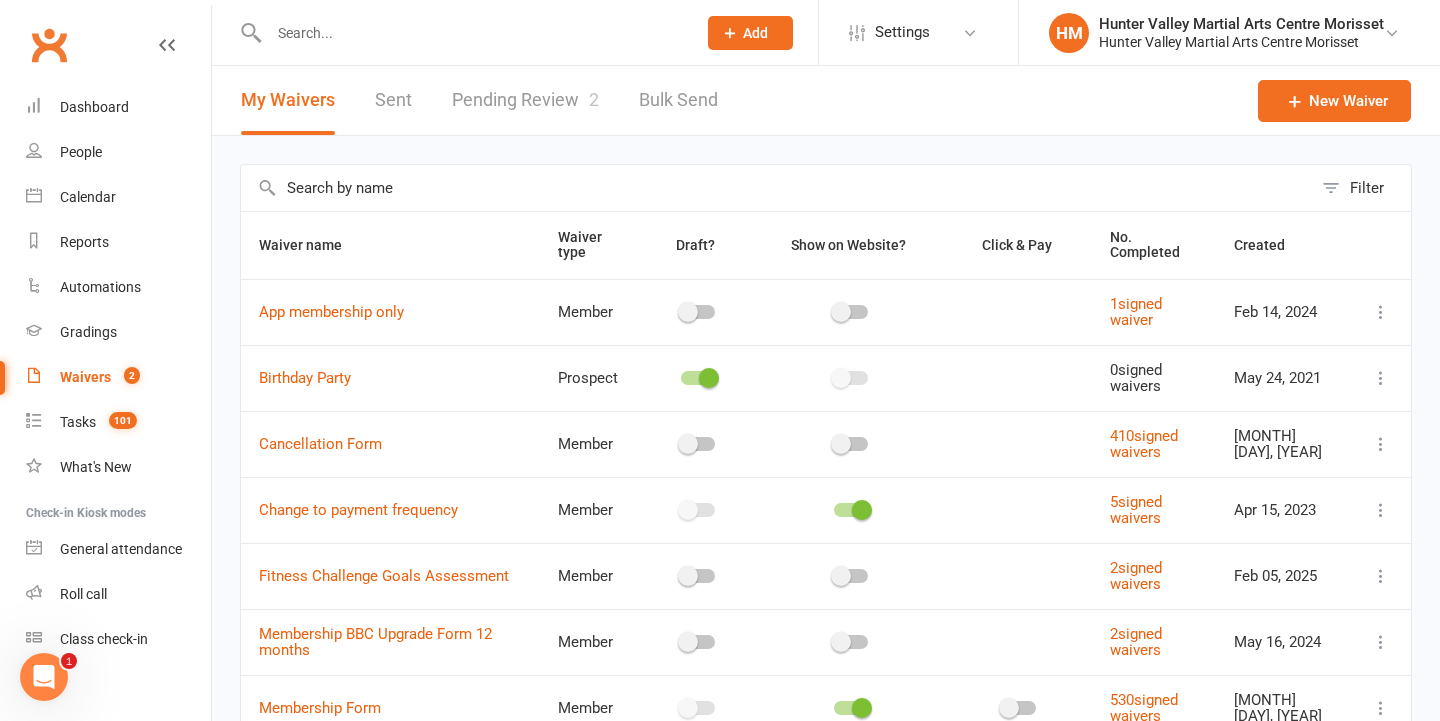 click on "Pending Review 2" at bounding box center (525, 100) 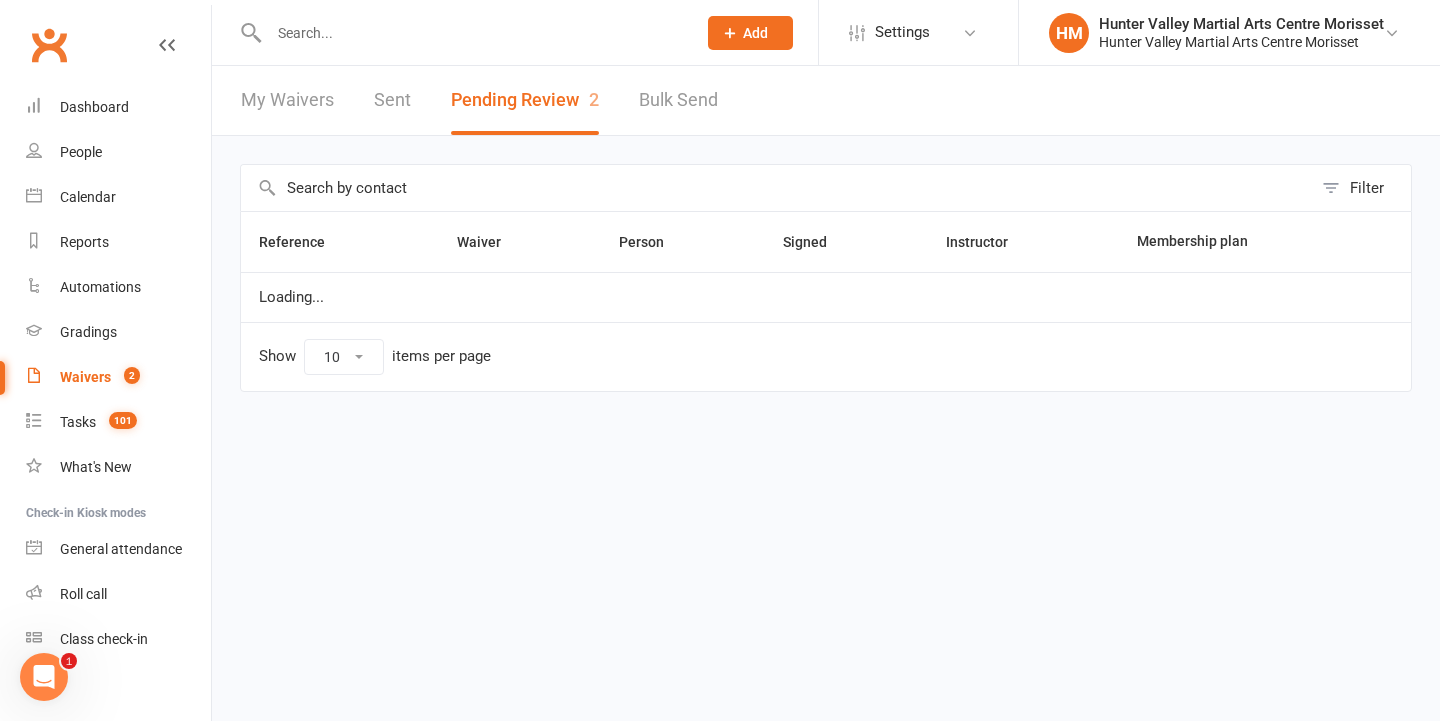 select on "50" 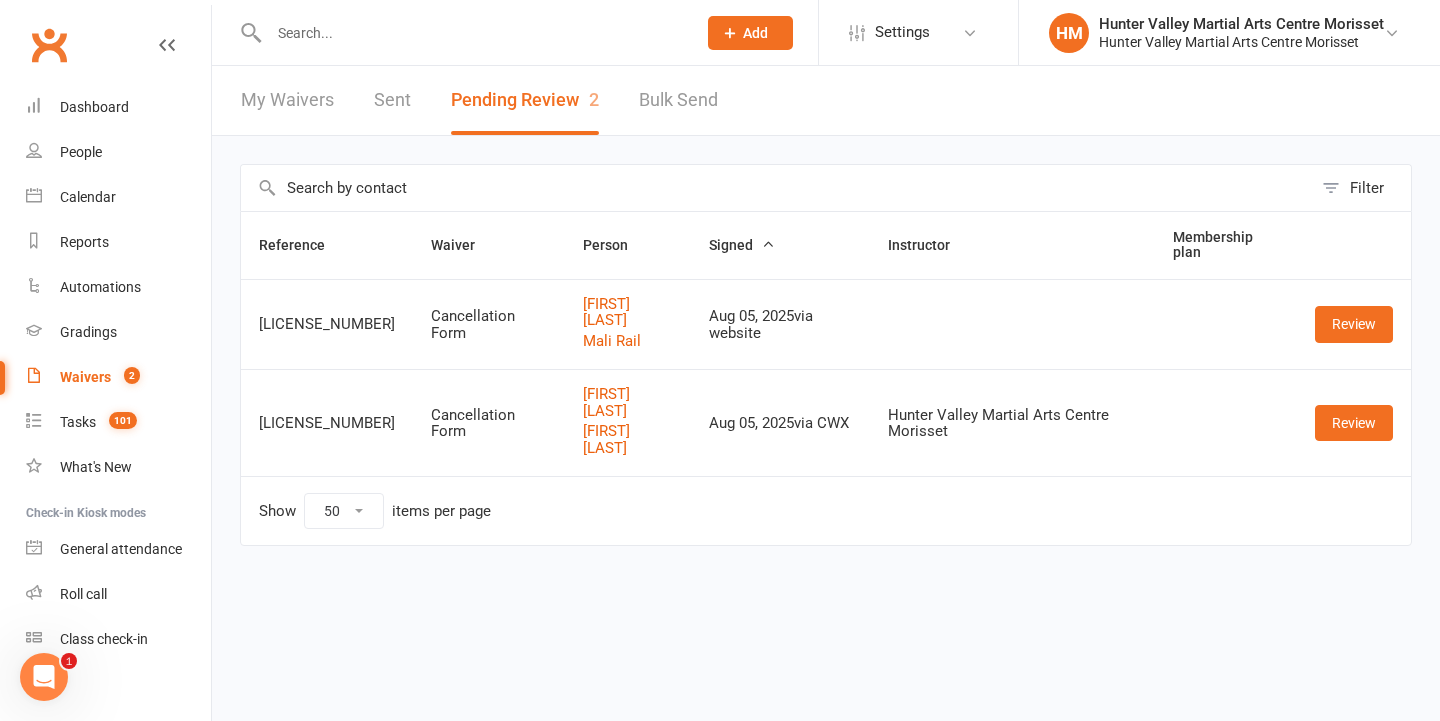drag, startPoint x: 1343, startPoint y: 411, endPoint x: 1015, endPoint y: 572, distance: 365.38336 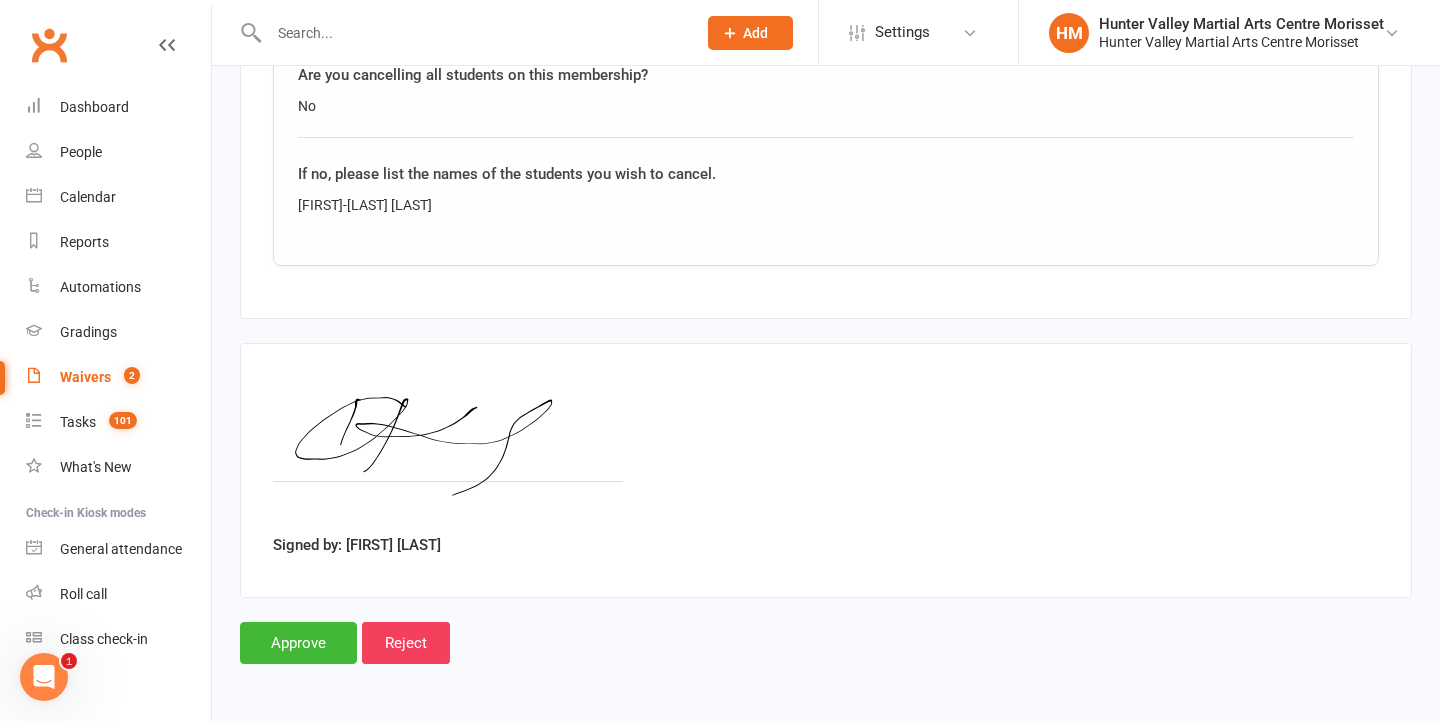 scroll, scrollTop: 2669, scrollLeft: 0, axis: vertical 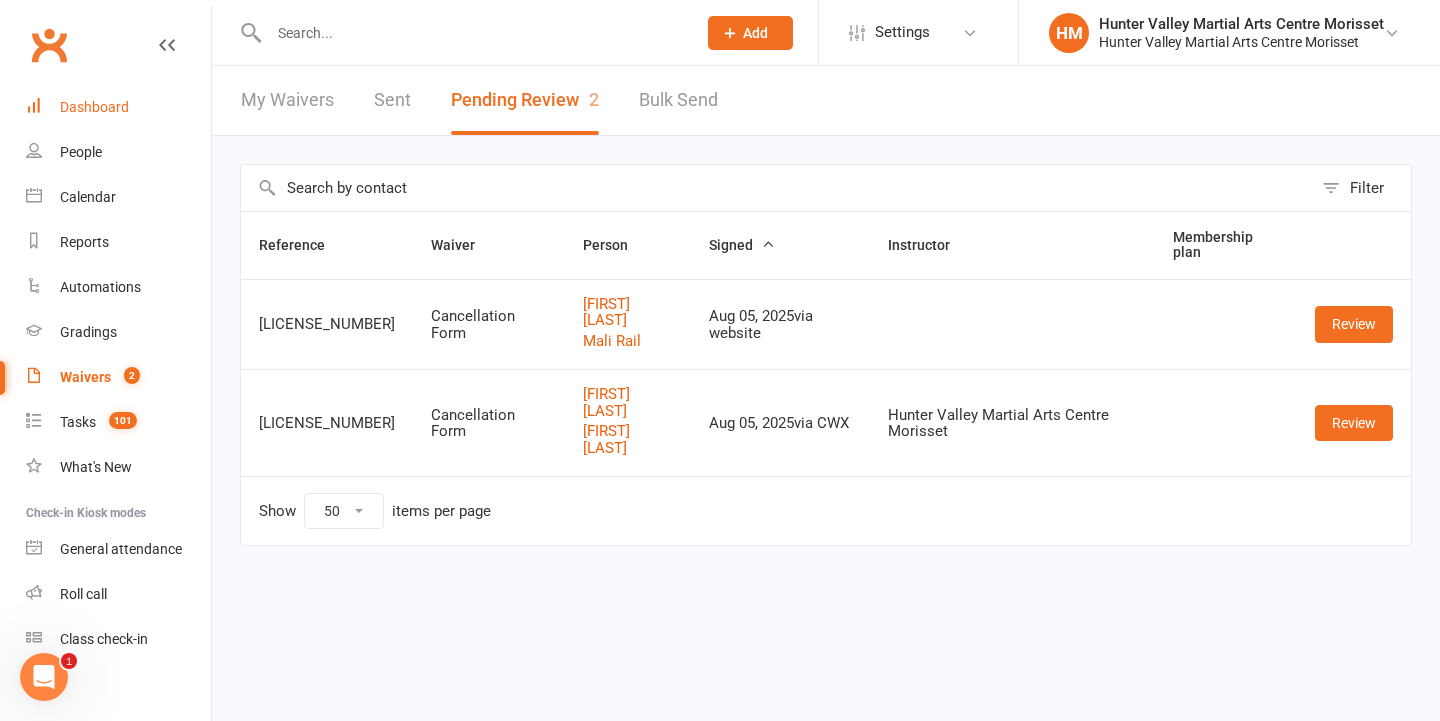 click on "Dashboard" at bounding box center [118, 107] 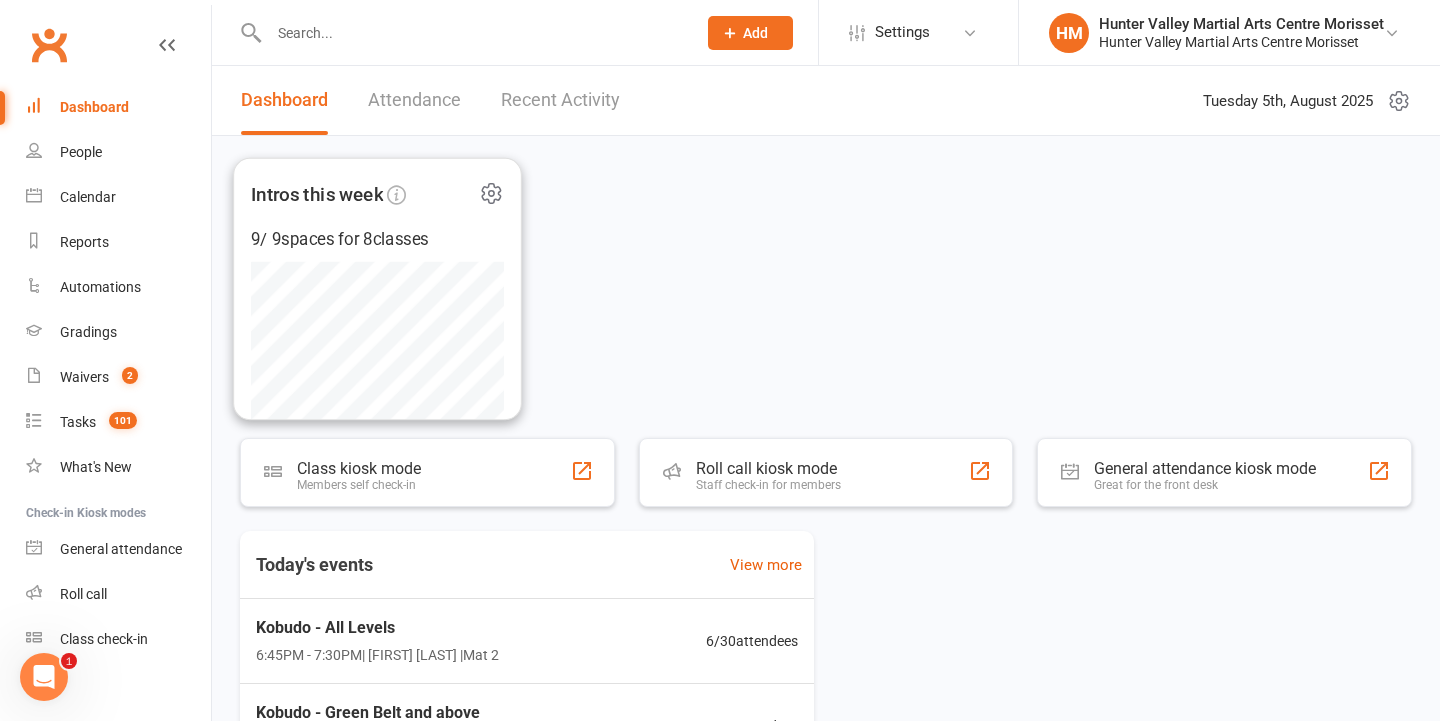 scroll, scrollTop: 0, scrollLeft: 0, axis: both 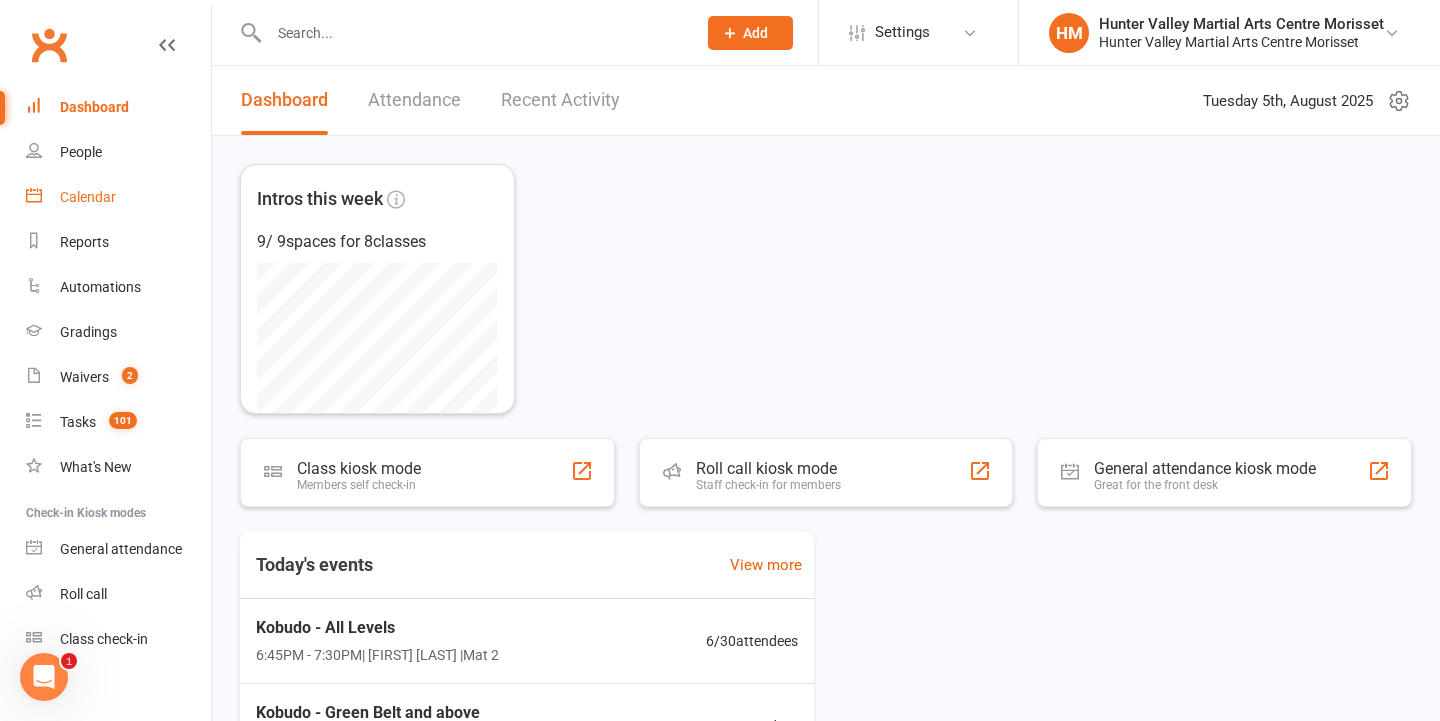 click on "Calendar" at bounding box center [118, 197] 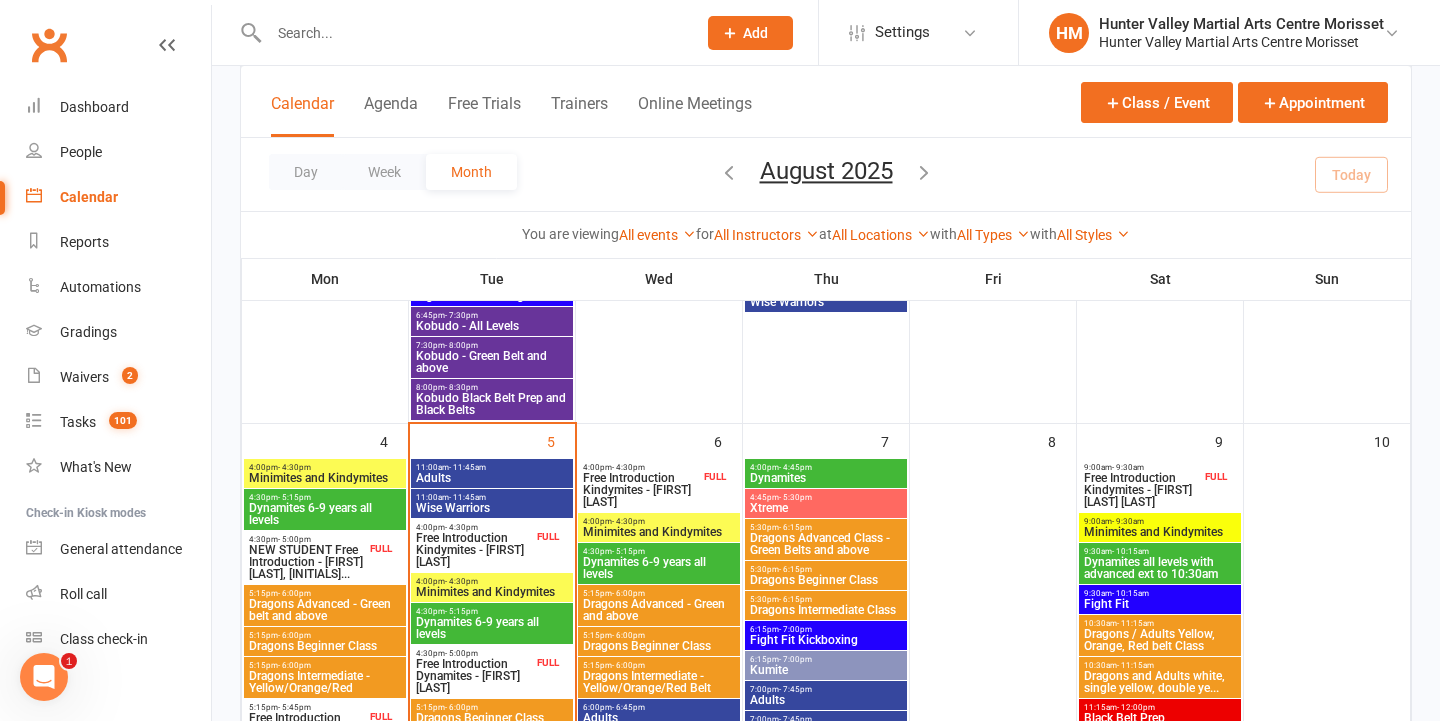 scroll, scrollTop: 531, scrollLeft: 0, axis: vertical 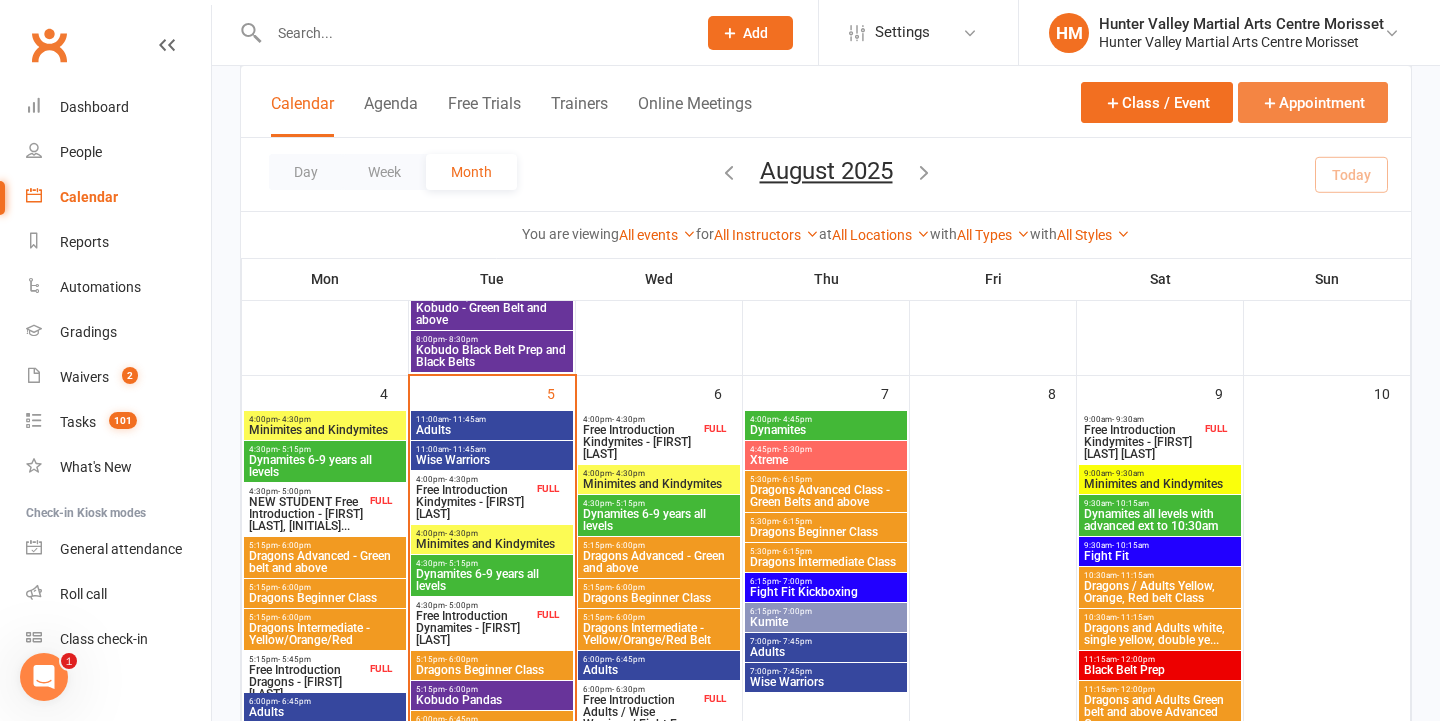 click on "Appointment" at bounding box center [1313, 102] 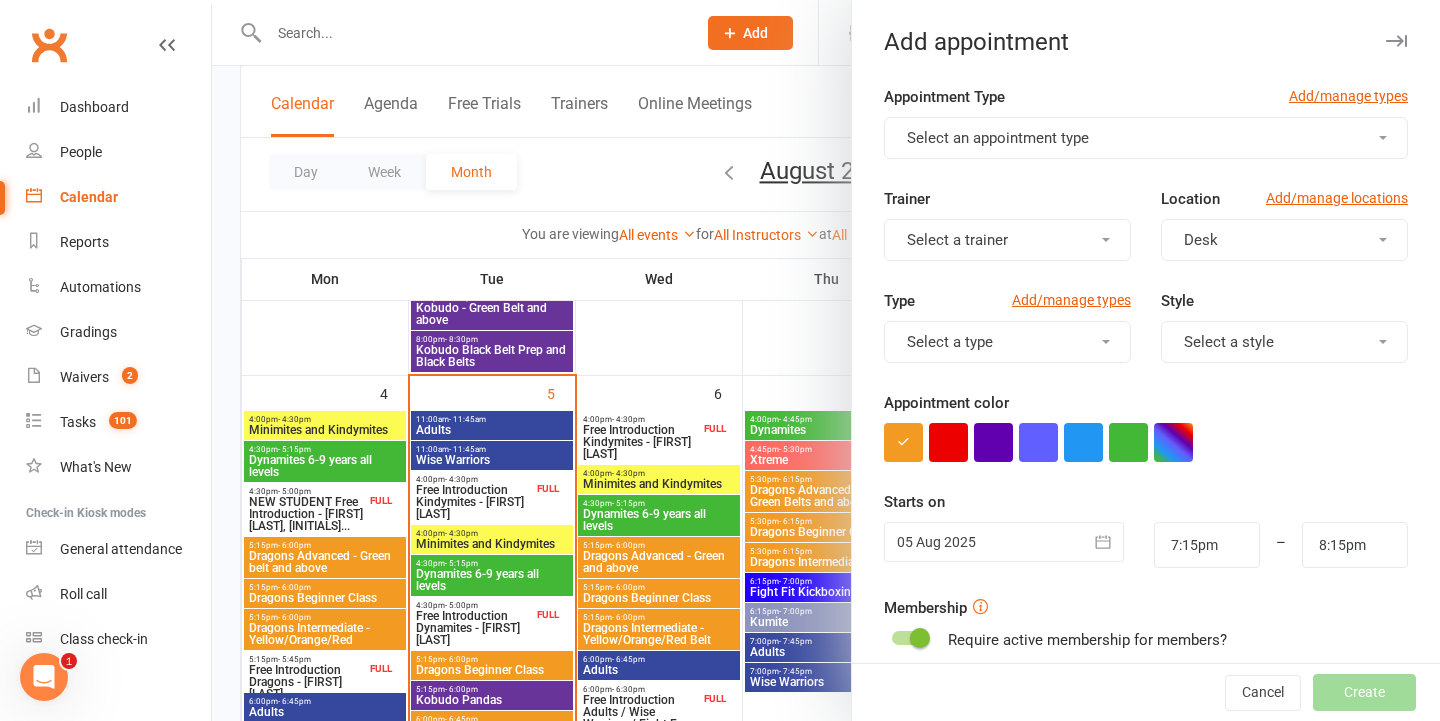 click on "Select an appointment type" at bounding box center (998, 138) 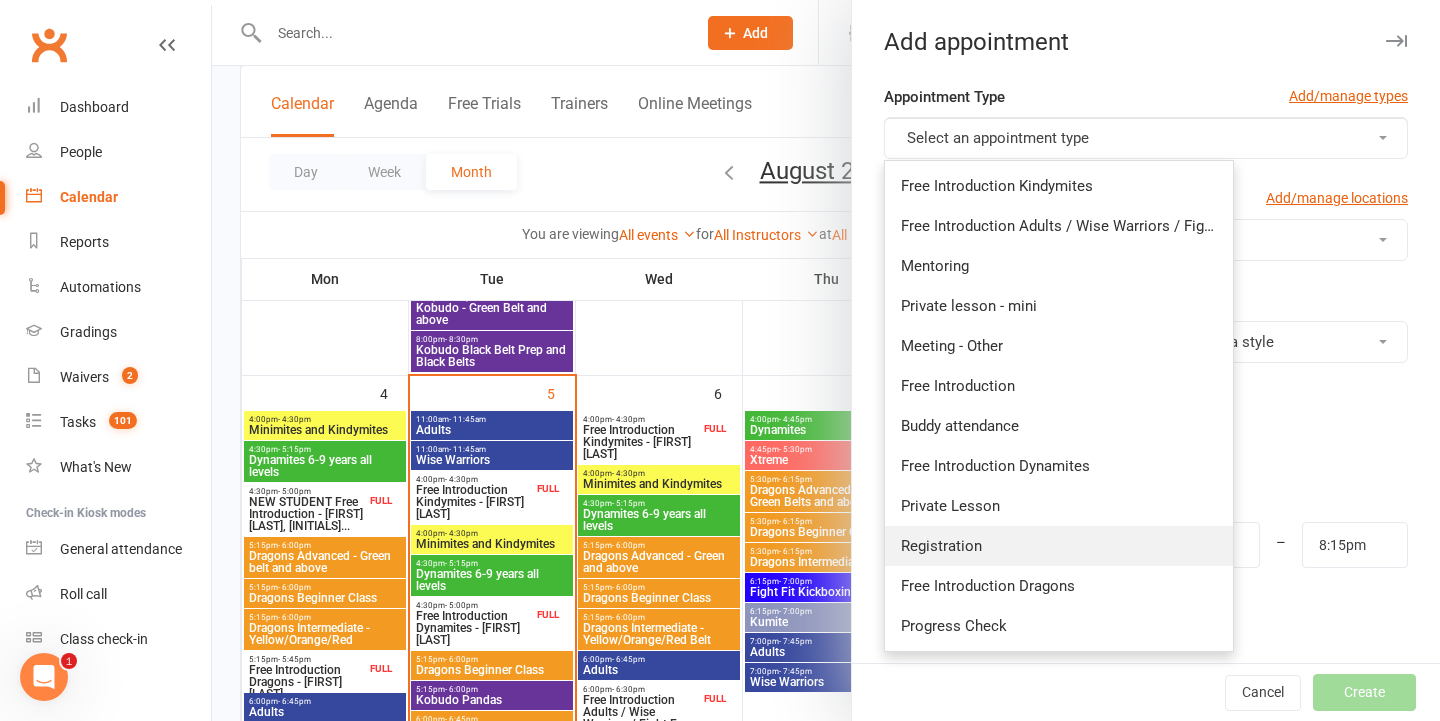 click on "Registration" at bounding box center (1059, 546) 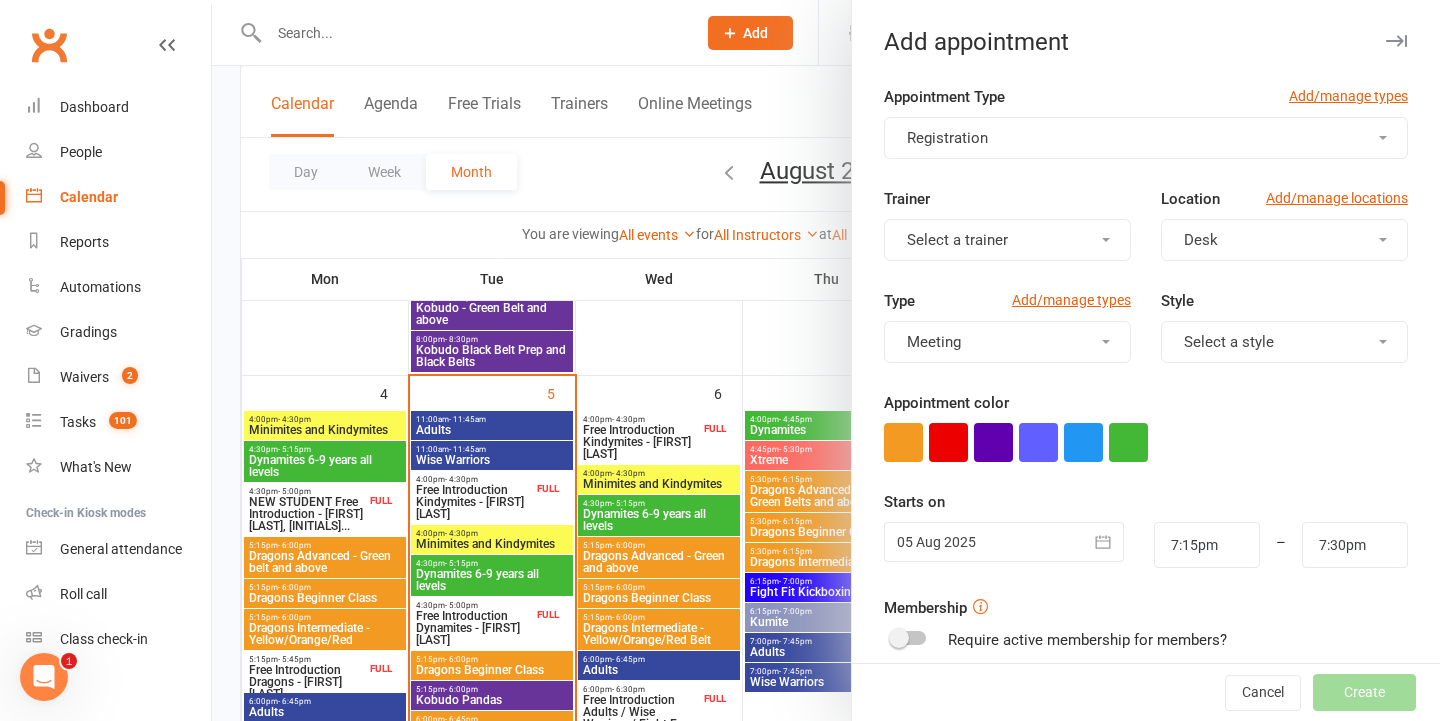 click on "Select a trainer" at bounding box center (1007, 240) 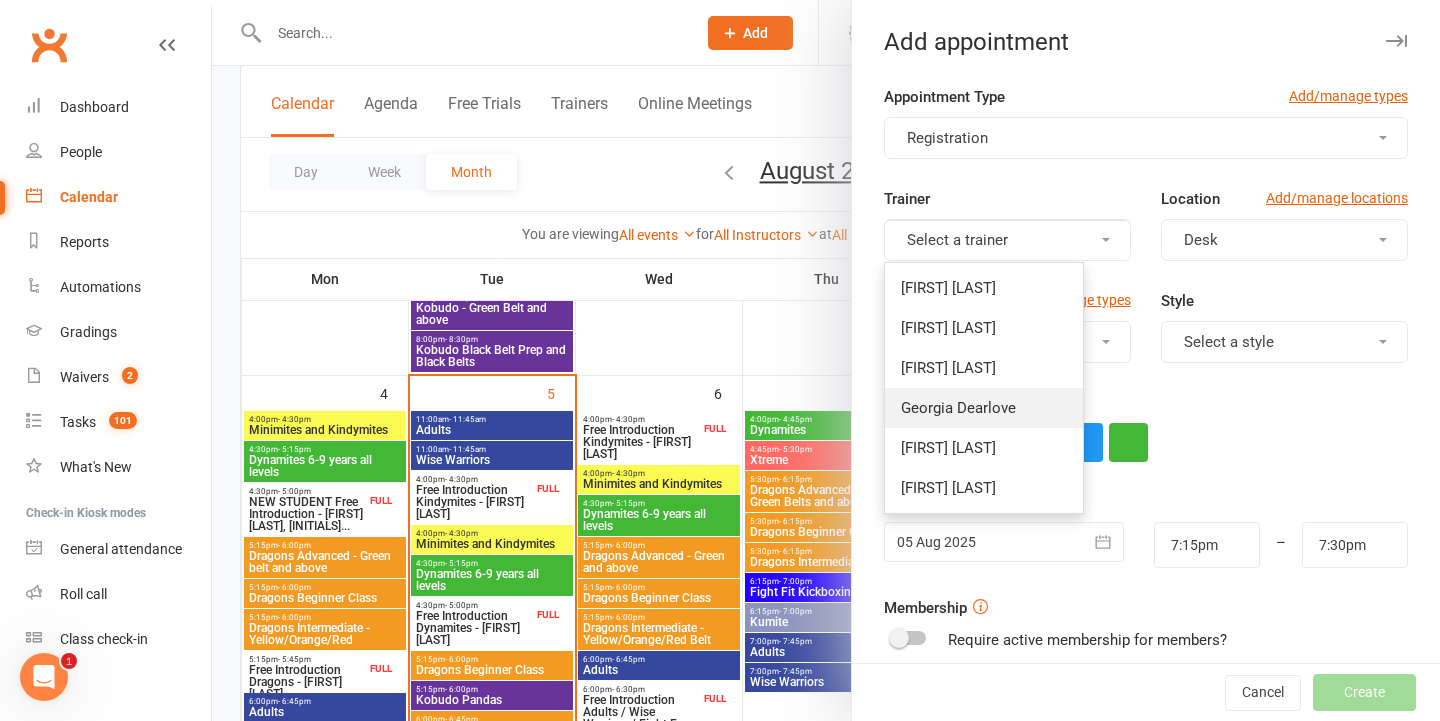 click on "Georgia Dearlove" at bounding box center [984, 408] 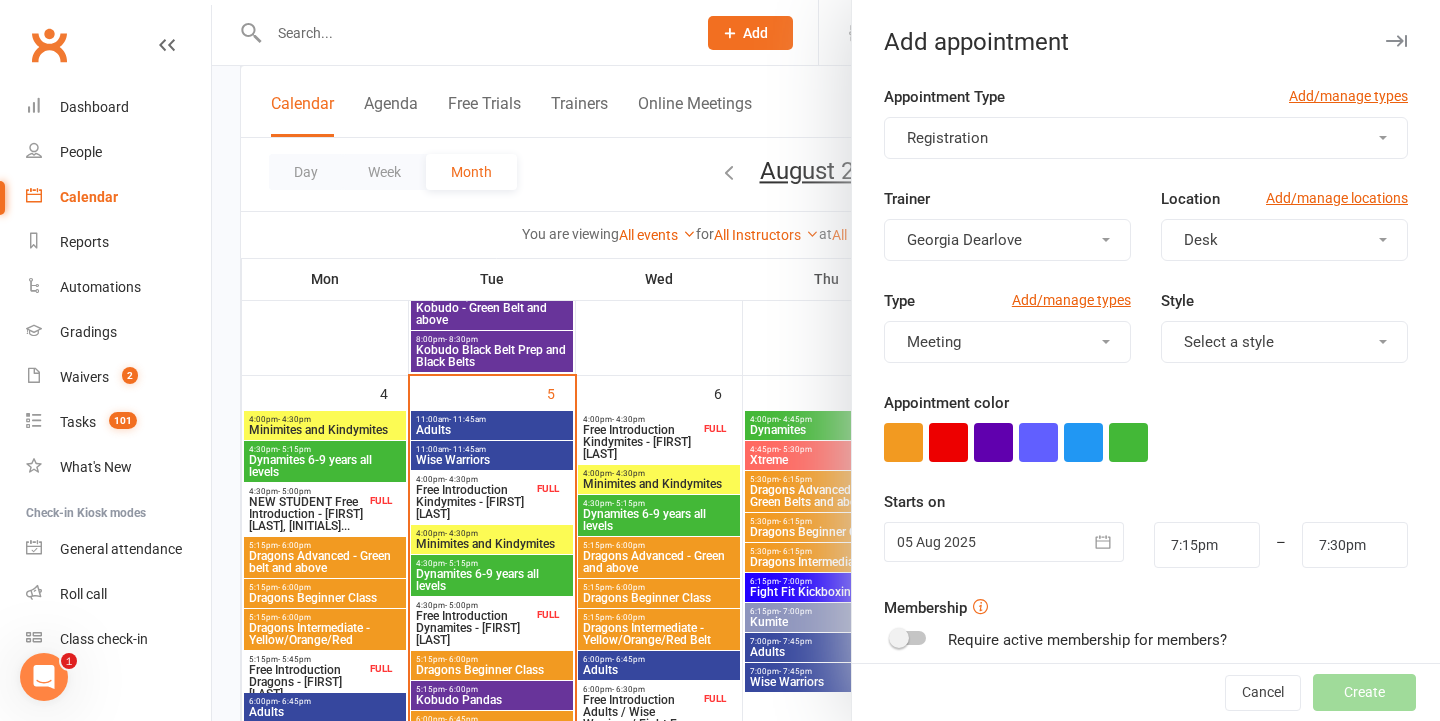 click on "Meeting" at bounding box center [1007, 342] 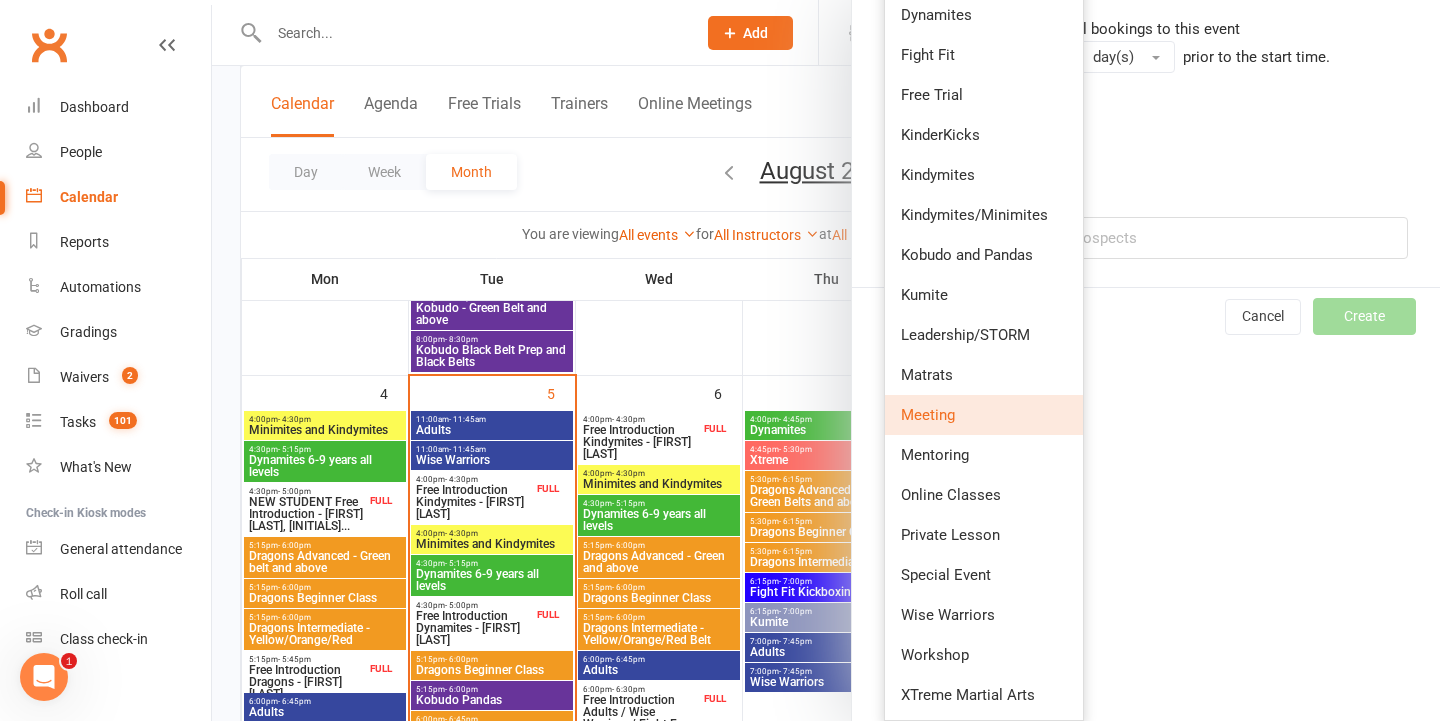 scroll, scrollTop: 695, scrollLeft: 0, axis: vertical 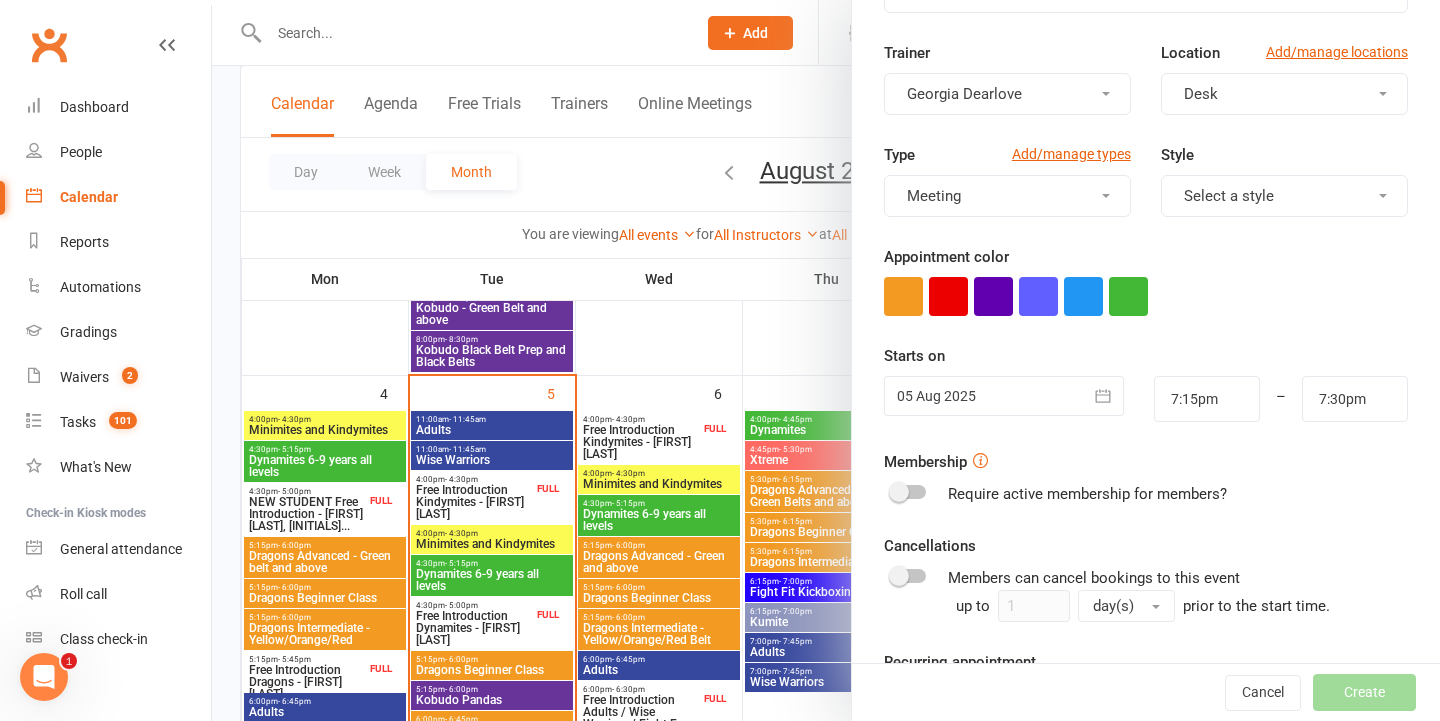 click at bounding box center [1004, 396] 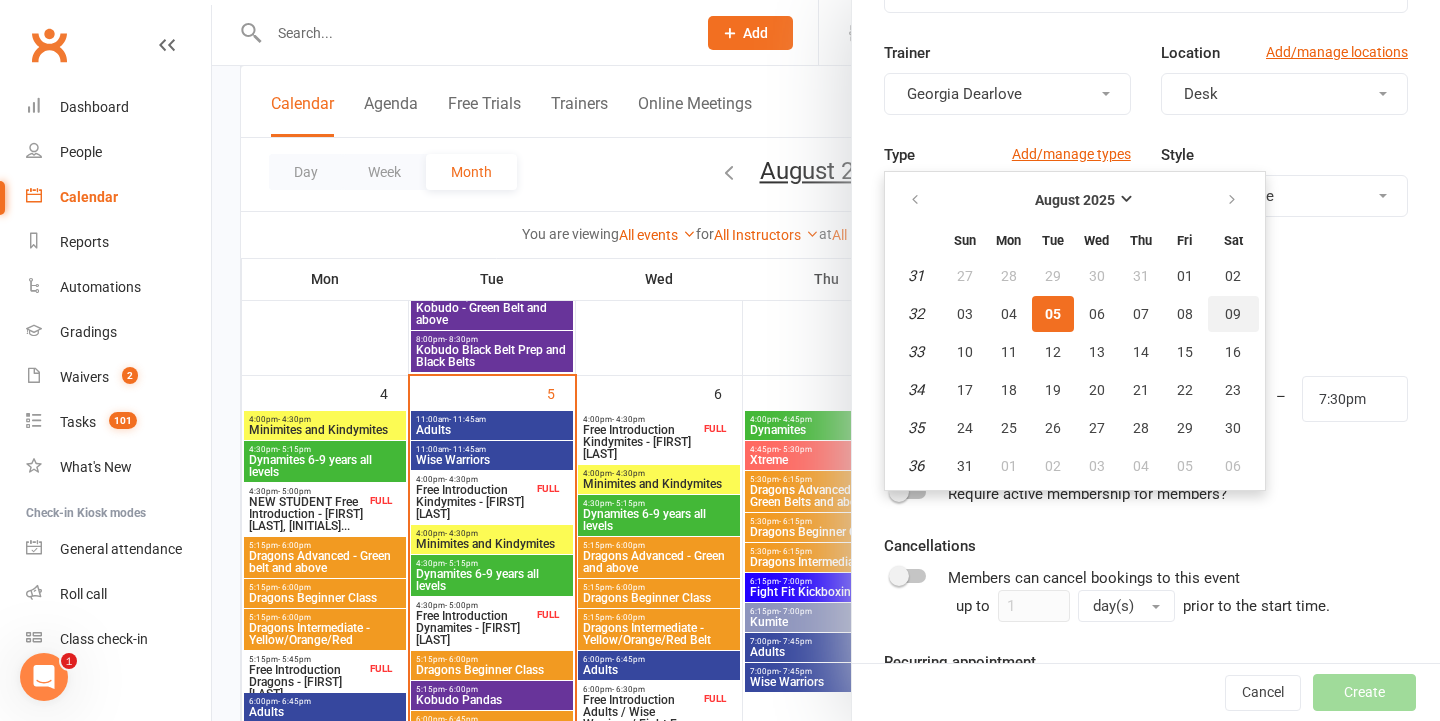 click on "09" at bounding box center (1233, 314) 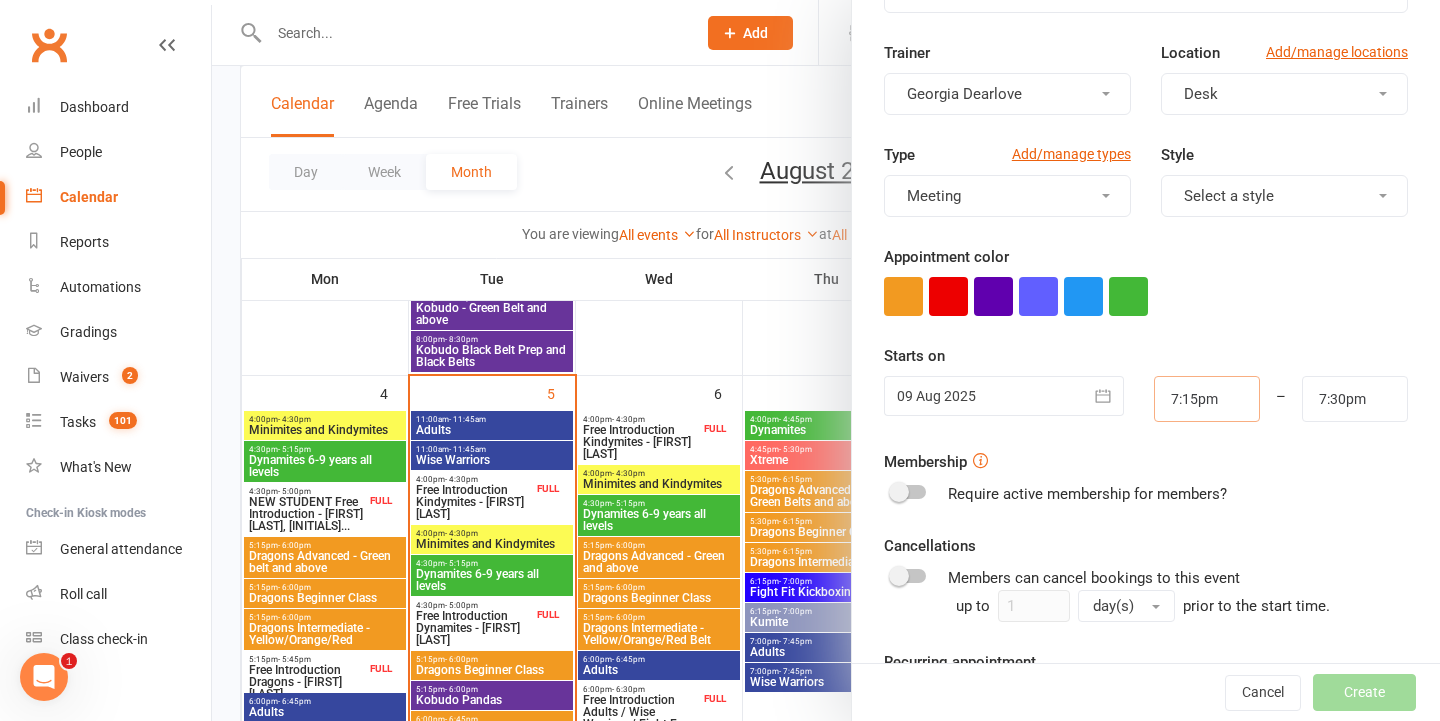 drag, startPoint x: 1253, startPoint y: 398, endPoint x: 1136, endPoint y: 398, distance: 117 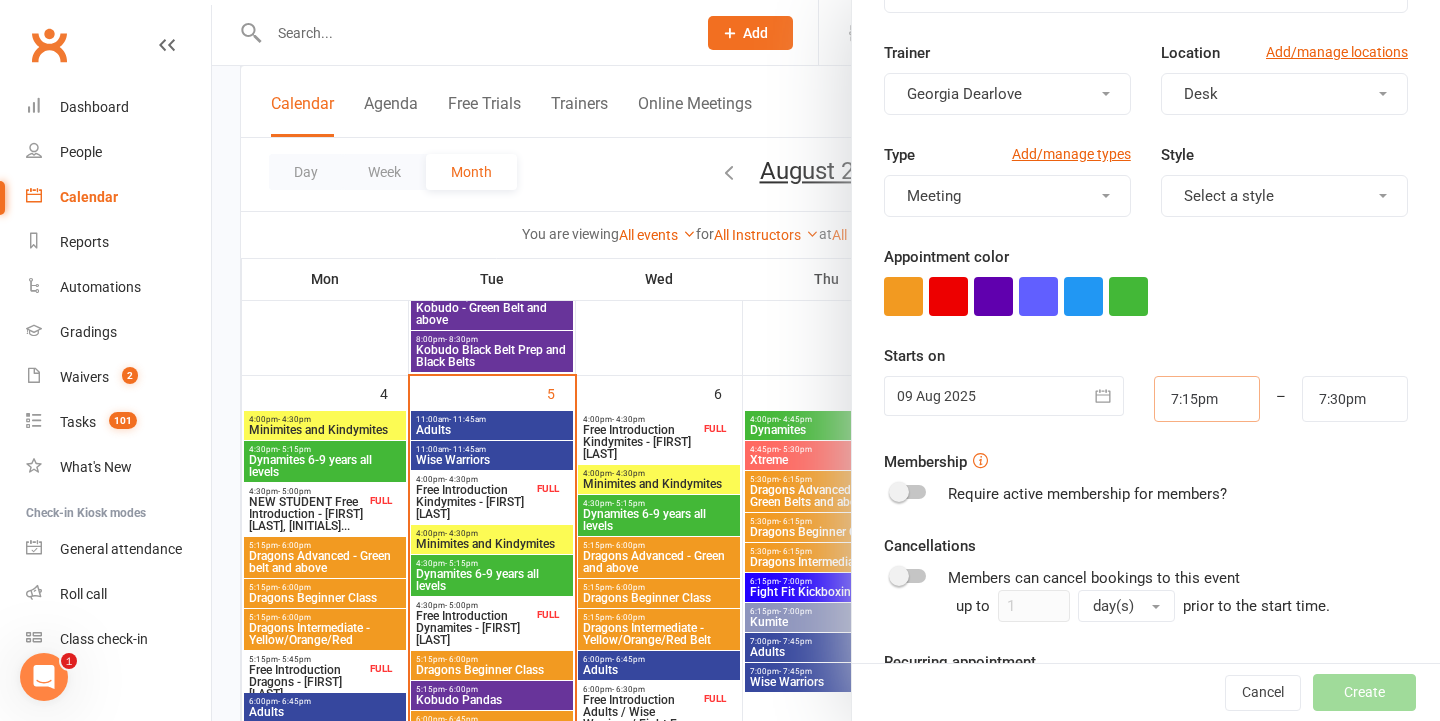 click on "09 Aug 2025
August 2025
Sun Mon Tue Wed Thu Fri Sat
31
27
28
29
30
31
01
02
32
03
04
05
06
07
08
09
33
10
11
12
13
14
15
16
34
17
18
19
20
21
22
23
35
24
25
26
27
28
29
30
36
31" at bounding box center [1146, 399] 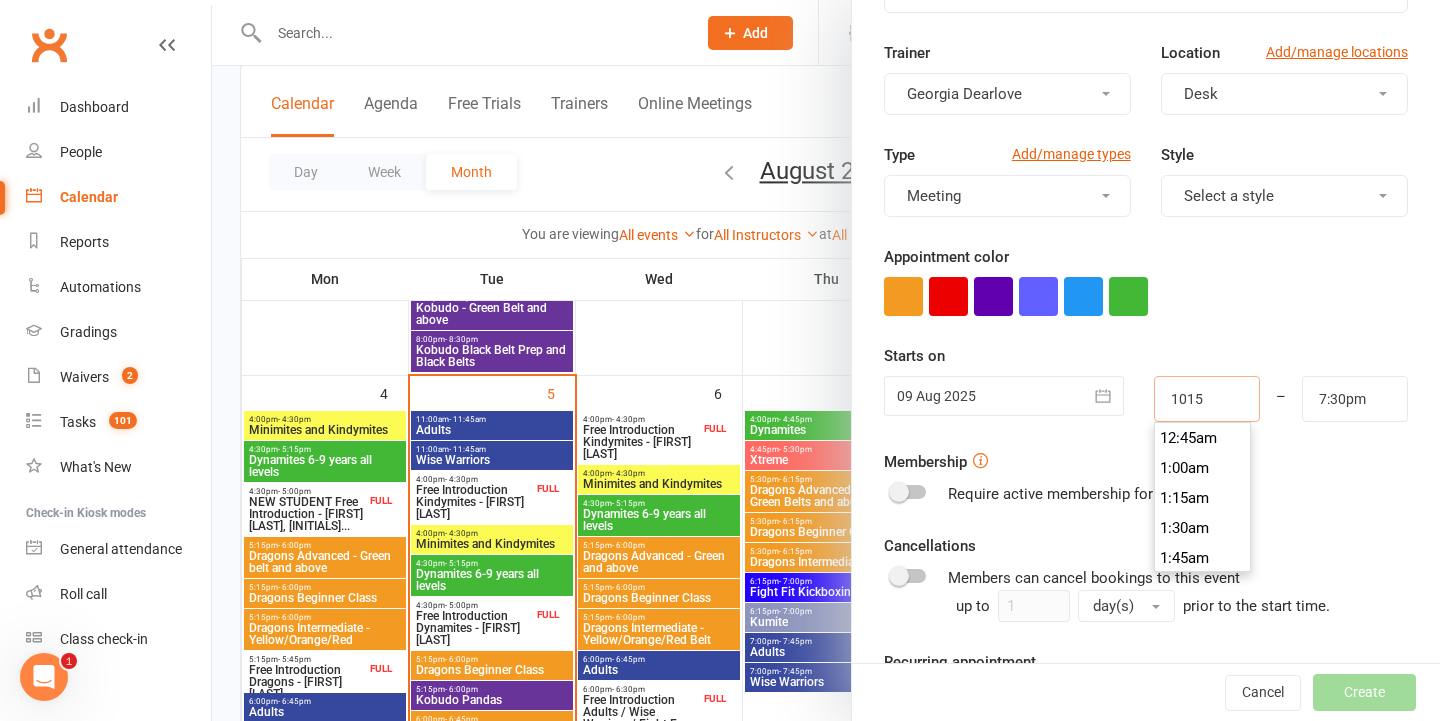 scroll, scrollTop: 1200, scrollLeft: 0, axis: vertical 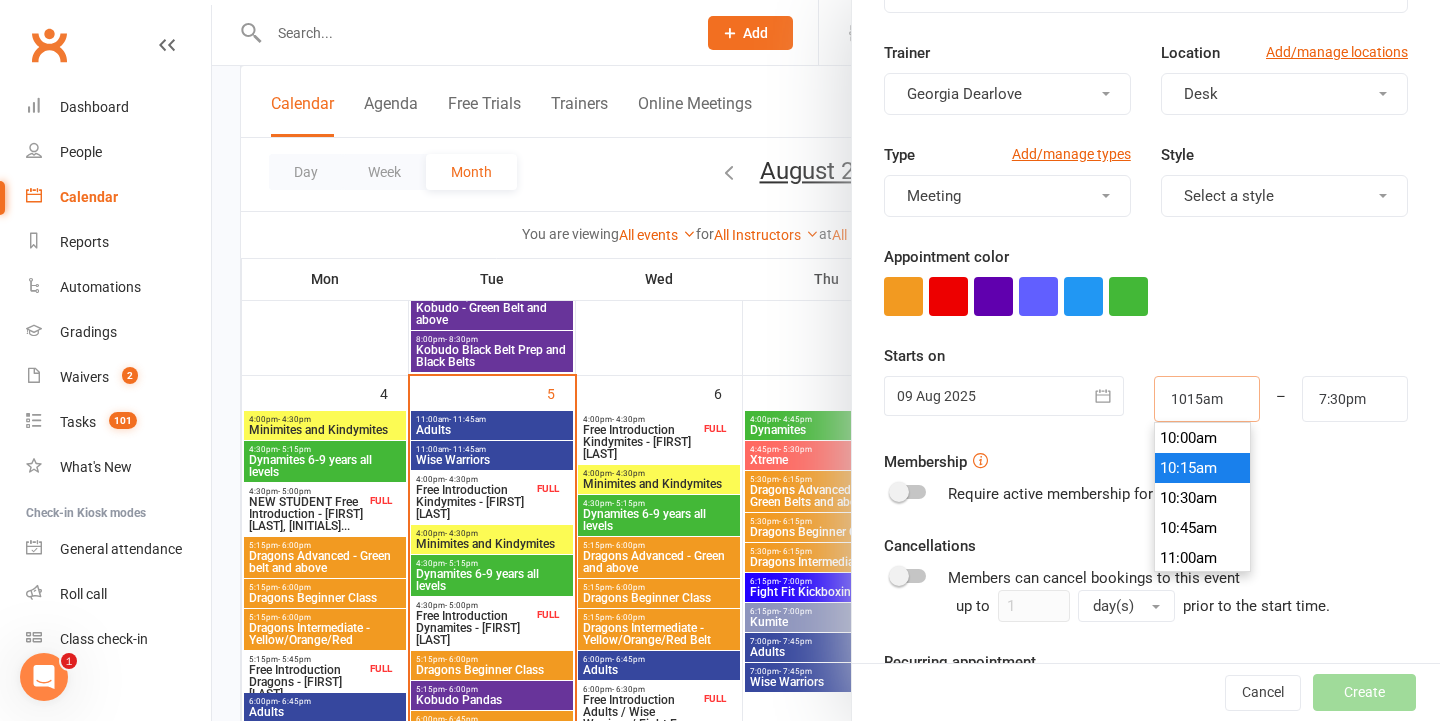 type on "10:15am" 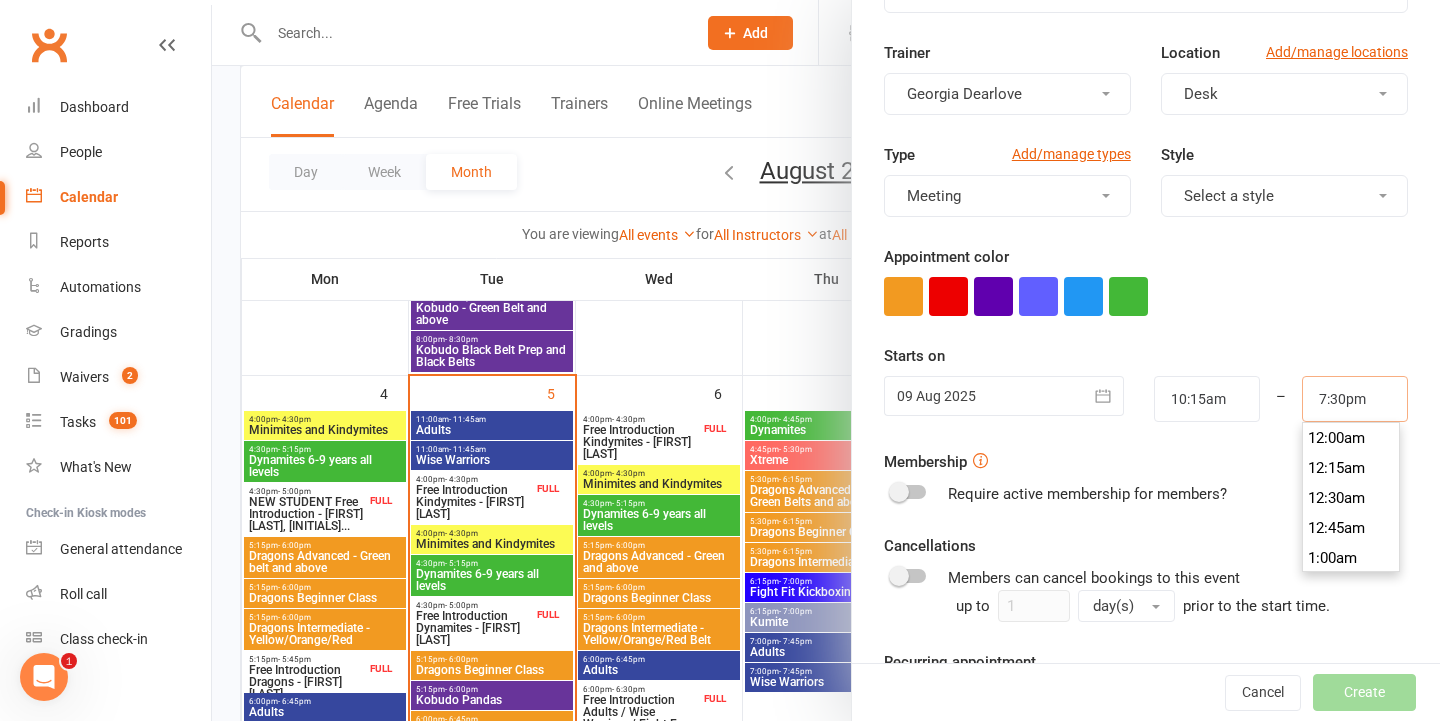 drag, startPoint x: 1387, startPoint y: 406, endPoint x: 1210, endPoint y: 385, distance: 178.24141 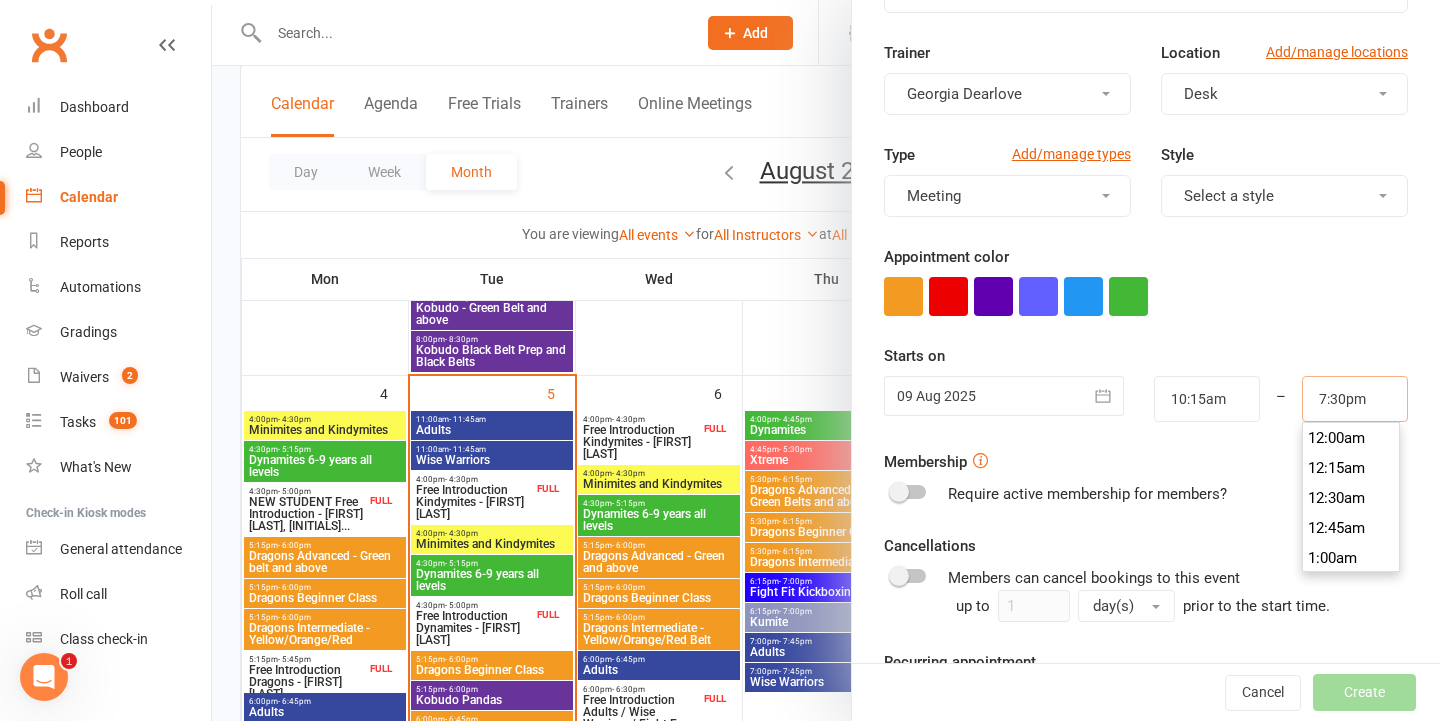 click on "09 Aug 2025
August 2025
Sun Mon Tue Wed Thu Fri Sat
31
27
28
29
30
31
01
02
32
03
04
05
06
07
08
09
33
10
11
12
13
14
15
16
34
17
18
19
20
21
22
23
35
24
25
26
27
28
29
30
36
31" at bounding box center (1146, 399) 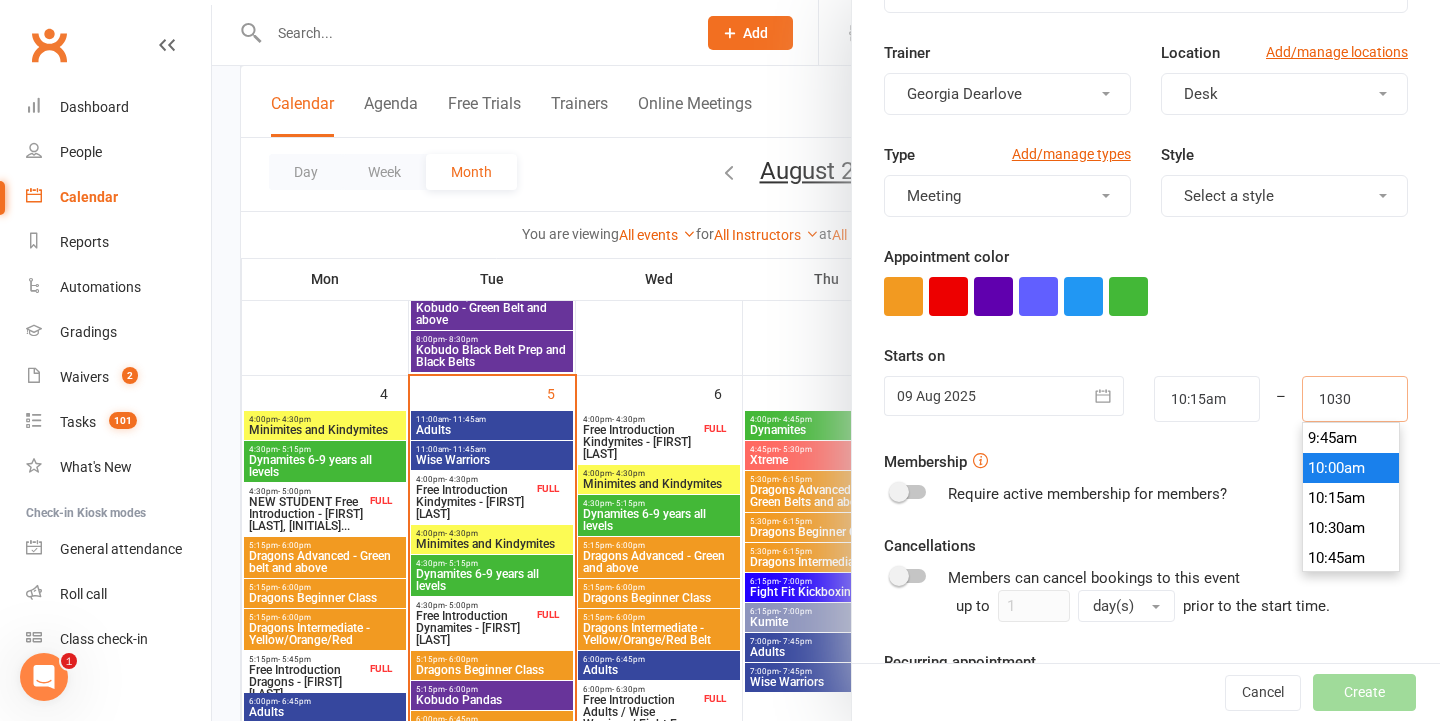 scroll, scrollTop: 1230, scrollLeft: 0, axis: vertical 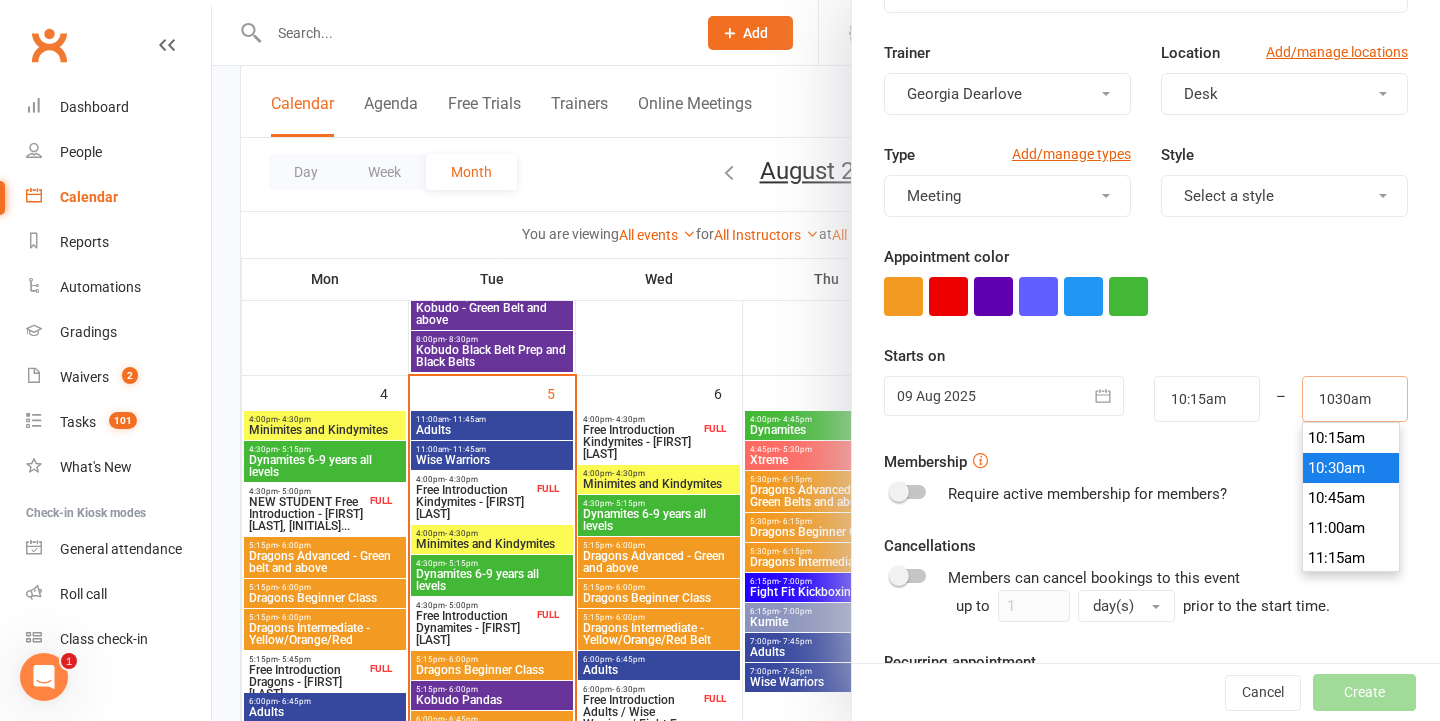 type on "10:30am" 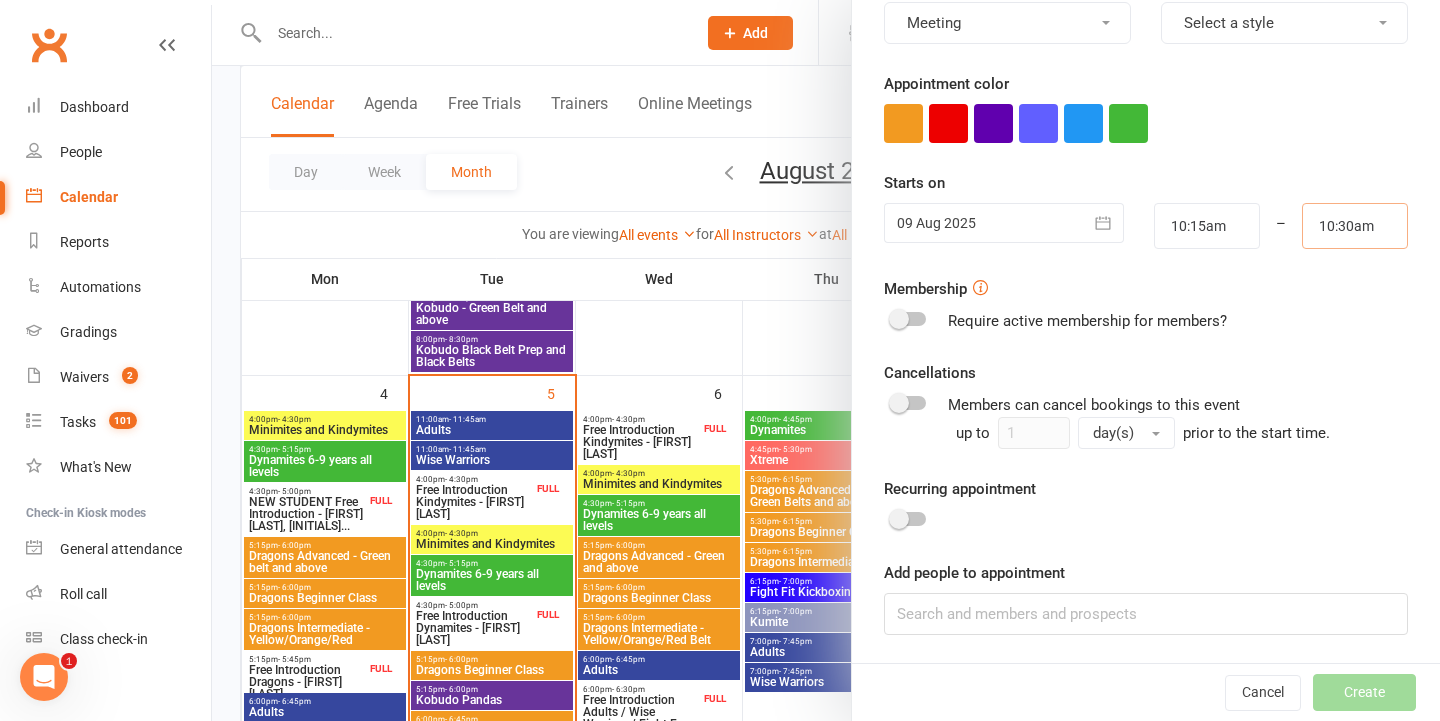 scroll, scrollTop: 318, scrollLeft: 0, axis: vertical 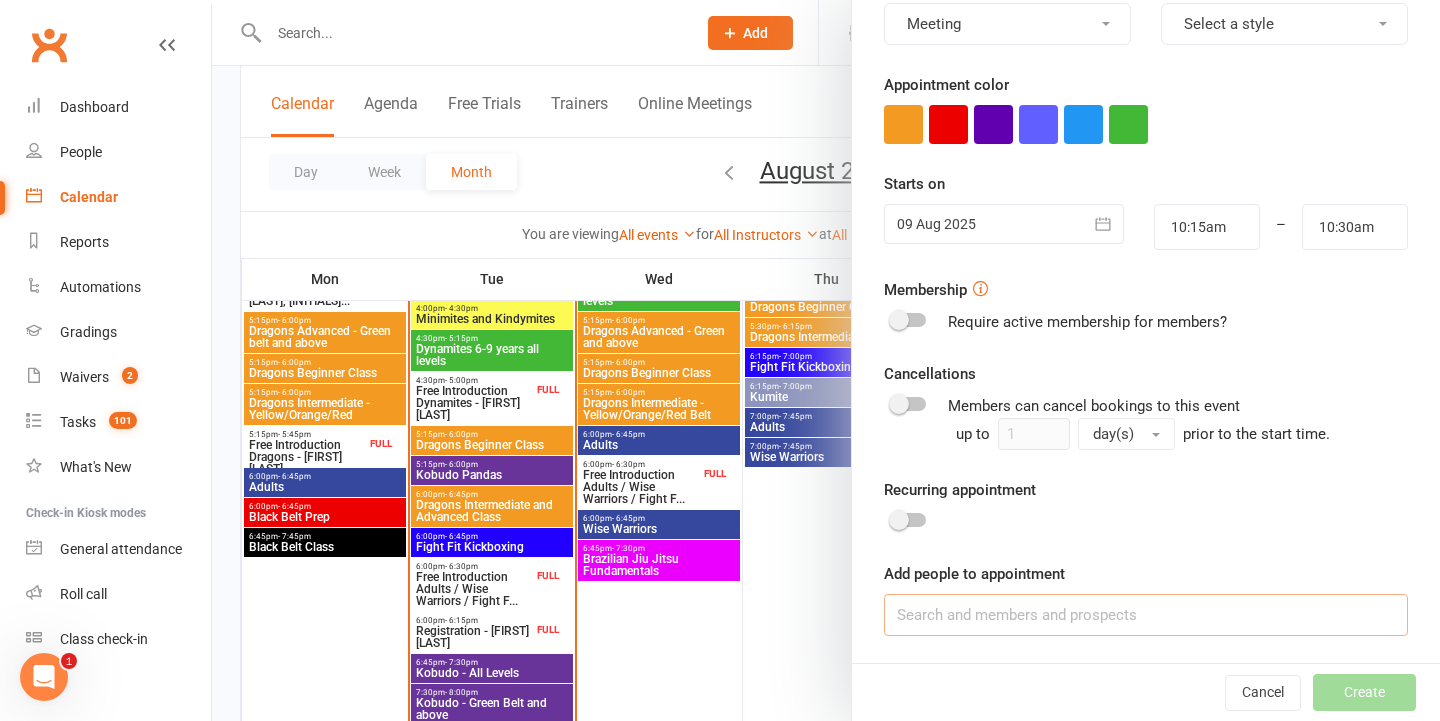 click at bounding box center [1146, 615] 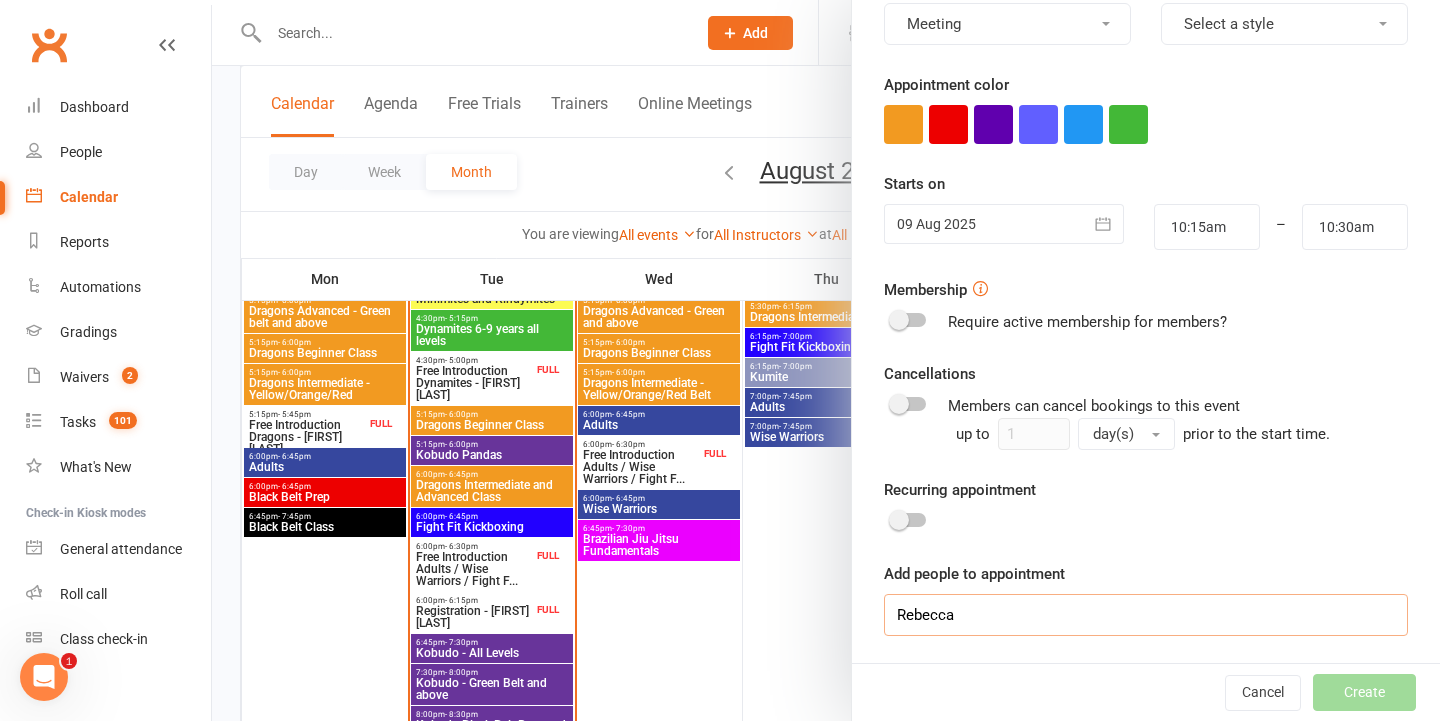 scroll, scrollTop: 826, scrollLeft: 0, axis: vertical 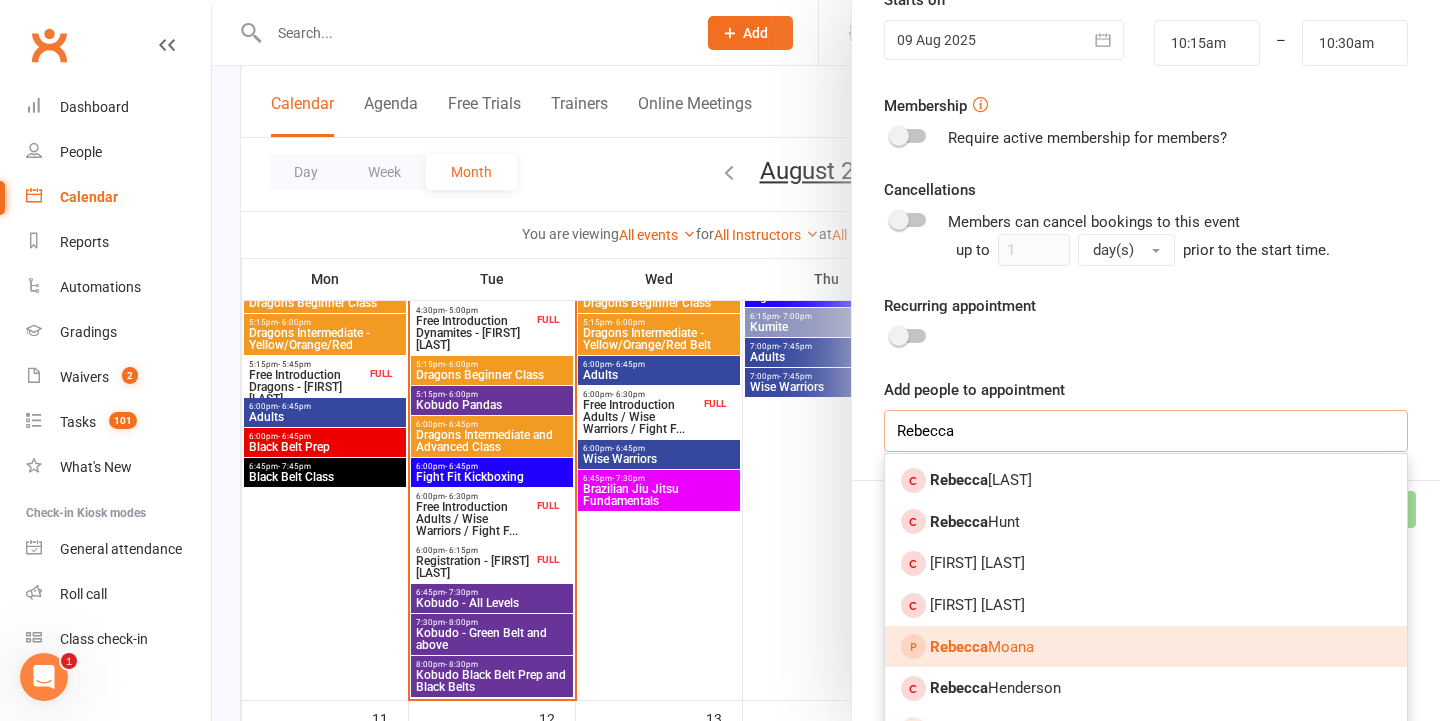 type on "Rebecca" 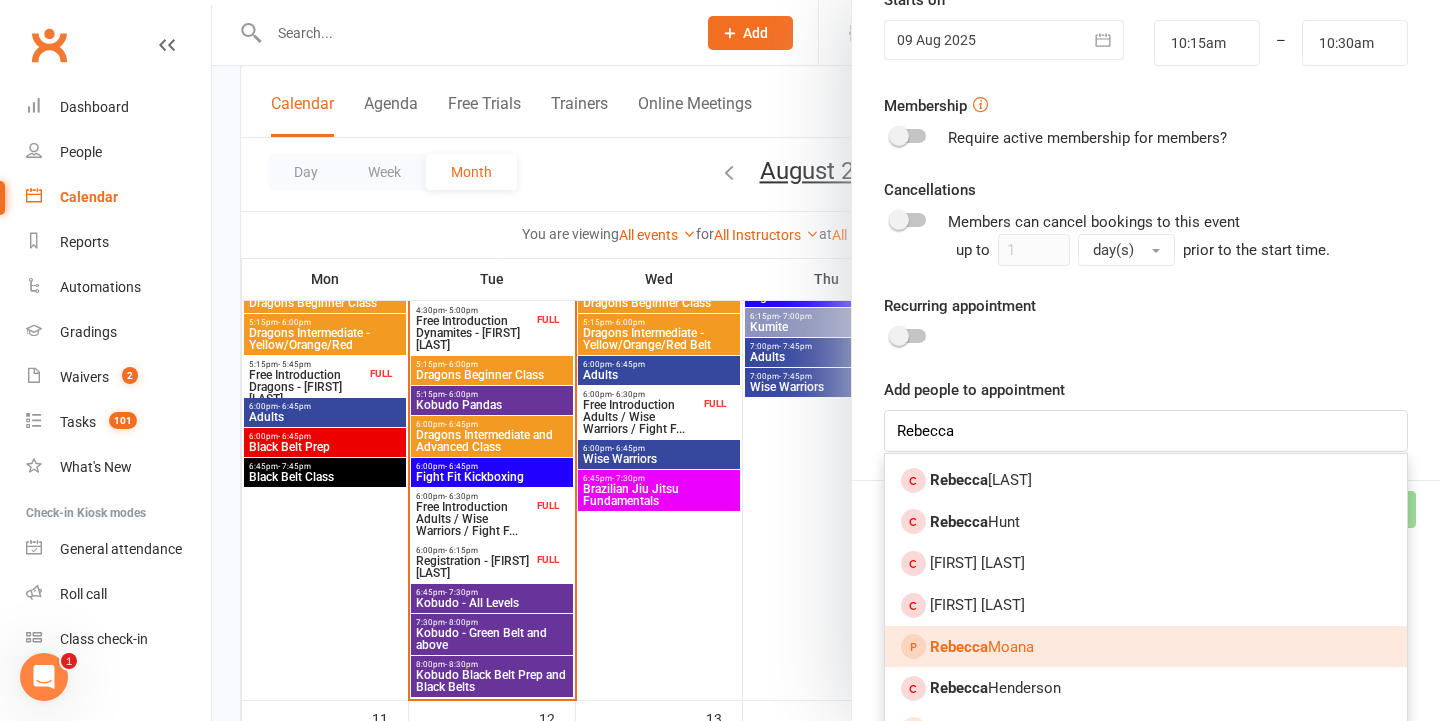 click on "Rebecca  Moana" at bounding box center [1146, 647] 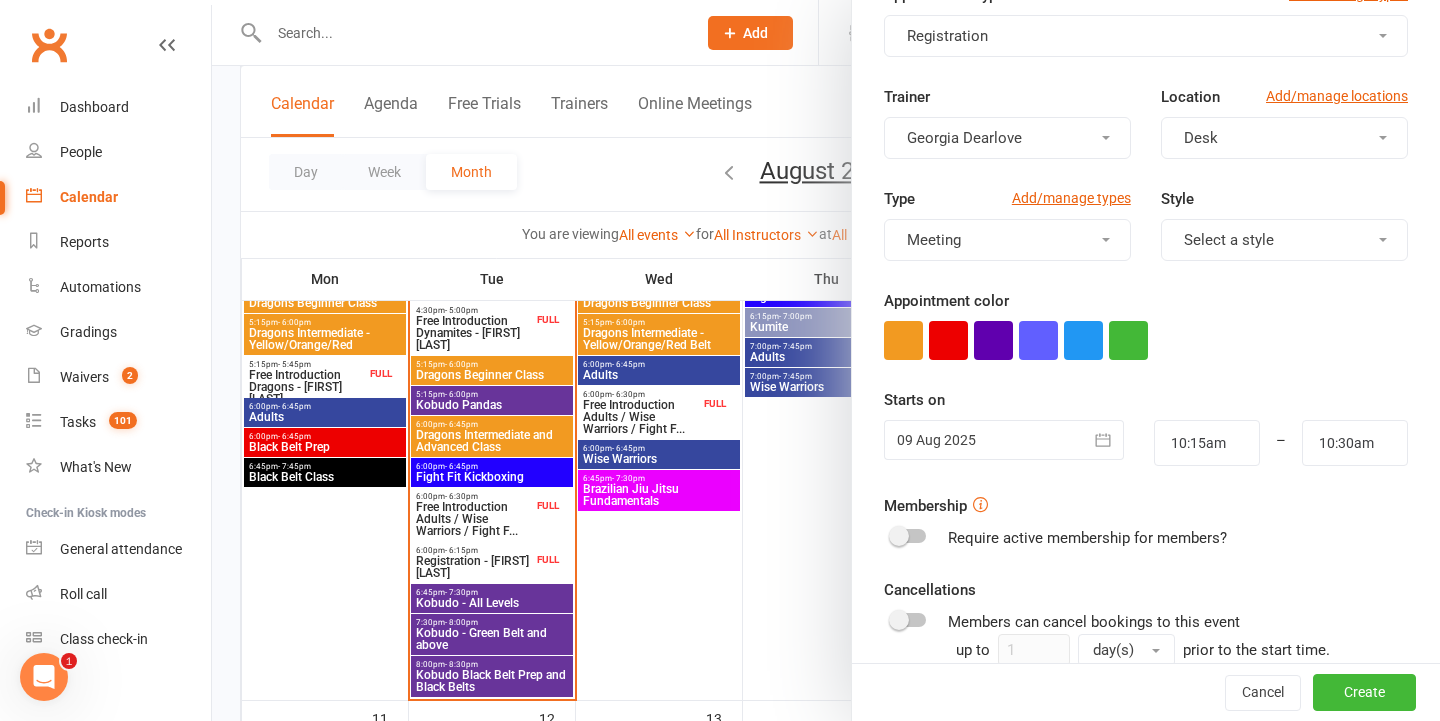 scroll, scrollTop: 203, scrollLeft: 0, axis: vertical 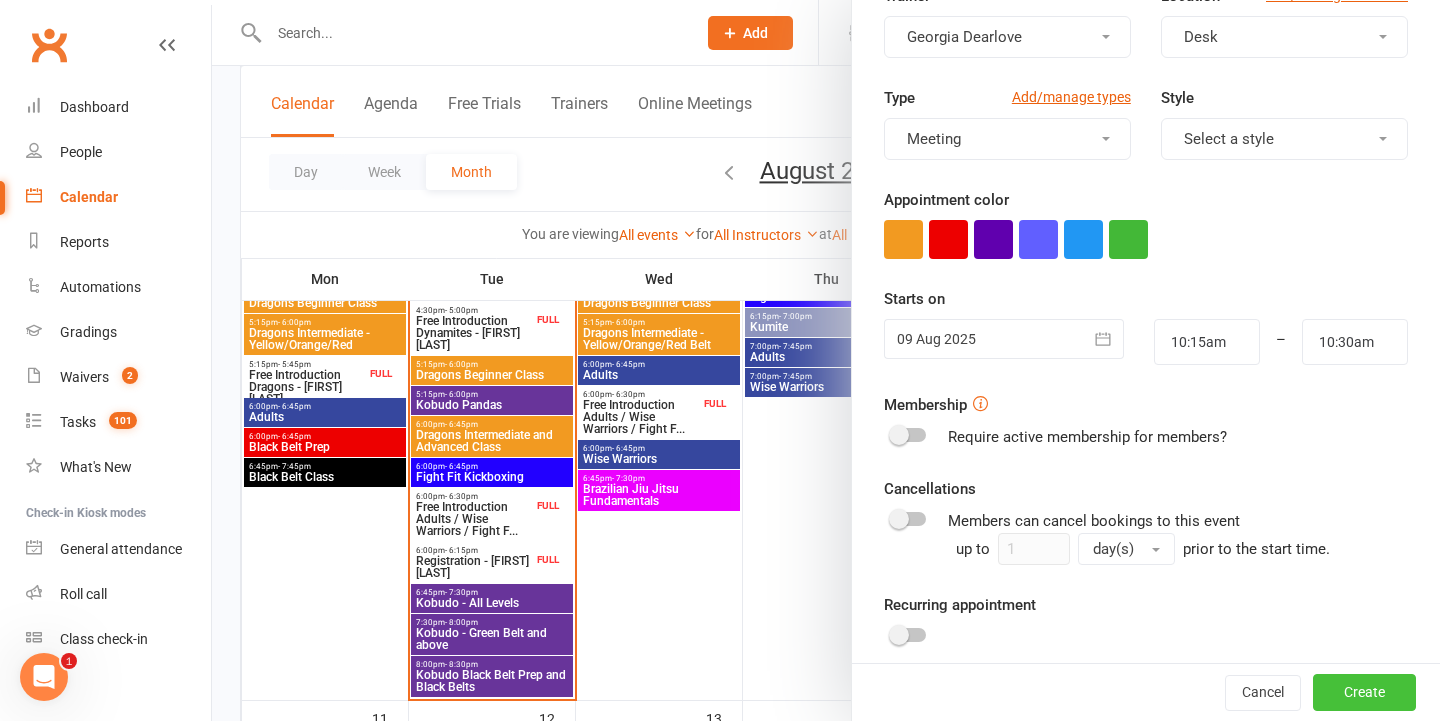 click on "Create" at bounding box center [1364, 693] 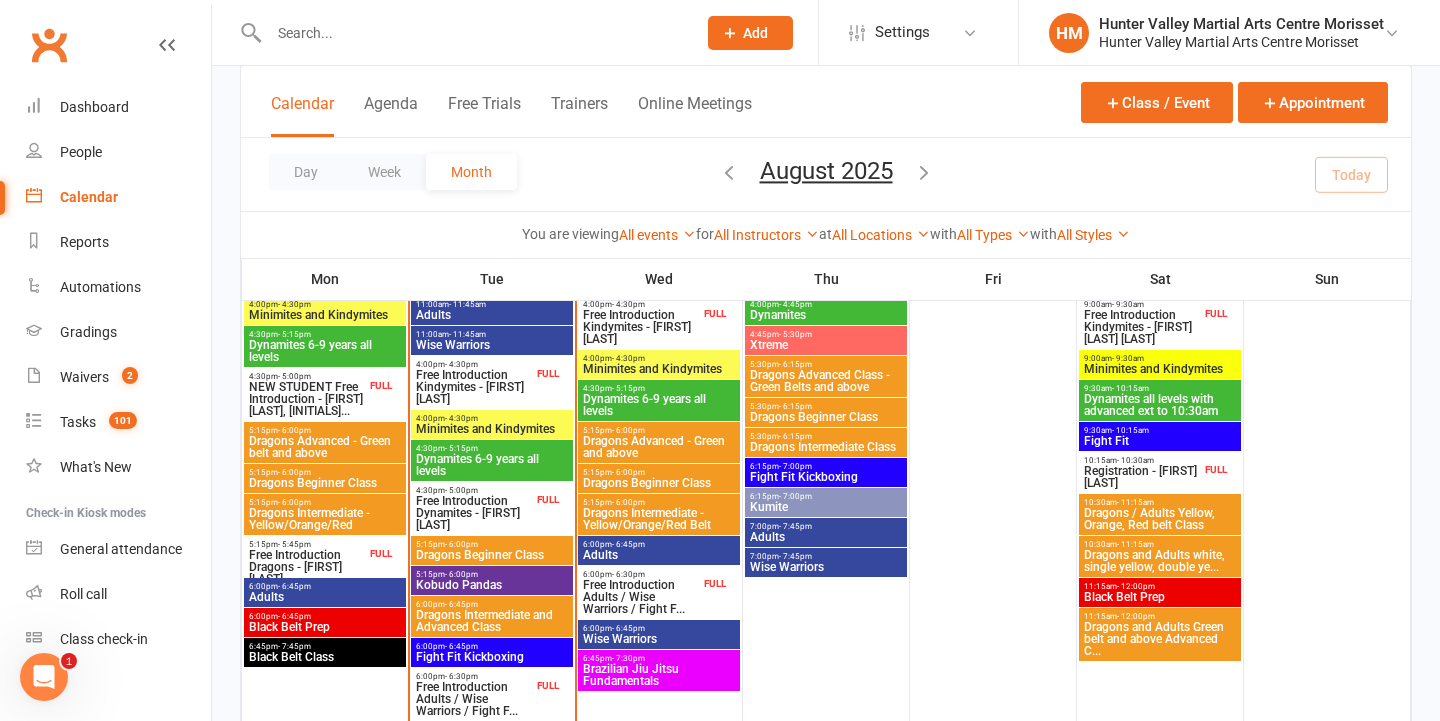 scroll, scrollTop: 641, scrollLeft: 0, axis: vertical 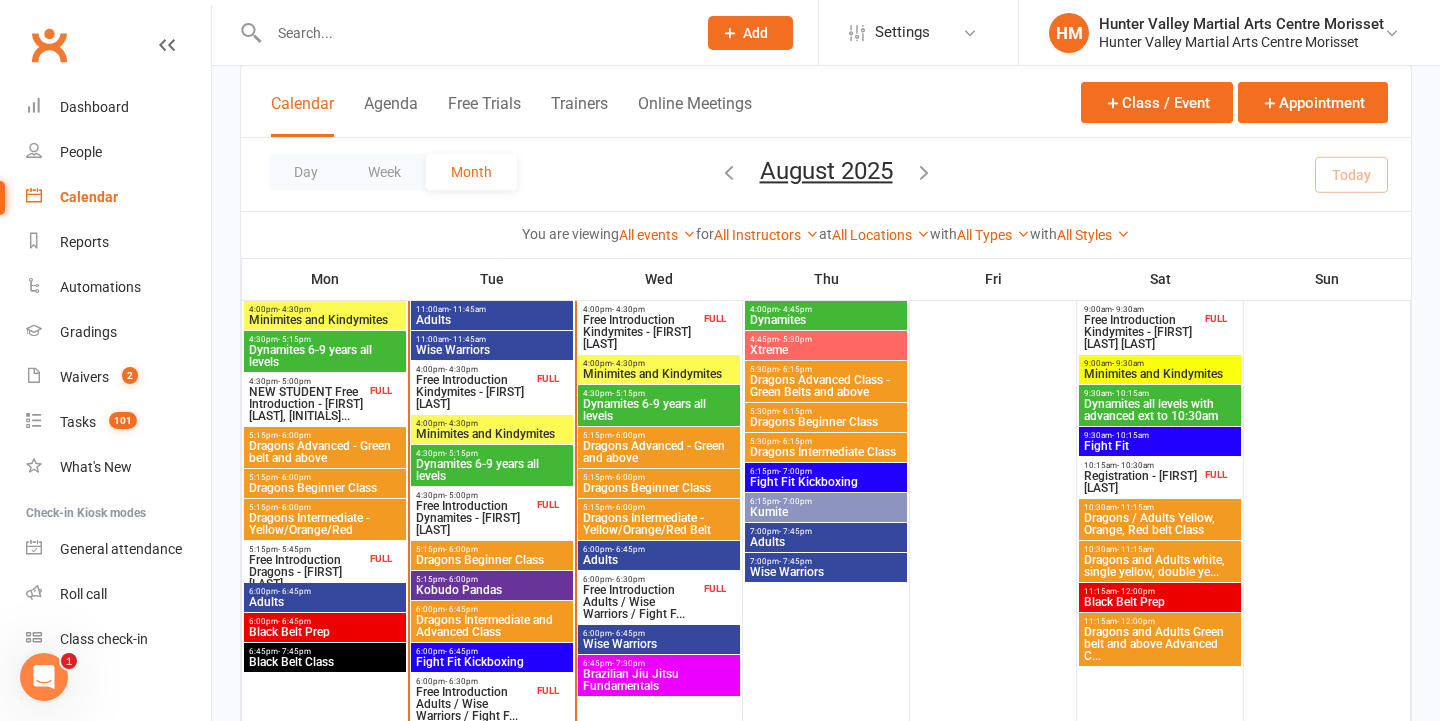 click on "Fight Fit" at bounding box center [1160, 446] 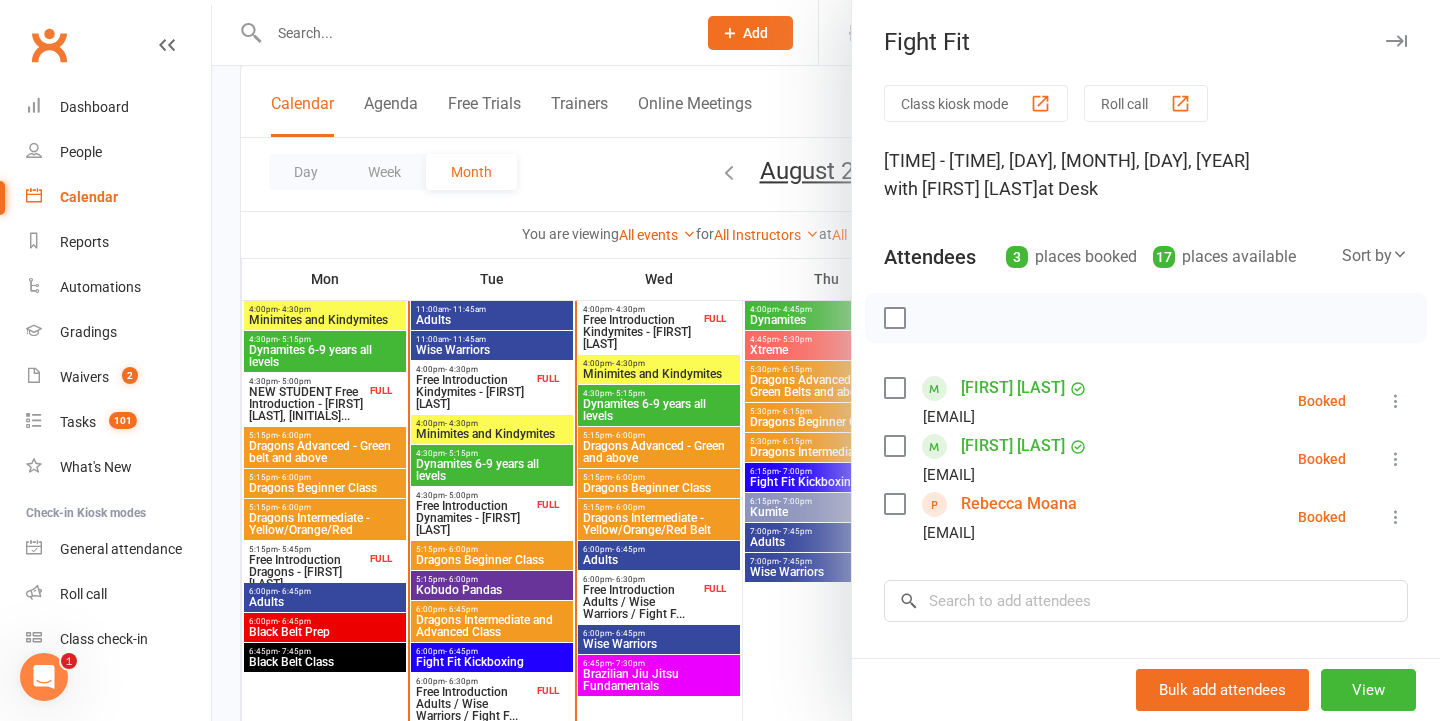 click at bounding box center [826, 360] 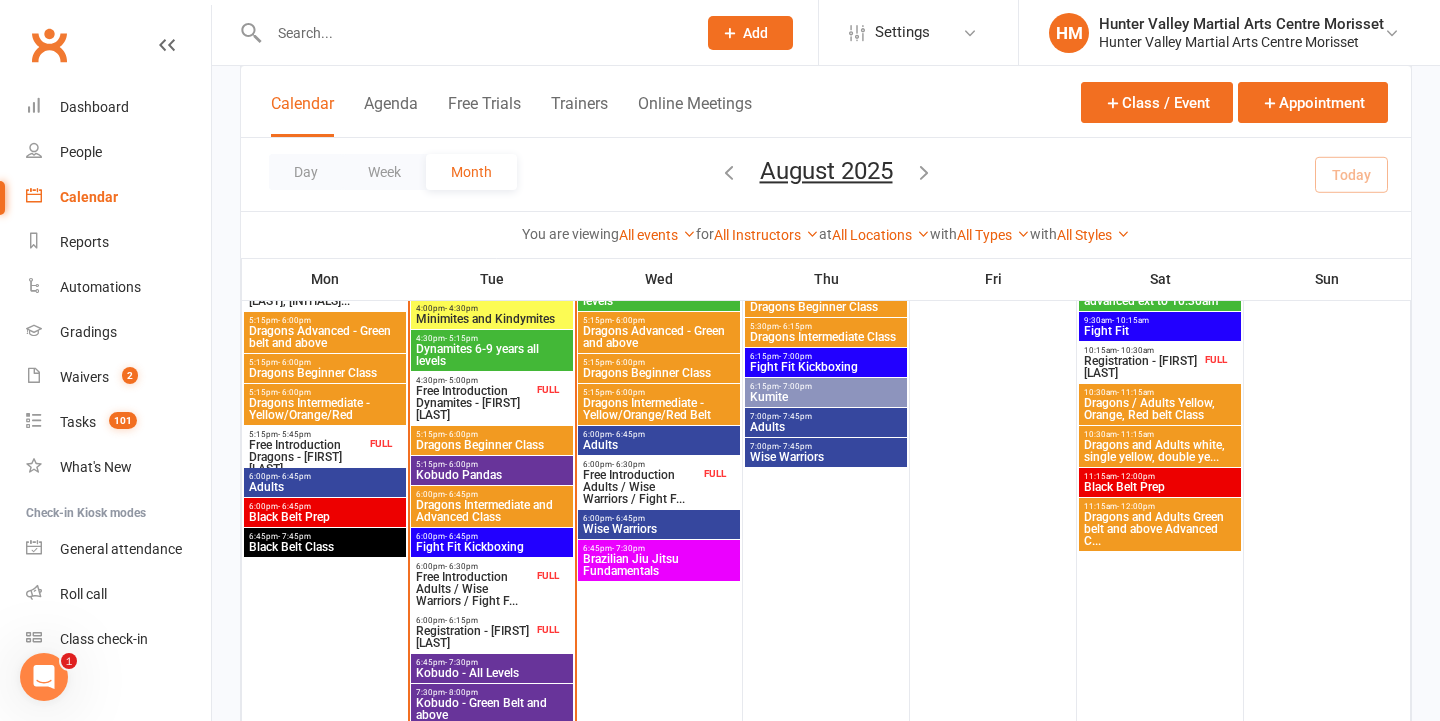 scroll, scrollTop: 792, scrollLeft: 0, axis: vertical 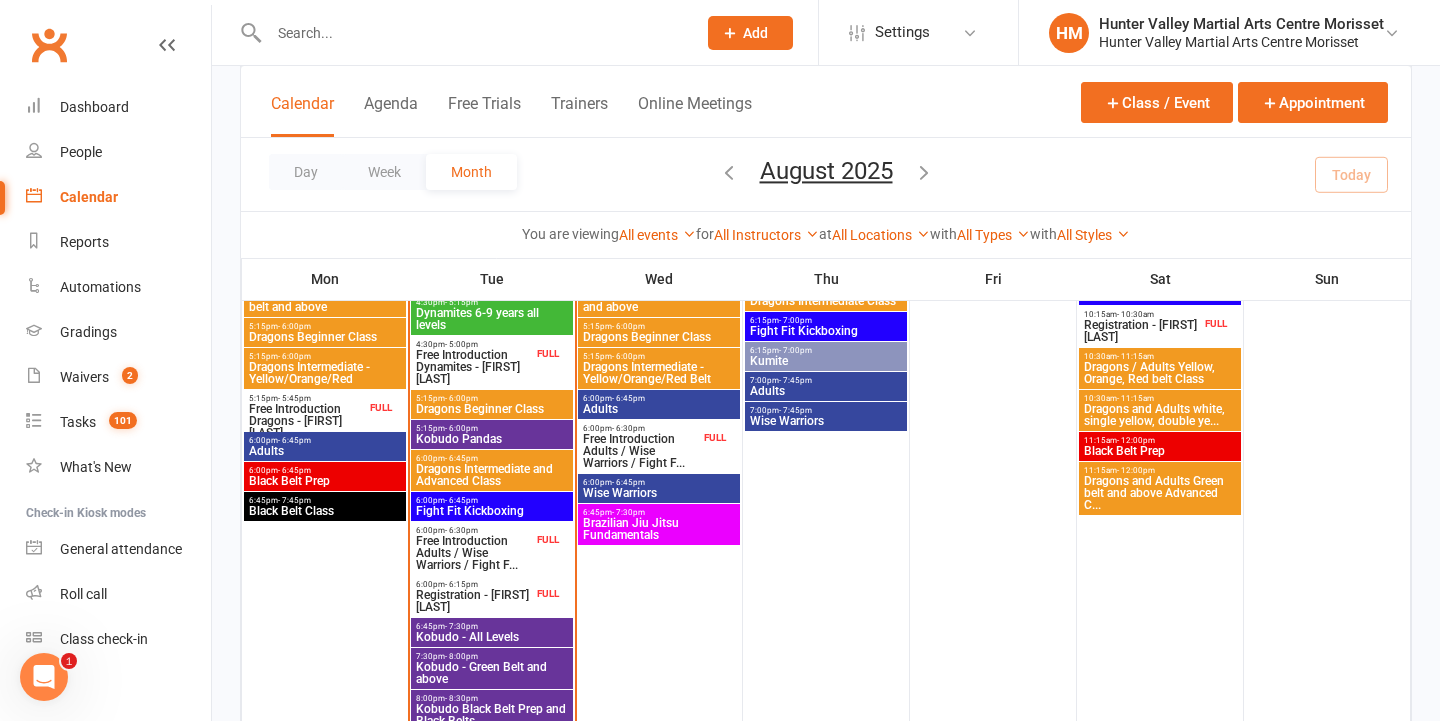 click on "Registration - [FIRST] [LAST]" at bounding box center [474, 601] 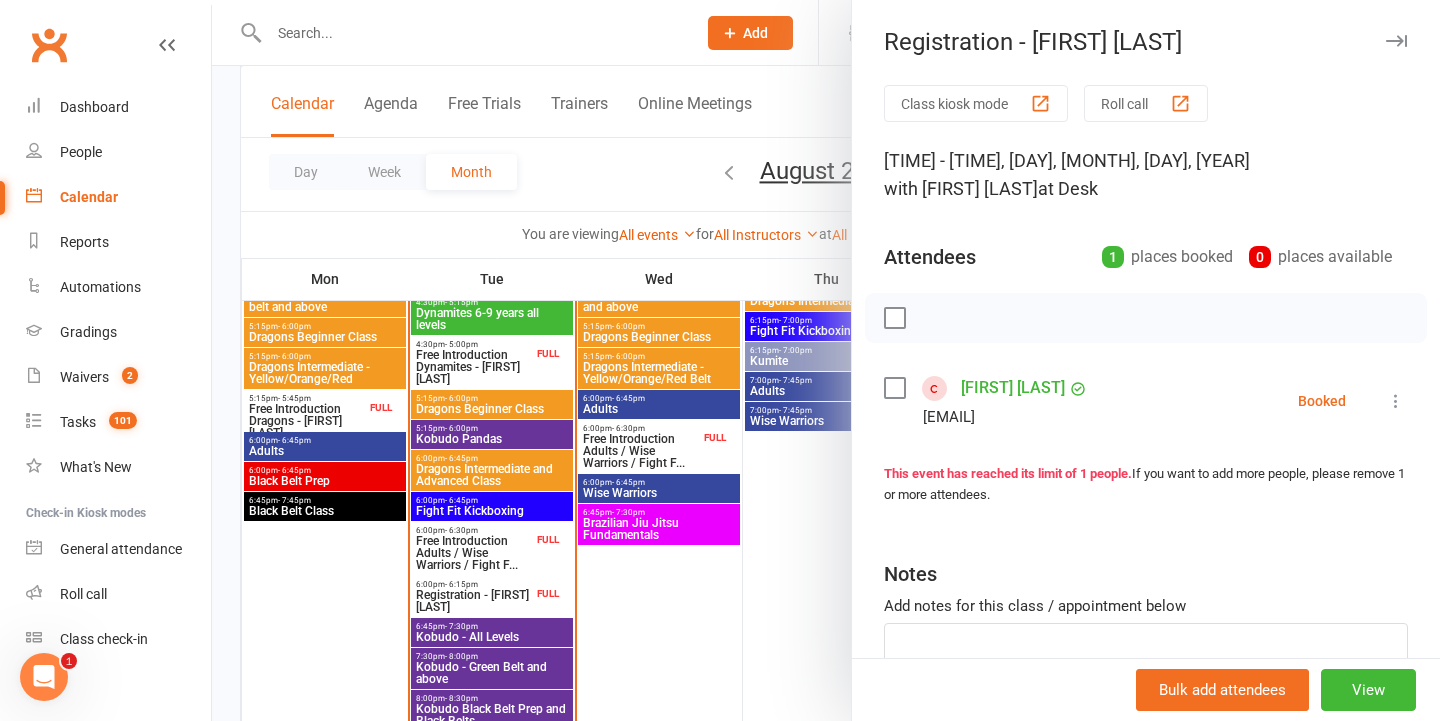 click at bounding box center (826, 360) 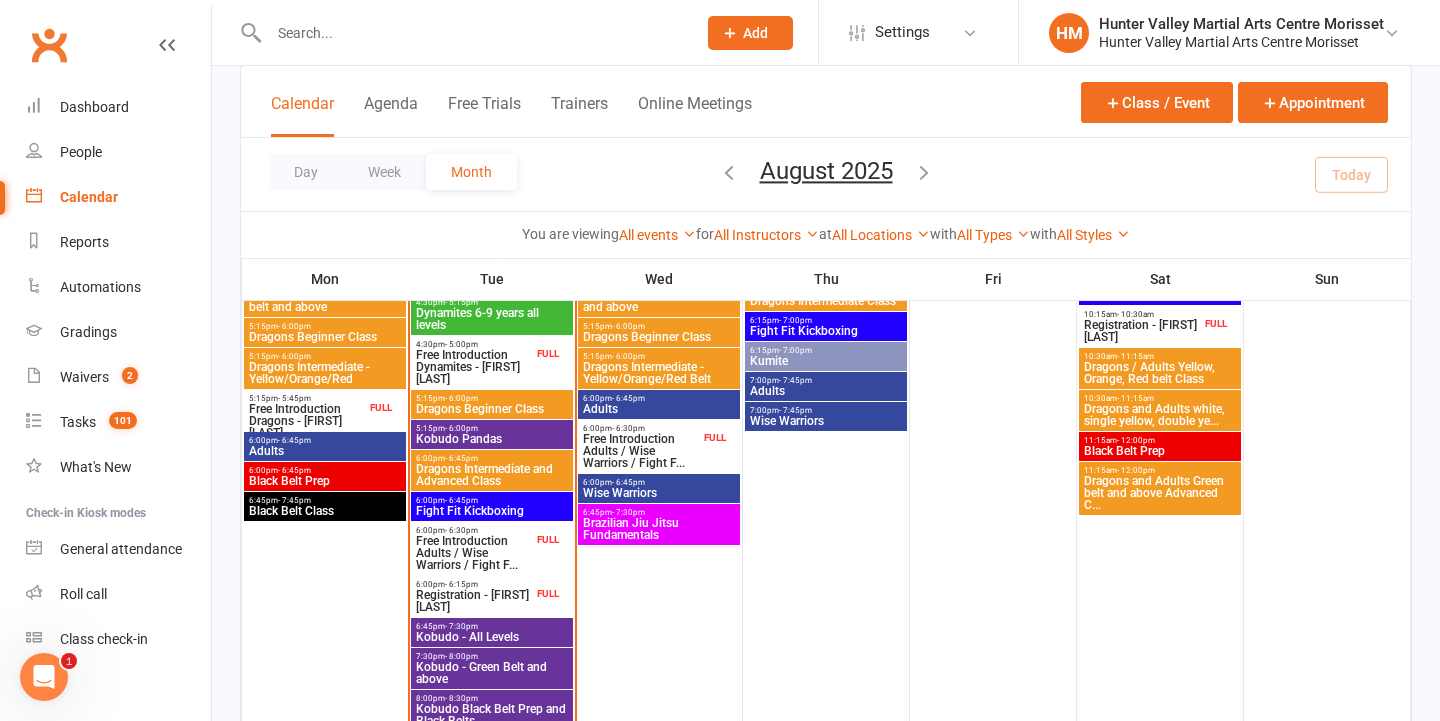 scroll, scrollTop: 774, scrollLeft: 0, axis: vertical 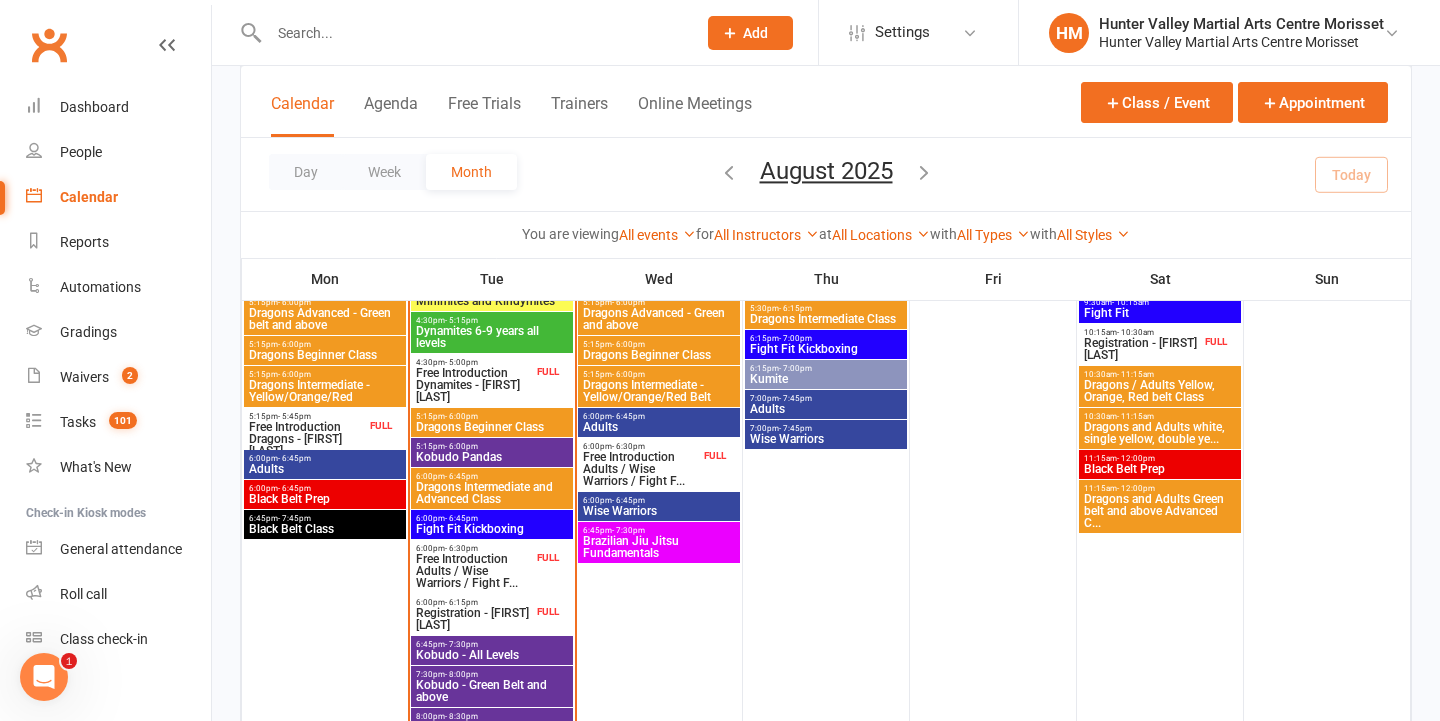 click on "Free Introduction Adults / Wise Warriors / Fight F..." at bounding box center [474, 571] 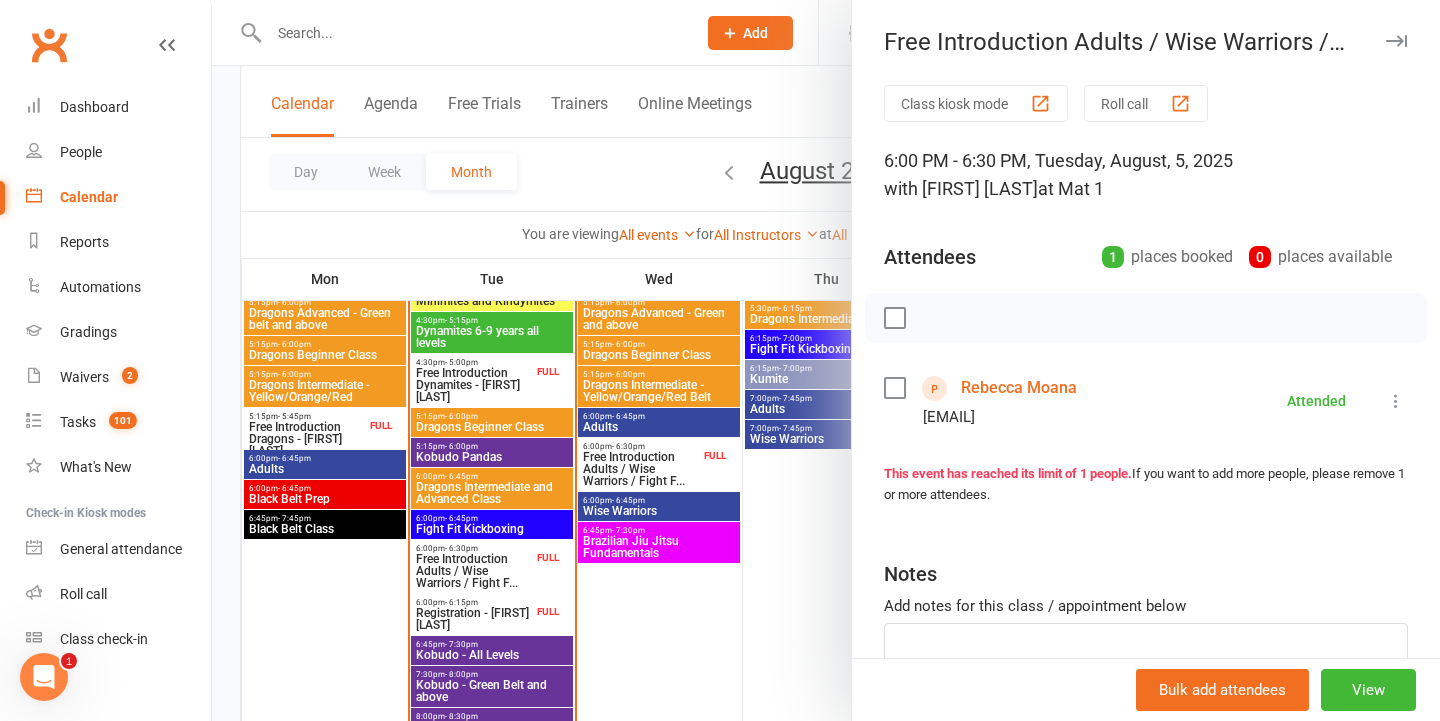 click at bounding box center [826, 360] 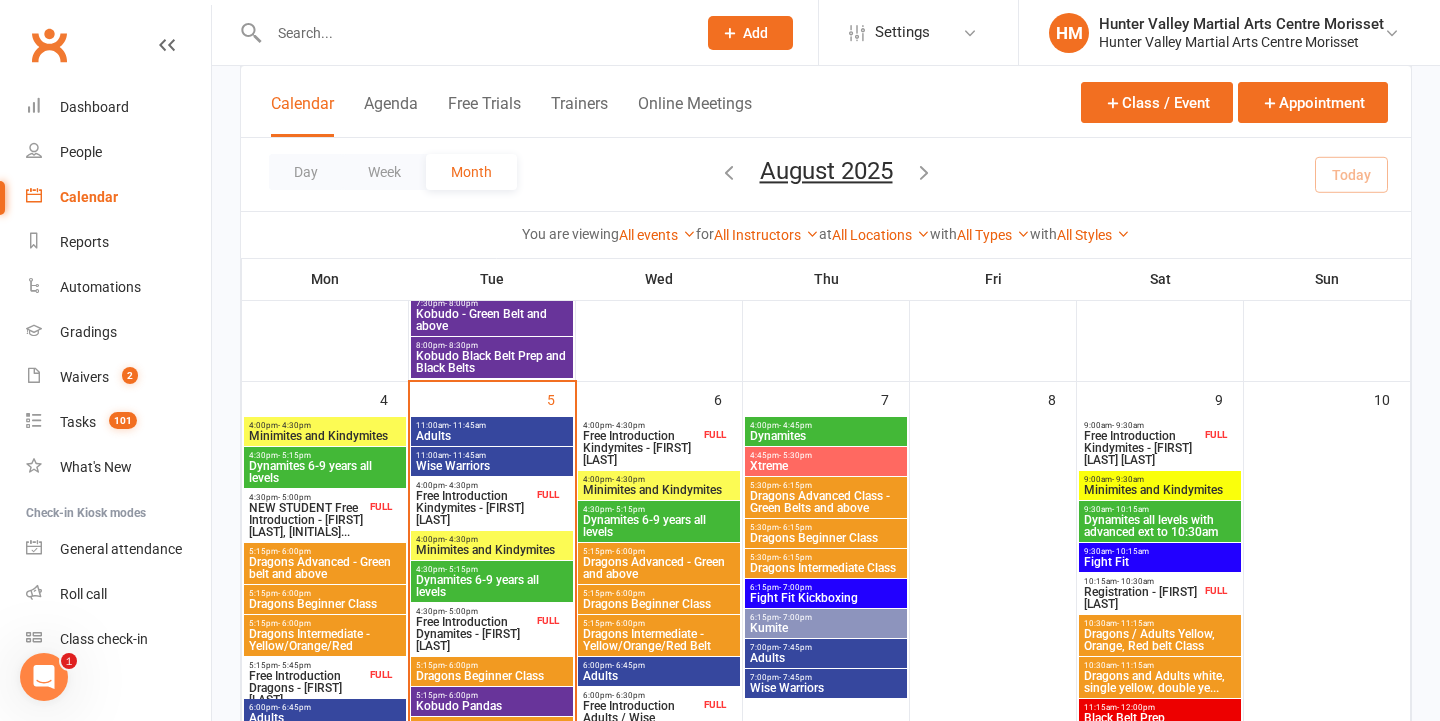 scroll, scrollTop: 516, scrollLeft: 0, axis: vertical 